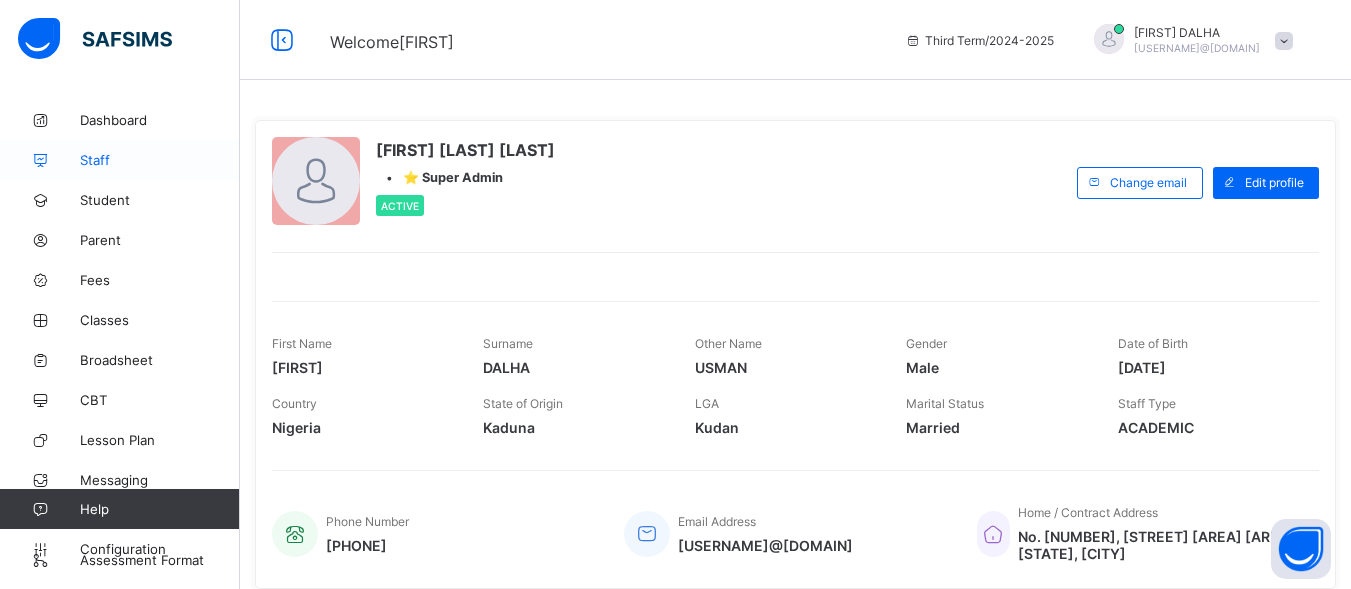 scroll, scrollTop: 0, scrollLeft: 0, axis: both 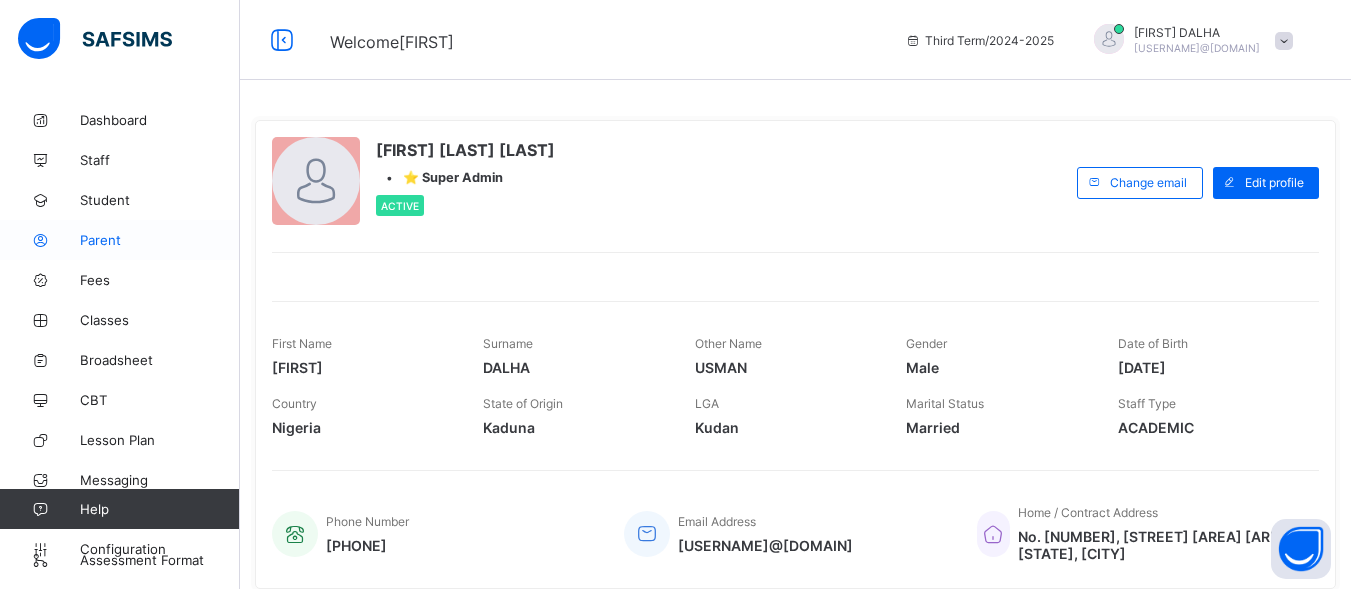 click on "Parent" at bounding box center [160, 240] 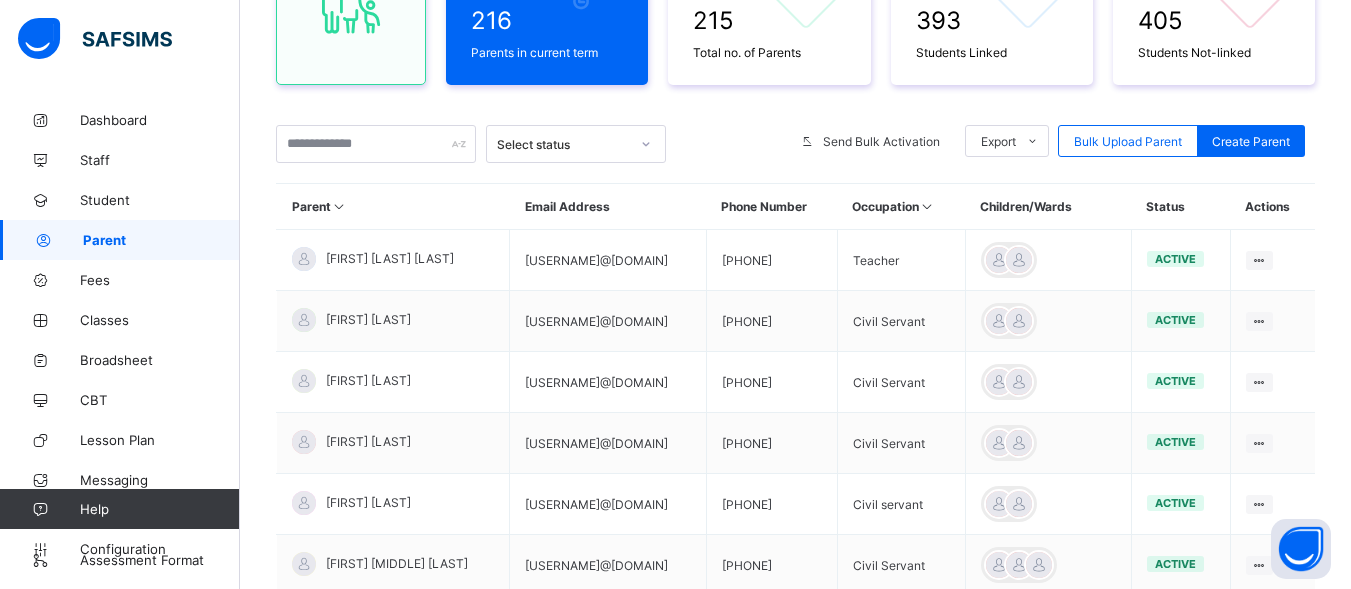 scroll, scrollTop: 284, scrollLeft: 0, axis: vertical 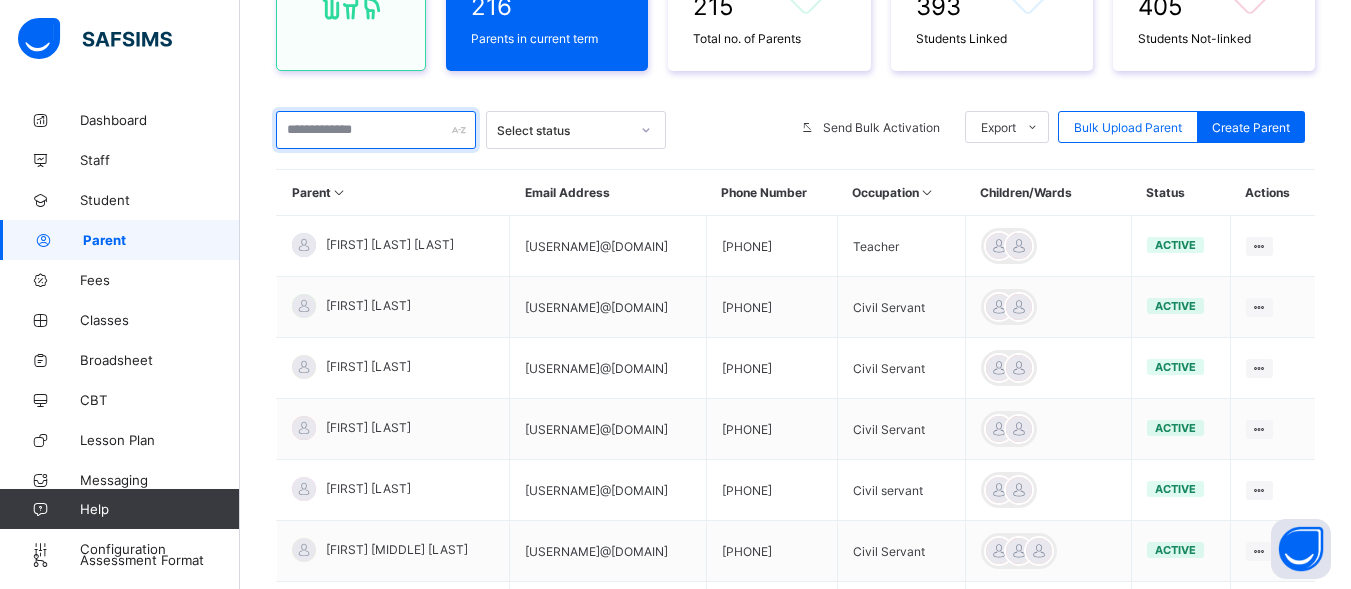 click at bounding box center (376, 130) 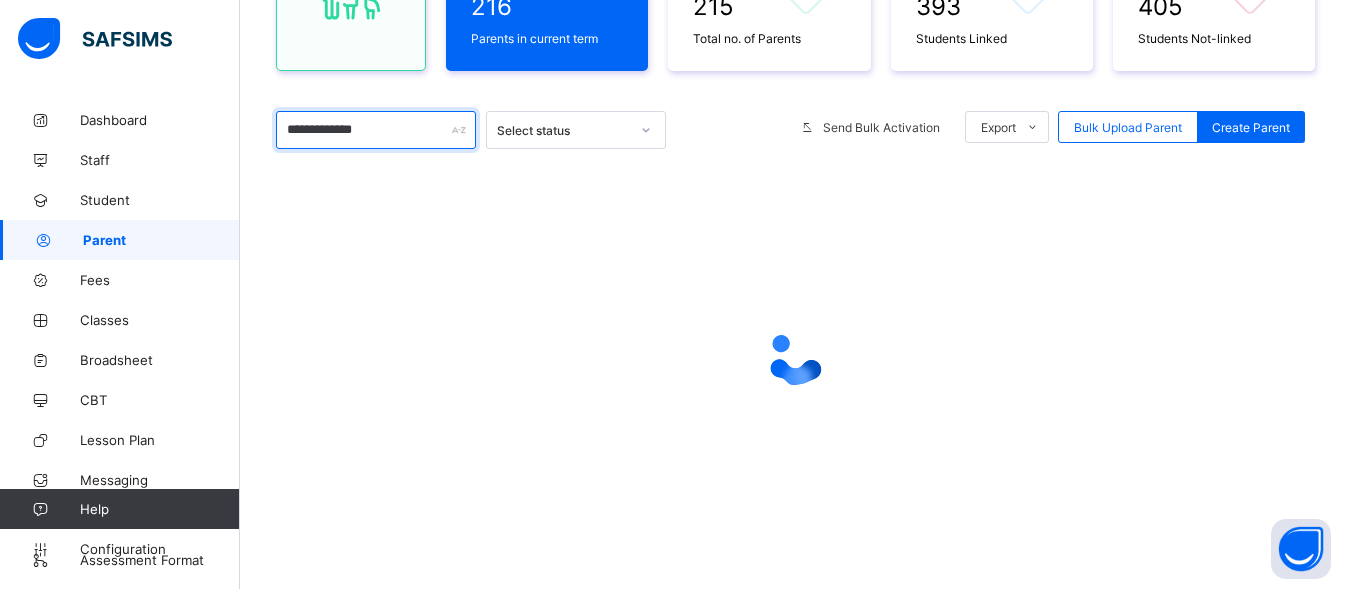 click on "**********" at bounding box center [376, 130] 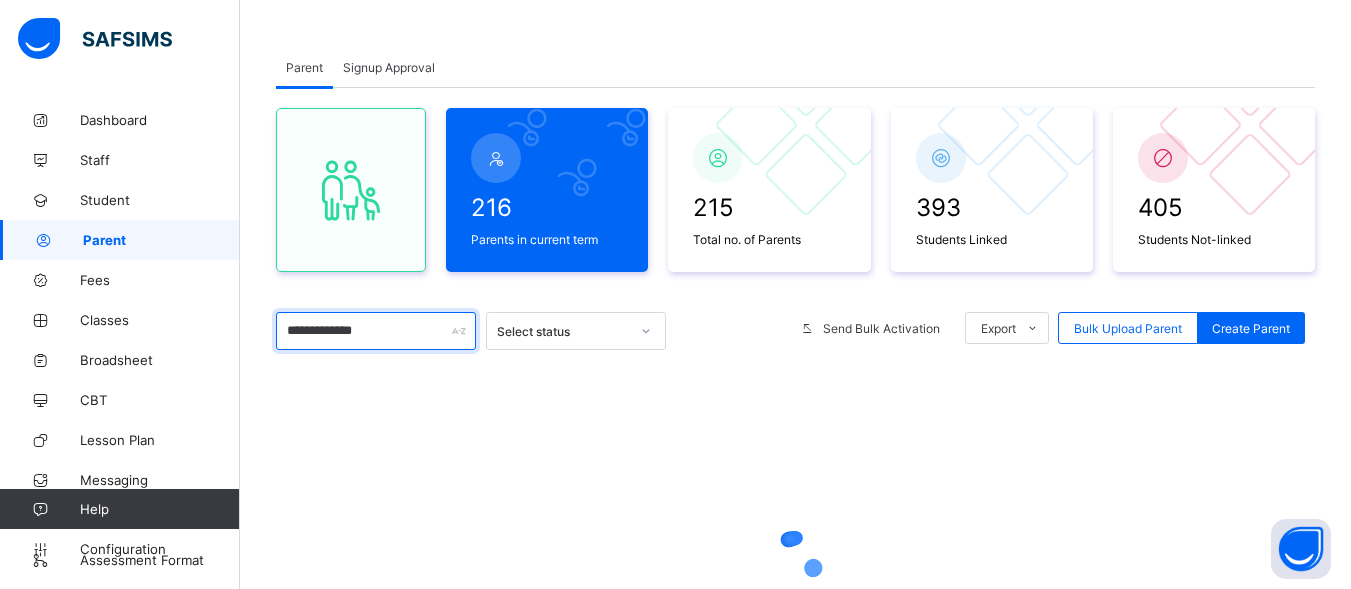 scroll, scrollTop: 86, scrollLeft: 0, axis: vertical 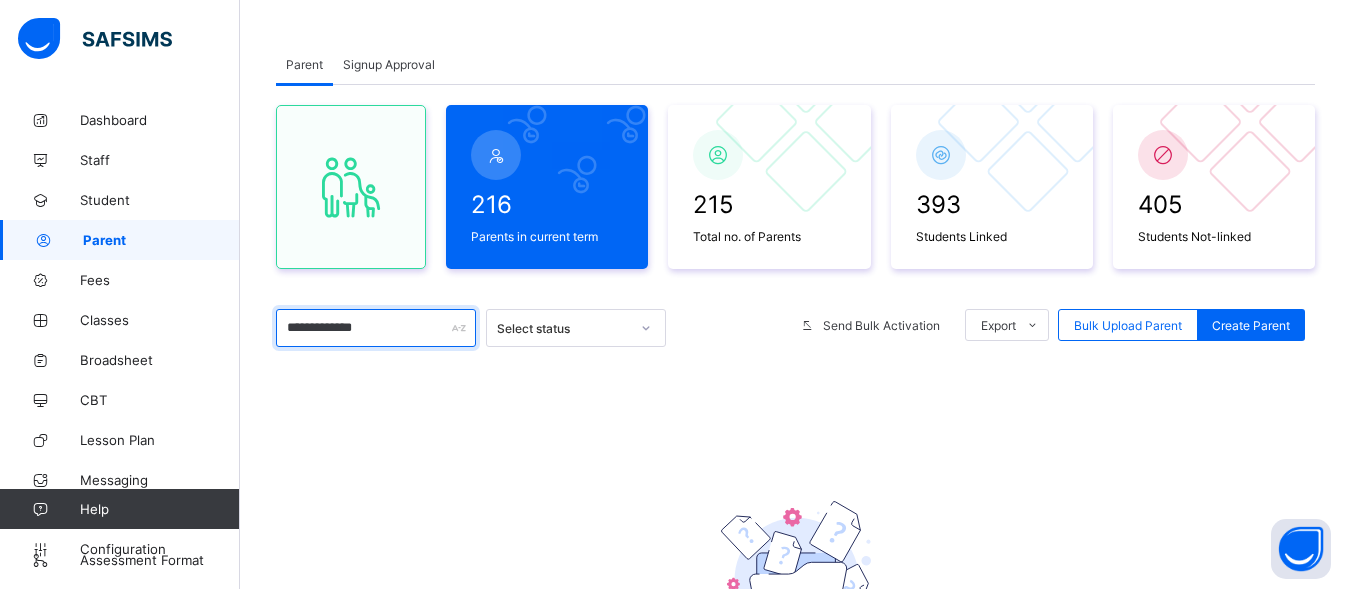 click on "**********" at bounding box center [376, 328] 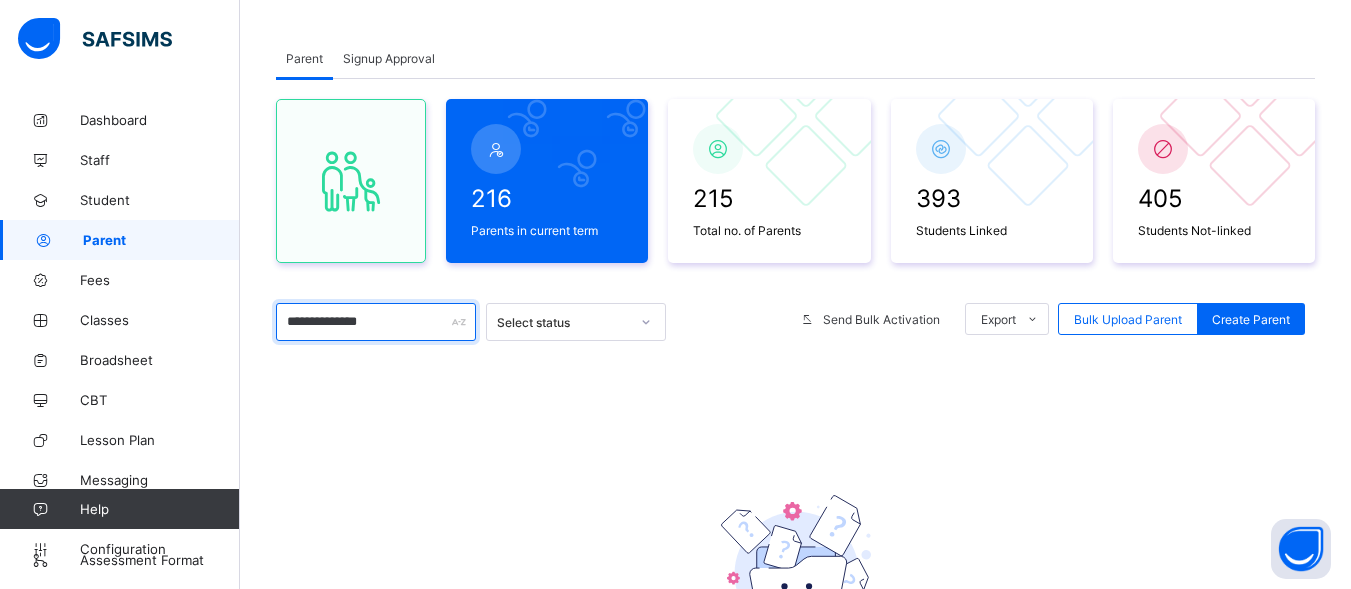 scroll, scrollTop: 0, scrollLeft: 0, axis: both 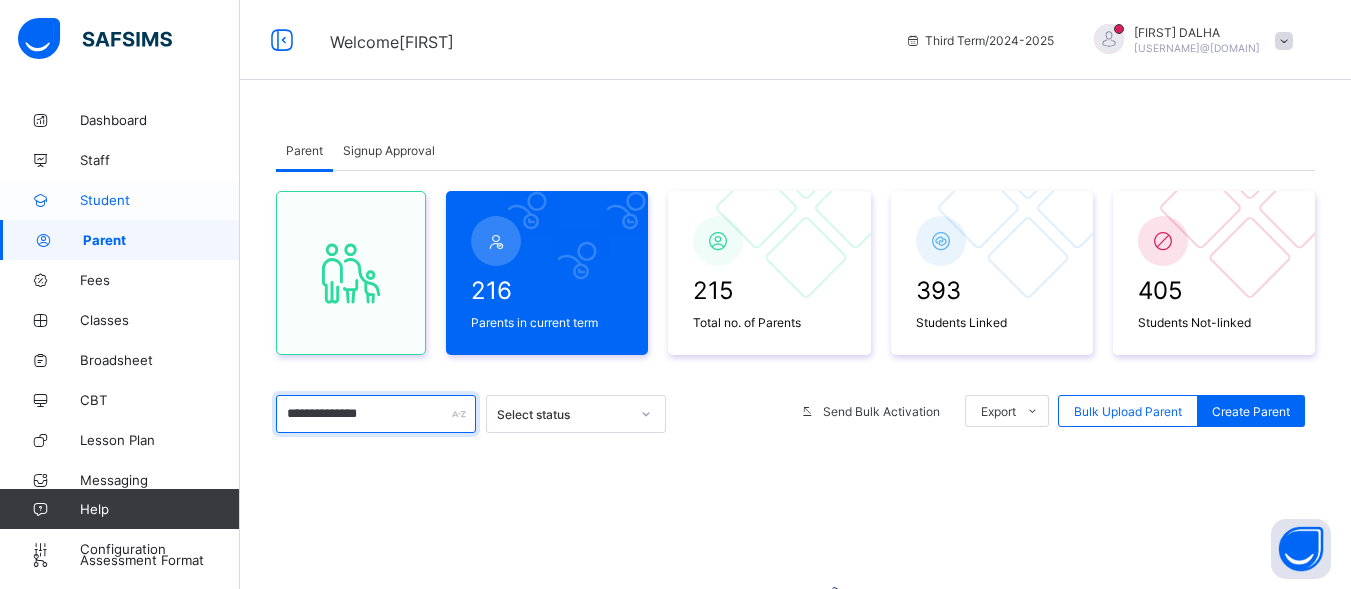 type on "**********" 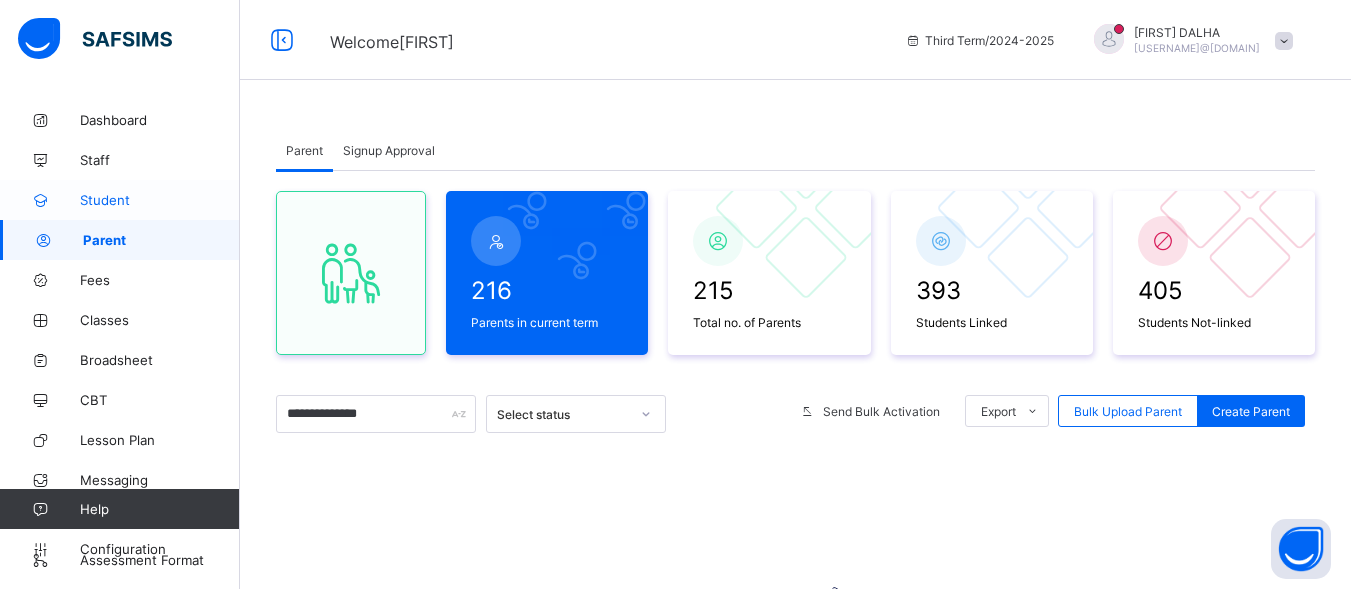 click on "Student" at bounding box center [160, 200] 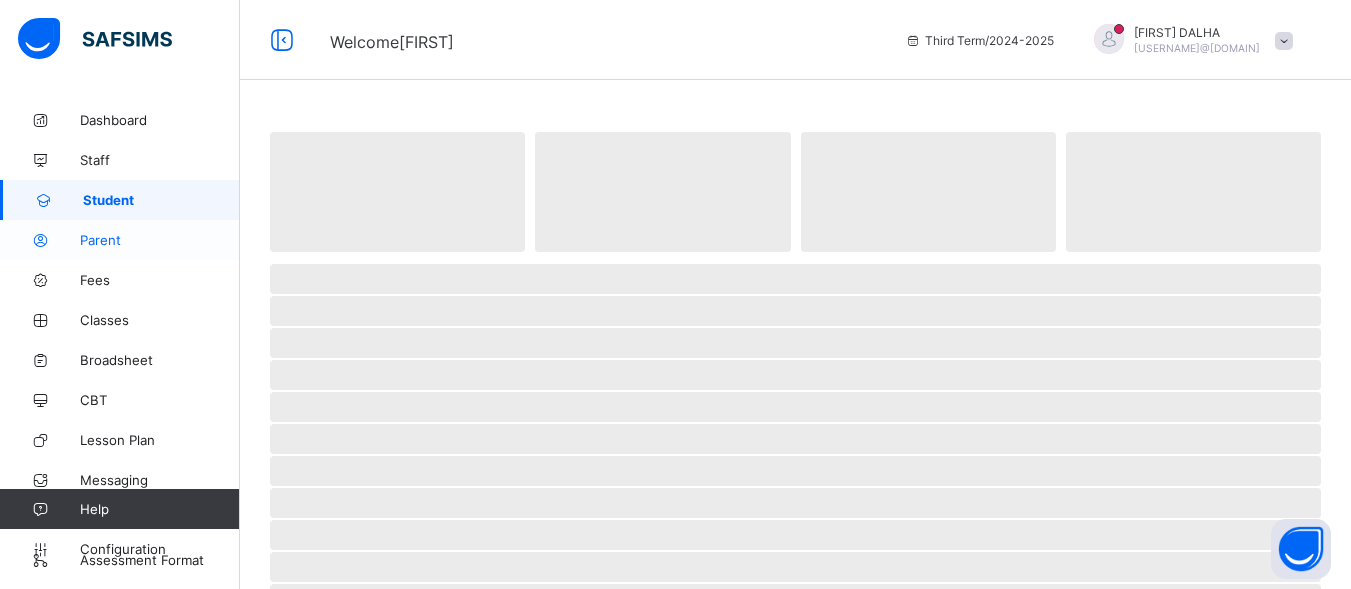 click on "Parent" at bounding box center [160, 240] 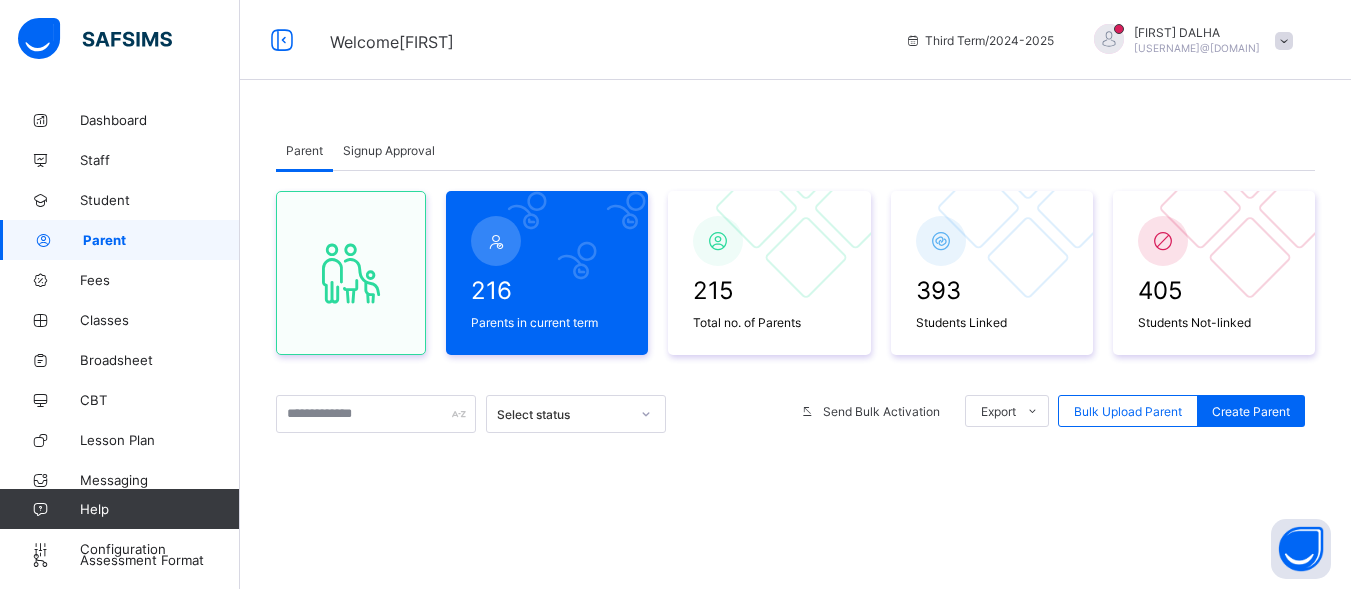 click on "Parent" at bounding box center (161, 240) 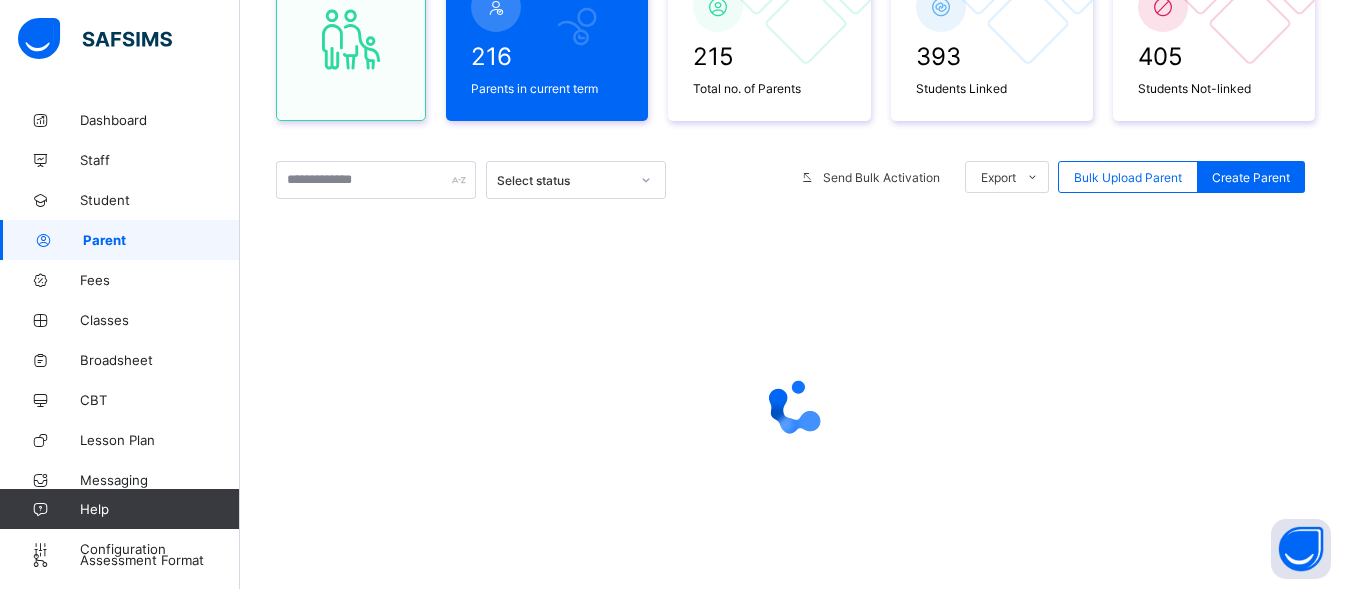 scroll, scrollTop: 252, scrollLeft: 0, axis: vertical 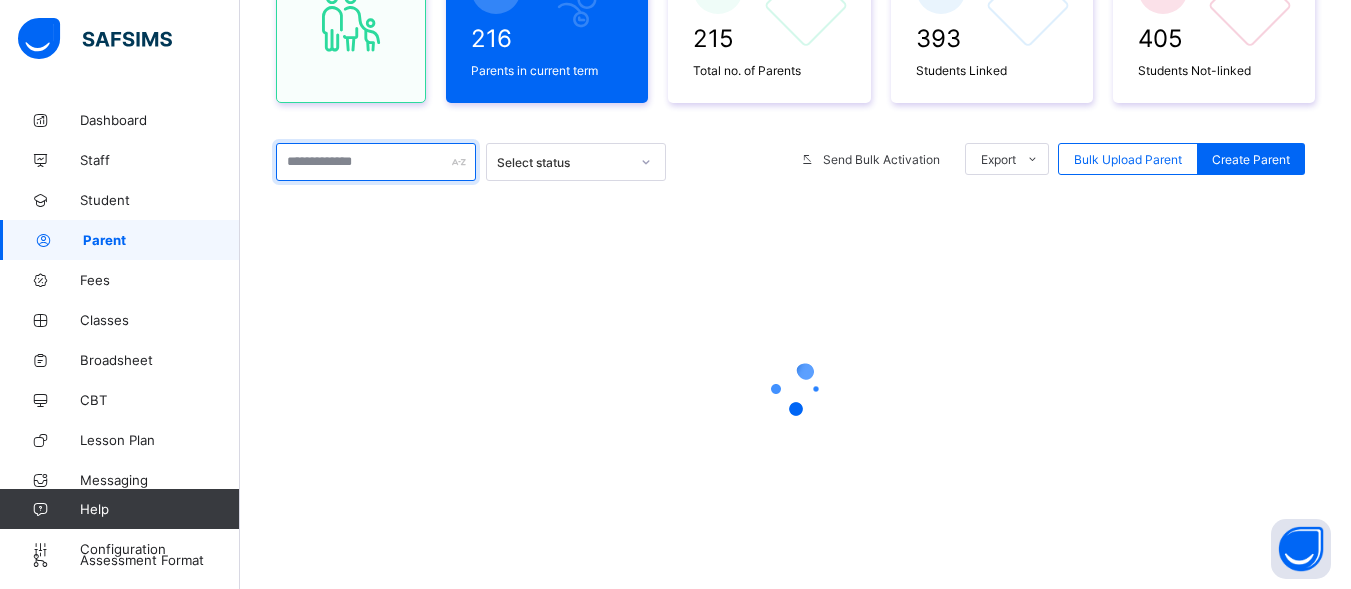 click at bounding box center (376, 162) 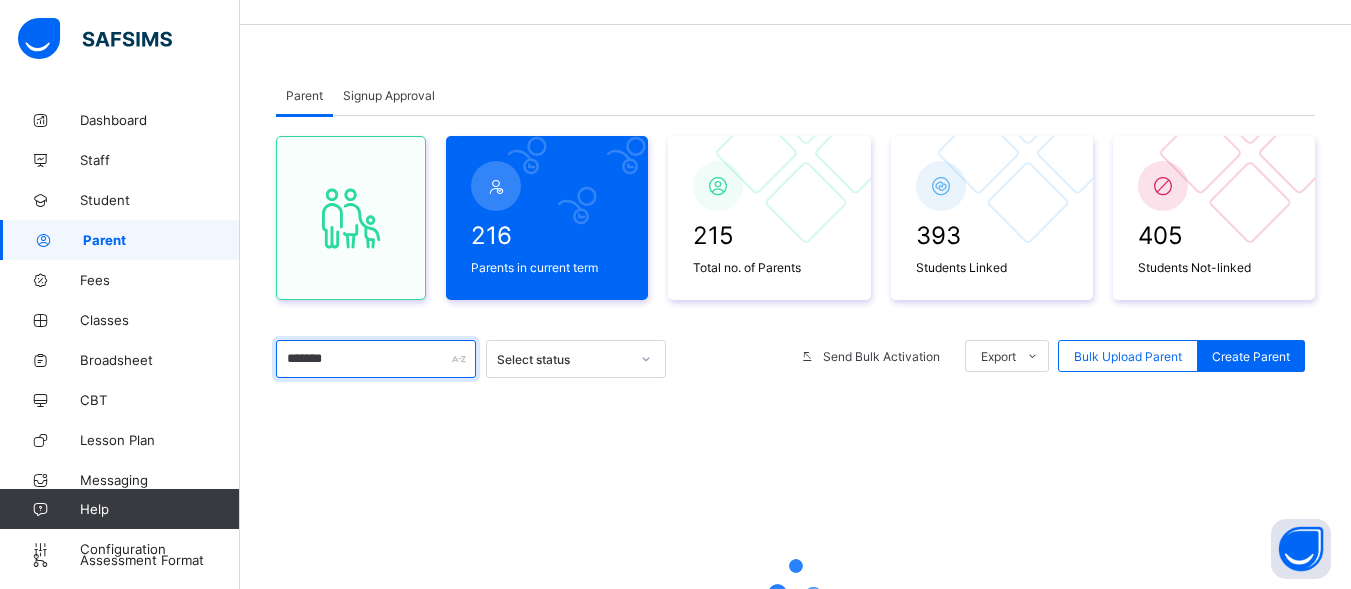 scroll, scrollTop: 0, scrollLeft: 0, axis: both 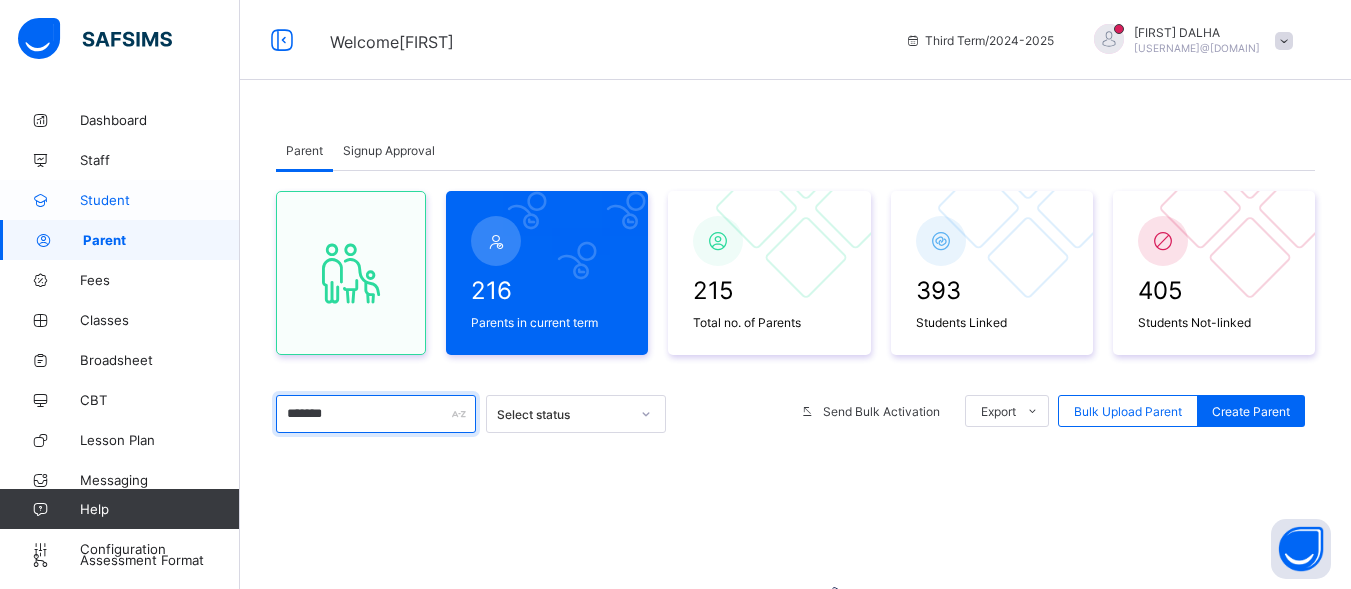 type on "*******" 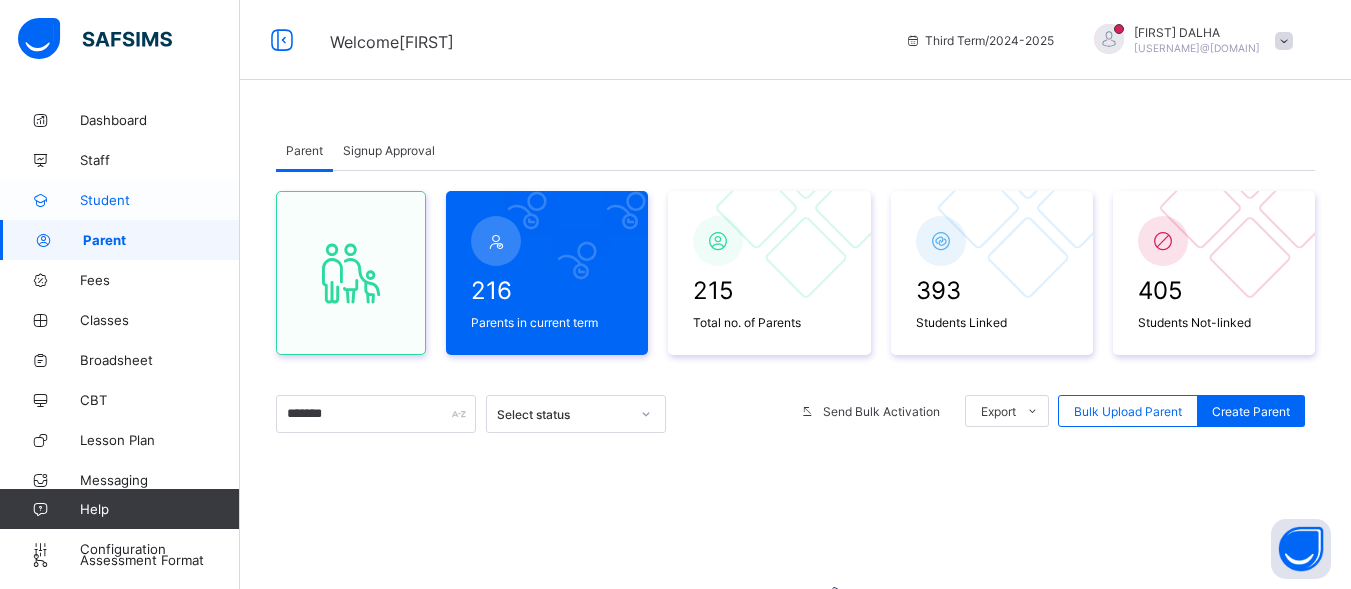 click on "Student" at bounding box center (120, 200) 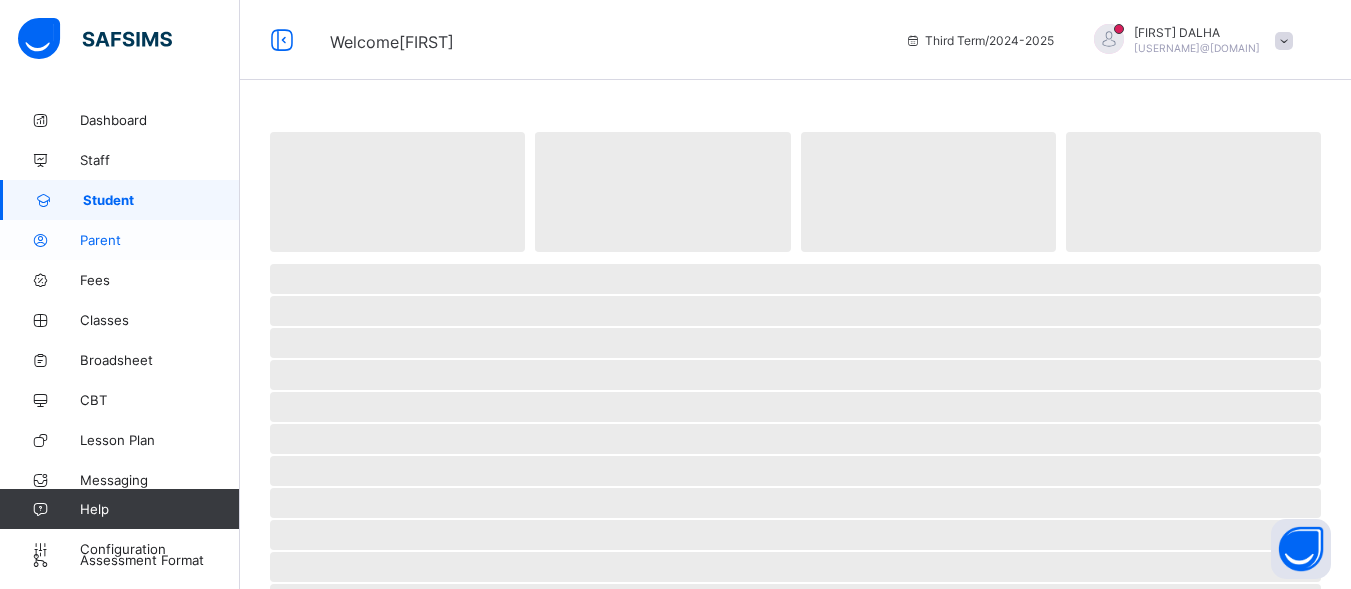 click on "Parent" at bounding box center (160, 240) 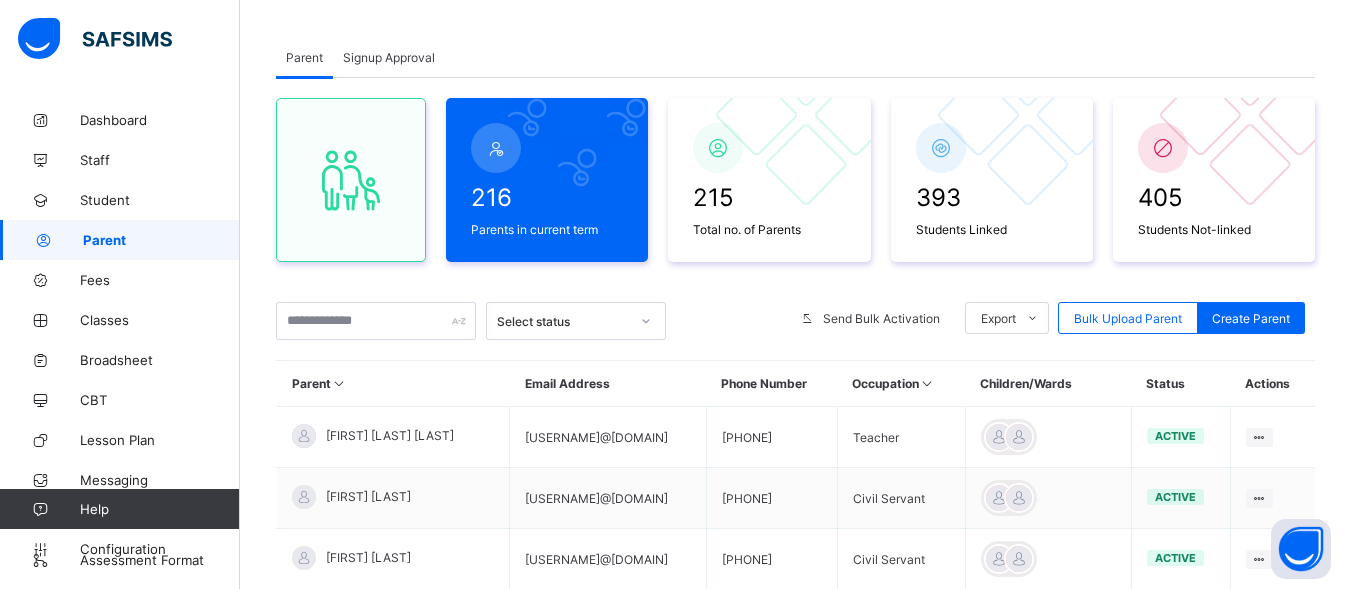 scroll, scrollTop: 0, scrollLeft: 0, axis: both 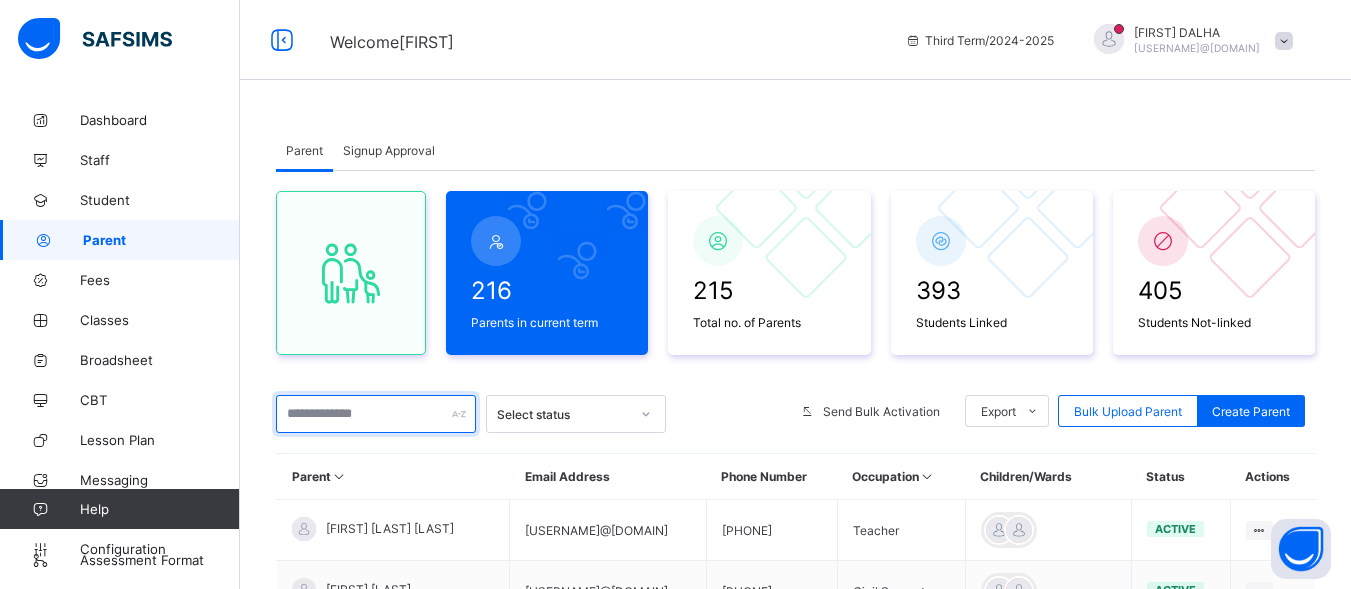 click at bounding box center [376, 414] 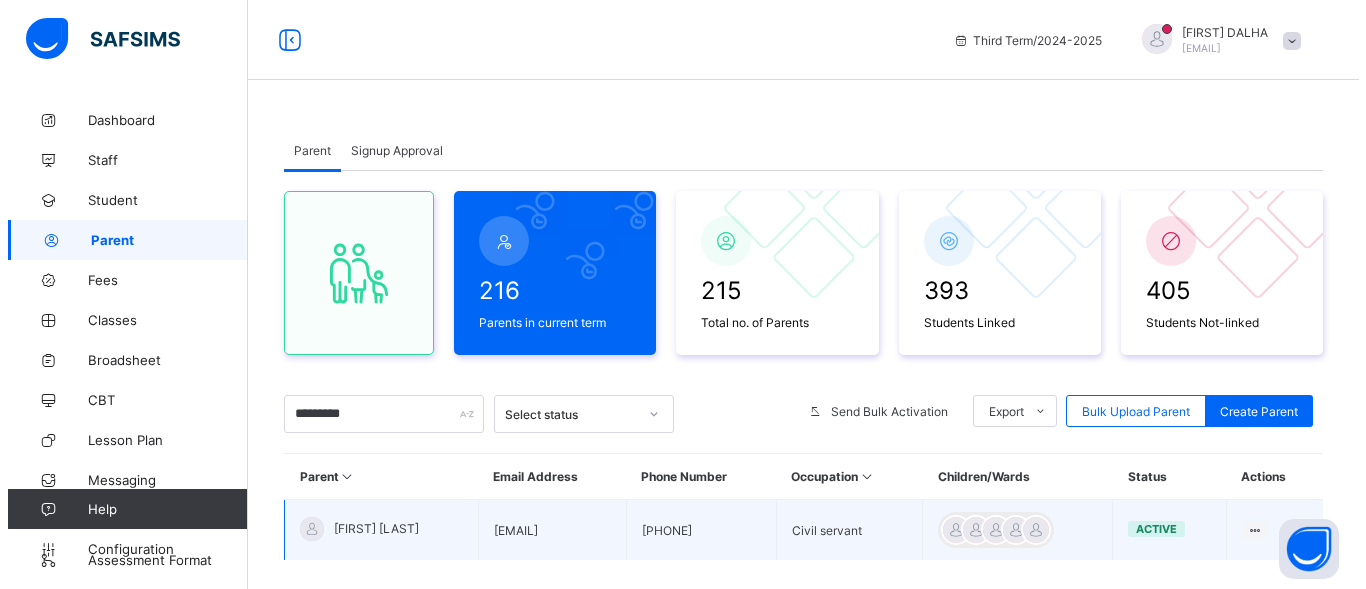 scroll, scrollTop: 112, scrollLeft: 0, axis: vertical 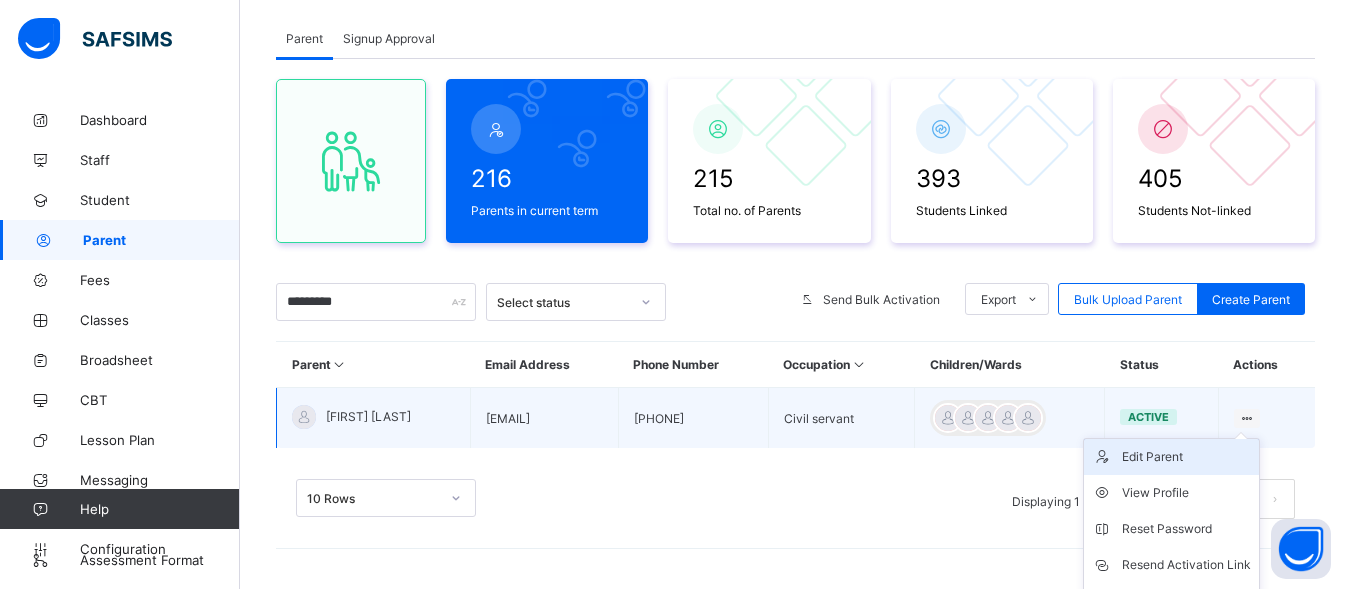 type on "*********" 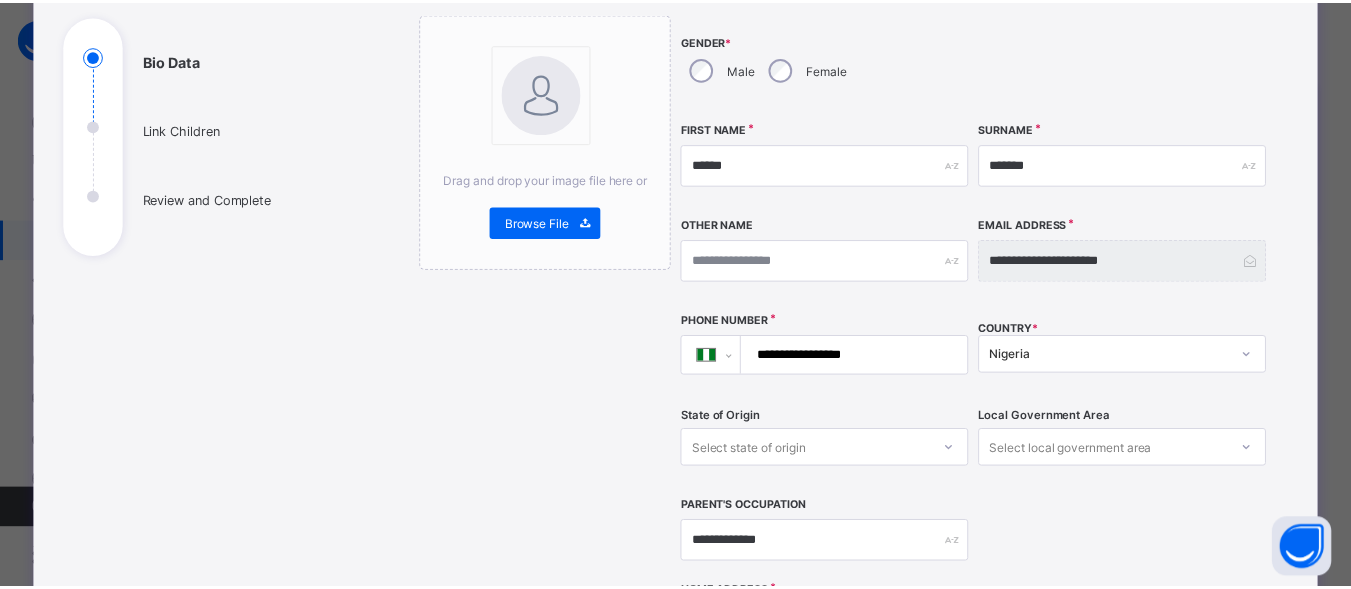 scroll, scrollTop: 216, scrollLeft: 0, axis: vertical 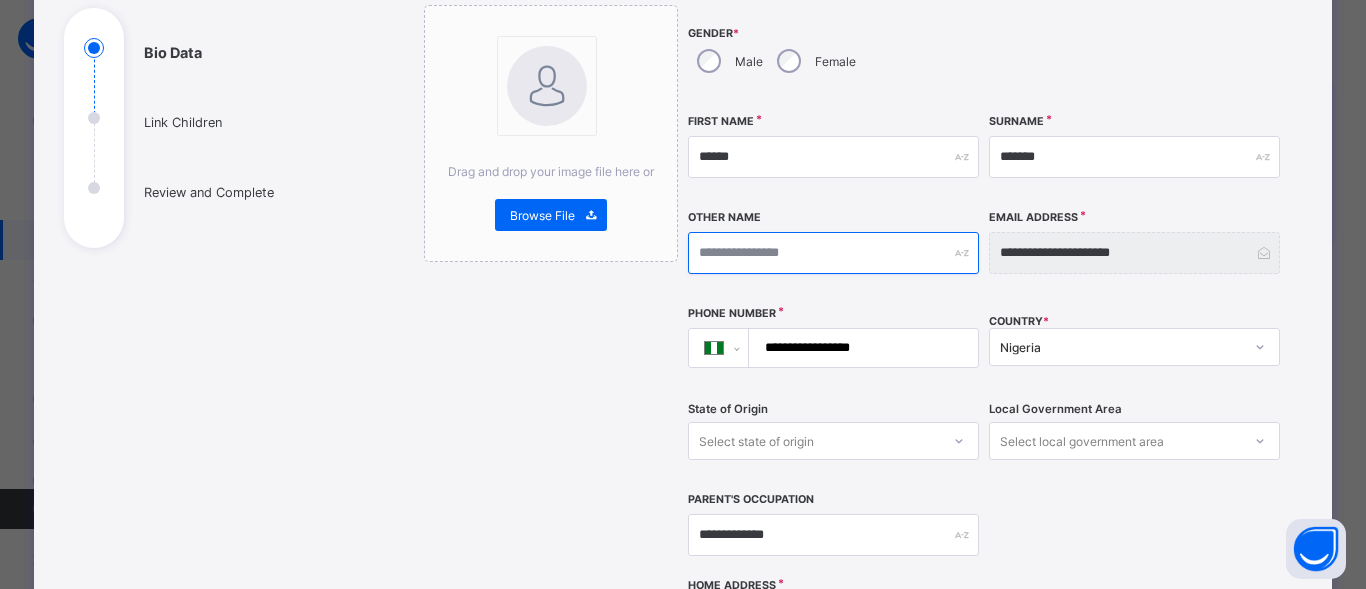 click at bounding box center [833, 253] 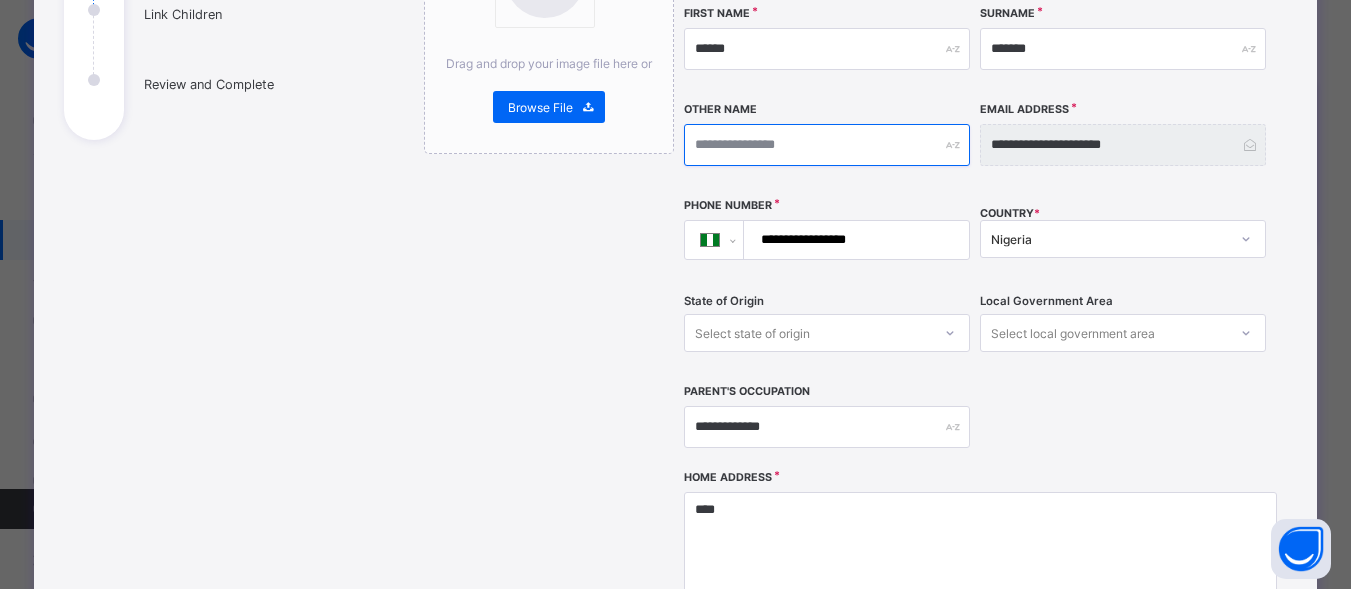 scroll, scrollTop: 327, scrollLeft: 0, axis: vertical 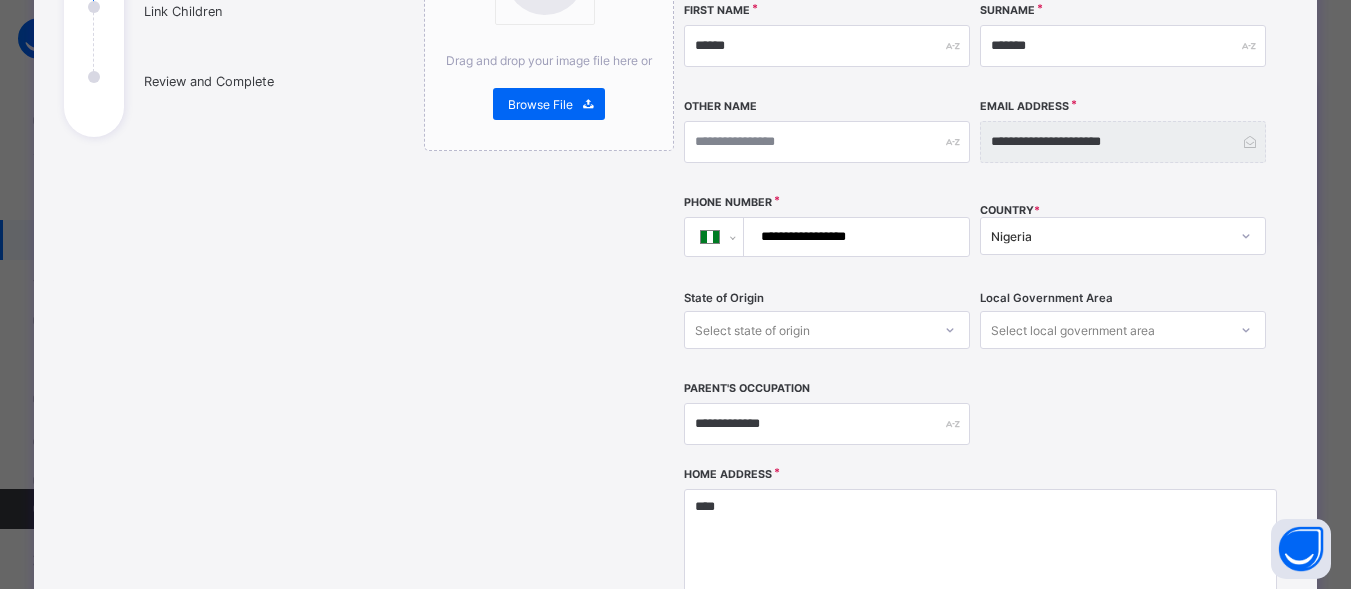 click on "**********" at bounding box center [853, 237] 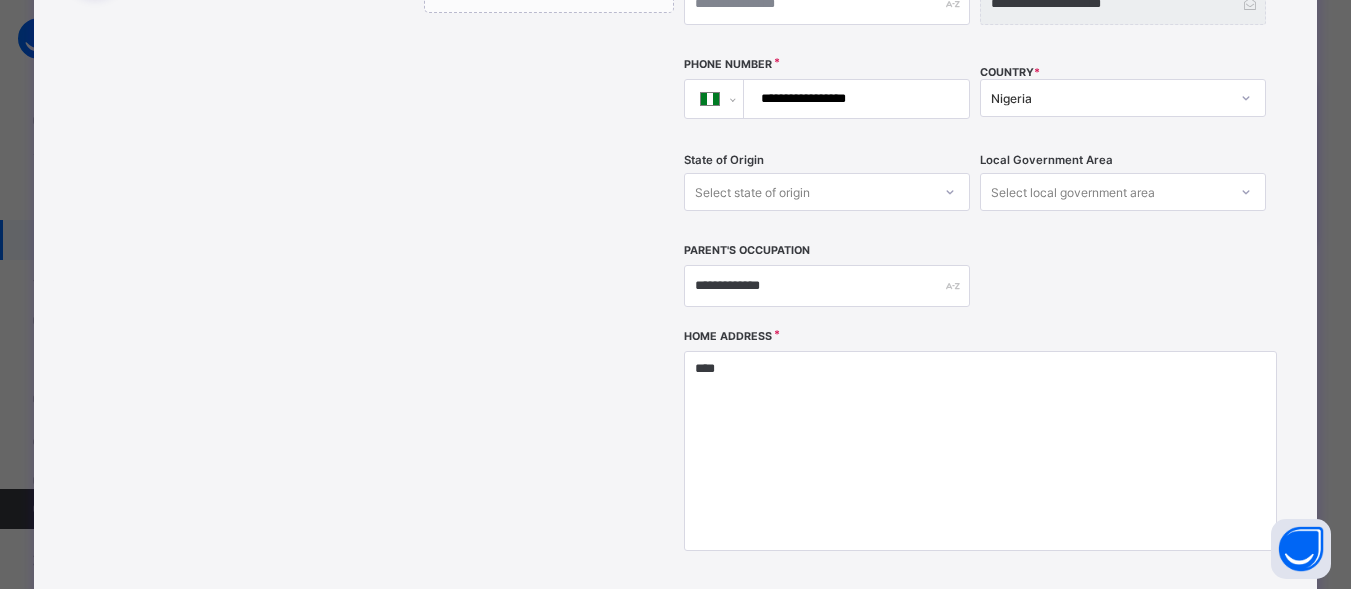 scroll, scrollTop: 475, scrollLeft: 0, axis: vertical 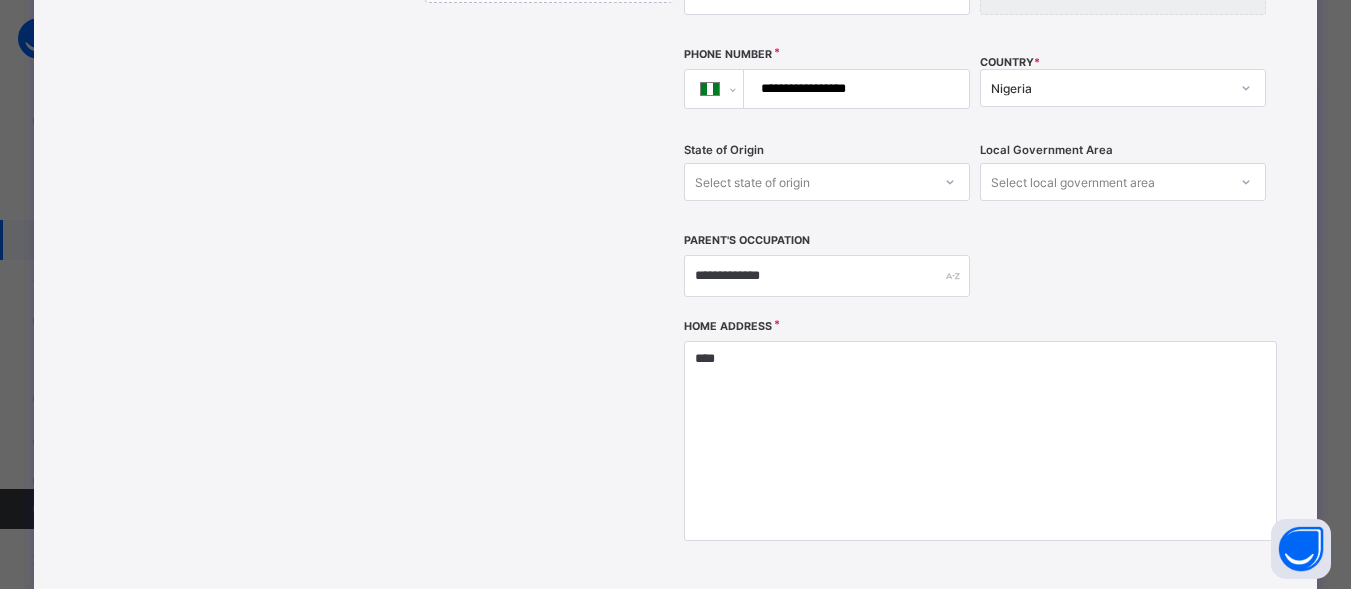 type on "**********" 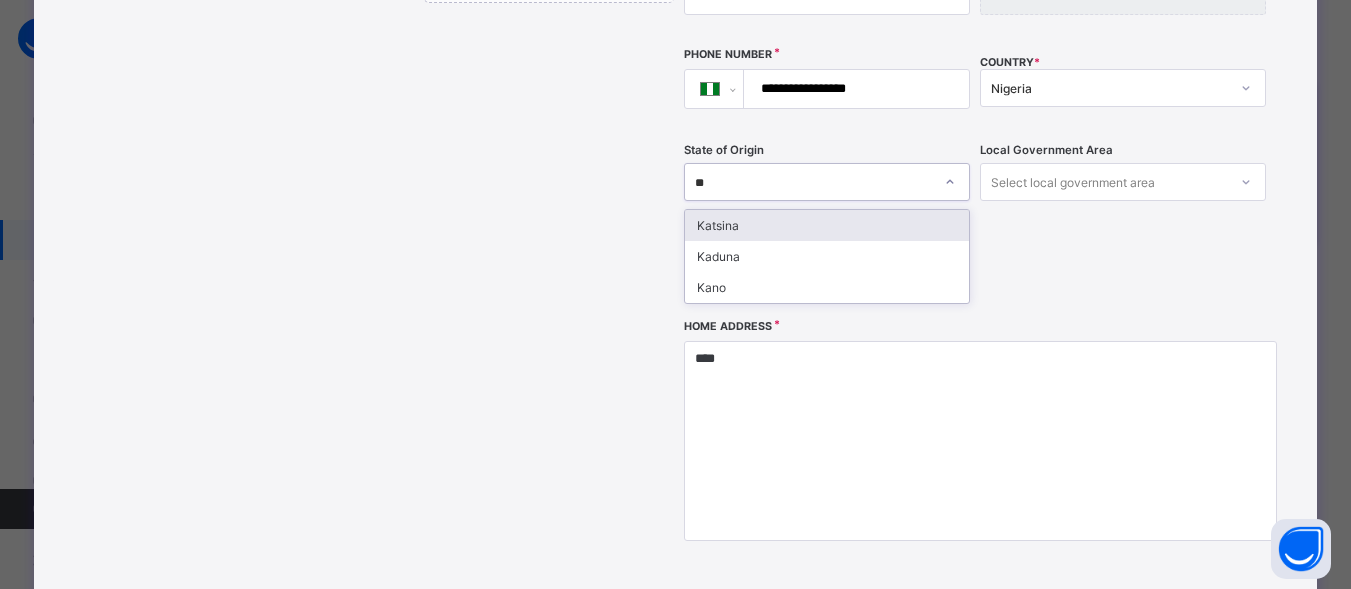 type on "***" 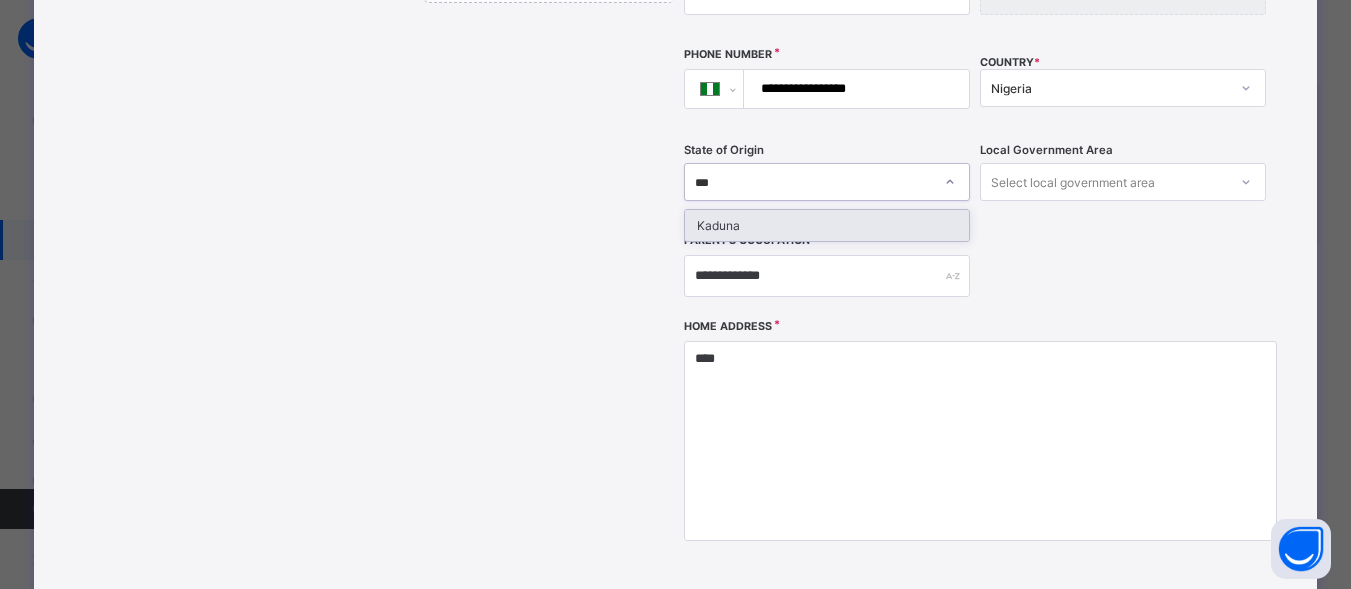 click on "Kaduna" at bounding box center [827, 225] 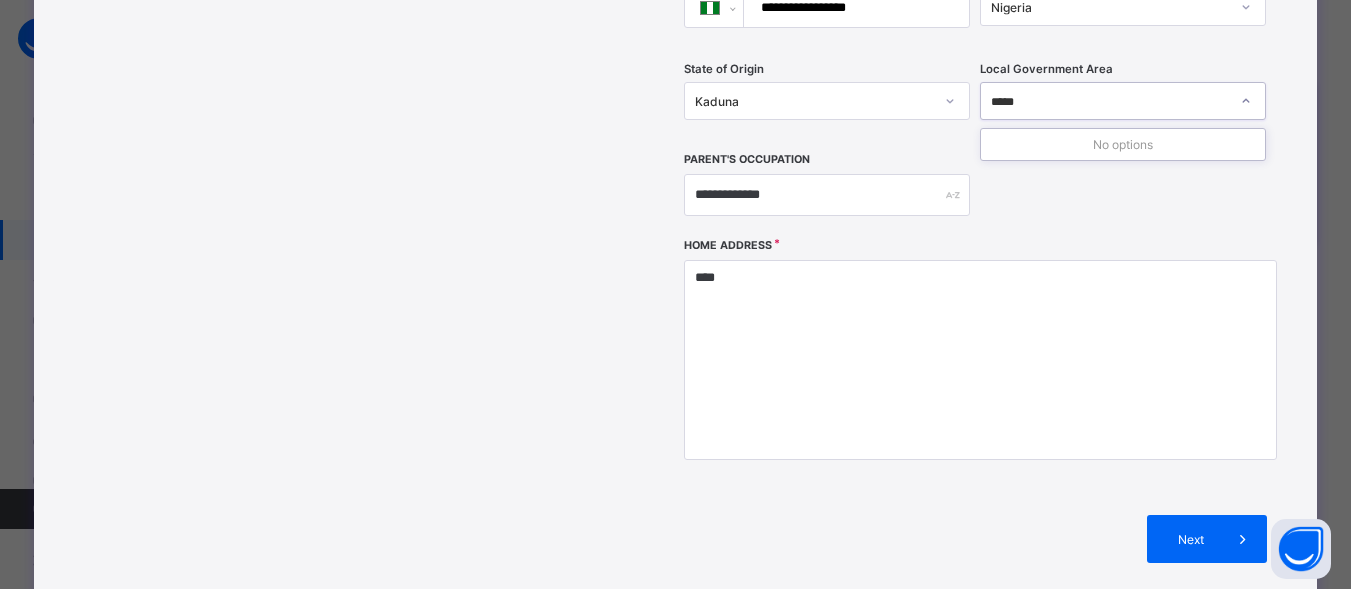 scroll, scrollTop: 566, scrollLeft: 0, axis: vertical 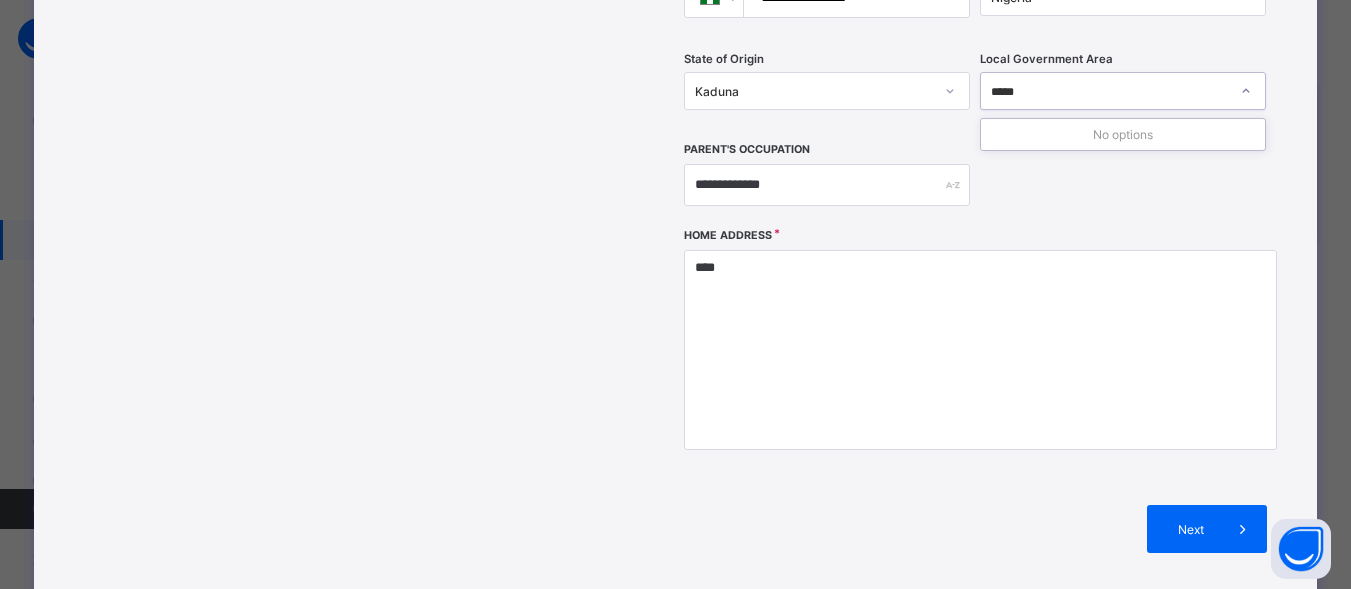 type on "*****" 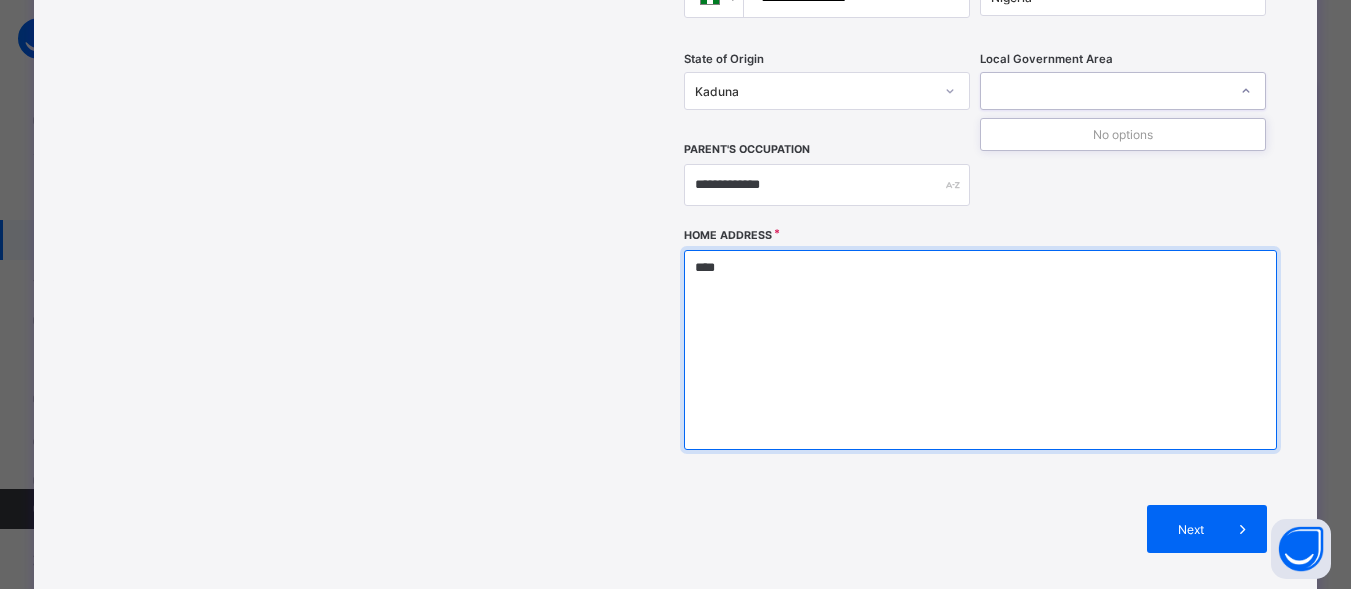 click on "****" at bounding box center (980, 350) 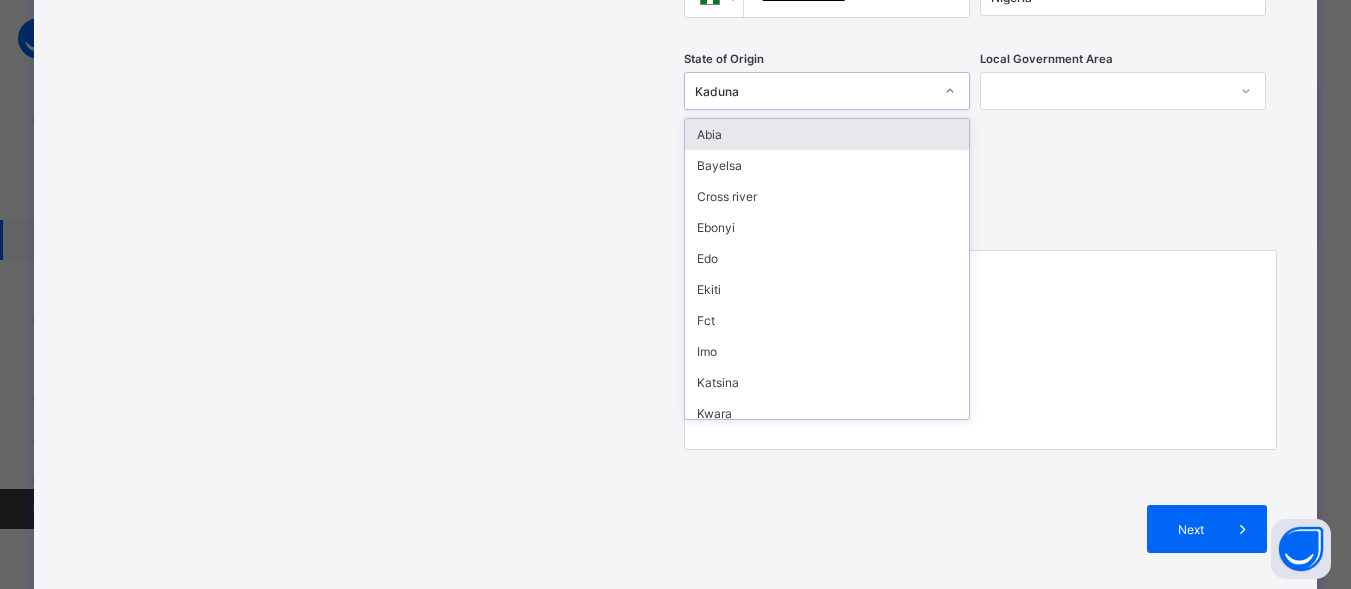 click 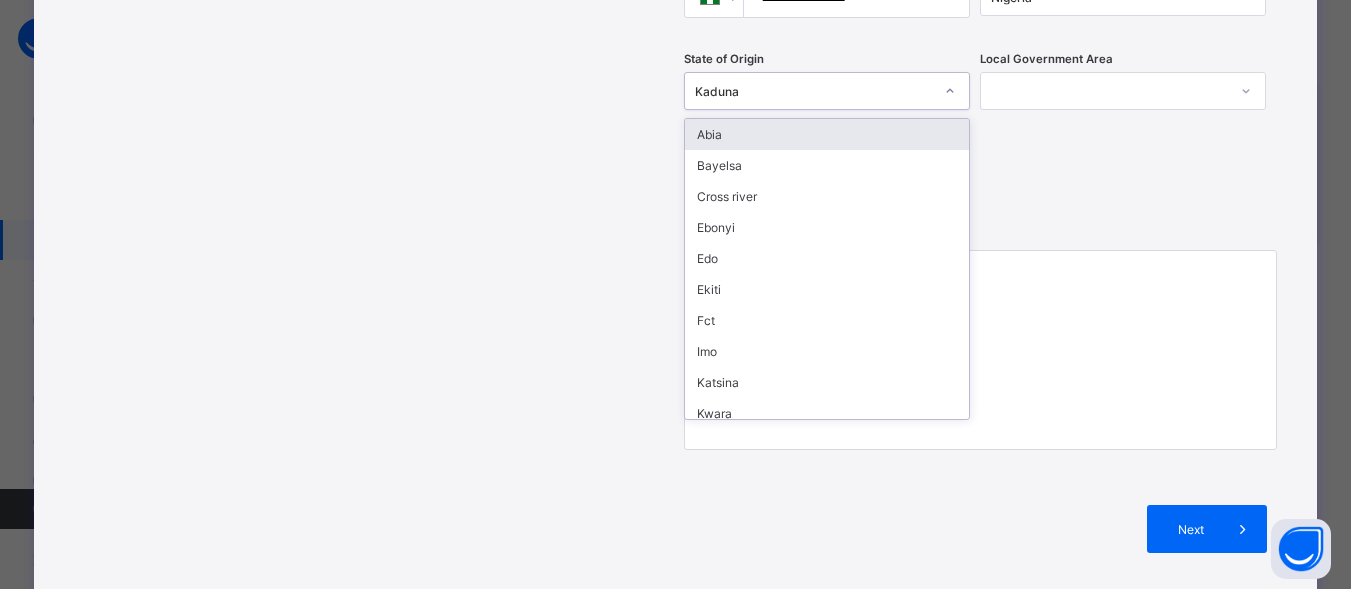 click on "Kaduna" at bounding box center (814, 91) 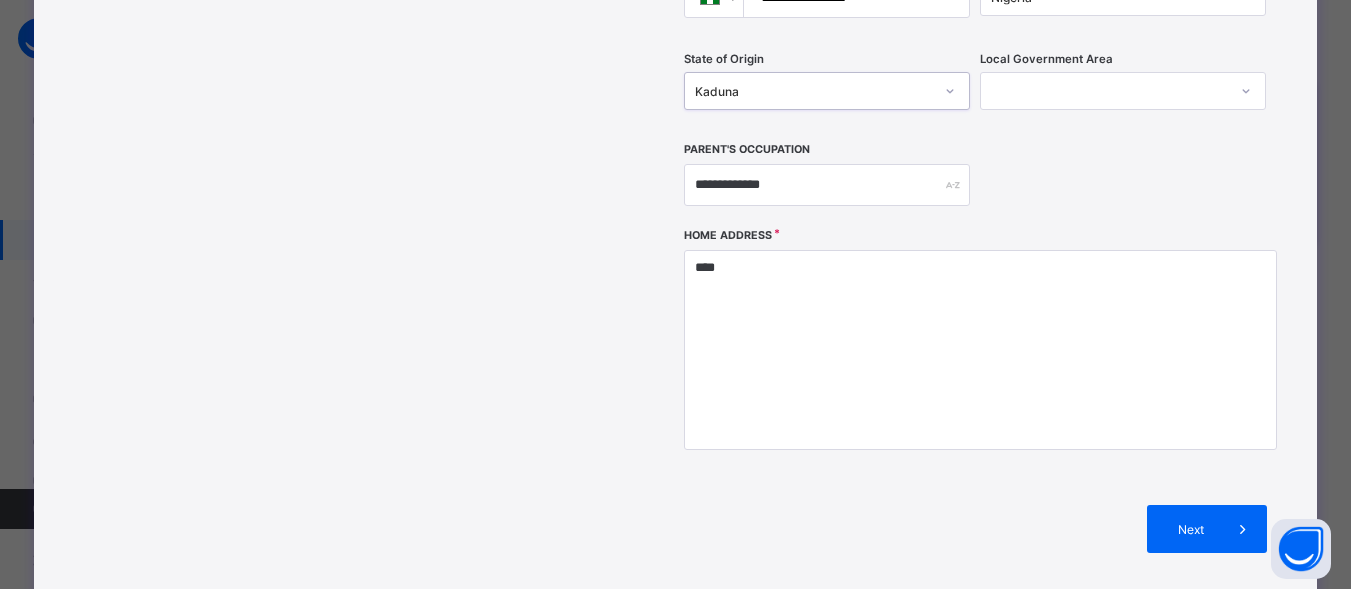 click at bounding box center (1104, 91) 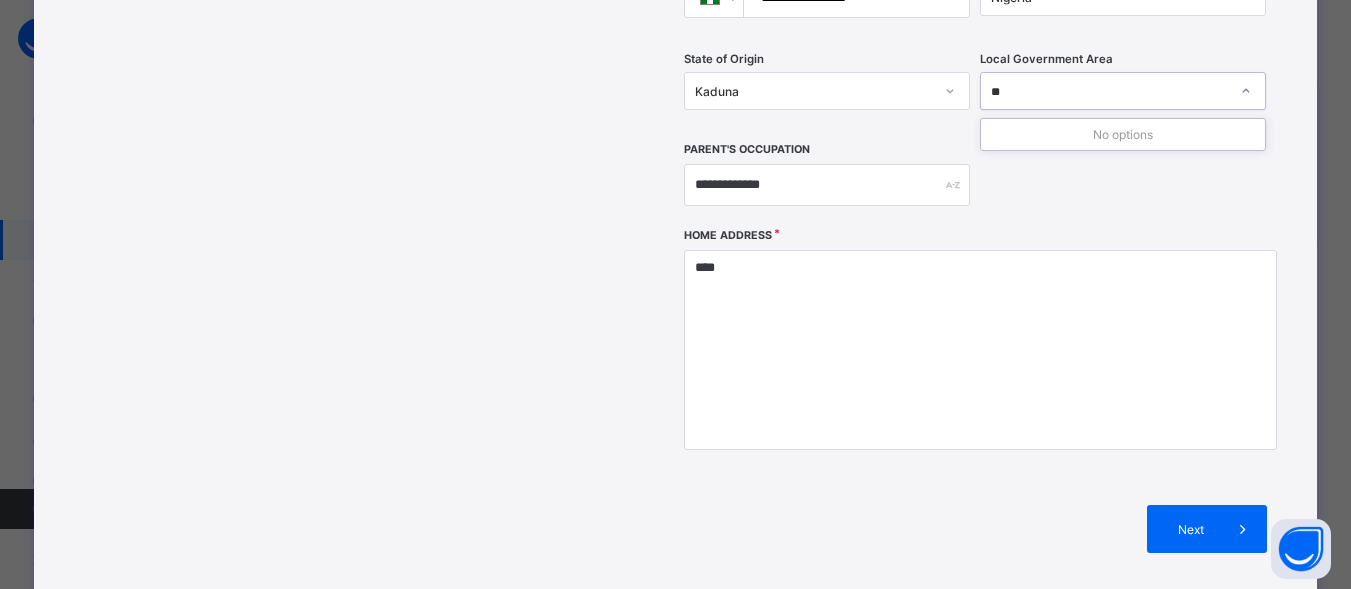 type on "**" 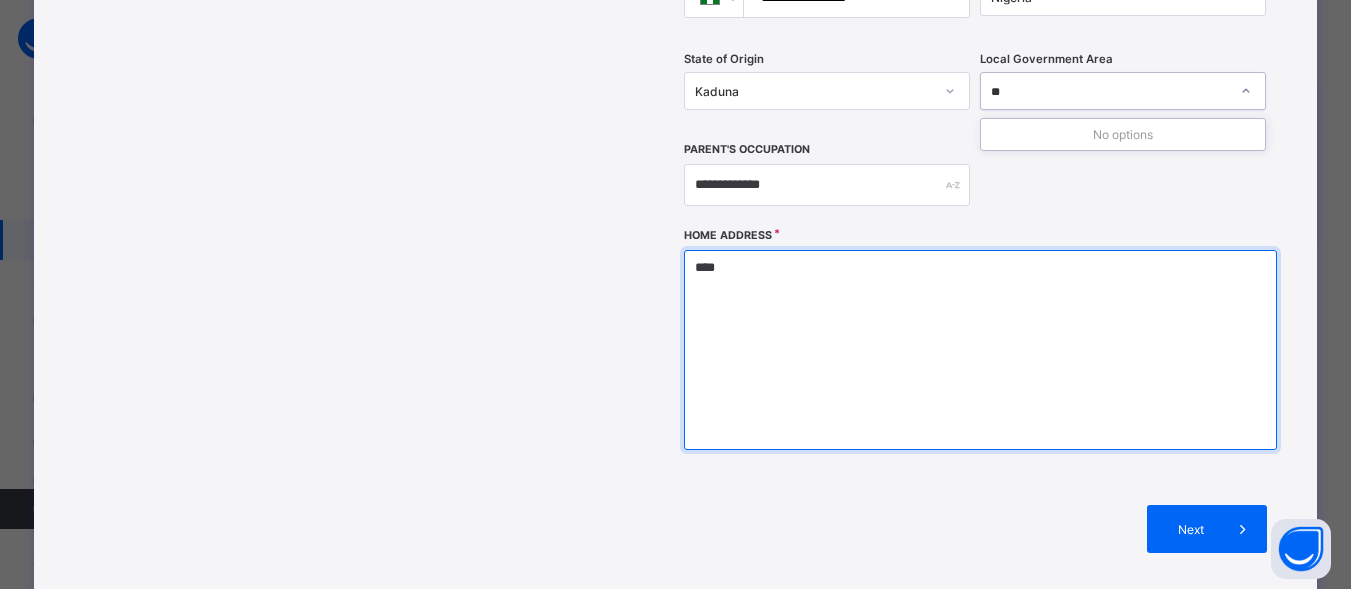 type 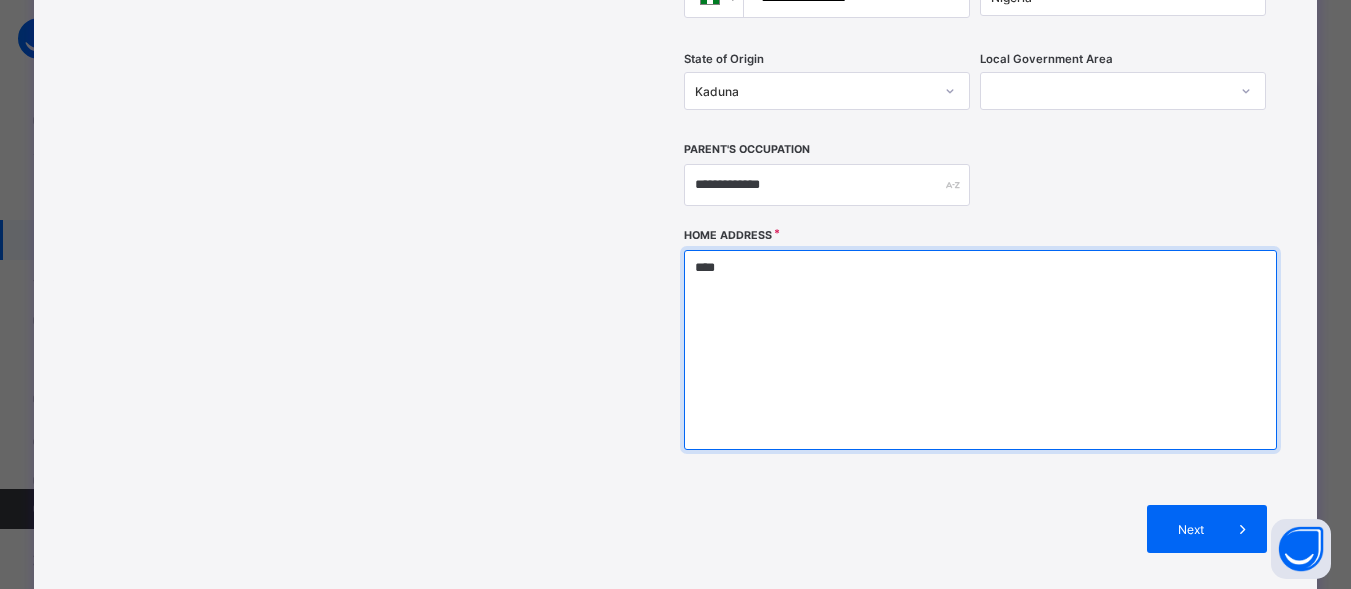click on "****" at bounding box center (980, 350) 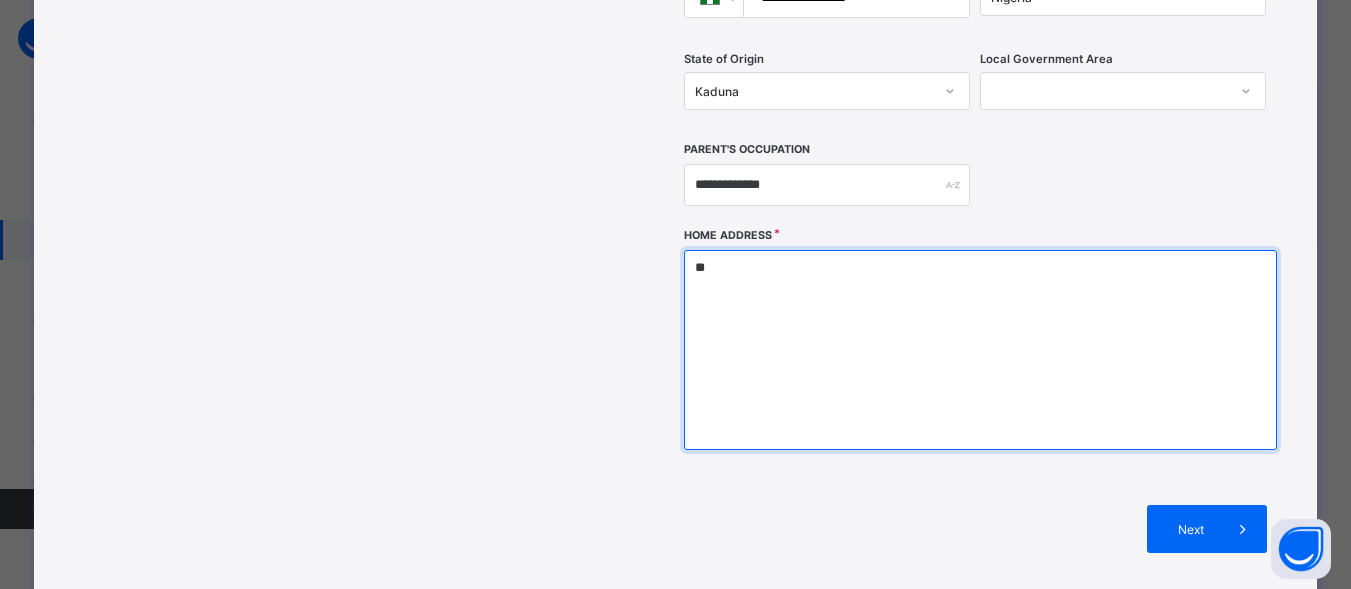 type on "*" 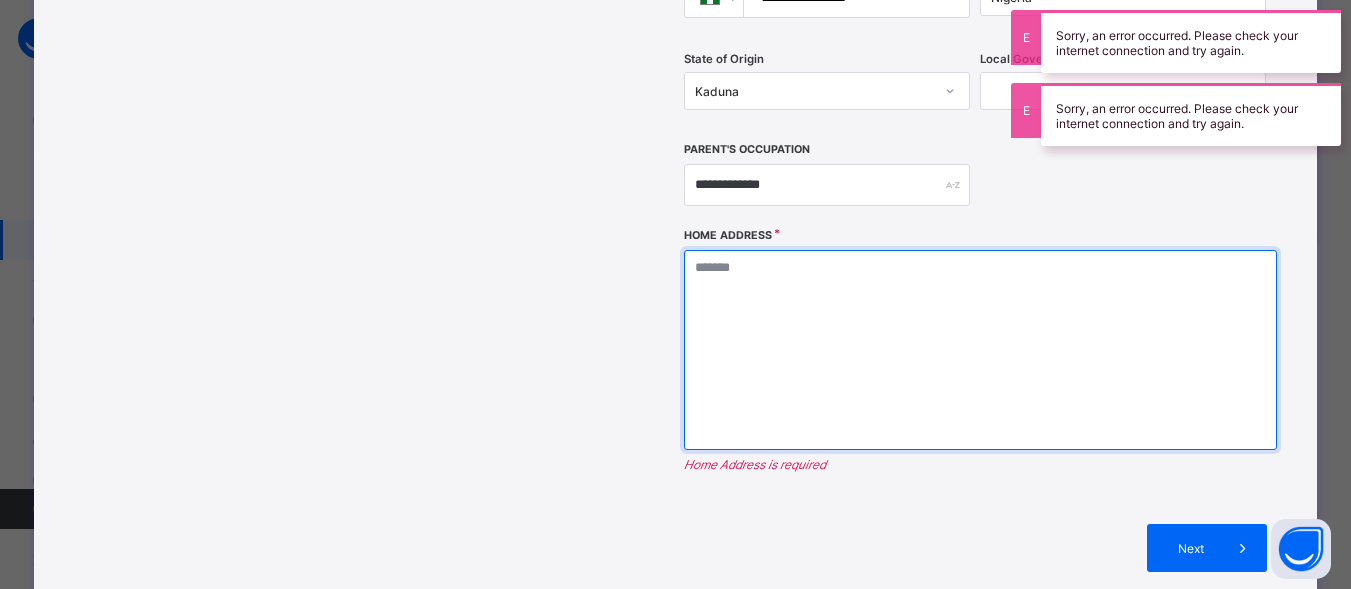 click at bounding box center [980, 350] 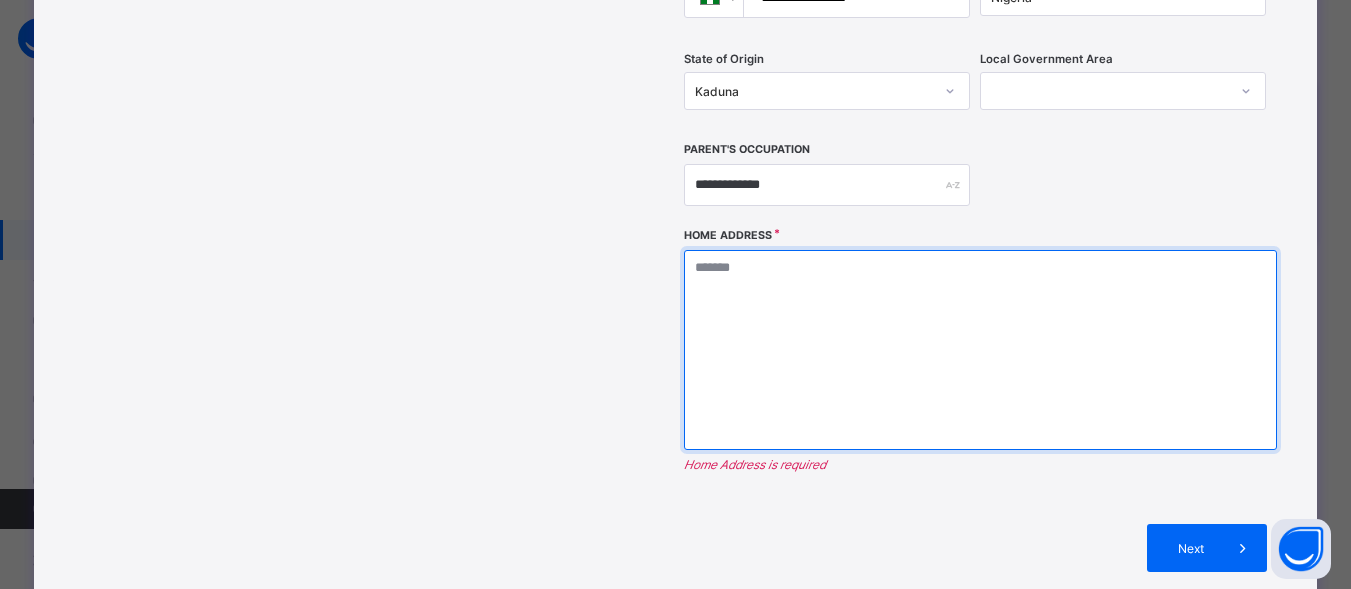 type 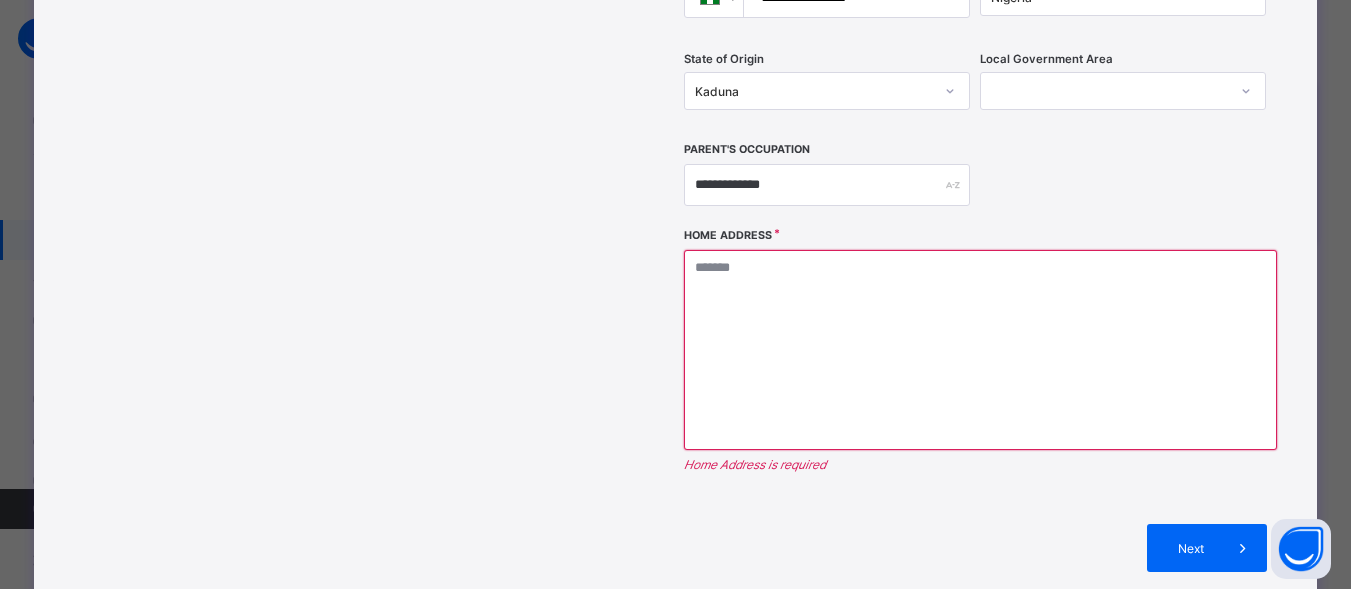 click at bounding box center [1104, 91] 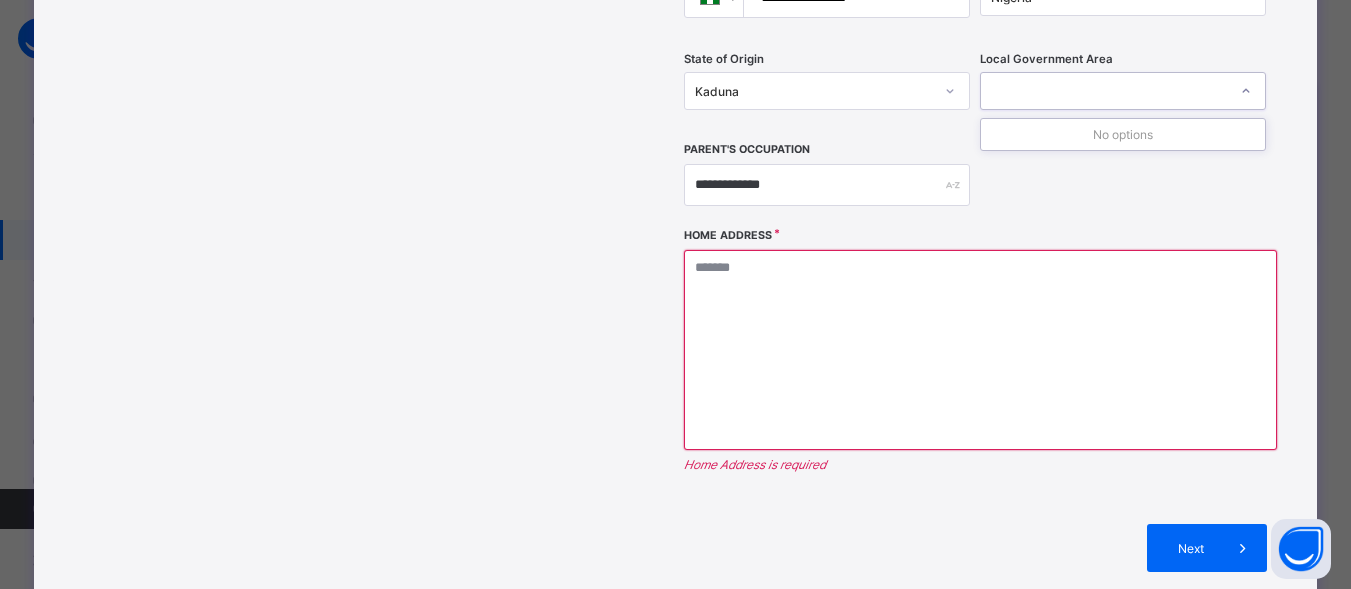 click at bounding box center [1104, 91] 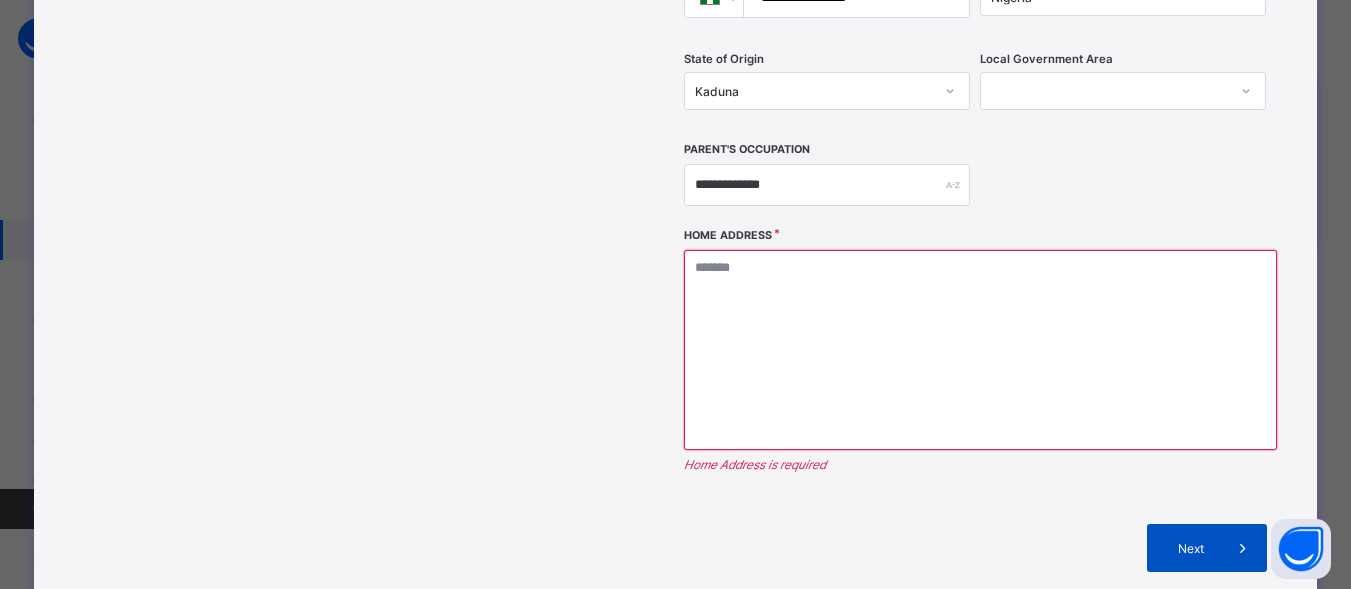 click on "Next" at bounding box center [1190, 548] 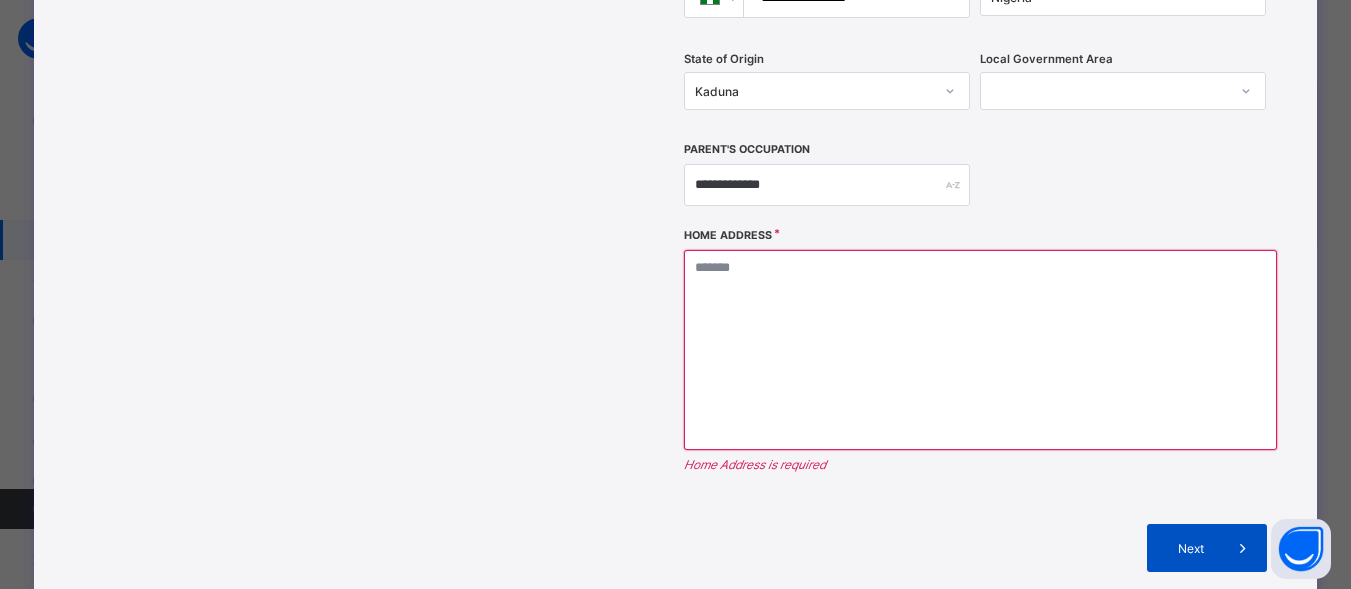 click on "Next" at bounding box center (1190, 548) 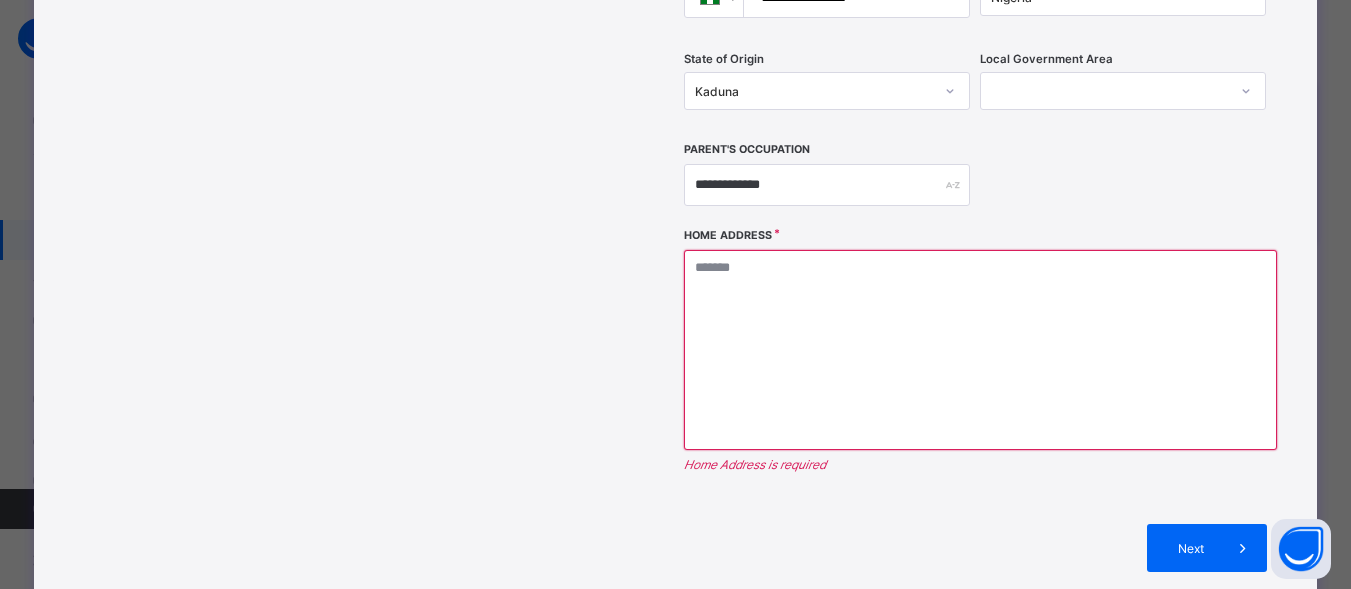 click on "**********" at bounding box center [675, 93] 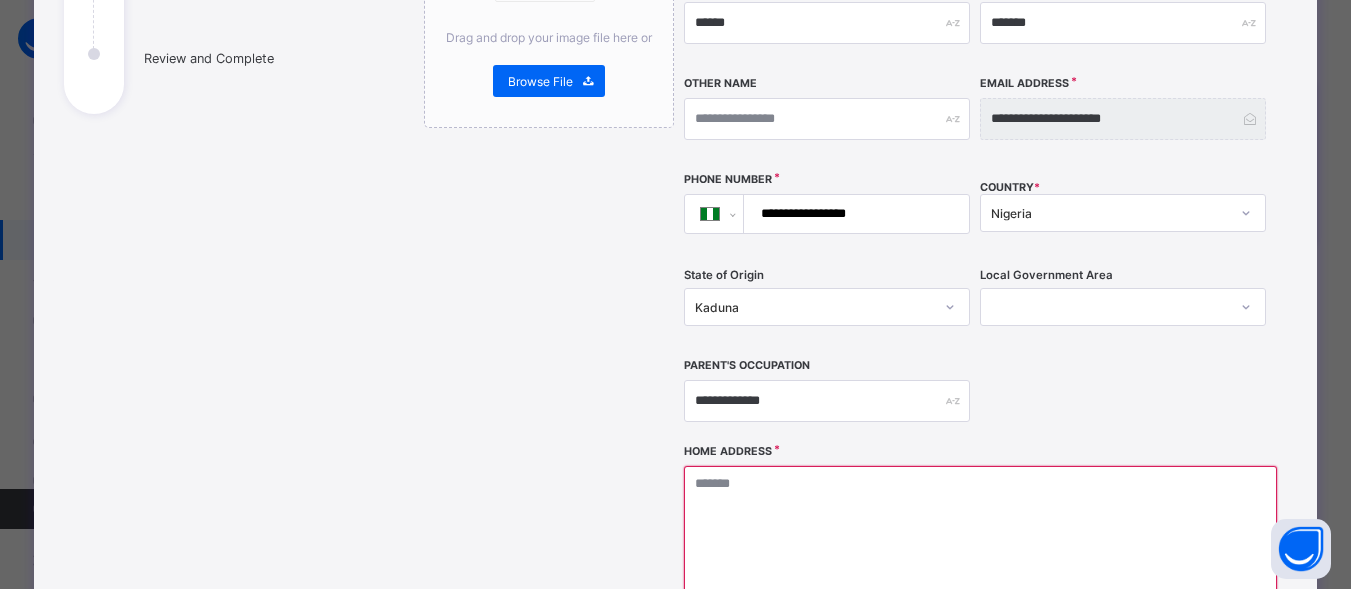 scroll, scrollTop: 352, scrollLeft: 0, axis: vertical 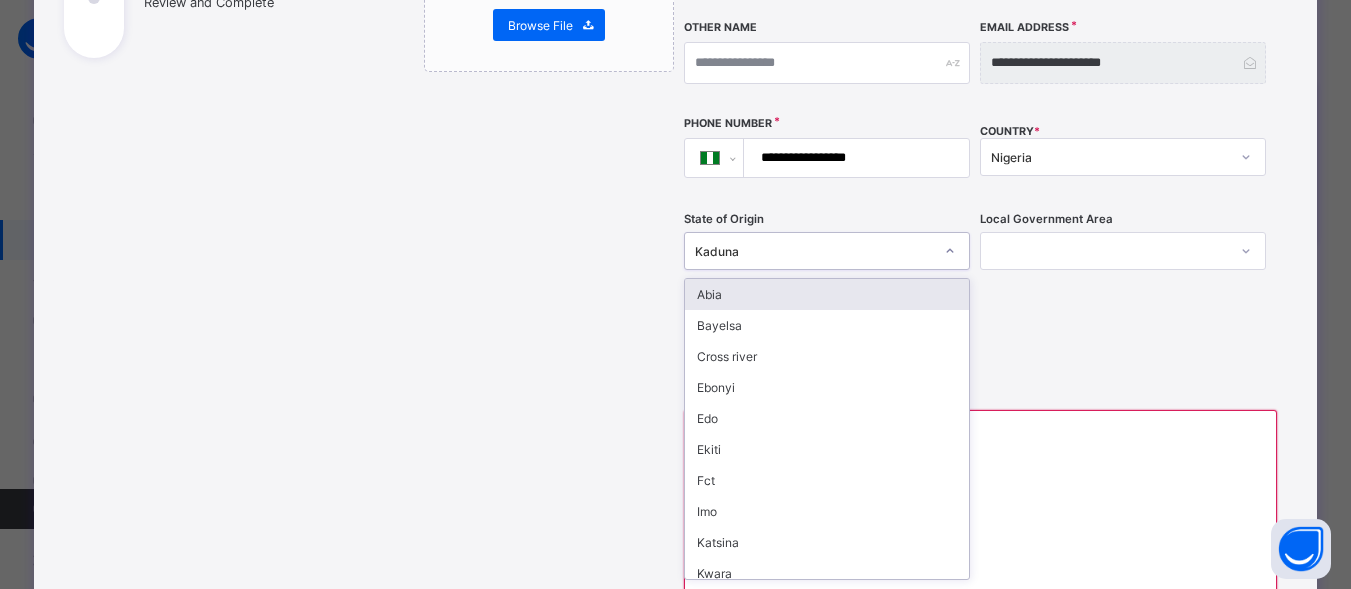 click on "option Kaduna, selected.    option Abia focused, 1 of 37. 37 results available. Use Up and Down to choose options, press Enter to select the currently focused option, press Escape to exit the menu, press Tab to select the option and exit the menu. Kaduna Abia Bayelsa Cross river Ebonyi Edo Ekiti Fct Imo Katsina Kwara Ogun Osun Oyo Sokoto Gombe Jigawa Nassarawa Ondo Zamfara Akwa ibom Anambra Kebbi Kaduna Kano Adamawa Enugu Lagos Bauchi Benue Borno Delta Kogi Niger Plateau Rivers Taraba Yobe" at bounding box center (827, 251) 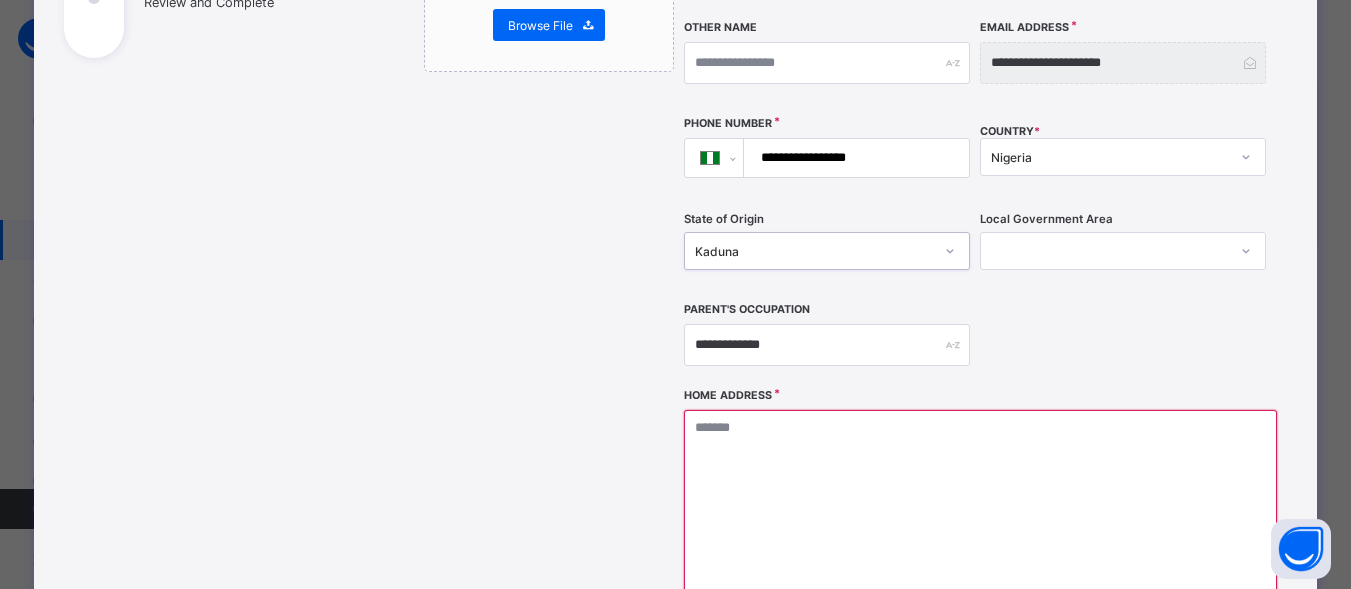 click on "Kaduna" at bounding box center (814, 251) 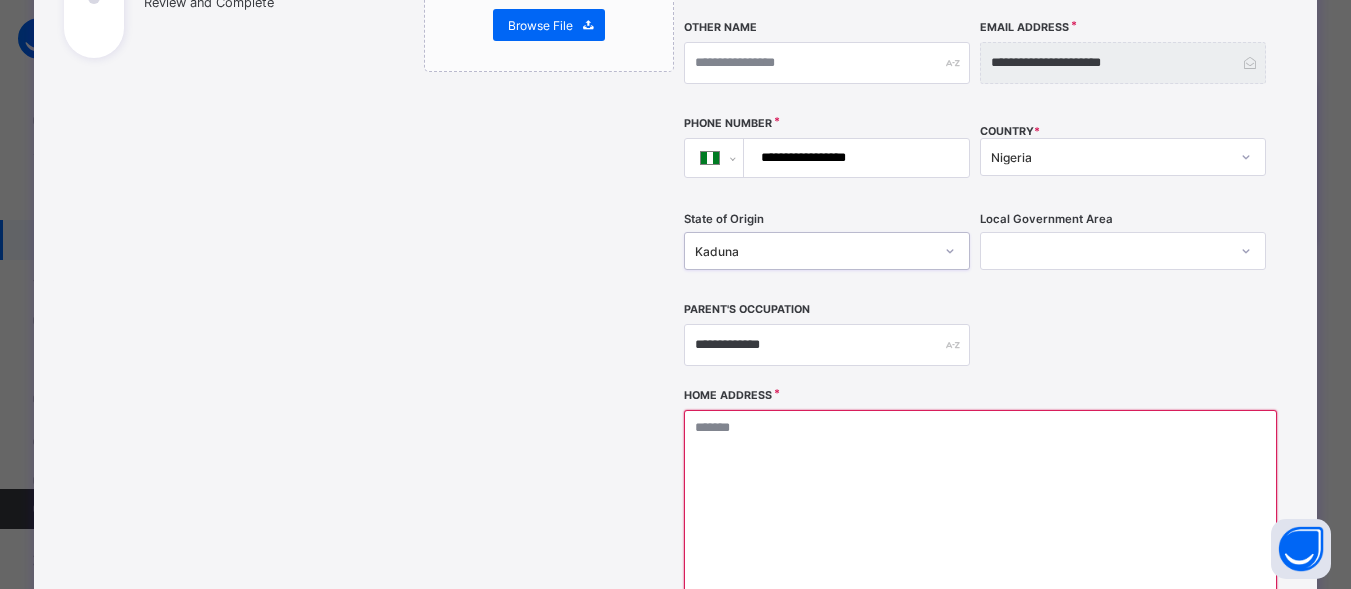 click 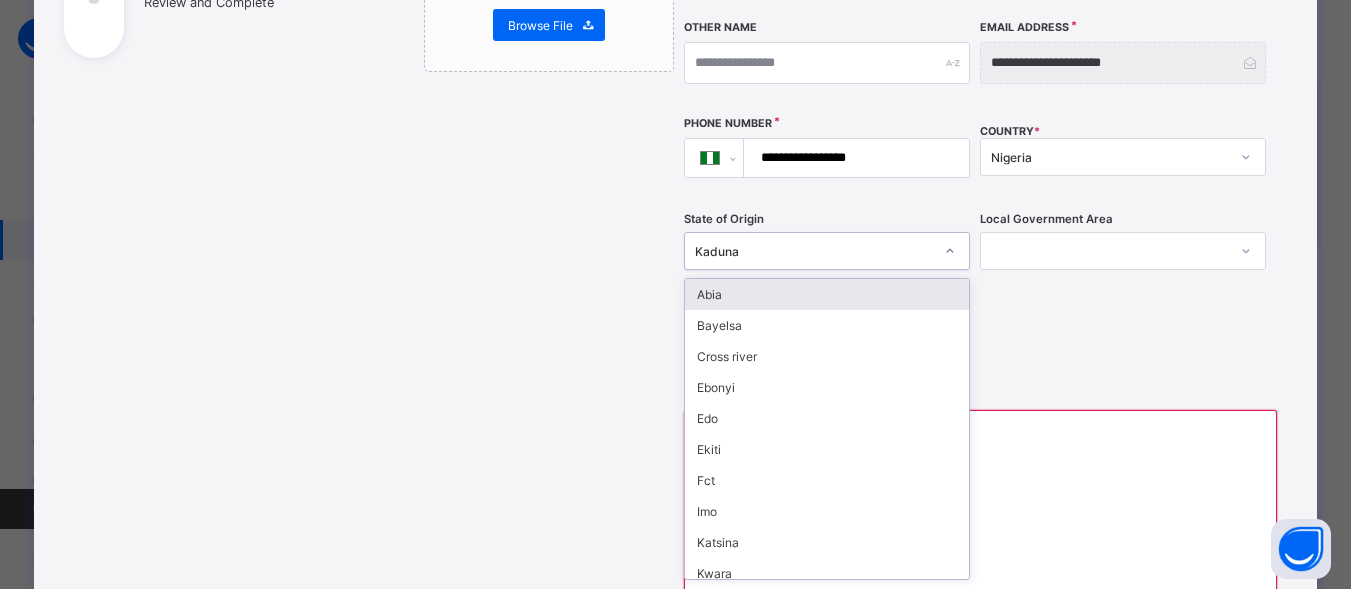 click at bounding box center [950, 251] 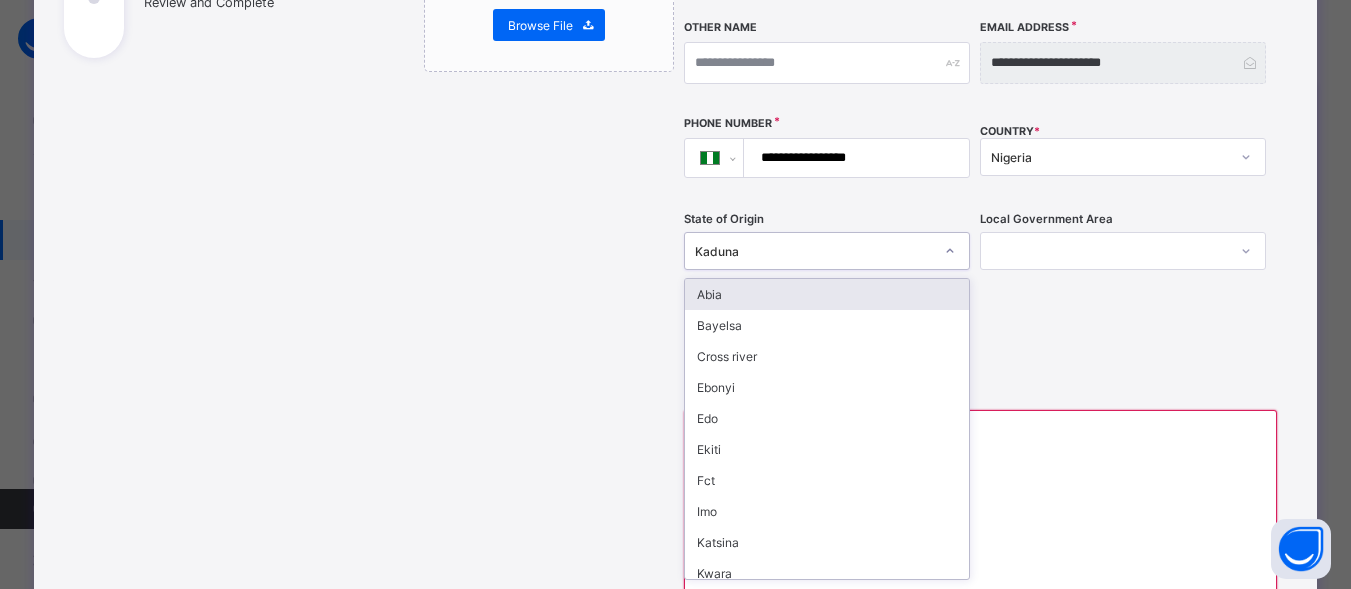 click 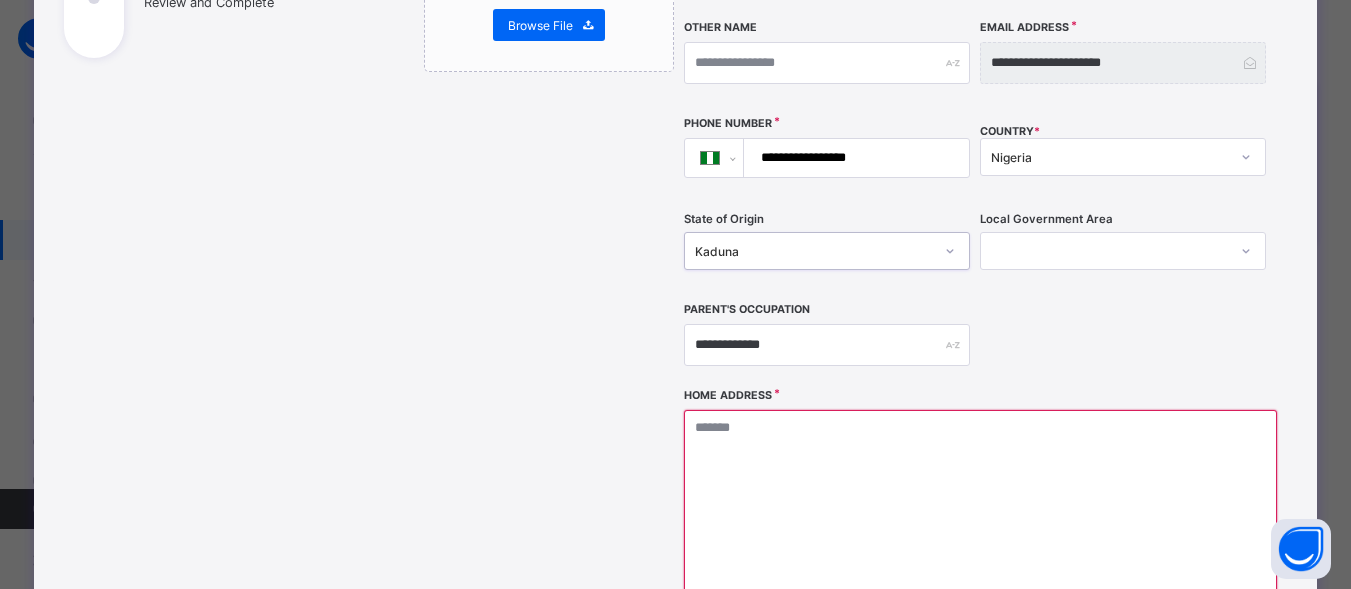 click at bounding box center (1104, 251) 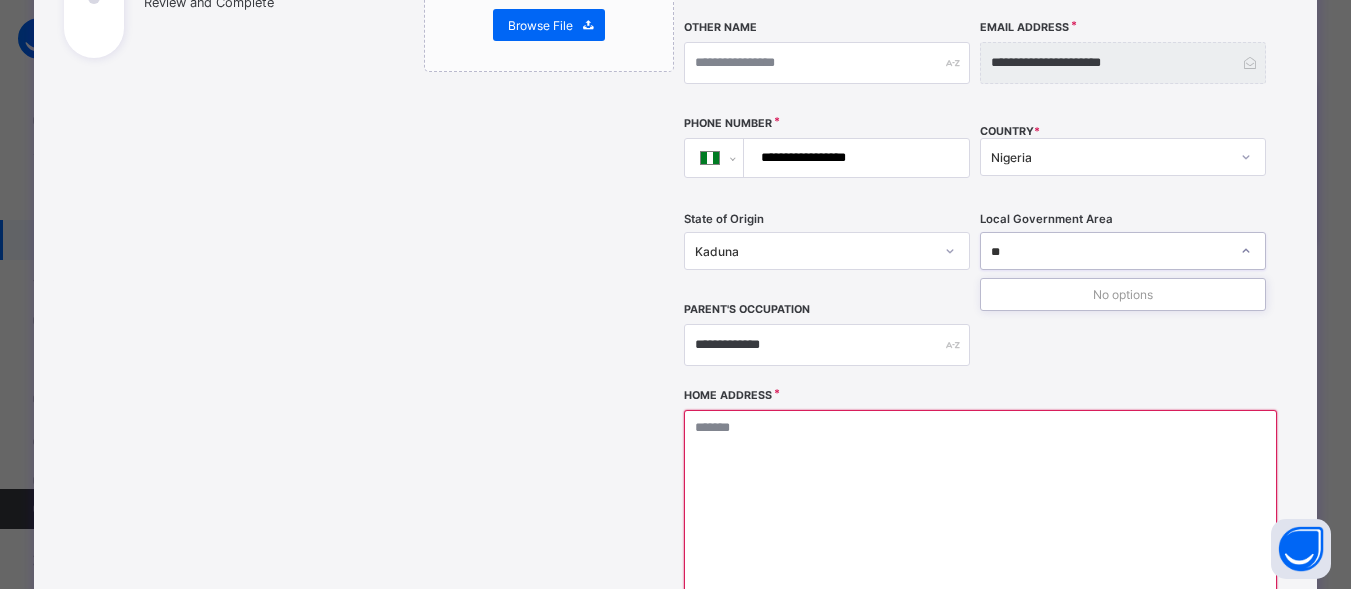 type on "**" 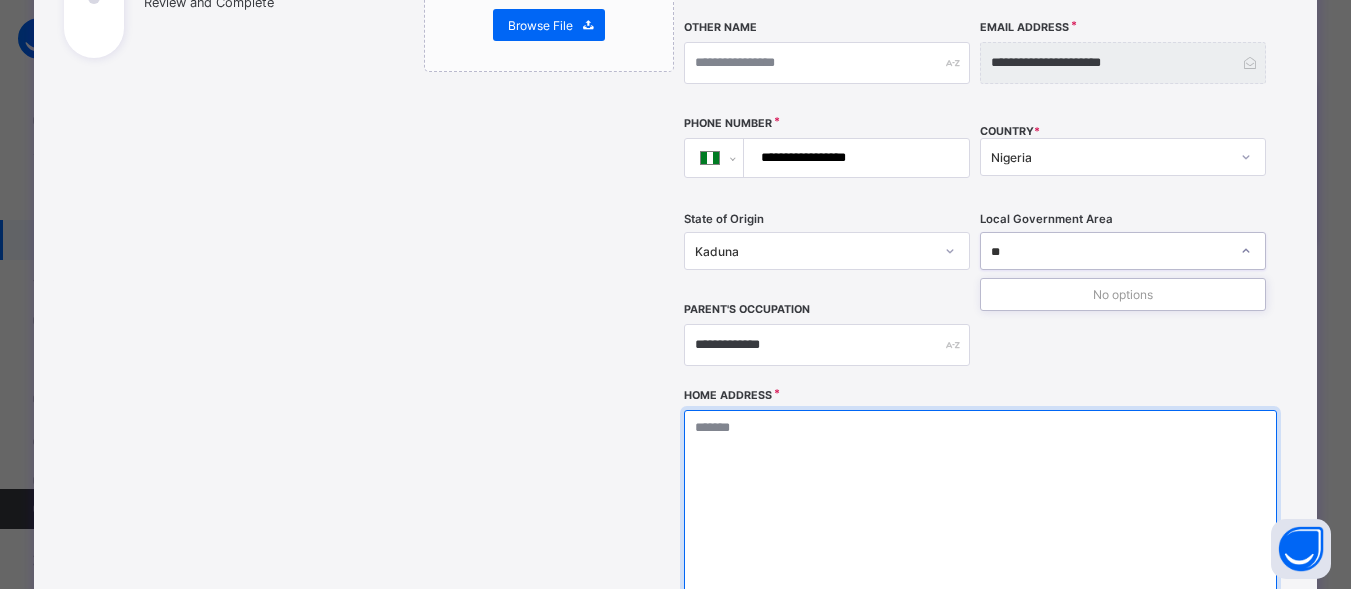 type 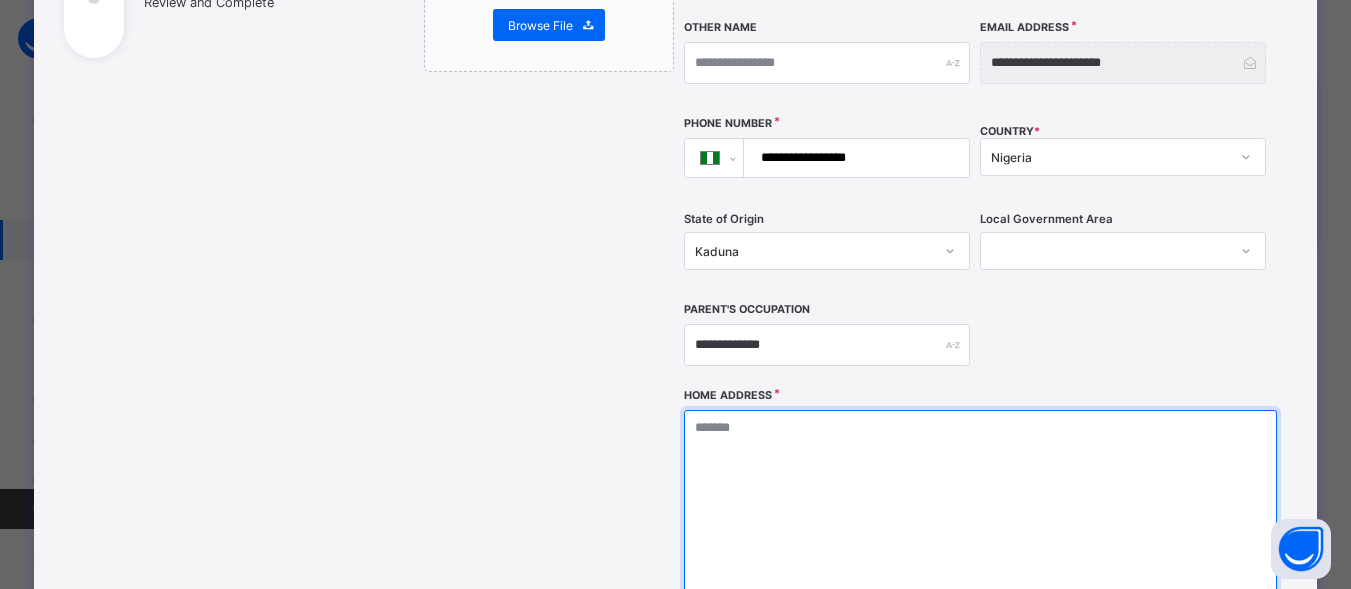click at bounding box center [980, 510] 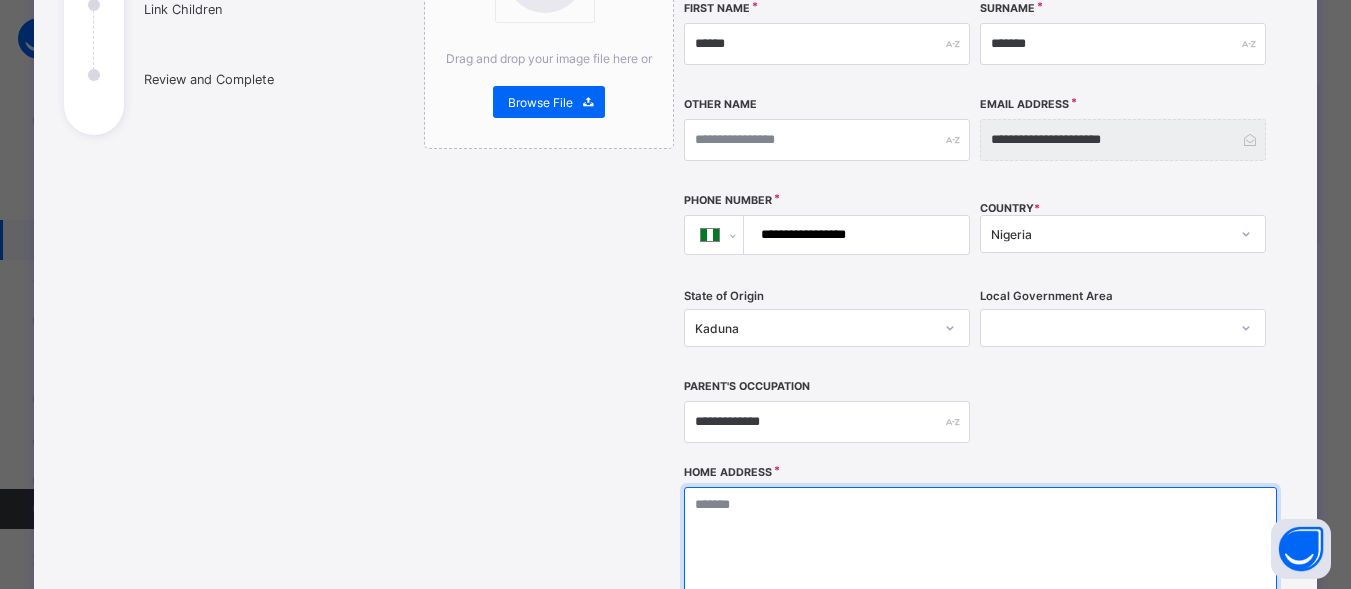 scroll, scrollTop: 767, scrollLeft: 0, axis: vertical 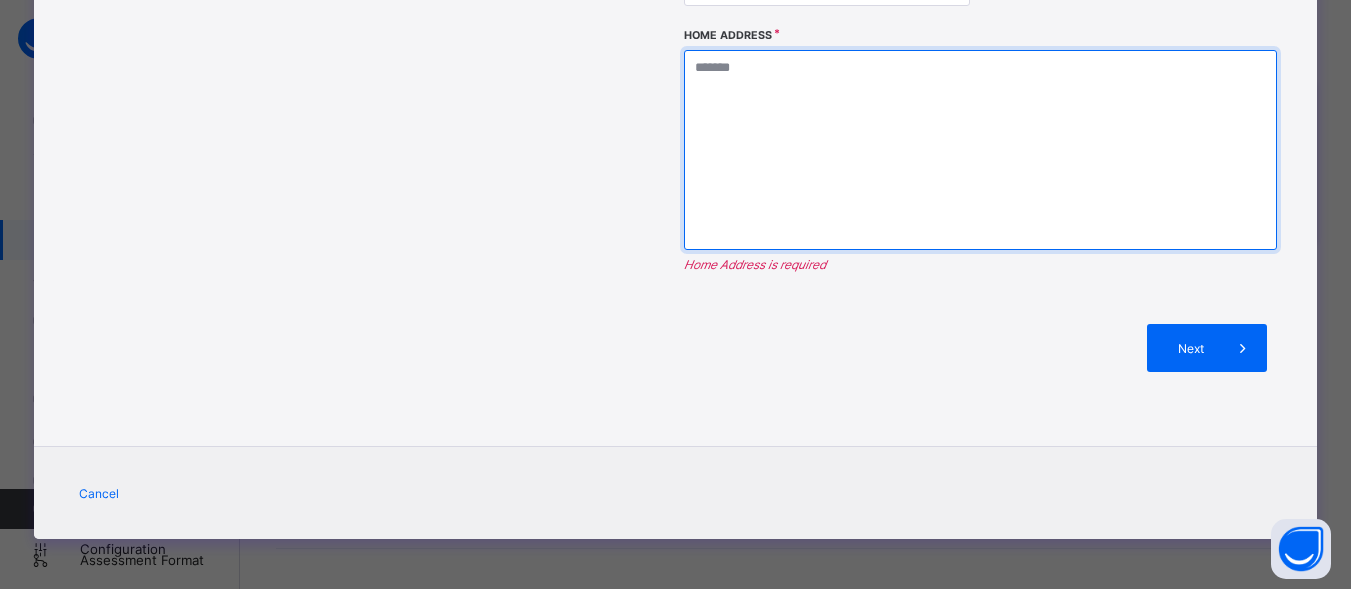 click at bounding box center [980, 150] 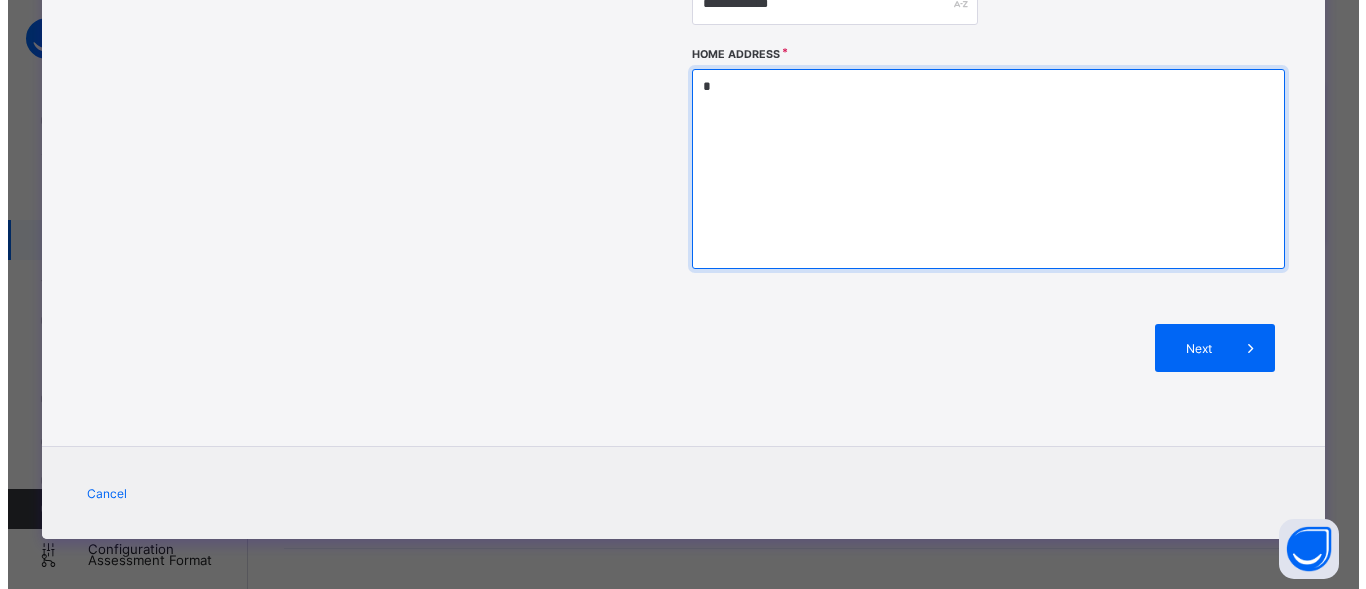 scroll, scrollTop: 748, scrollLeft: 0, axis: vertical 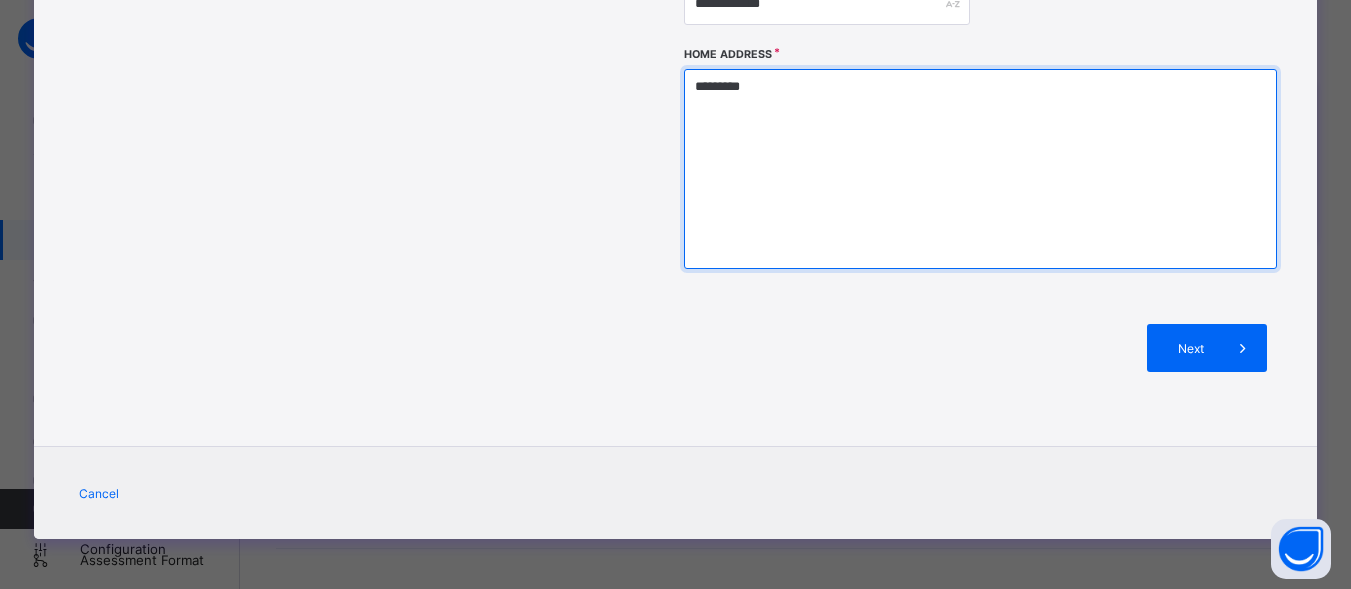 type on "*********" 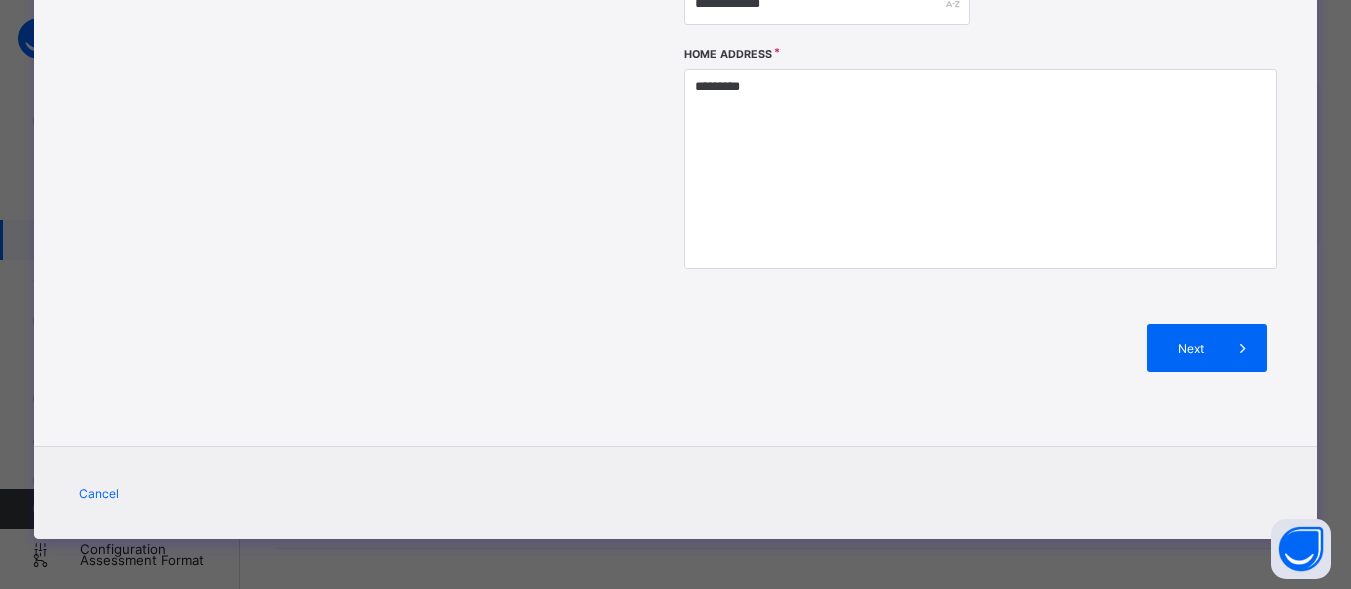 click on "Next" at bounding box center (975, 348) 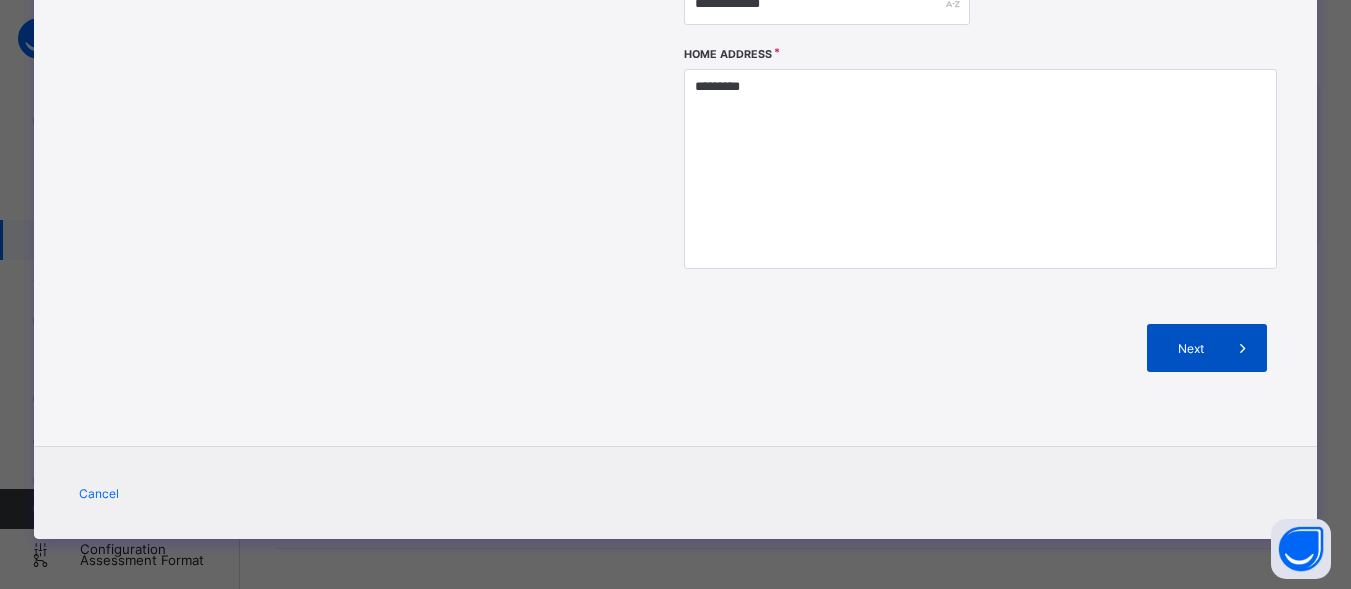 click on "Next" at bounding box center [1207, 348] 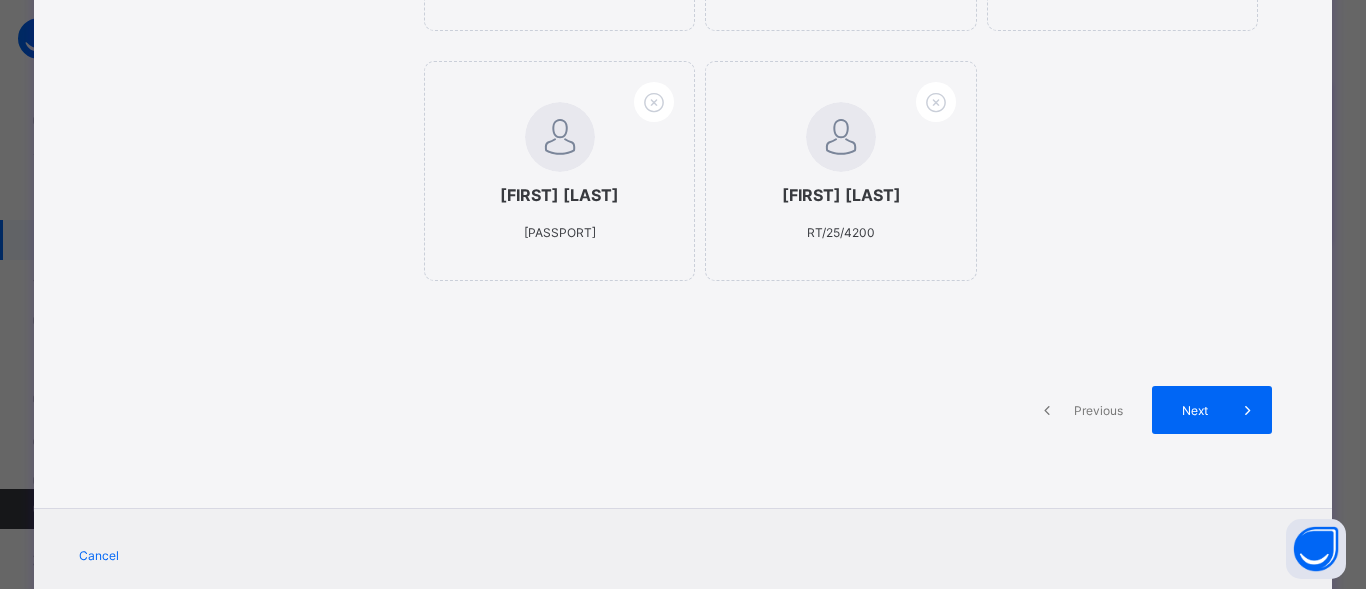 scroll, scrollTop: 582, scrollLeft: 0, axis: vertical 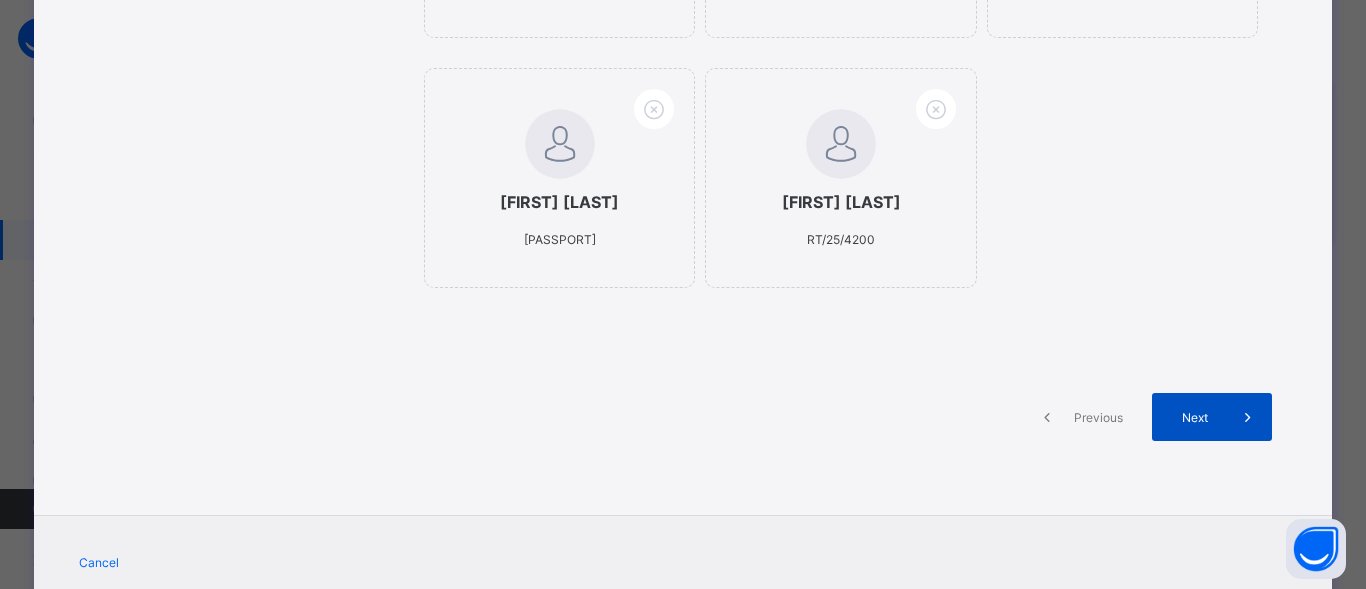 click on "Next" at bounding box center [1195, 417] 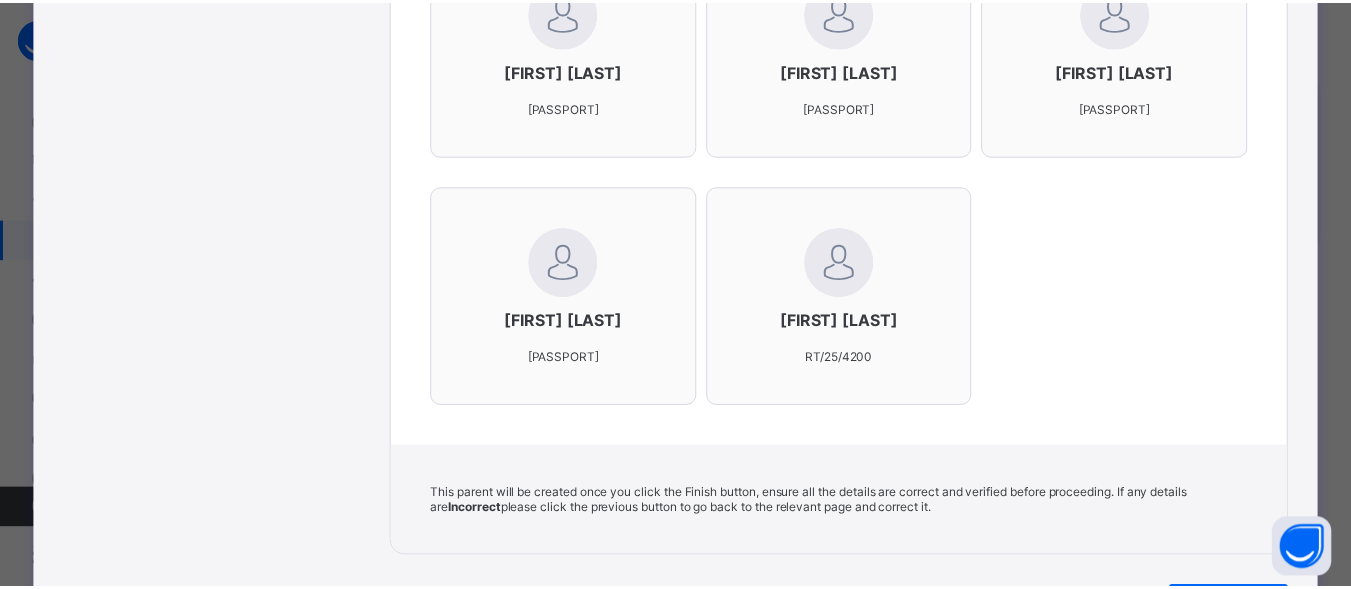 scroll, scrollTop: 1075, scrollLeft: 0, axis: vertical 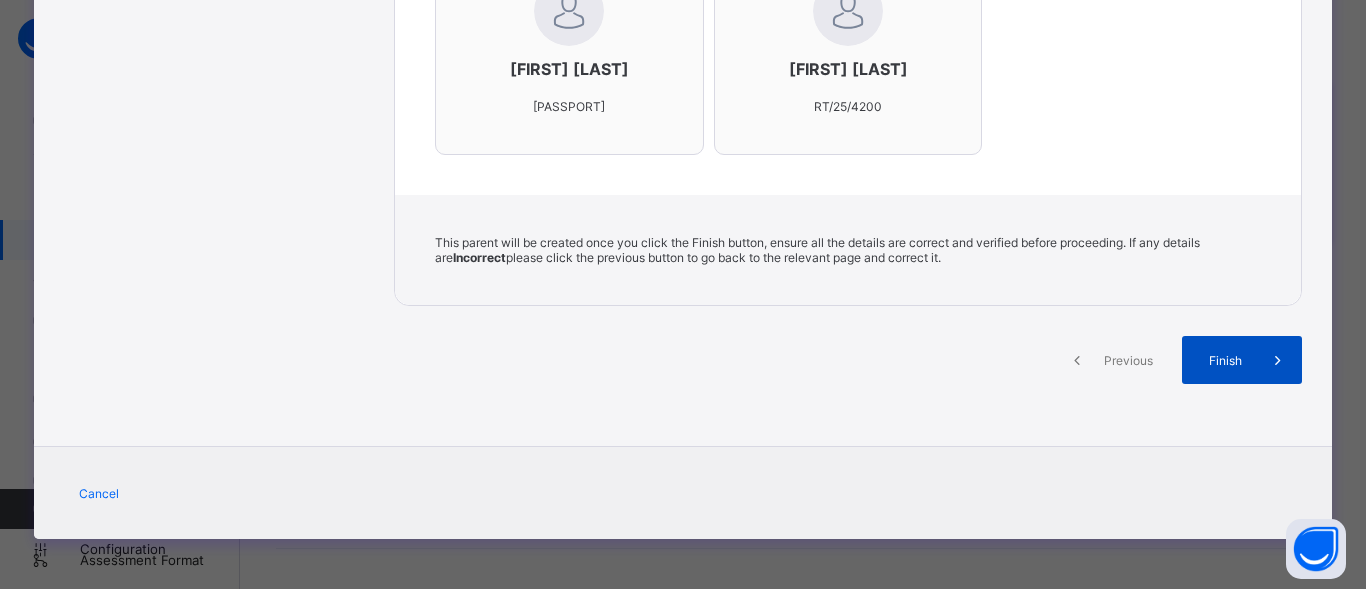 click on "Finish" at bounding box center [1225, 360] 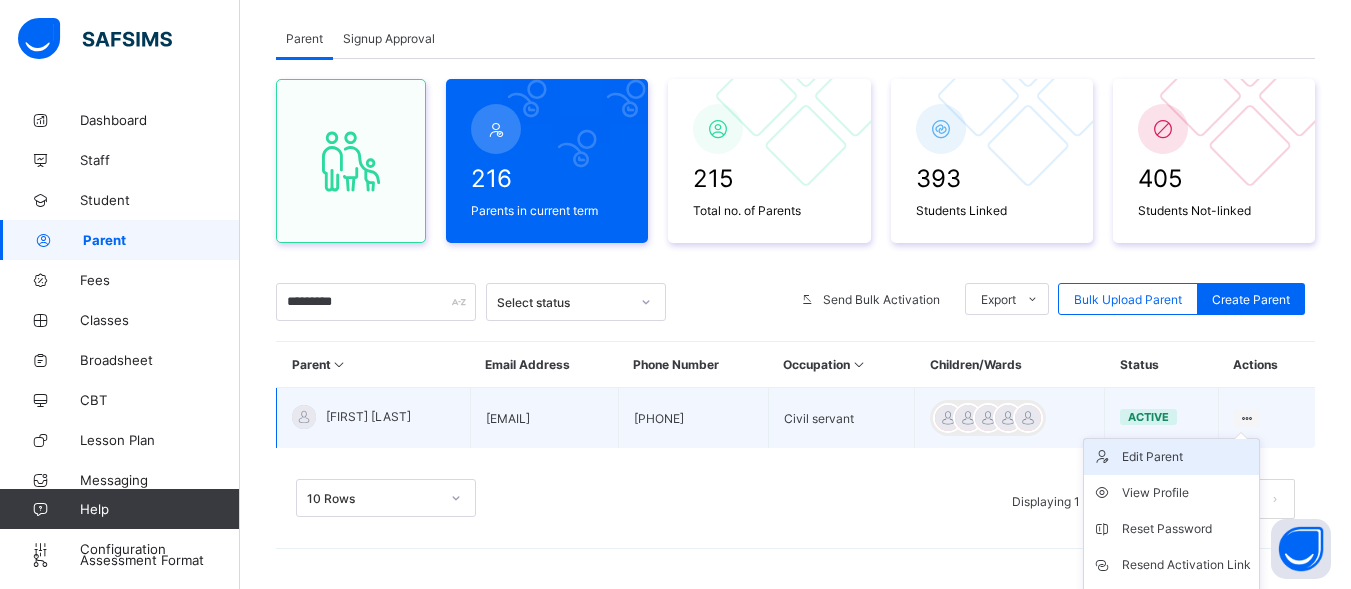 click on "Edit Parent" at bounding box center (1186, 457) 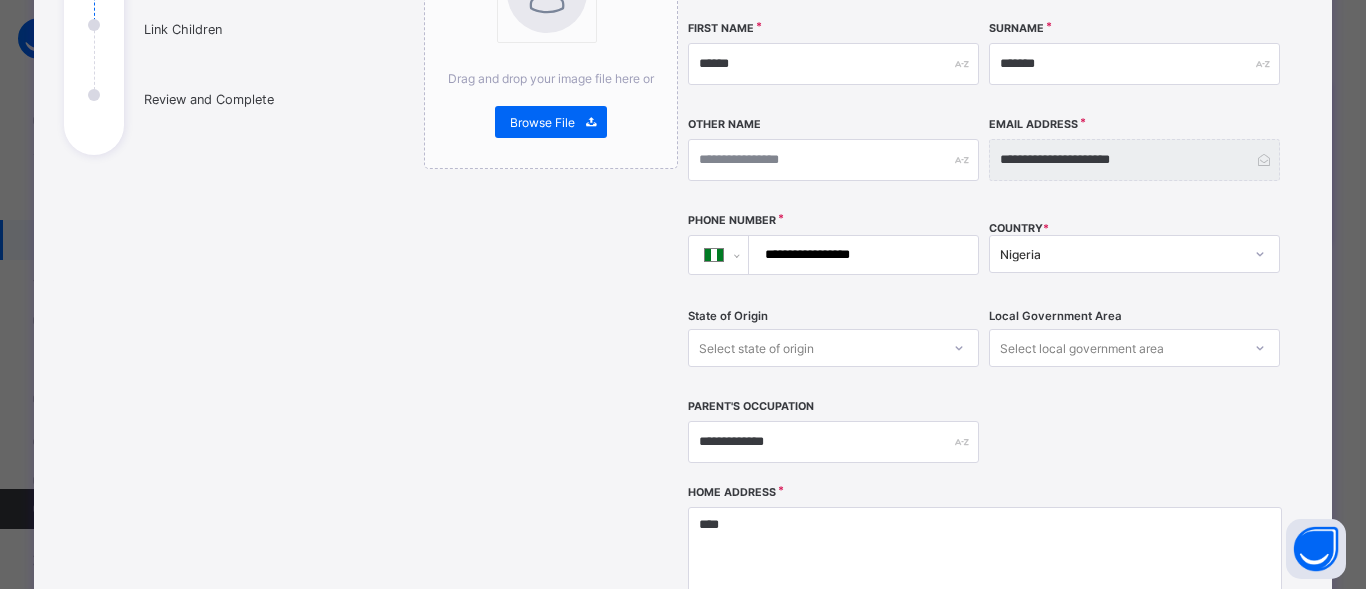 scroll, scrollTop: 326, scrollLeft: 0, axis: vertical 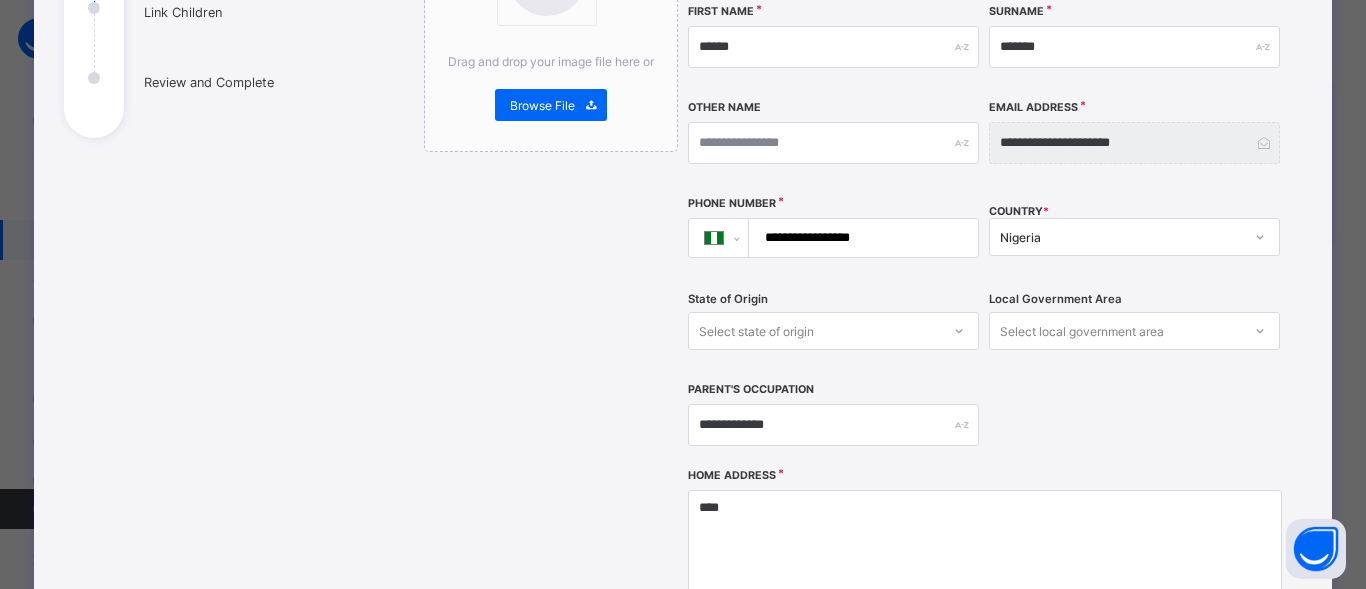 click on "Select state of origin" at bounding box center (833, 331) 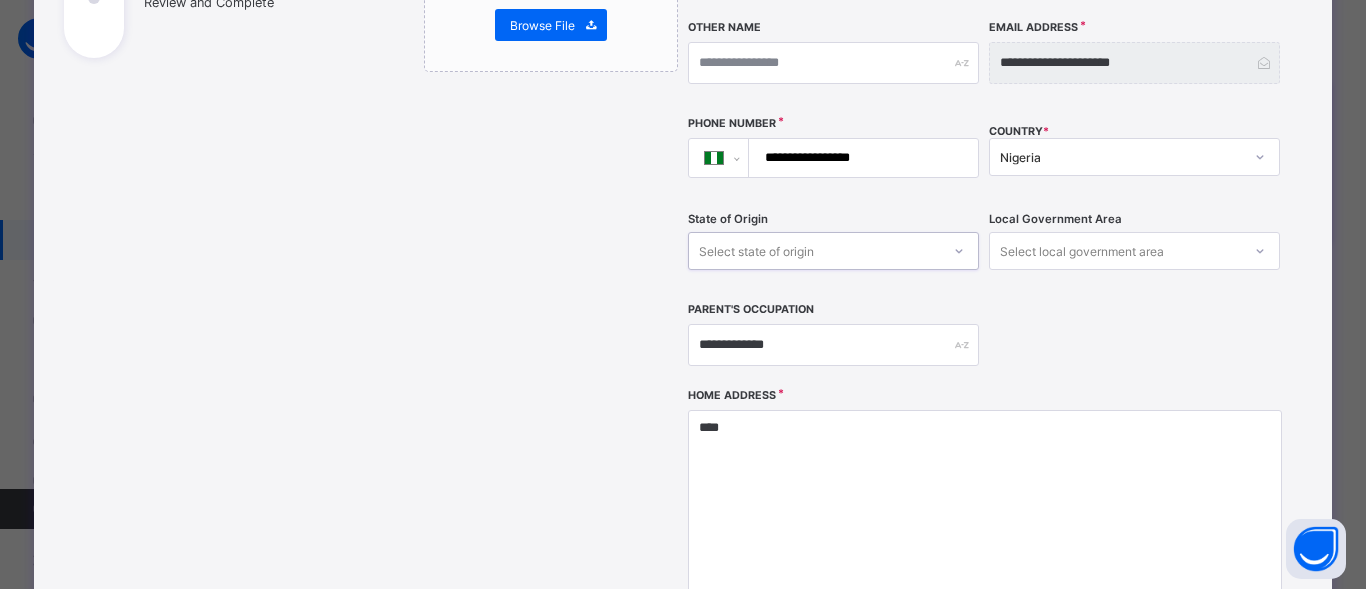 click on "Select state of origin" at bounding box center [814, 251] 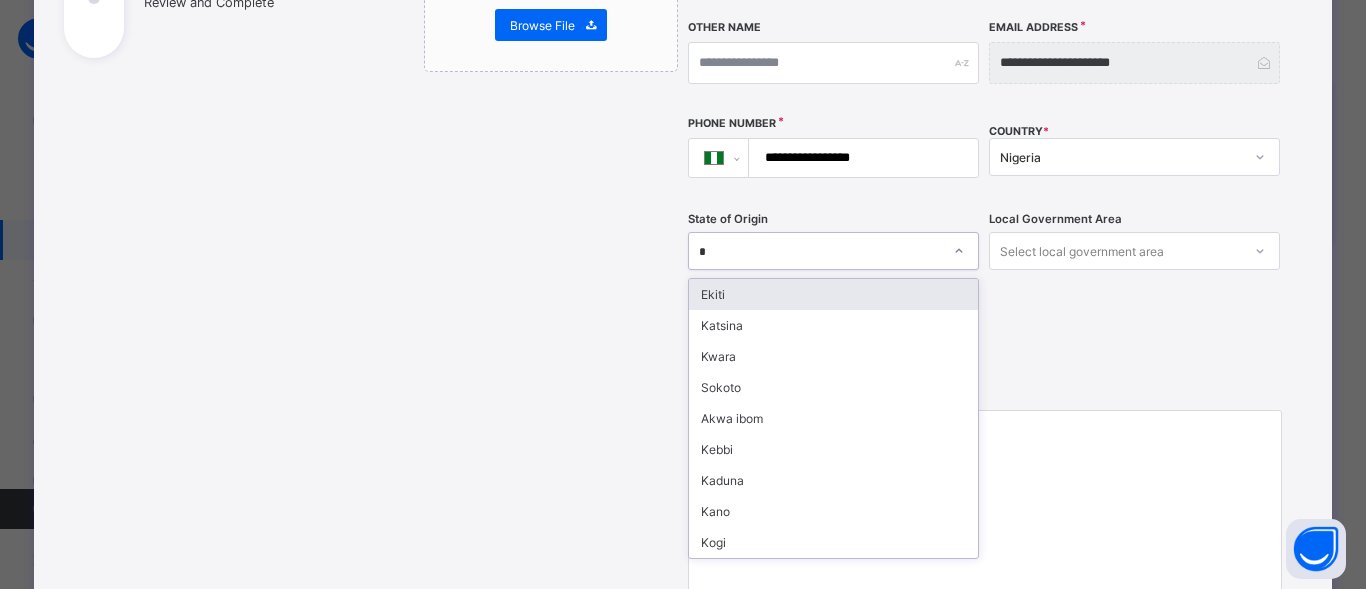 type on "**" 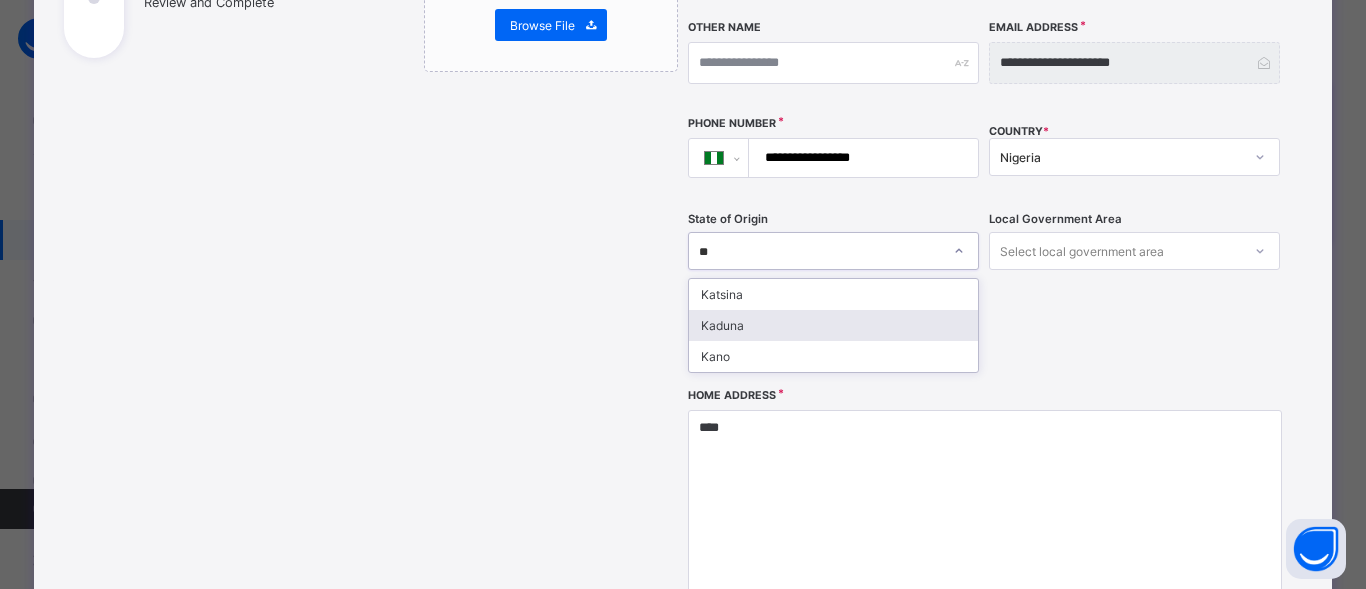 click on "Kaduna" at bounding box center (833, 325) 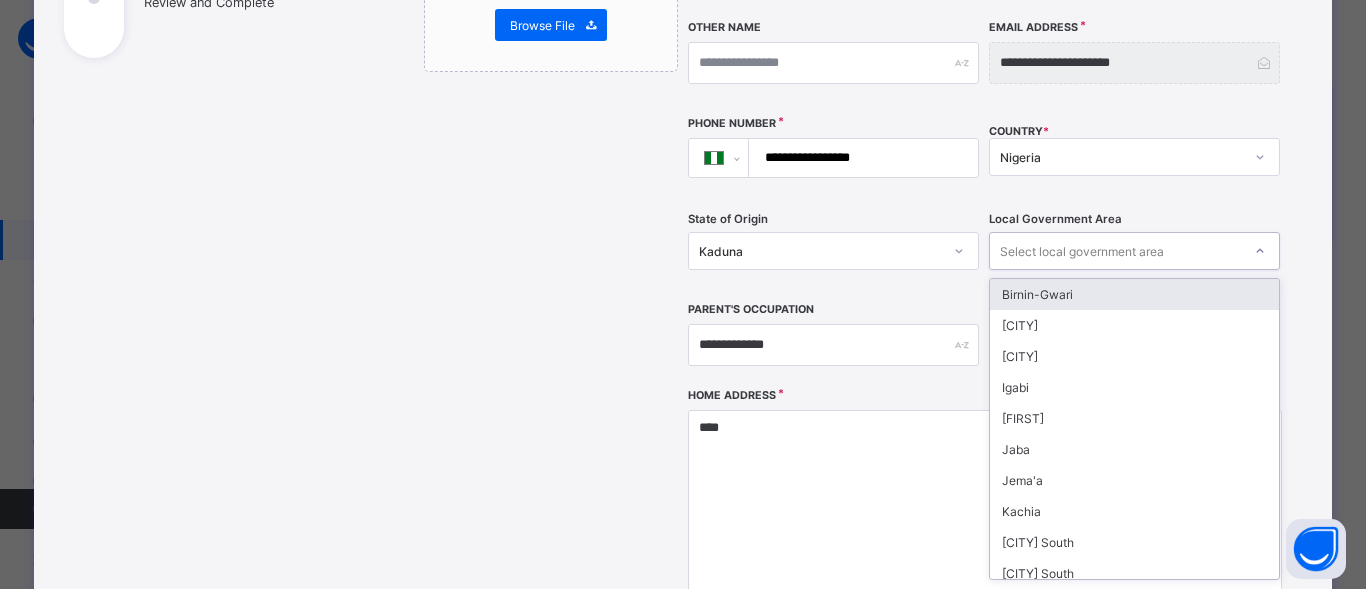 click on "Select local government area" at bounding box center (1082, 251) 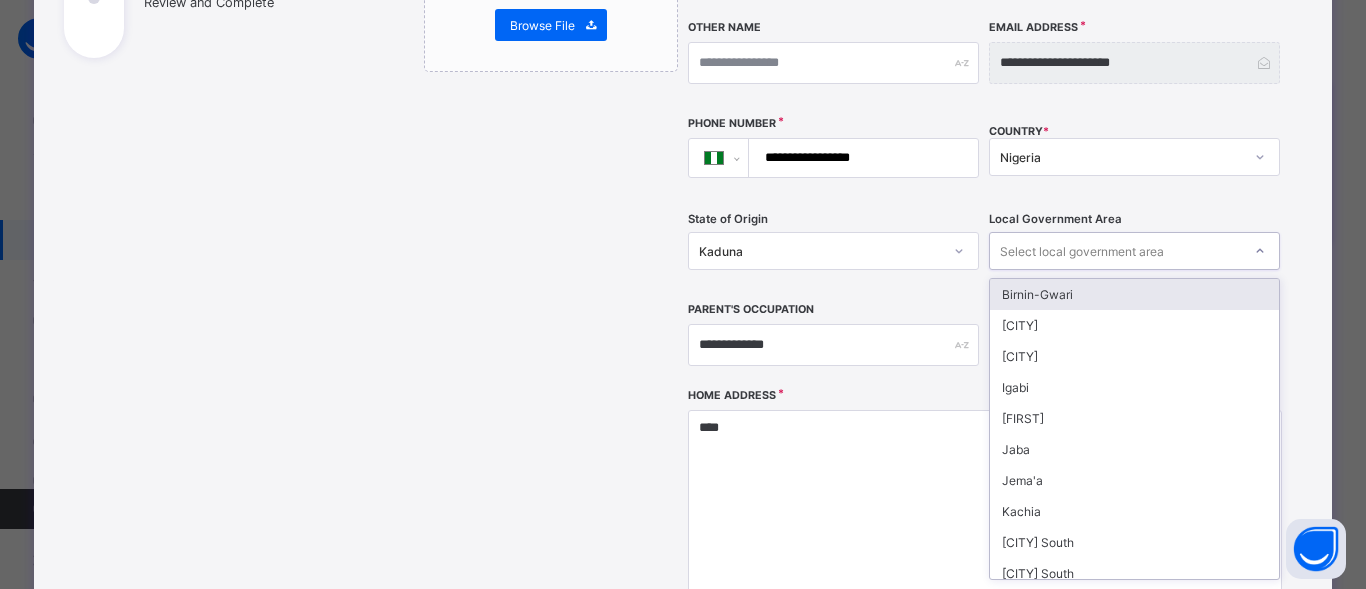 type on "*" 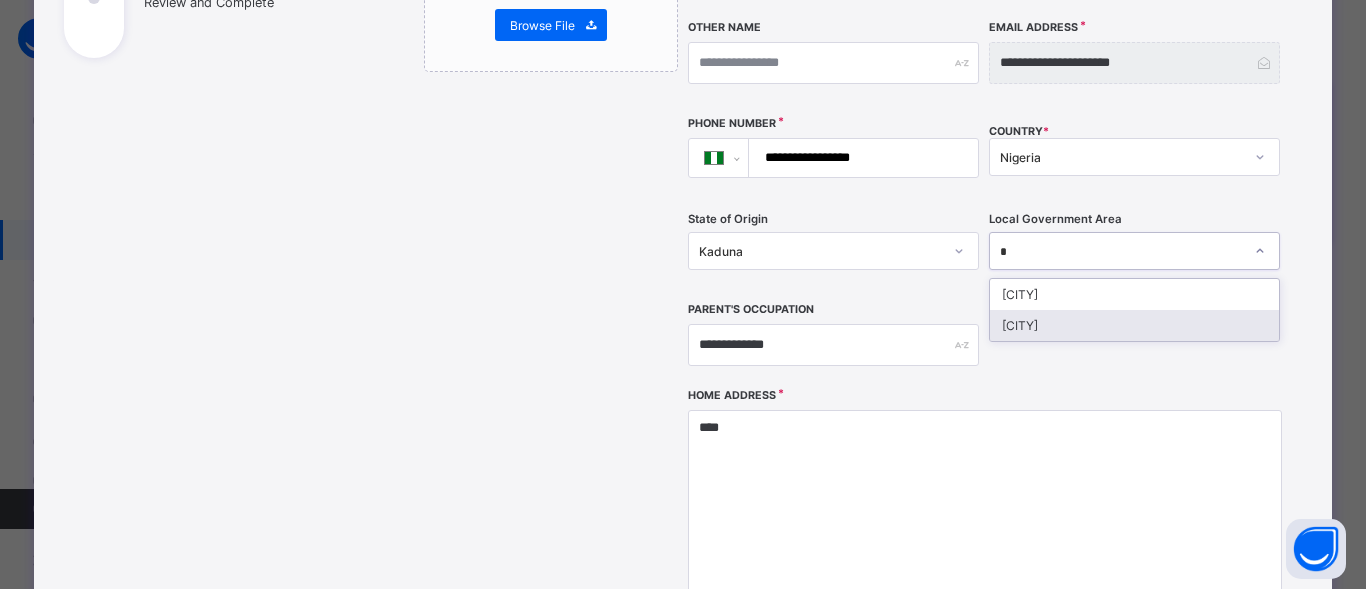 click on "[CITY]" at bounding box center [1134, 325] 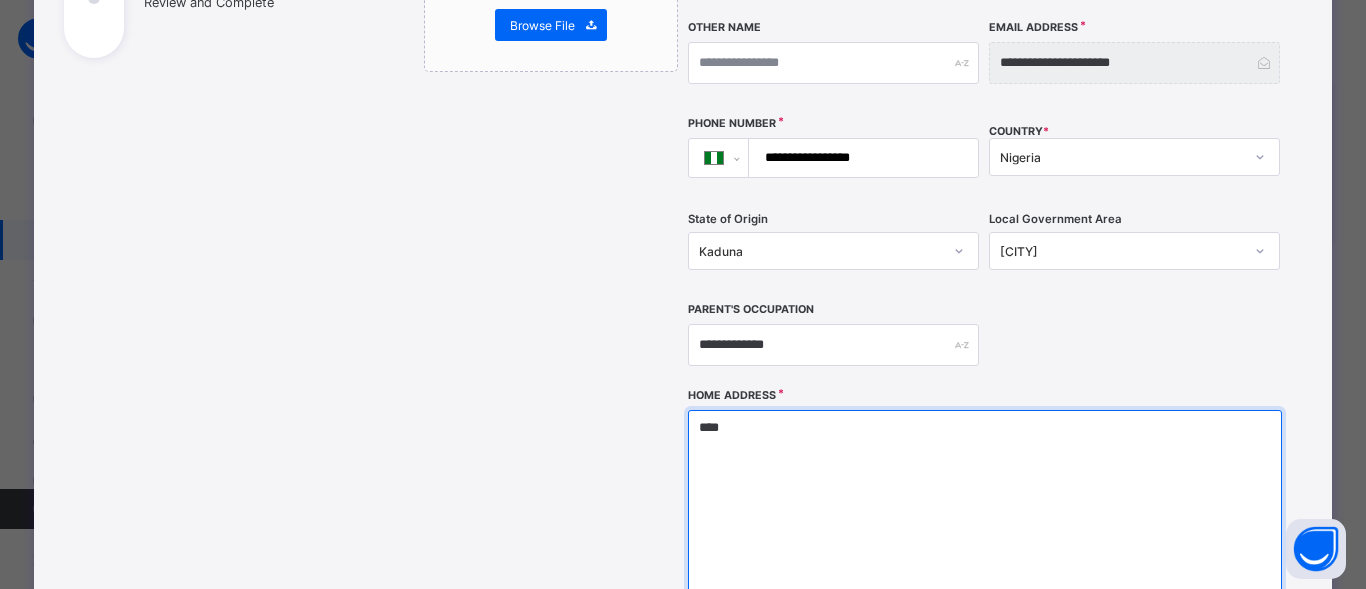 click on "****" at bounding box center (984, 510) 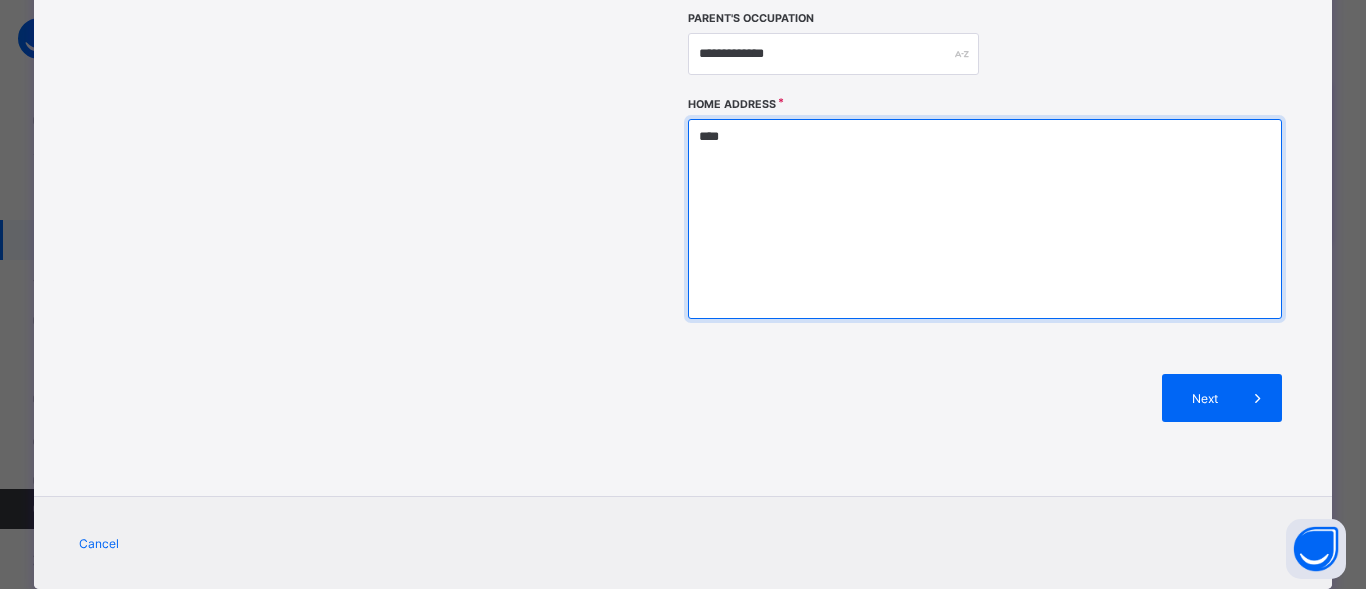 scroll, scrollTop: 748, scrollLeft: 0, axis: vertical 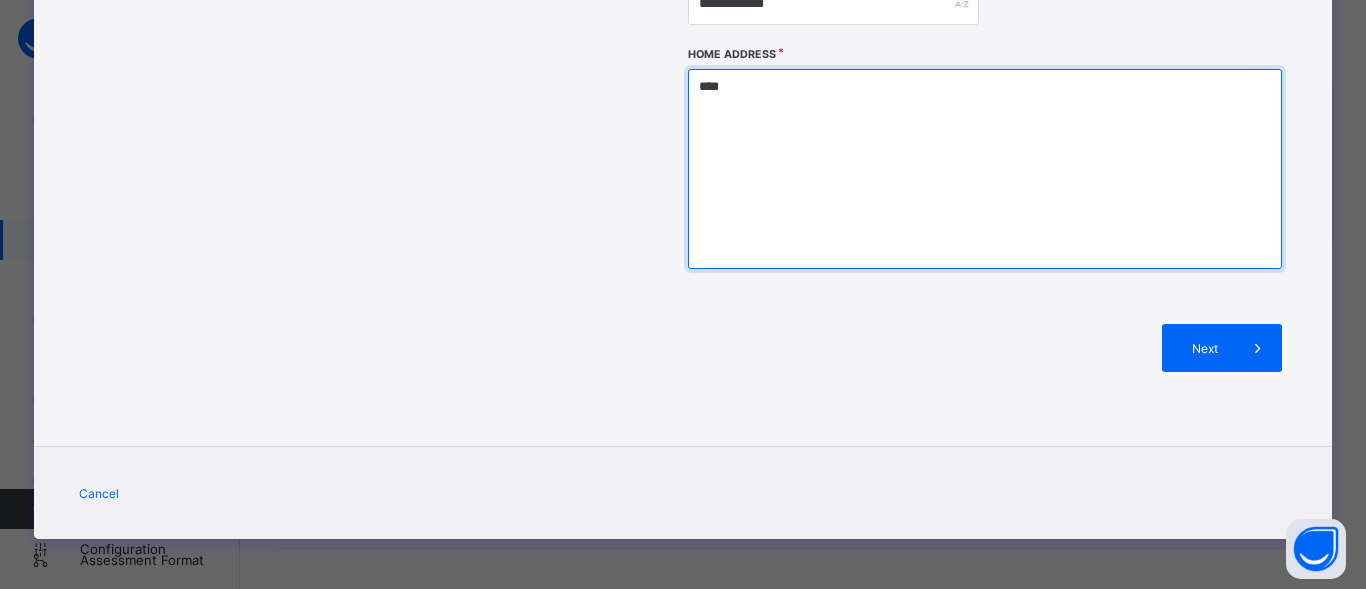 click on "****" at bounding box center (984, 169) 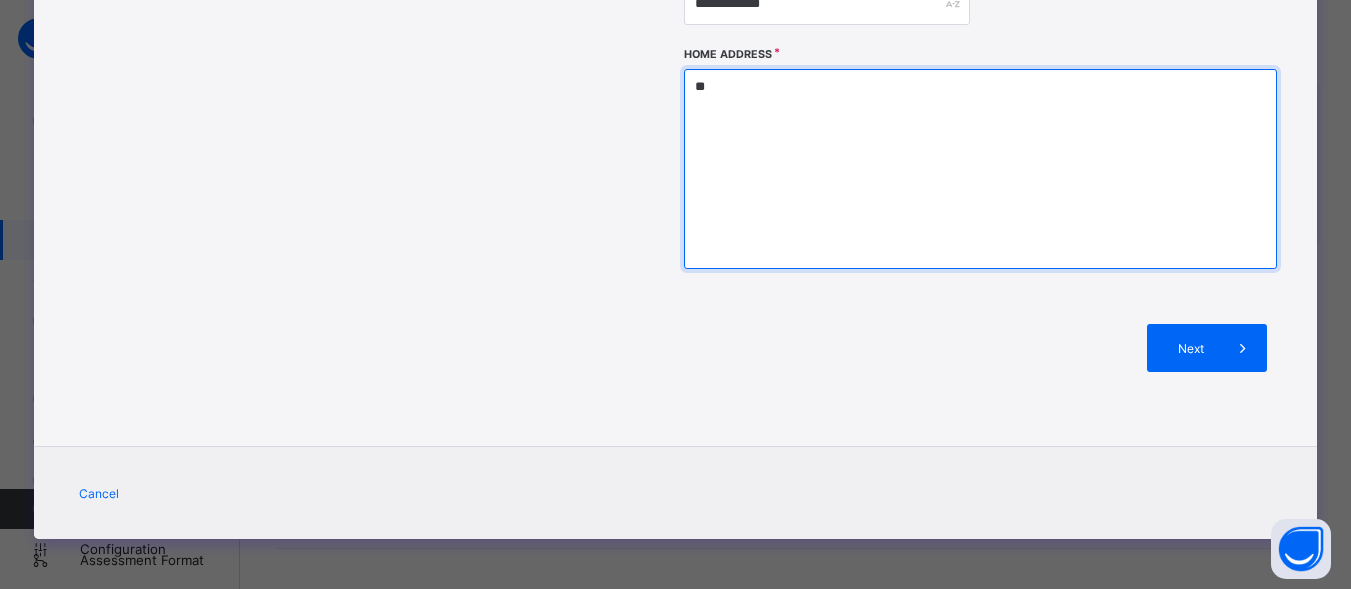 type on "*" 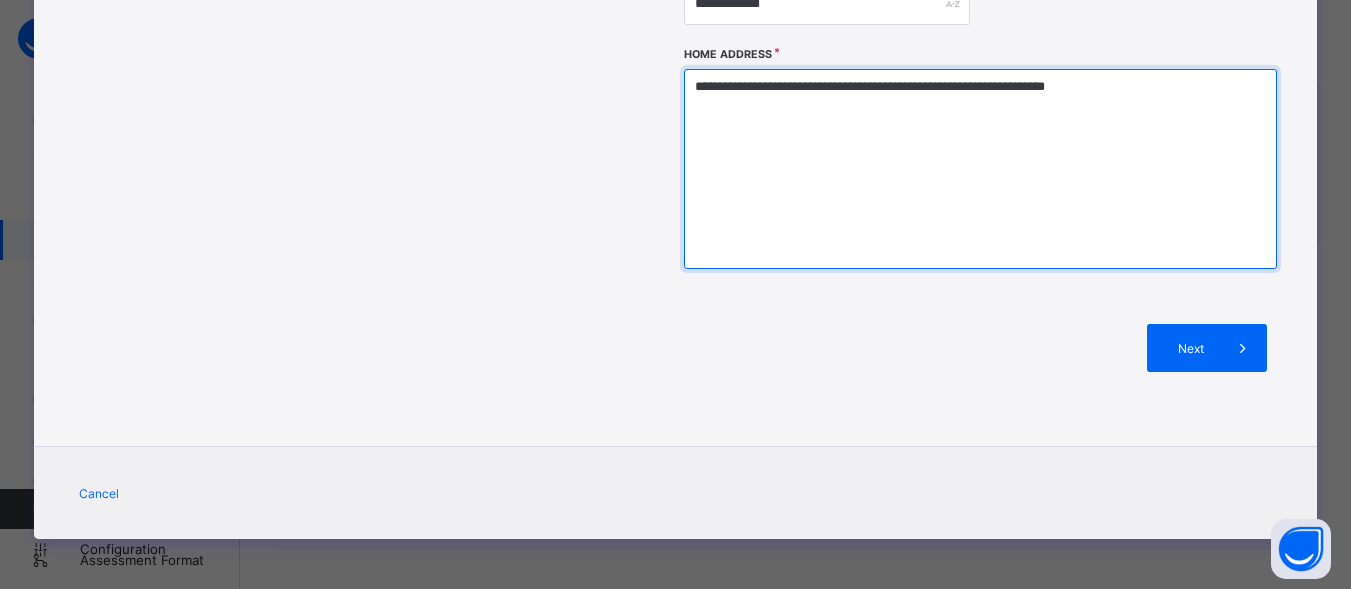 type on "**********" 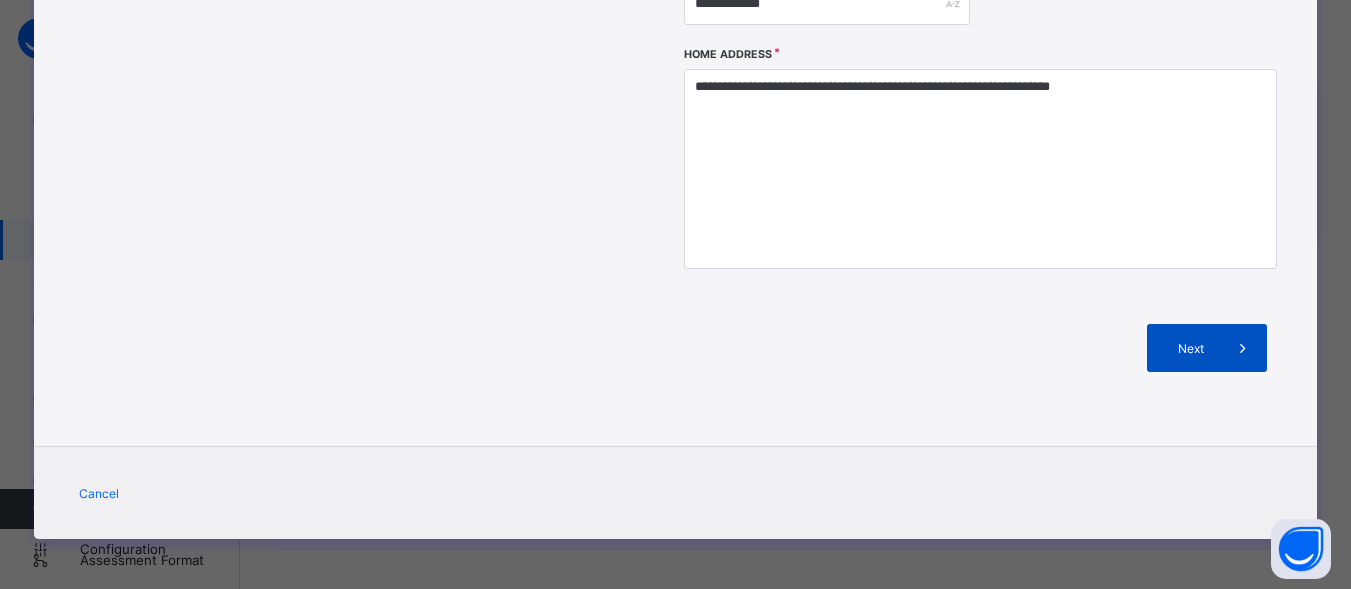 click on "Next" at bounding box center (1190, 348) 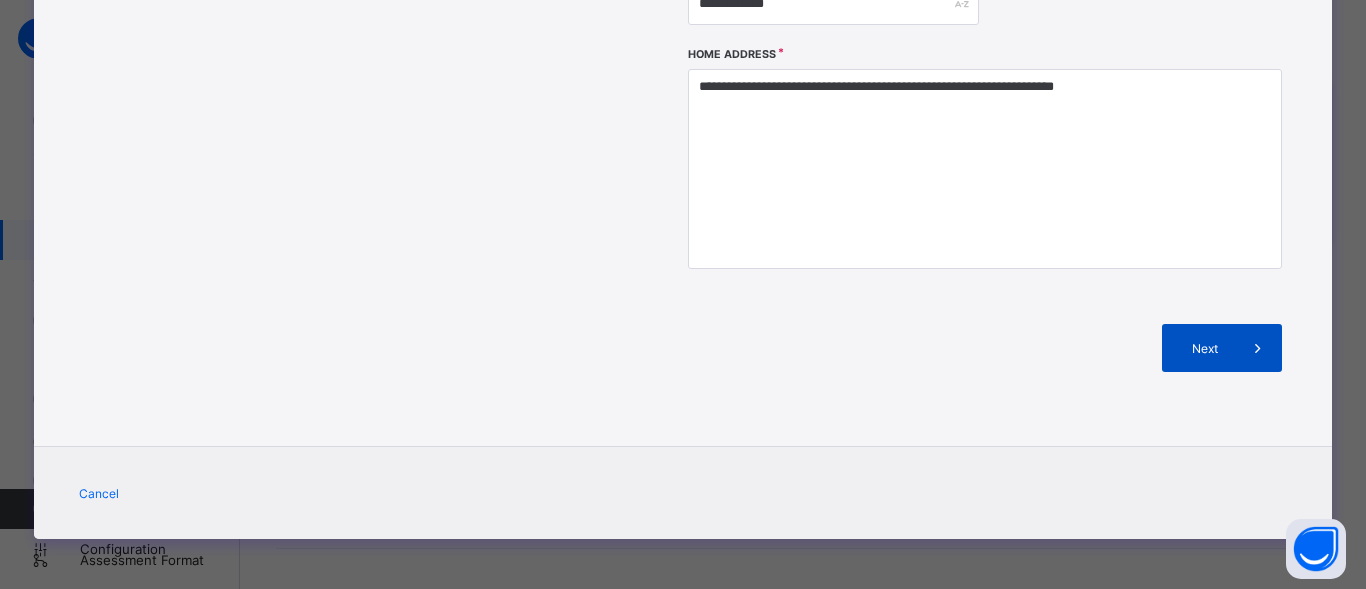 scroll, scrollTop: 691, scrollLeft: 0, axis: vertical 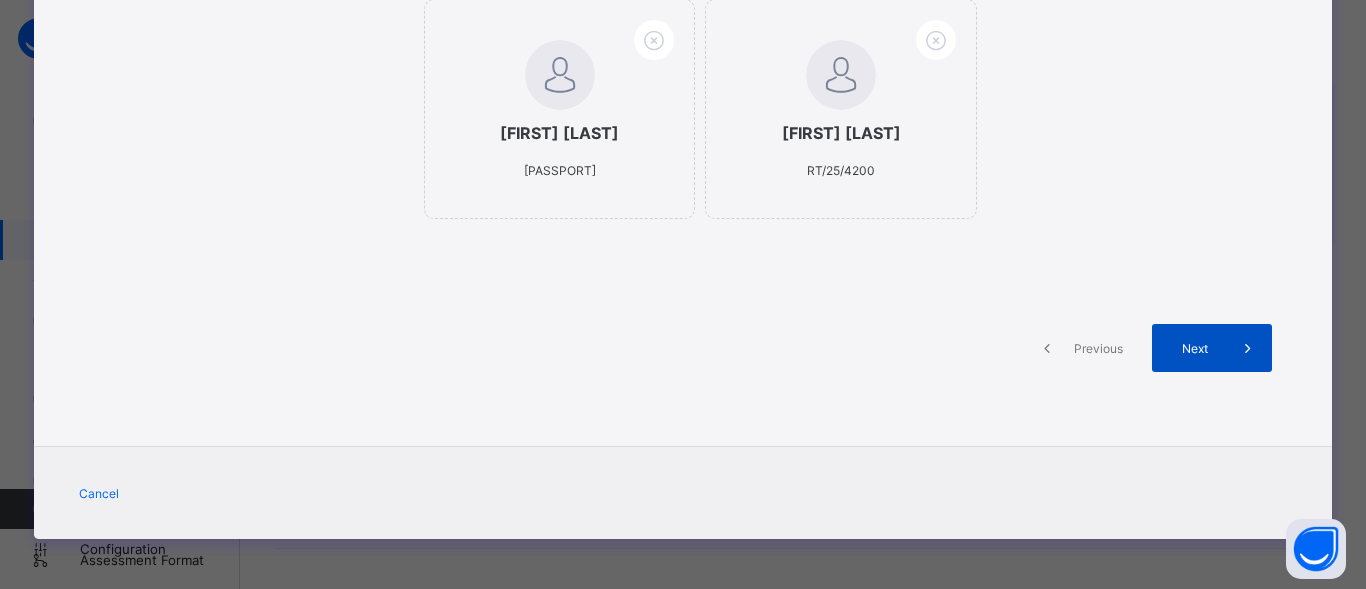 click on "Next" at bounding box center (1195, 348) 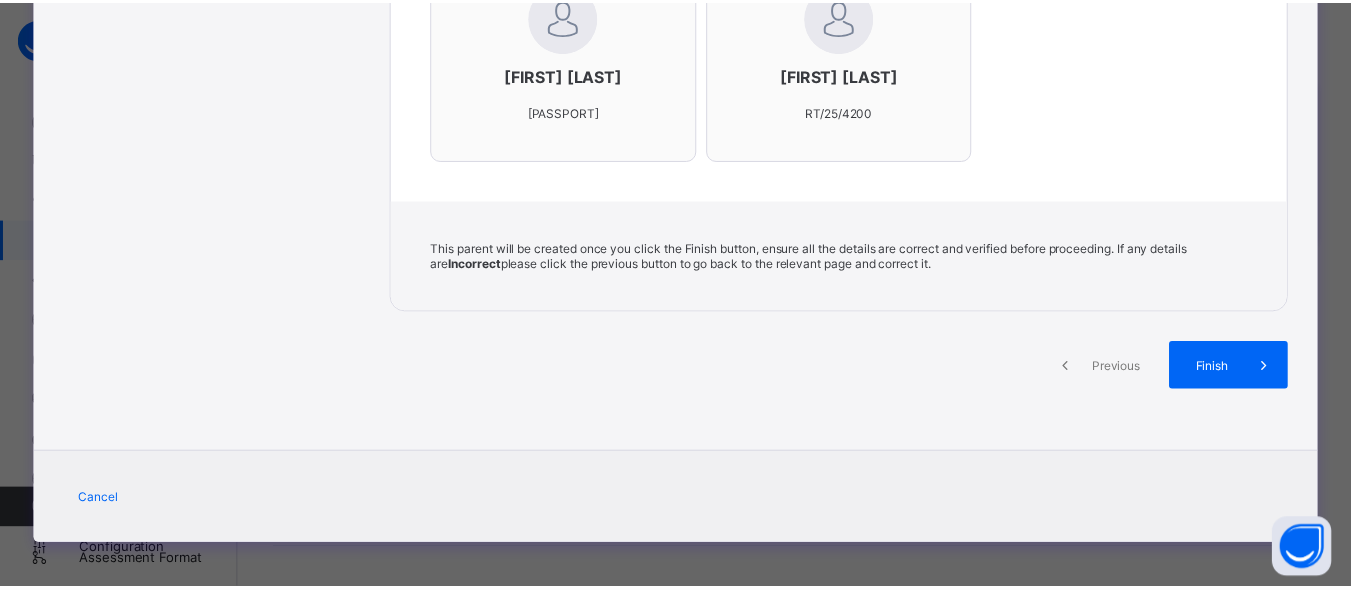 scroll, scrollTop: 1075, scrollLeft: 0, axis: vertical 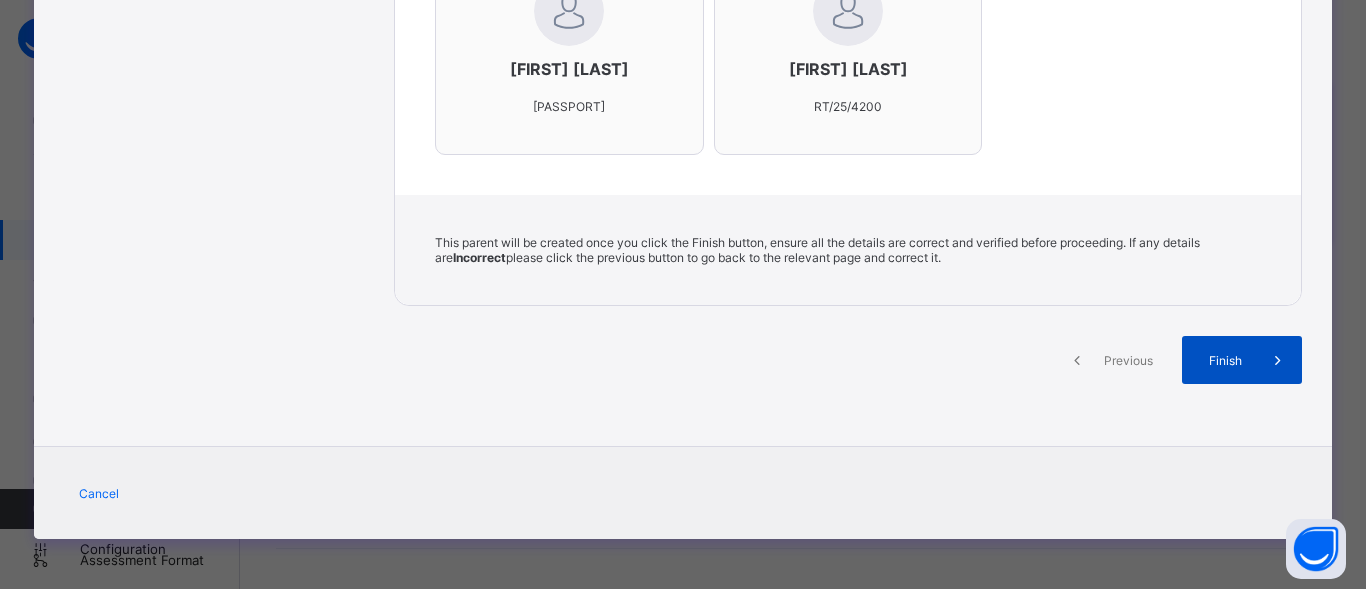 click on "Finish" at bounding box center (1225, 360) 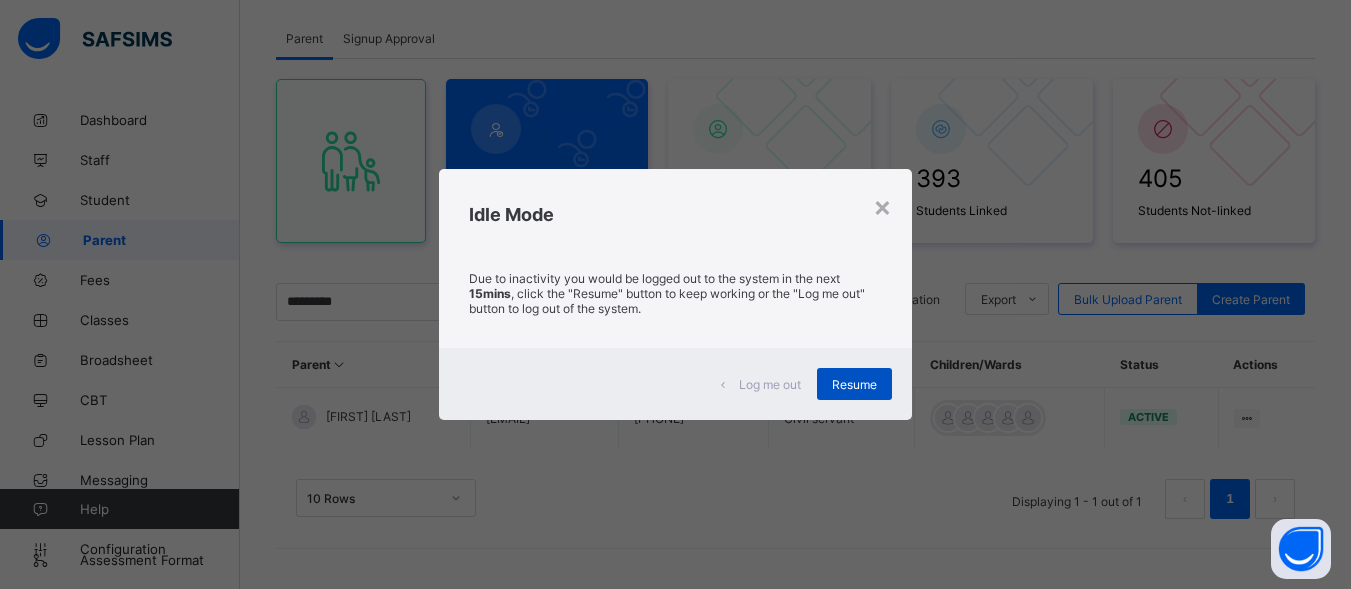click on "Resume" at bounding box center [854, 384] 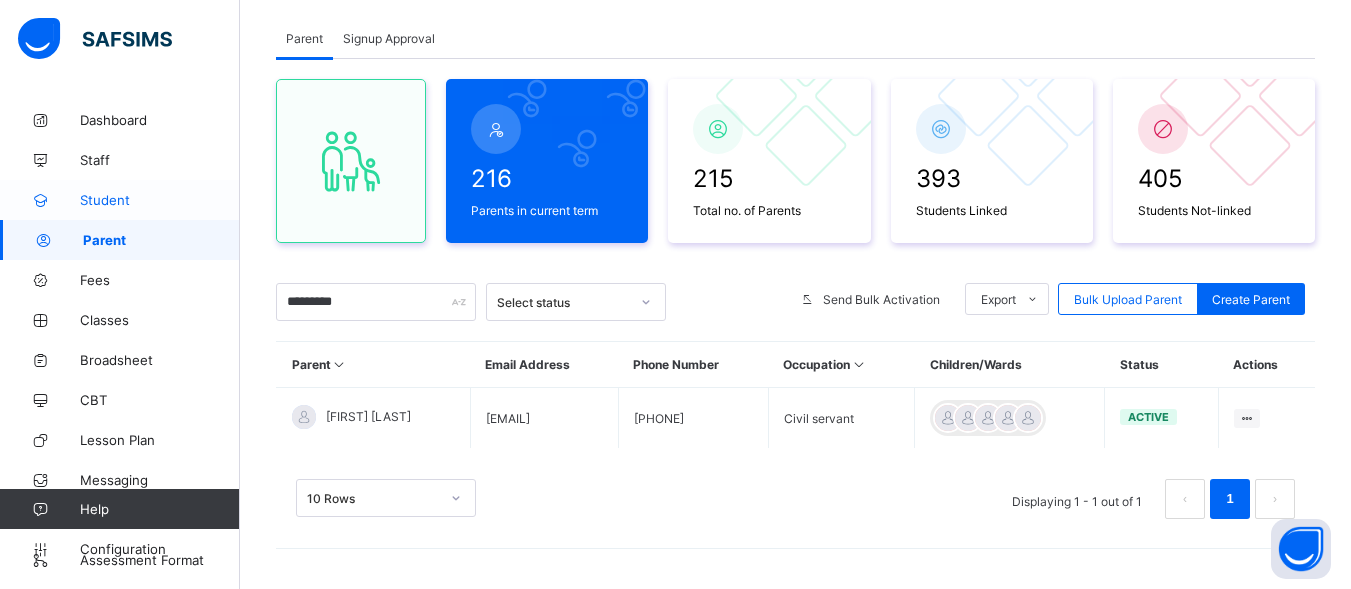 click on "Student" at bounding box center [120, 200] 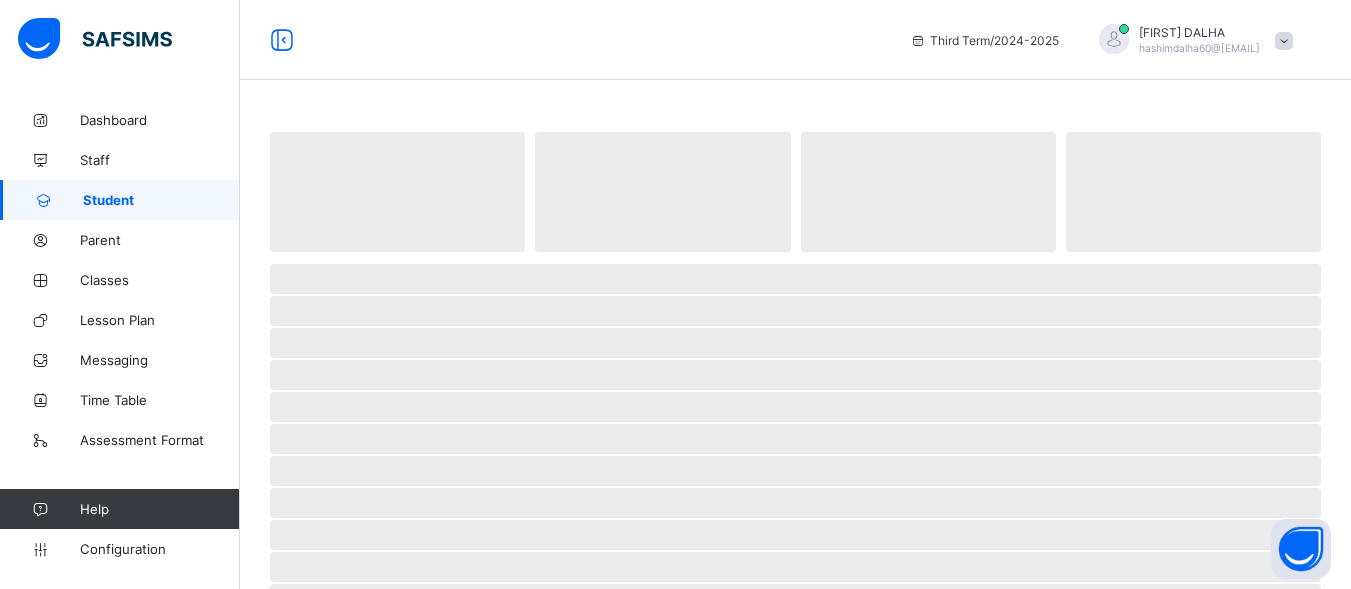 scroll, scrollTop: 112, scrollLeft: 0, axis: vertical 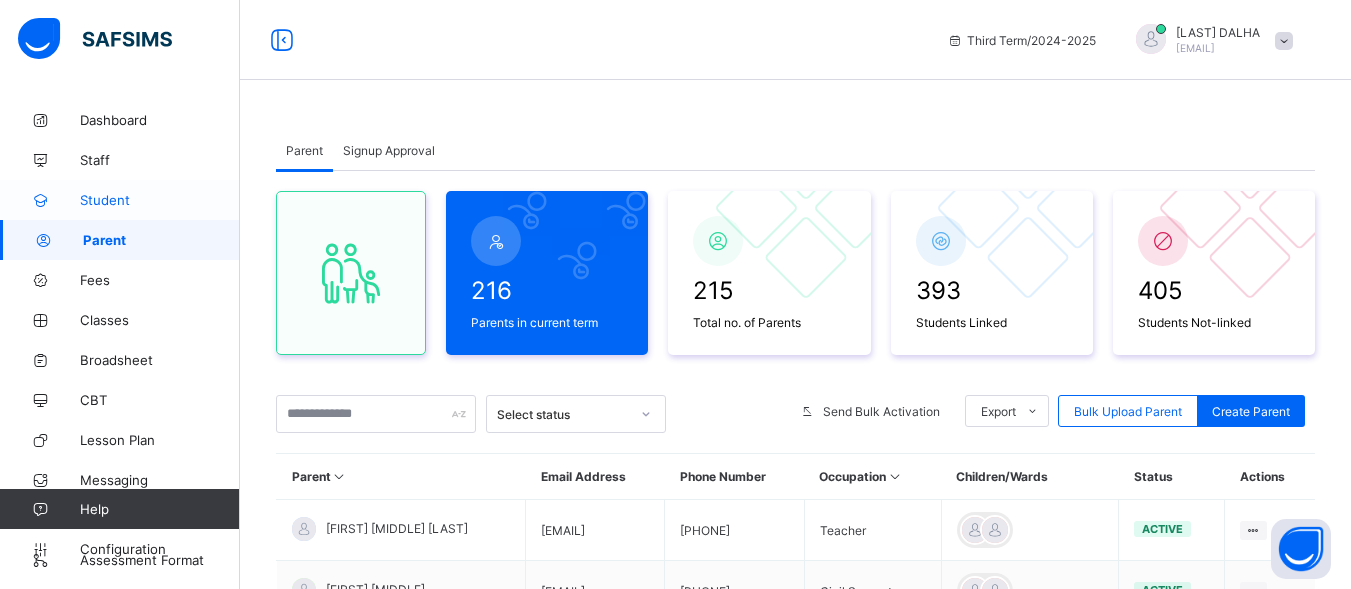 click on "Student" at bounding box center [160, 200] 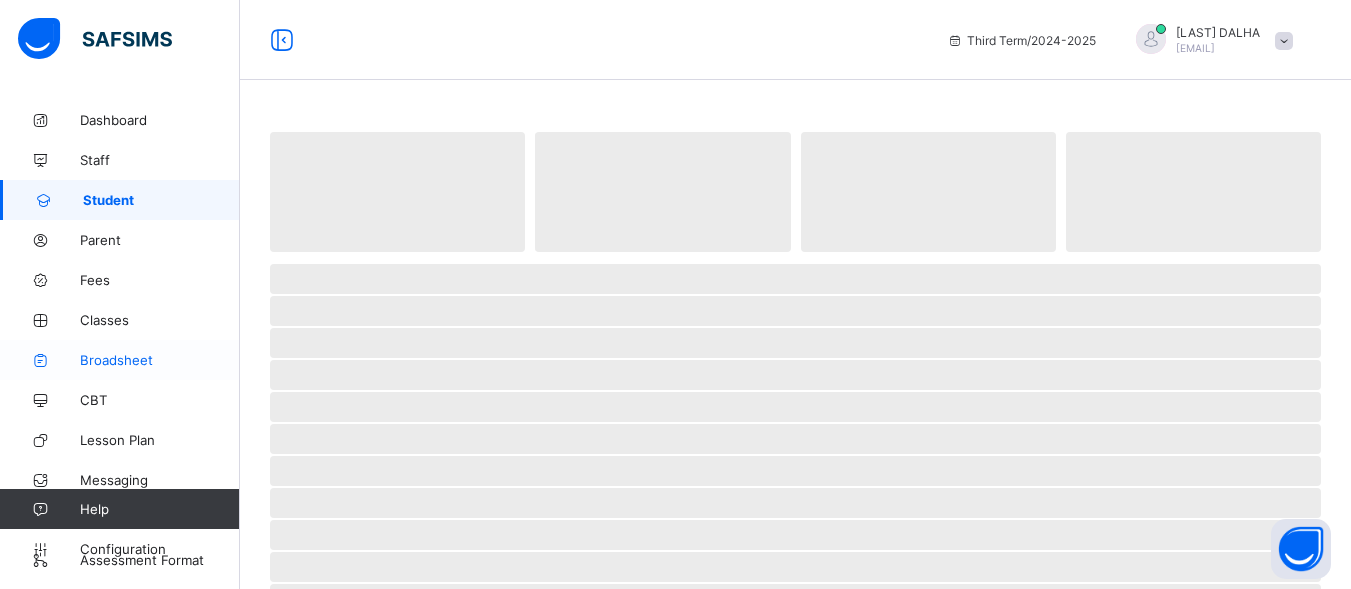 click on "Broadsheet" at bounding box center [160, 360] 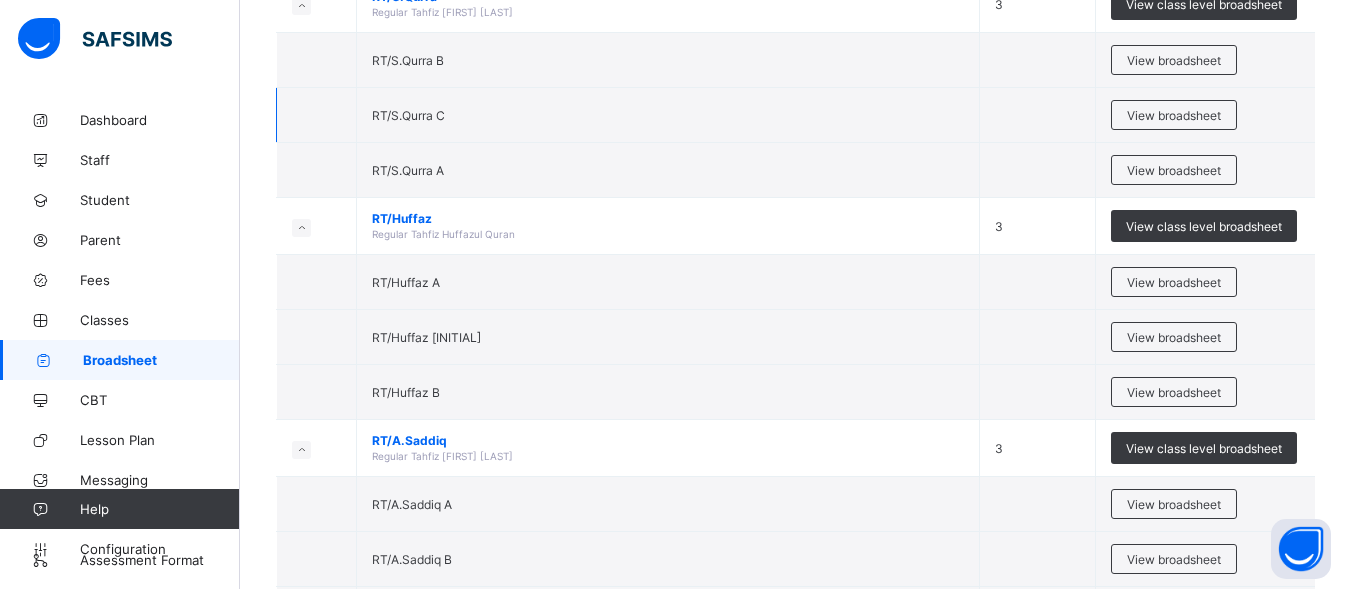 scroll, scrollTop: 261, scrollLeft: 0, axis: vertical 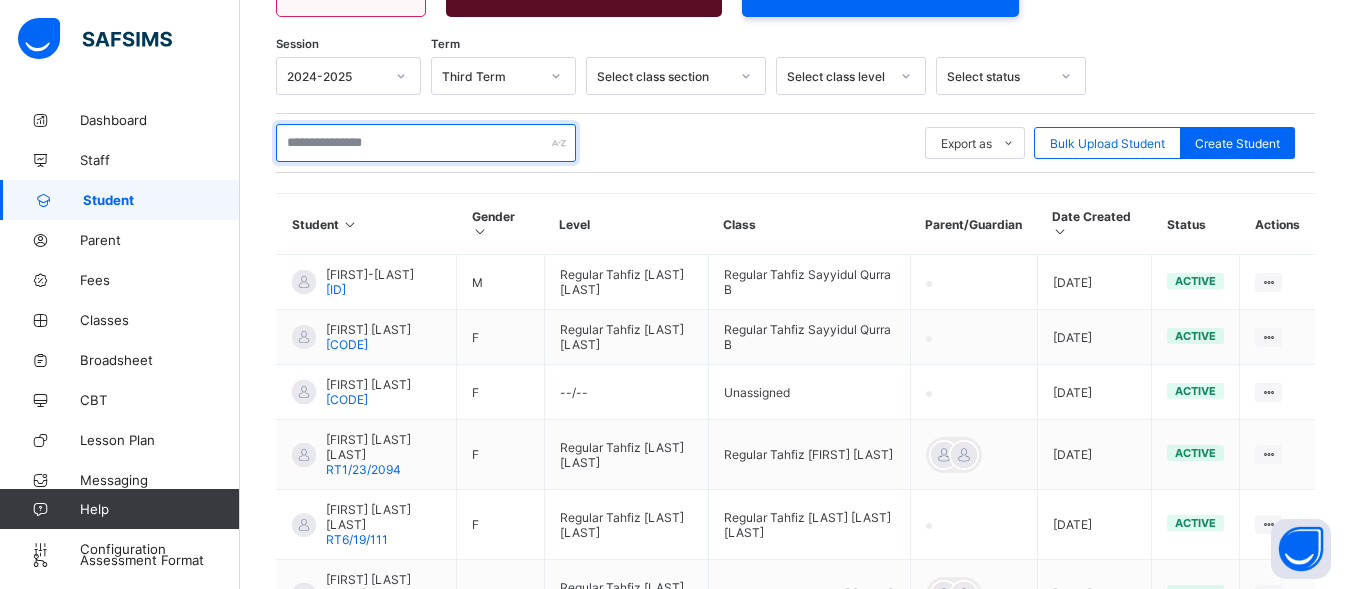 click at bounding box center (426, 143) 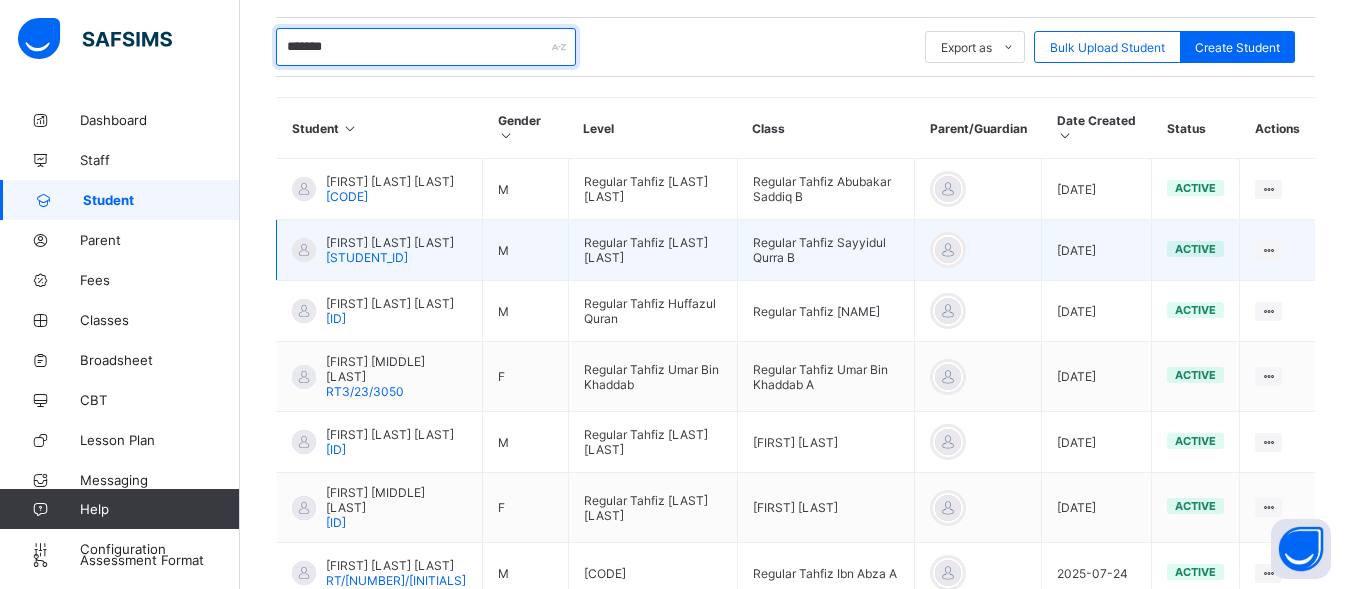 scroll, scrollTop: 375, scrollLeft: 0, axis: vertical 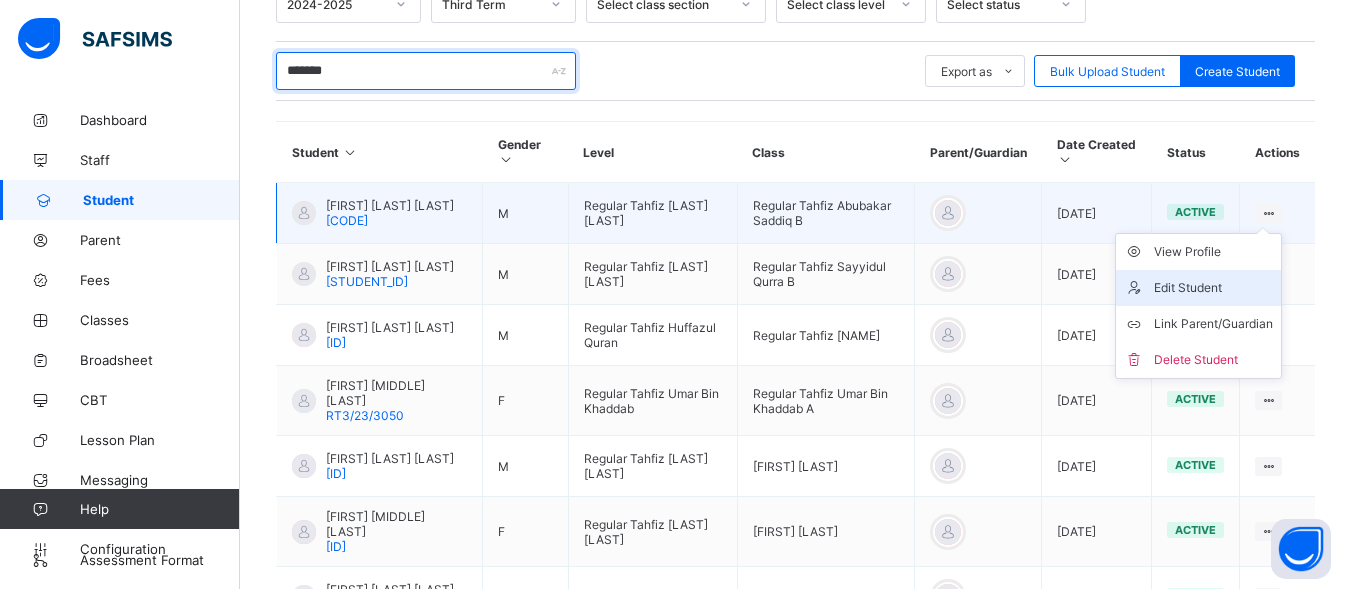 type on "*******" 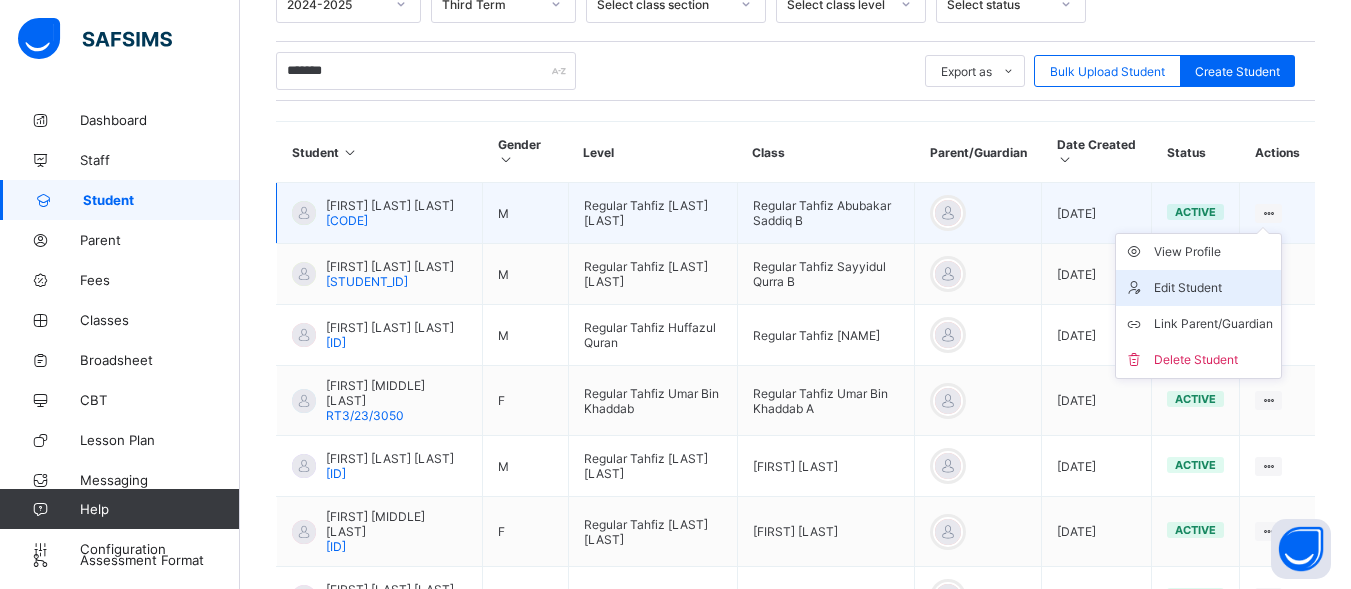 click on "Edit Student" at bounding box center [1213, 288] 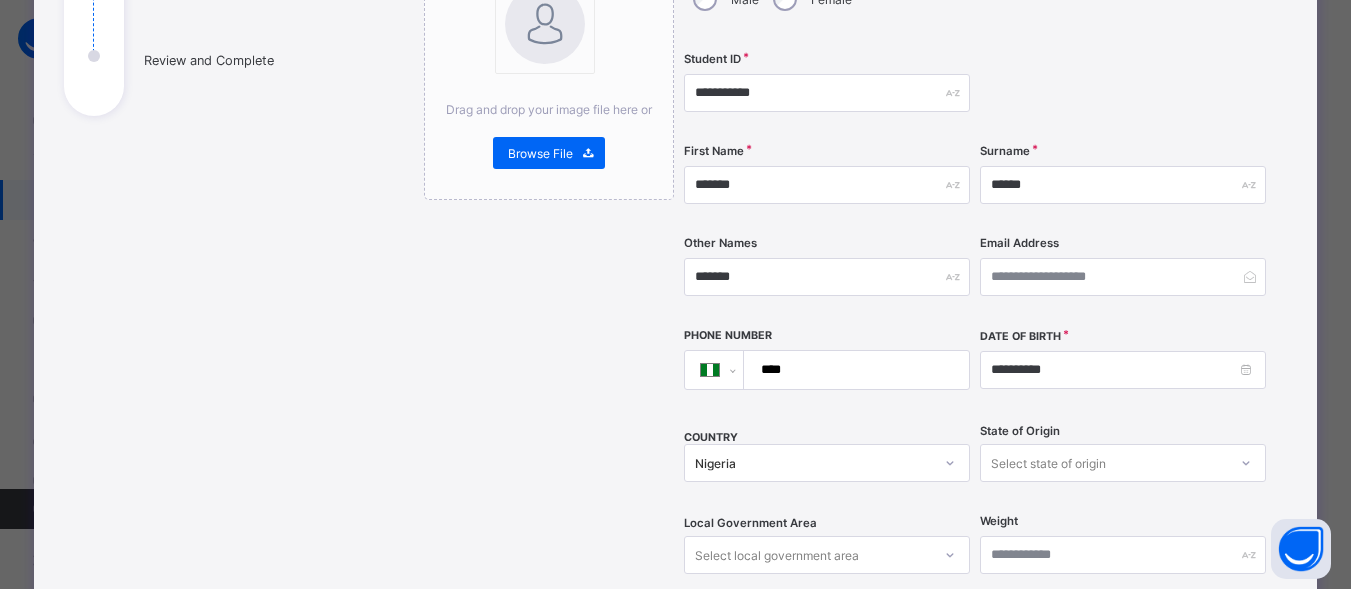 scroll, scrollTop: 293, scrollLeft: 0, axis: vertical 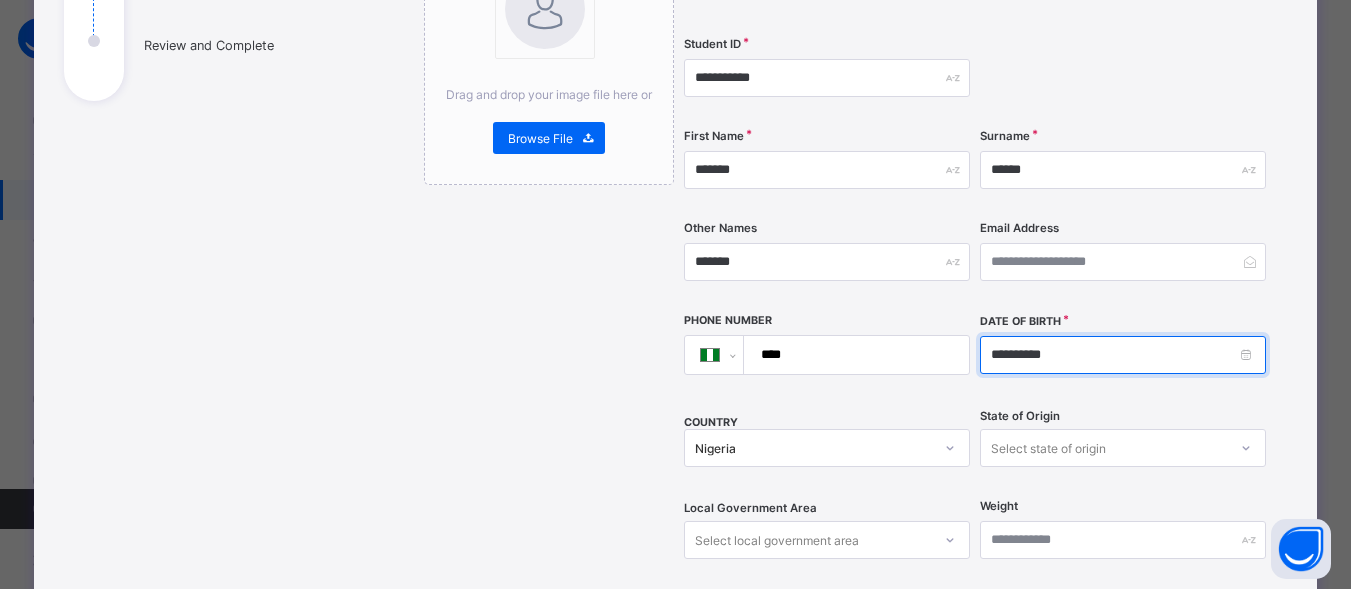click on "**********" at bounding box center (1123, 355) 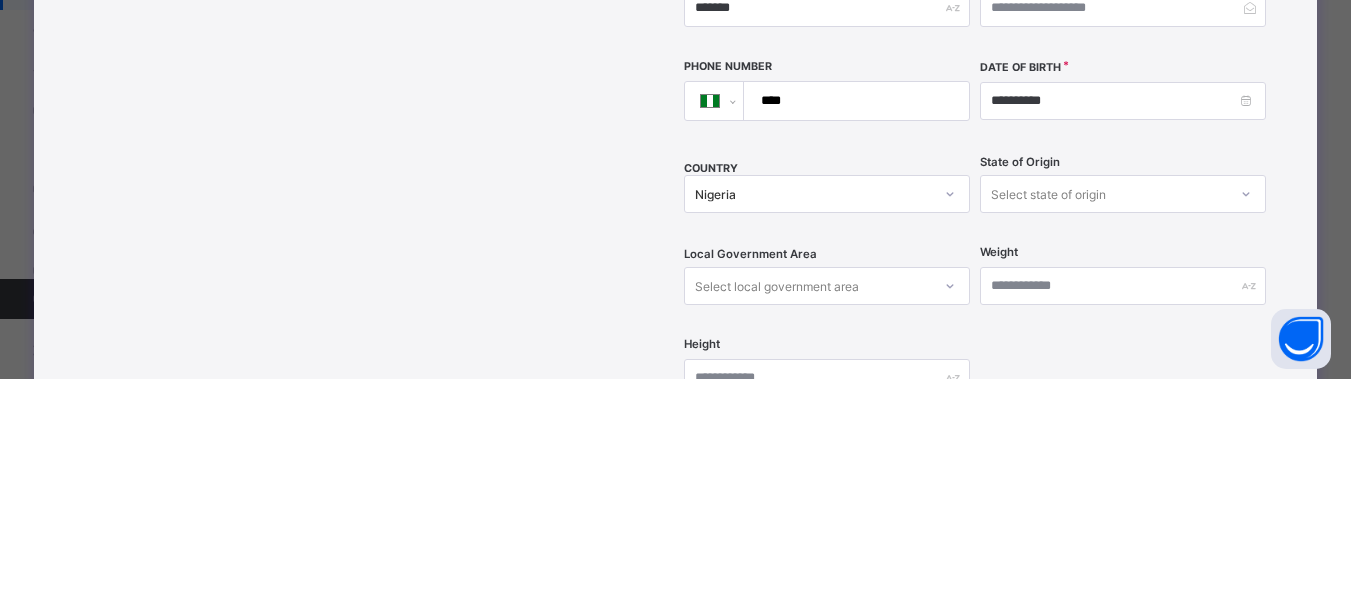scroll, scrollTop: 338, scrollLeft: 0, axis: vertical 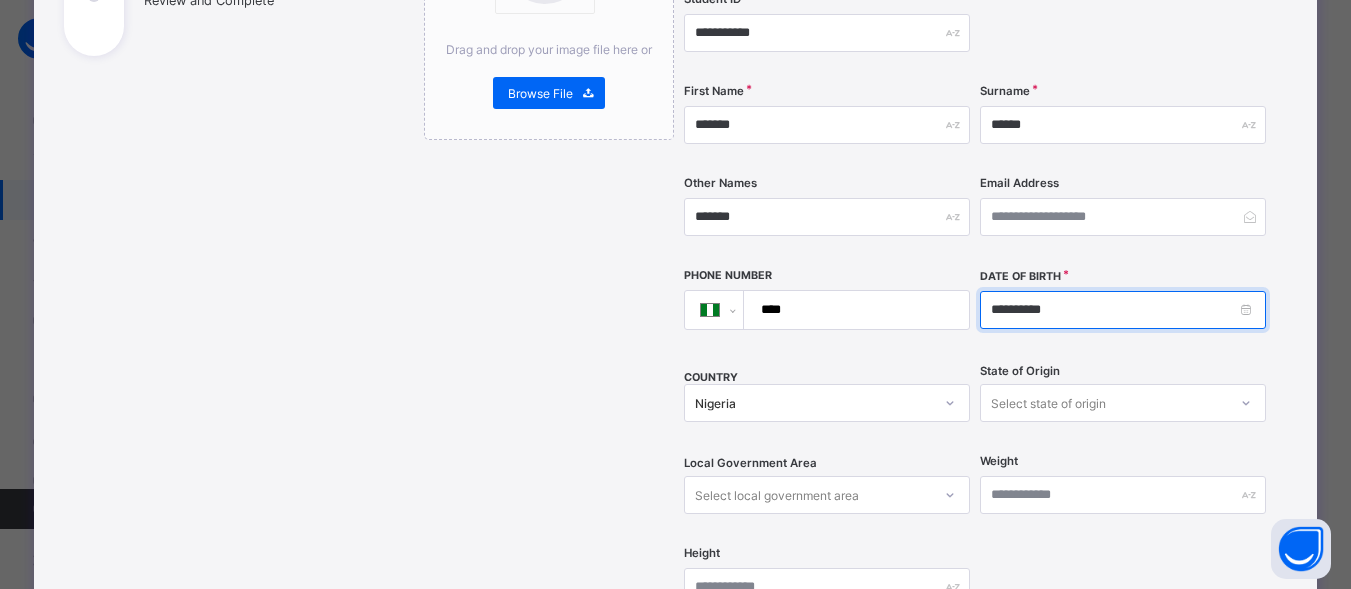 click on "**********" at bounding box center (1123, 310) 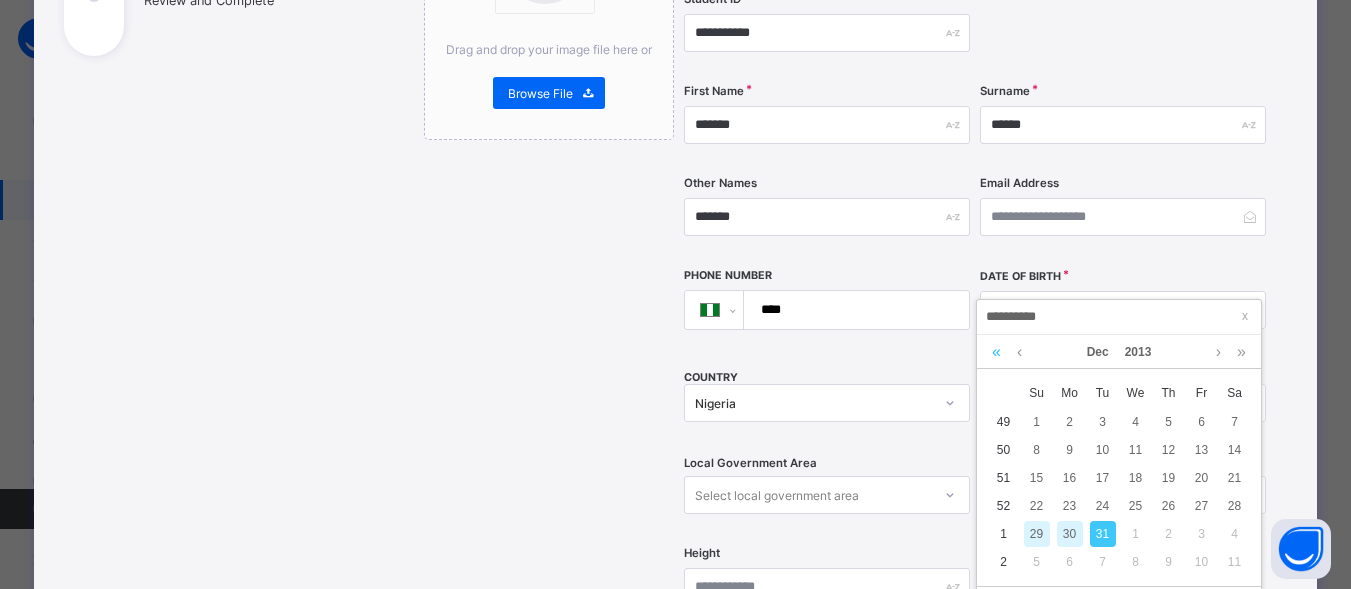 click on "Welcome  [FIRST]    Third Term  /  2024-2025   [FIRST]    [LAST] [EMAIL] Dashboard Staff Student Parent Fees Classes Broadsheet CBT Lesson Plan Messaging Time Table Assessment Format   Help   Configuration Onboarding Great job! You have finished setting up all essential configurations. Our wizard which has lots of in-built templates will continue to guide you through with the academic configurations. Academic Configuration Steps Continue × Idle Mode Due to inactivity you would be logged out to the system in the next   15mins , click the "Resume" button to keep working or the "Log me out" button to log out of the system. Log me out Resume Student 798 Total Student Active Student 797 Deactivated Student 1 604 Total students in current term 318   Male  286   Female Session 2024-2025 Term Third Term Select class section Select class level Select status ******* Export as Pdf Report Excel Report Excel Report  (LMS)   Bulk Upload Student Create Student Student   Gender   Level   Class   Parent/Guardian" at bounding box center [675, 186] 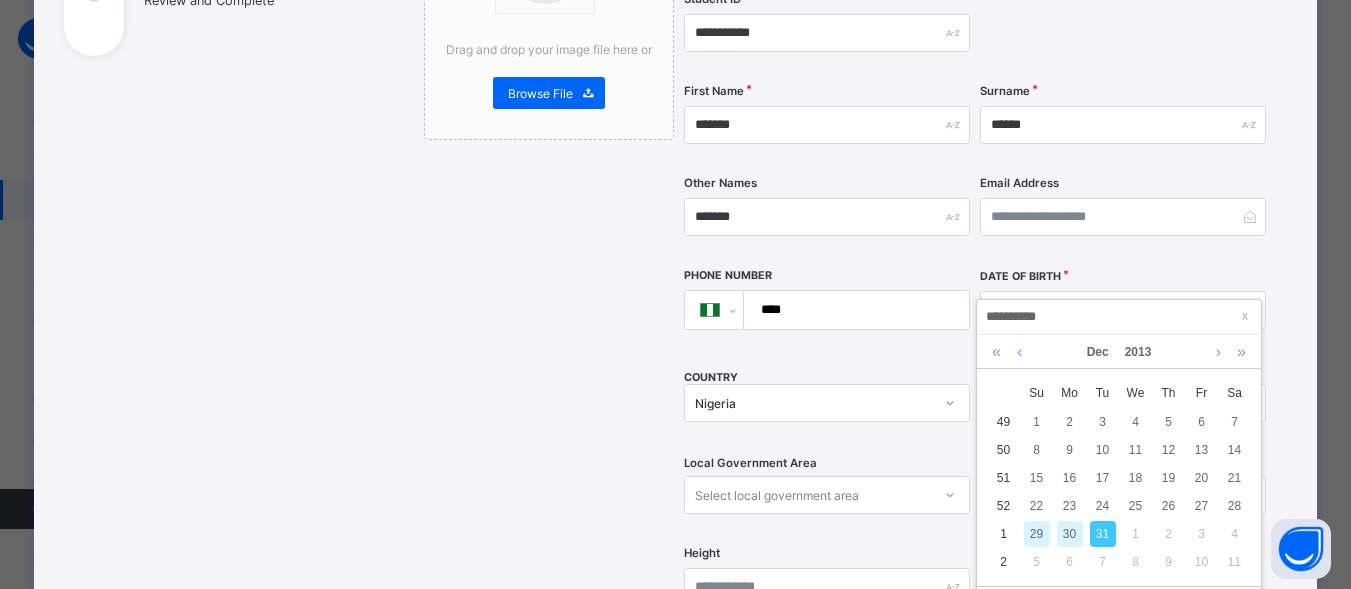 click at bounding box center (1019, 352) 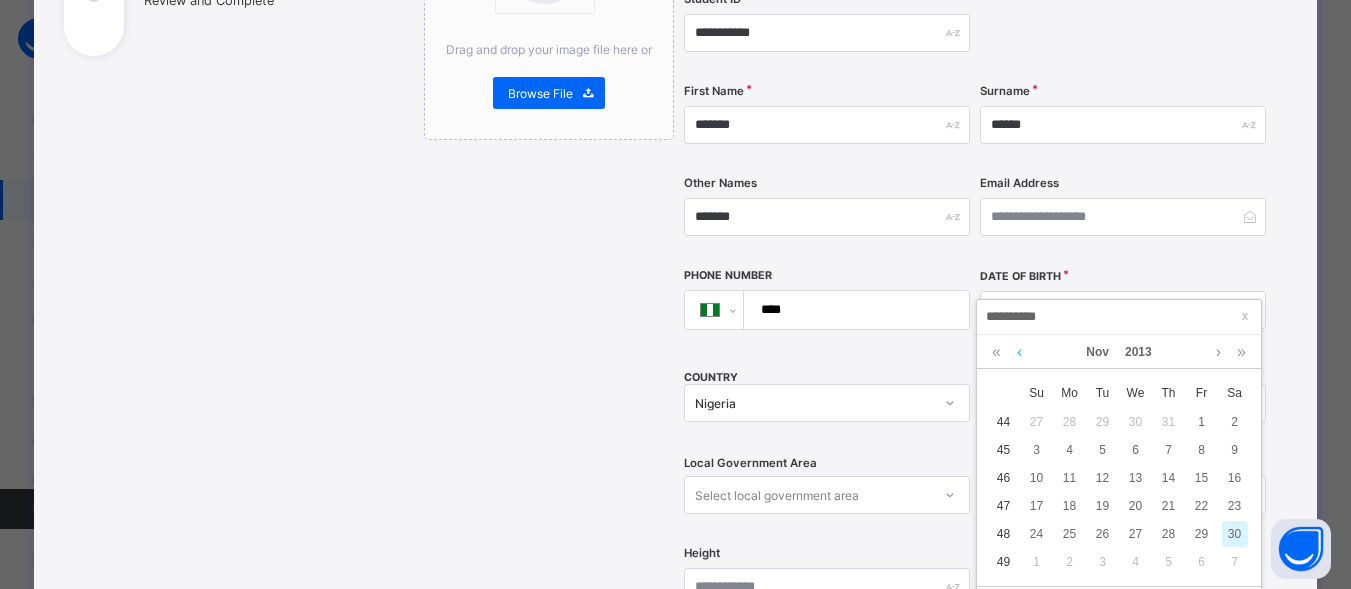 click at bounding box center (1019, 352) 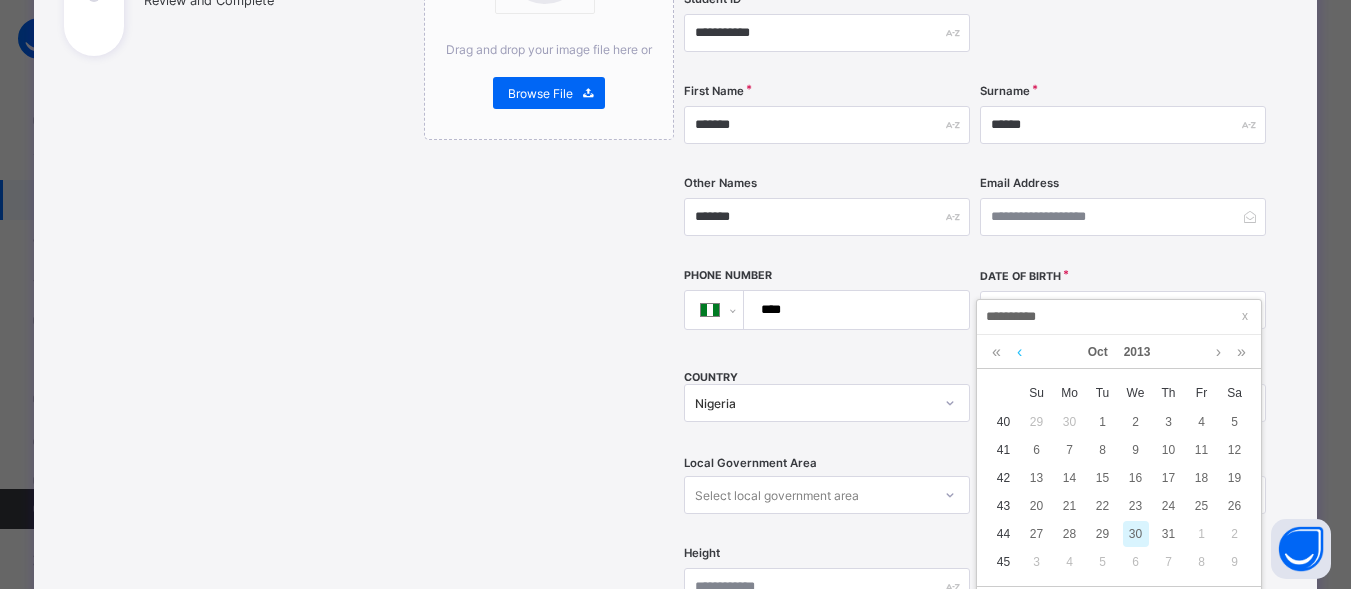 click at bounding box center (1019, 352) 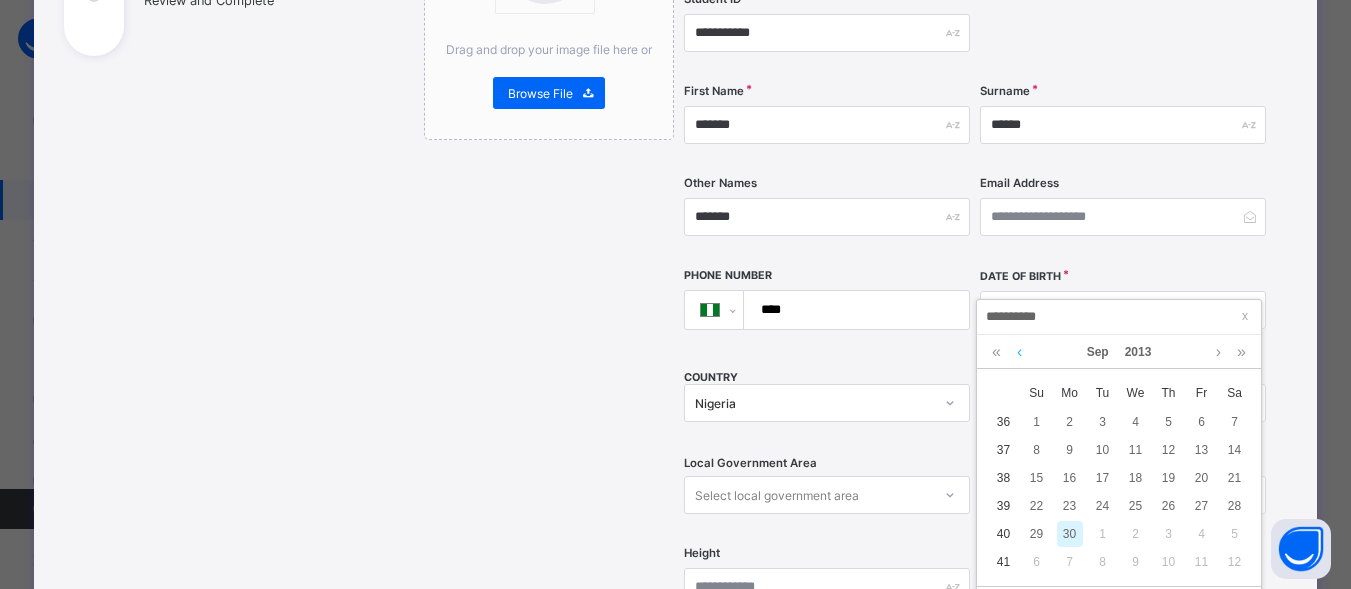 click at bounding box center [1019, 352] 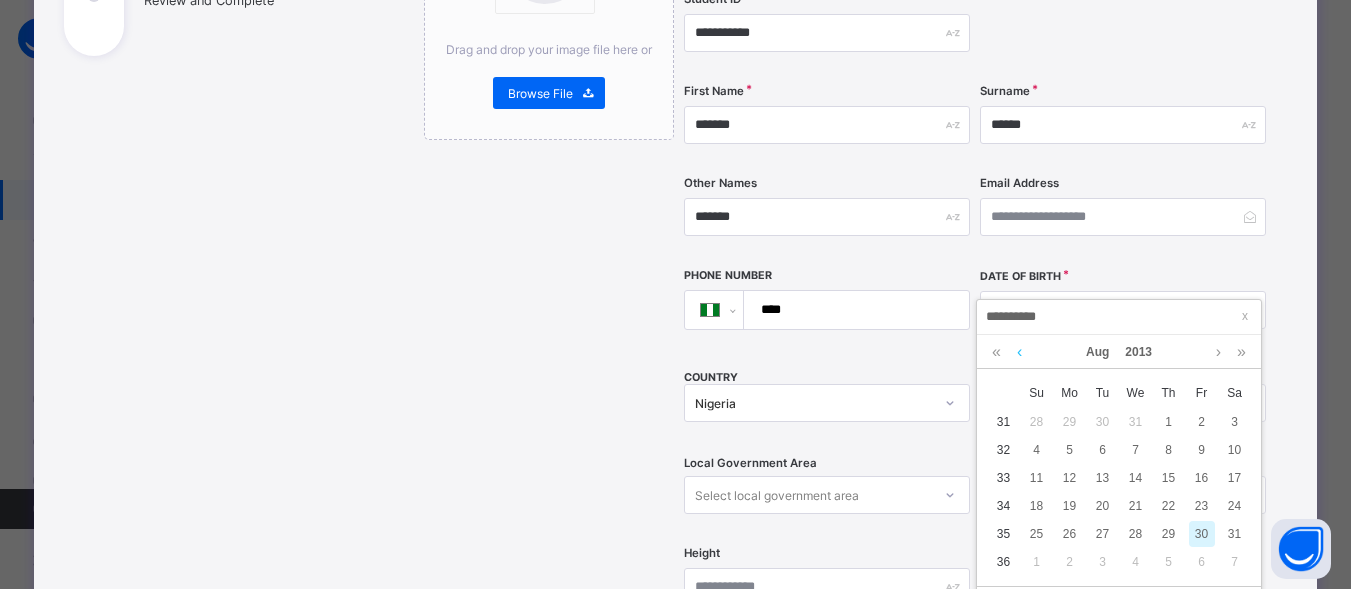 click at bounding box center (1019, 352) 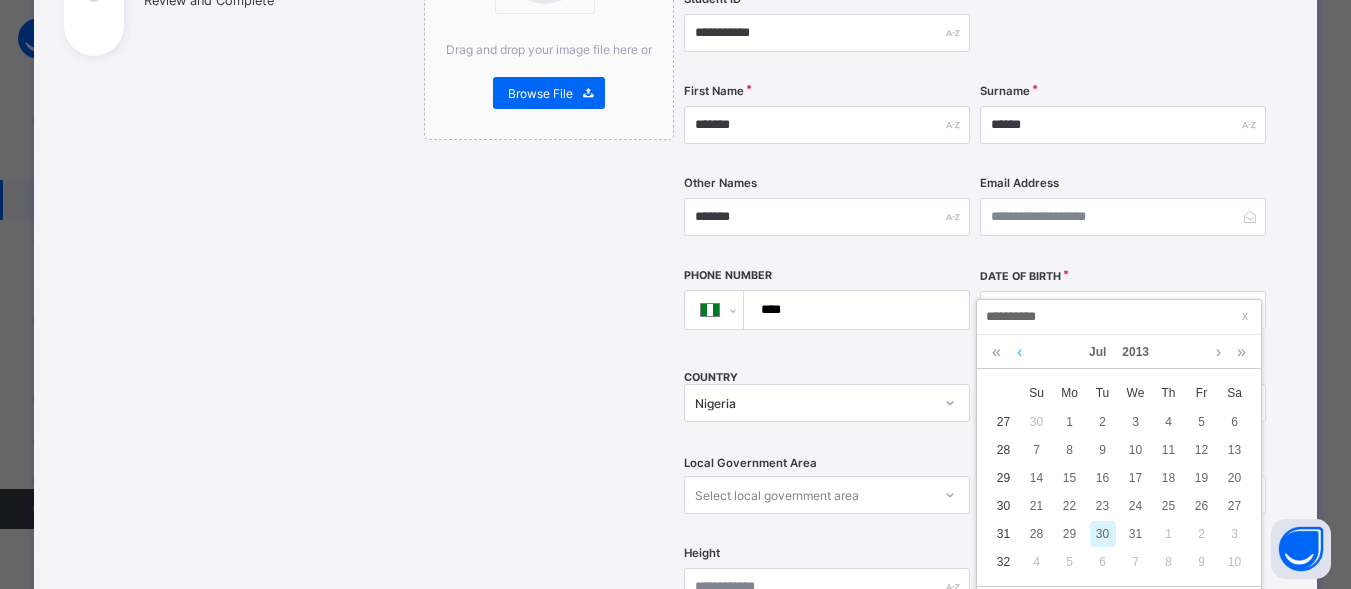 click at bounding box center (1019, 352) 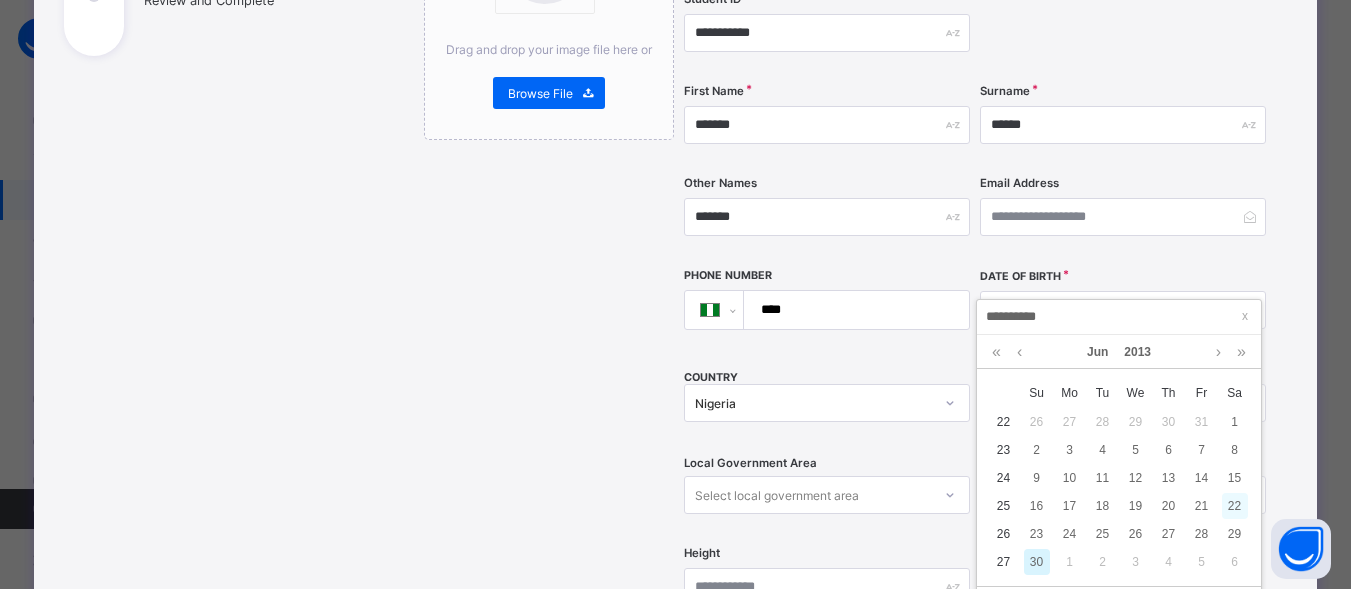 click on "22" at bounding box center (1235, 506) 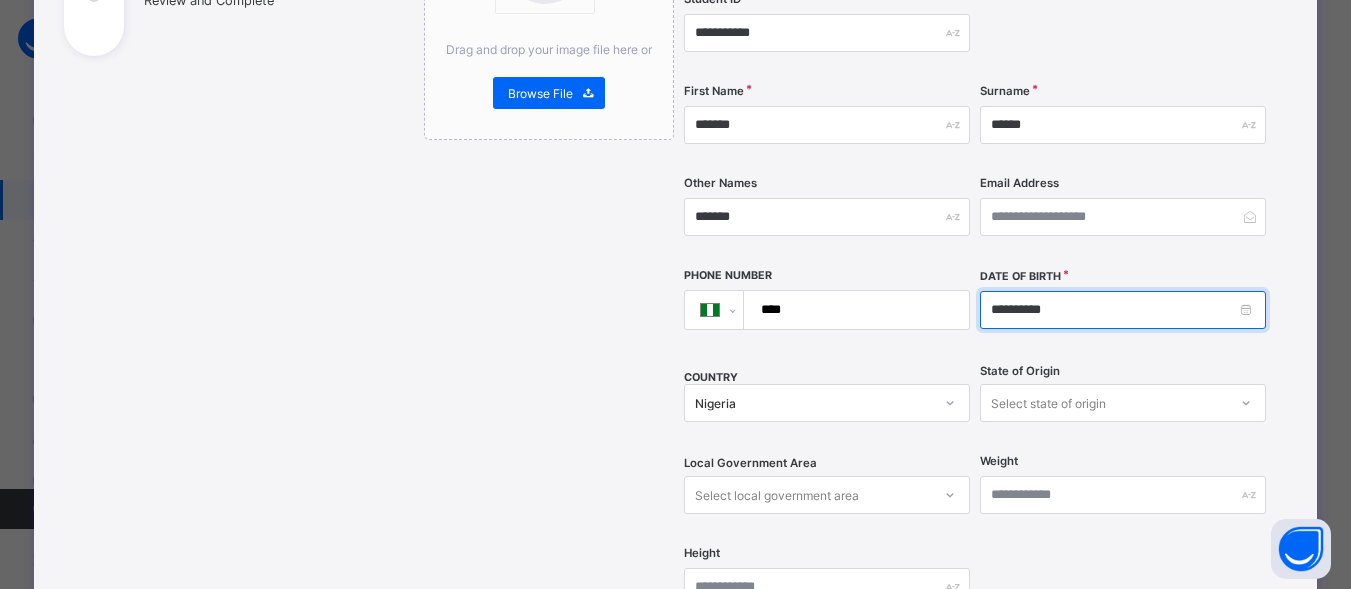 click on "**********" at bounding box center [1123, 310] 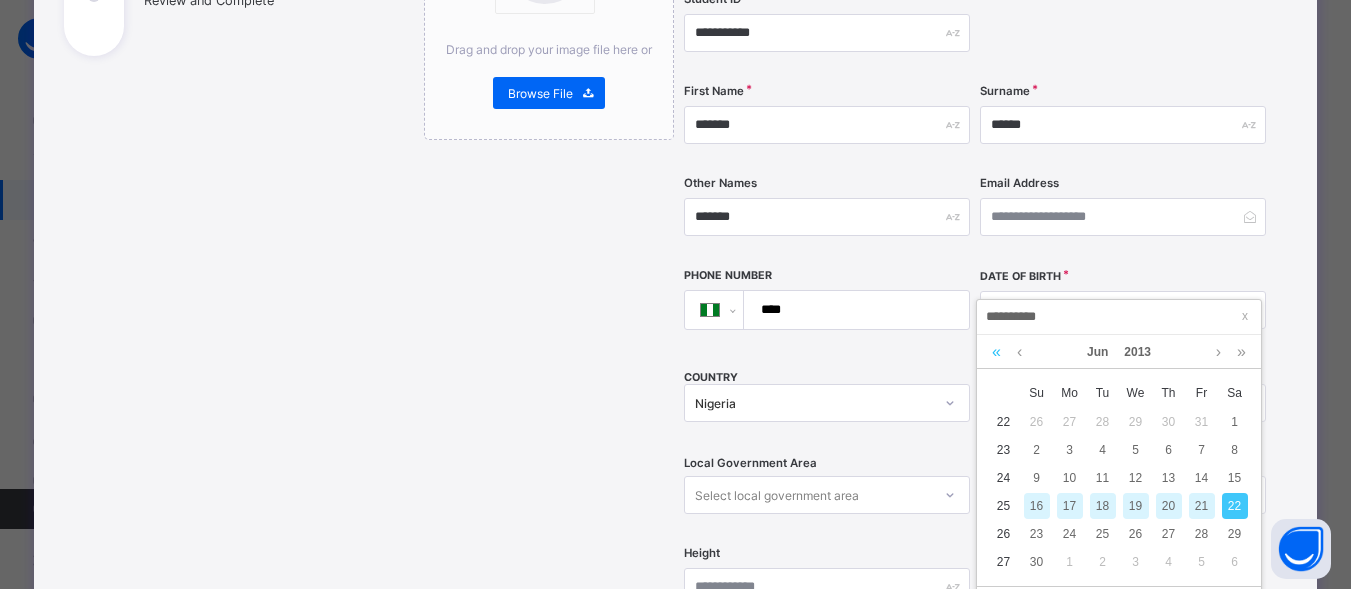 click at bounding box center [996, 352] 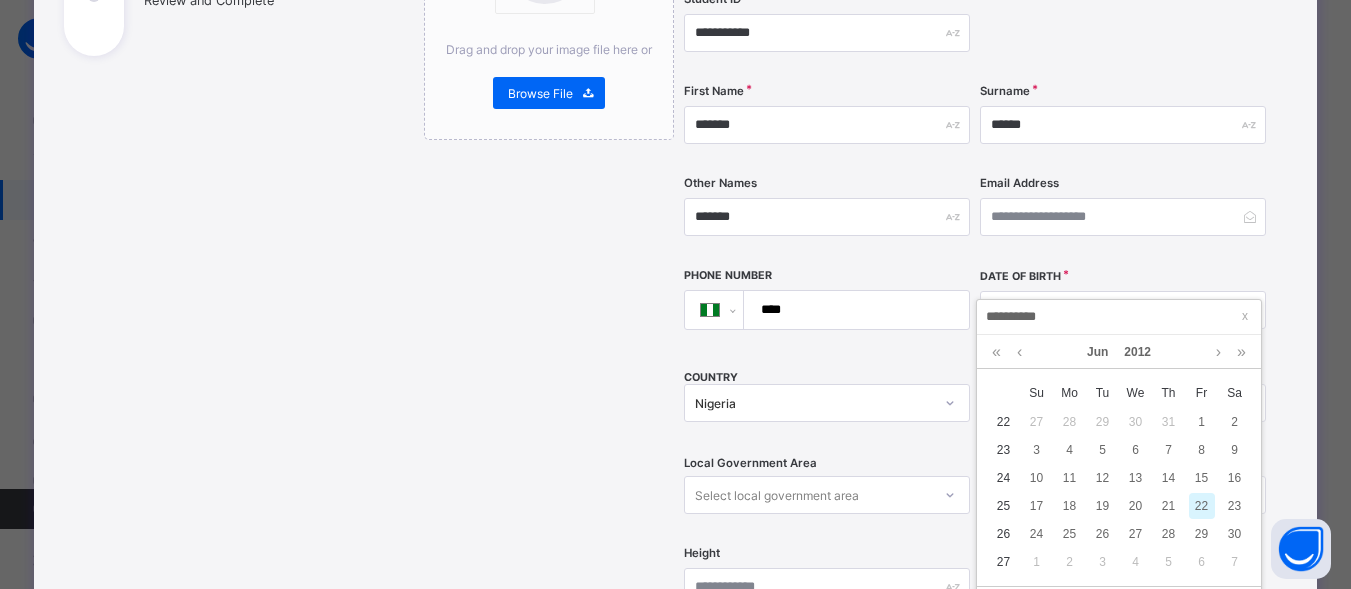 click on "22" at bounding box center (1202, 506) 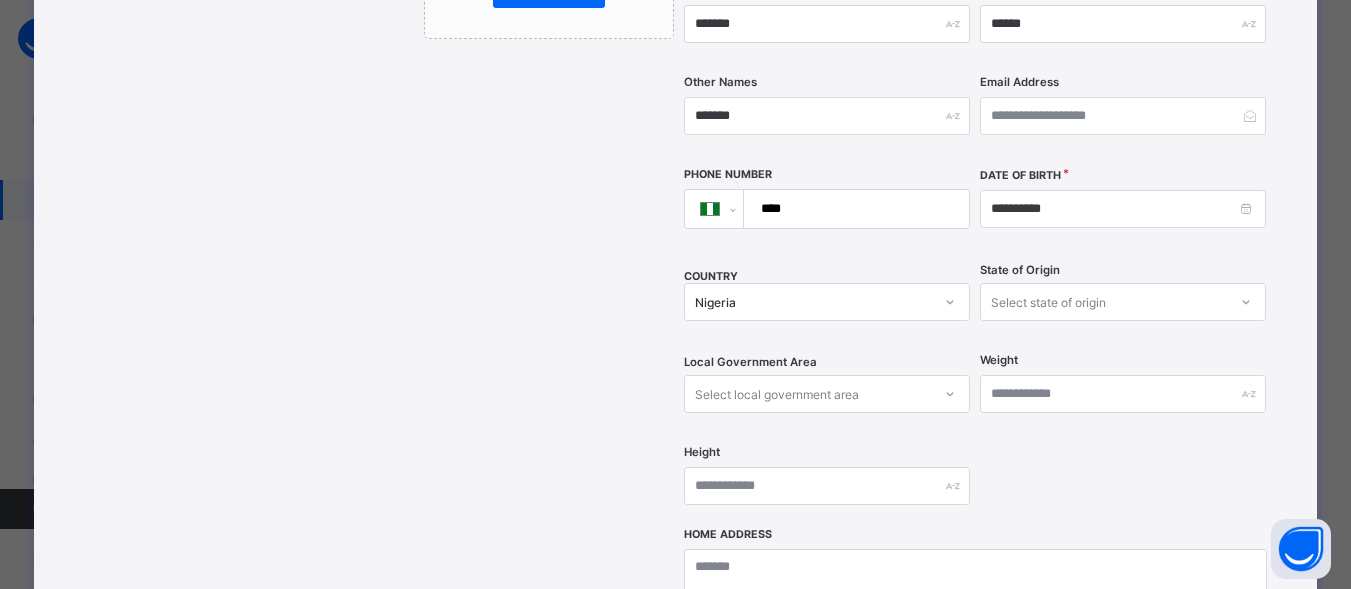 scroll, scrollTop: 490, scrollLeft: 0, axis: vertical 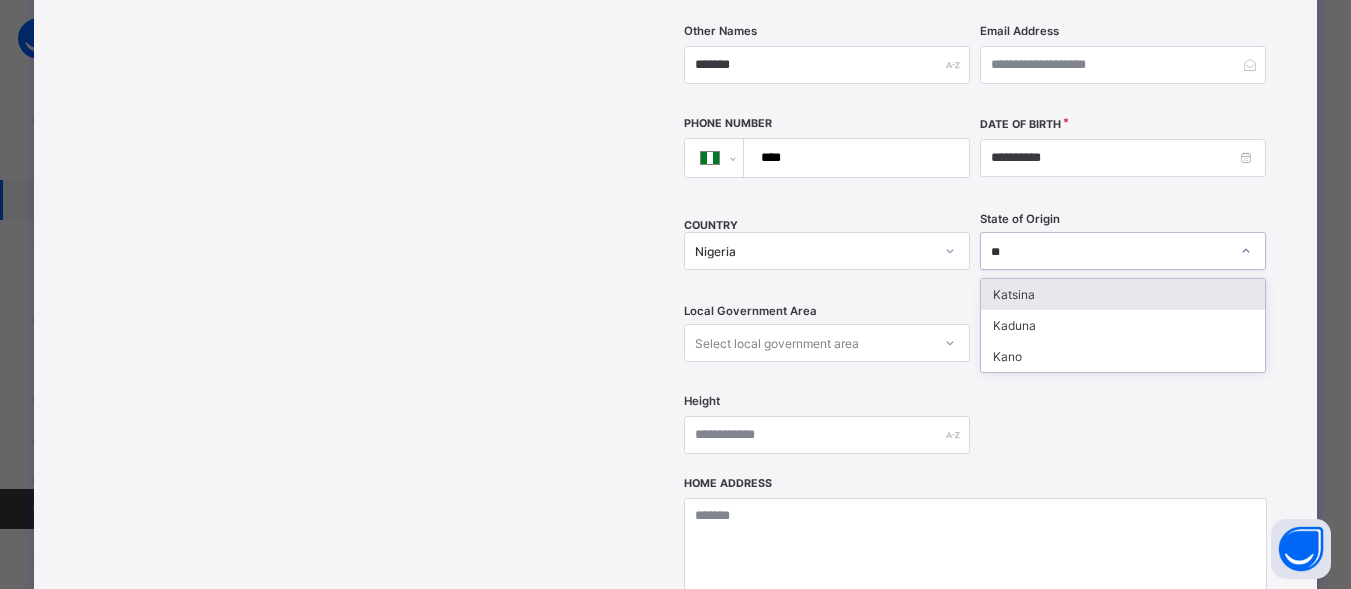 type on "***" 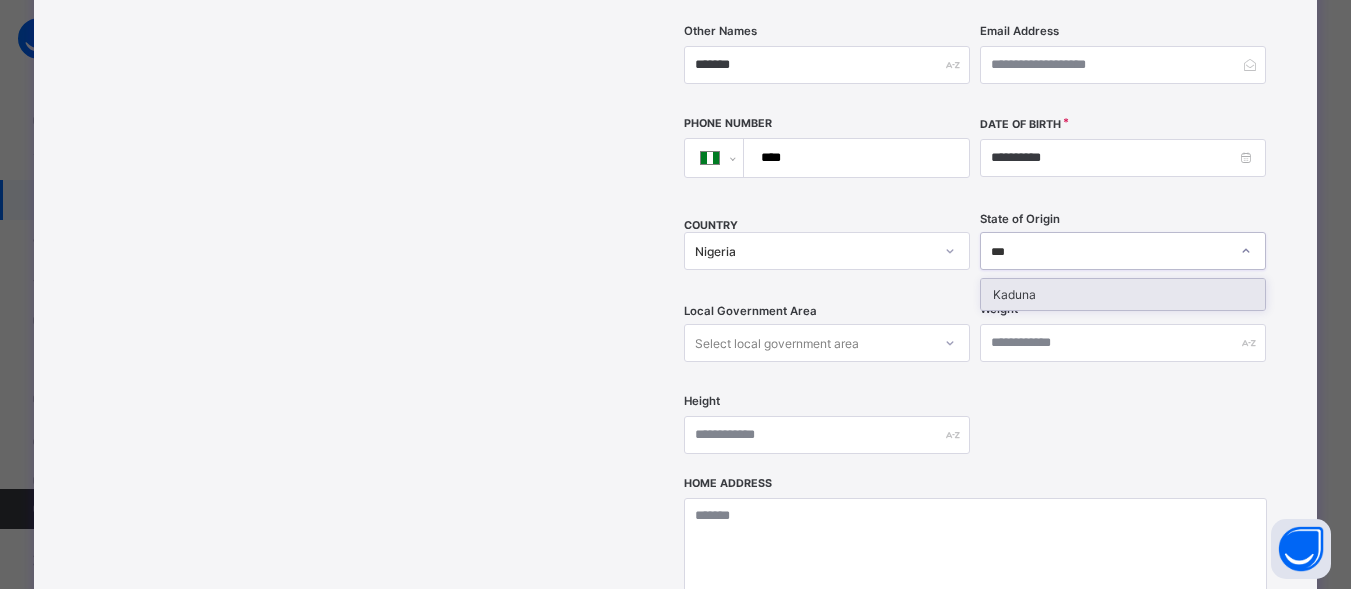 click on "Kaduna" at bounding box center [1123, 294] 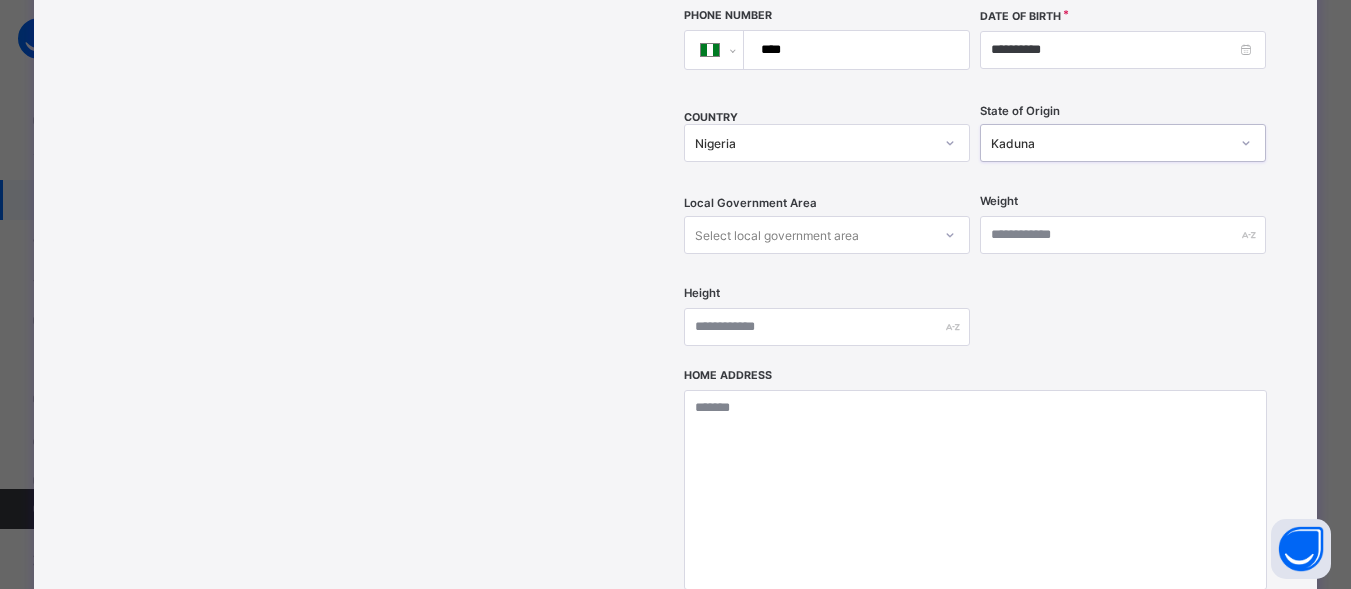 scroll, scrollTop: 600, scrollLeft: 0, axis: vertical 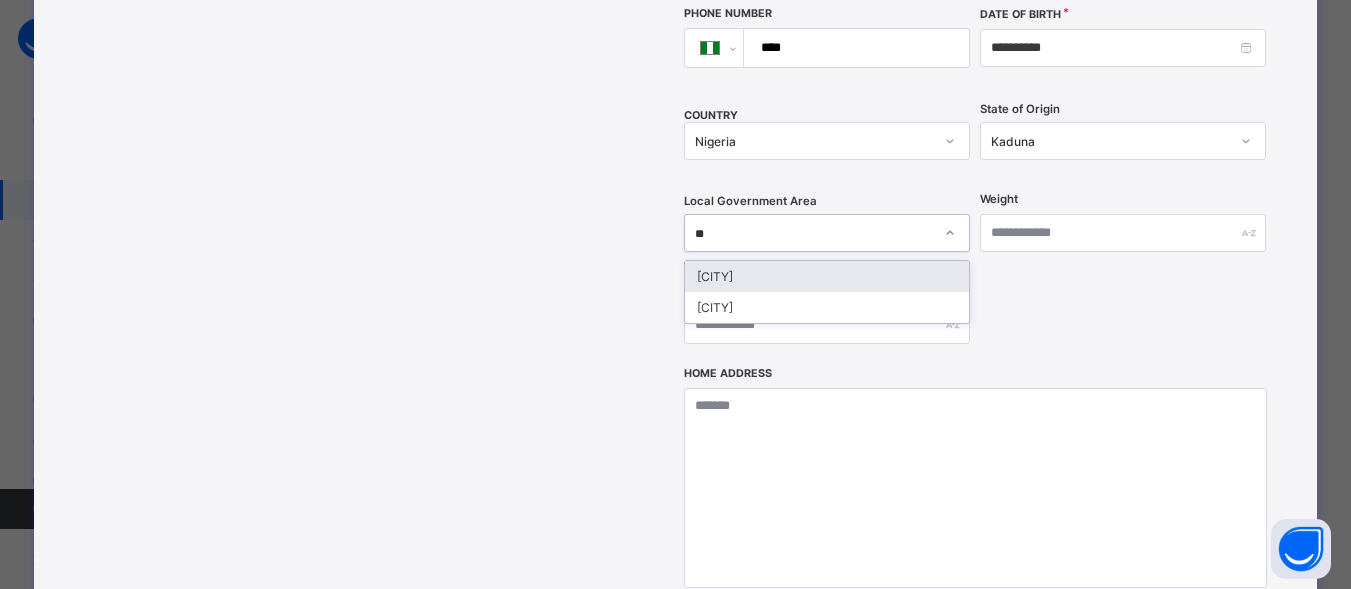 type on "***" 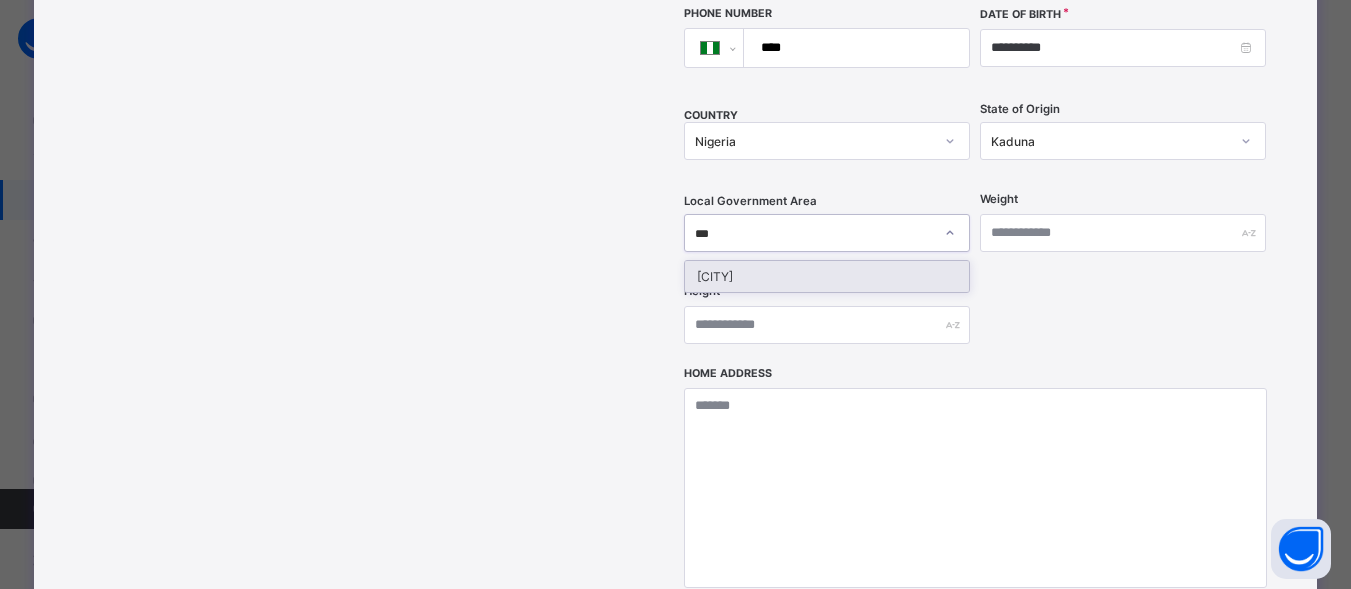 click on "[CITY]" at bounding box center (827, 276) 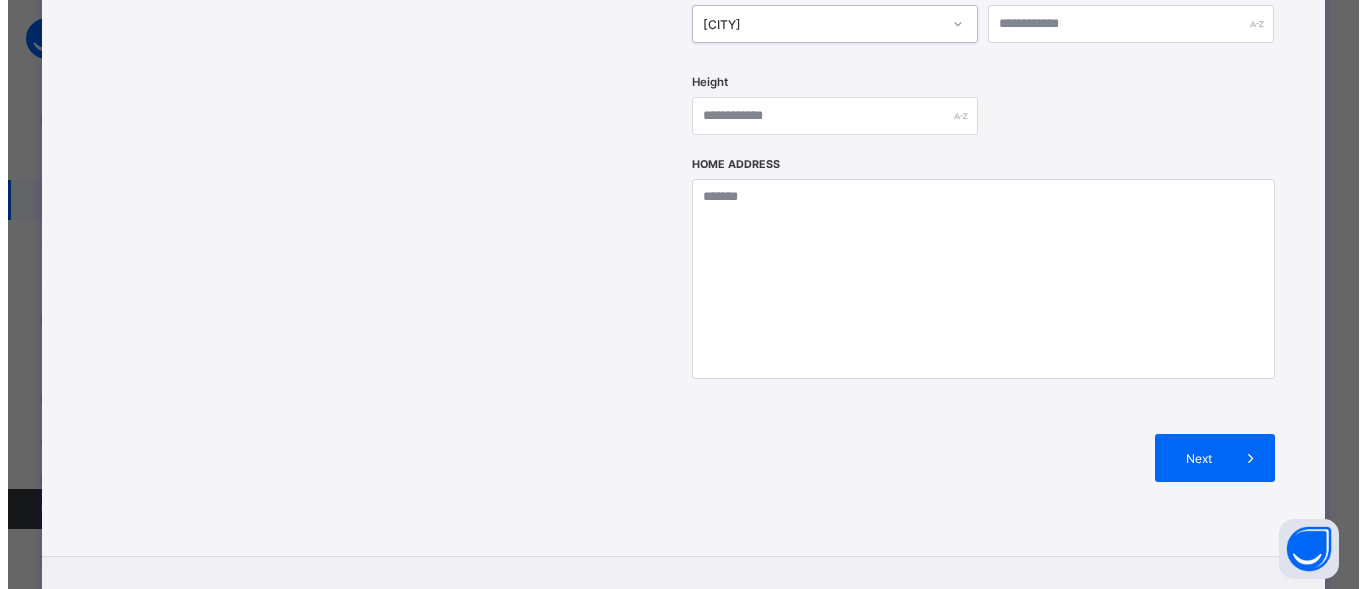 scroll, scrollTop: 920, scrollLeft: 0, axis: vertical 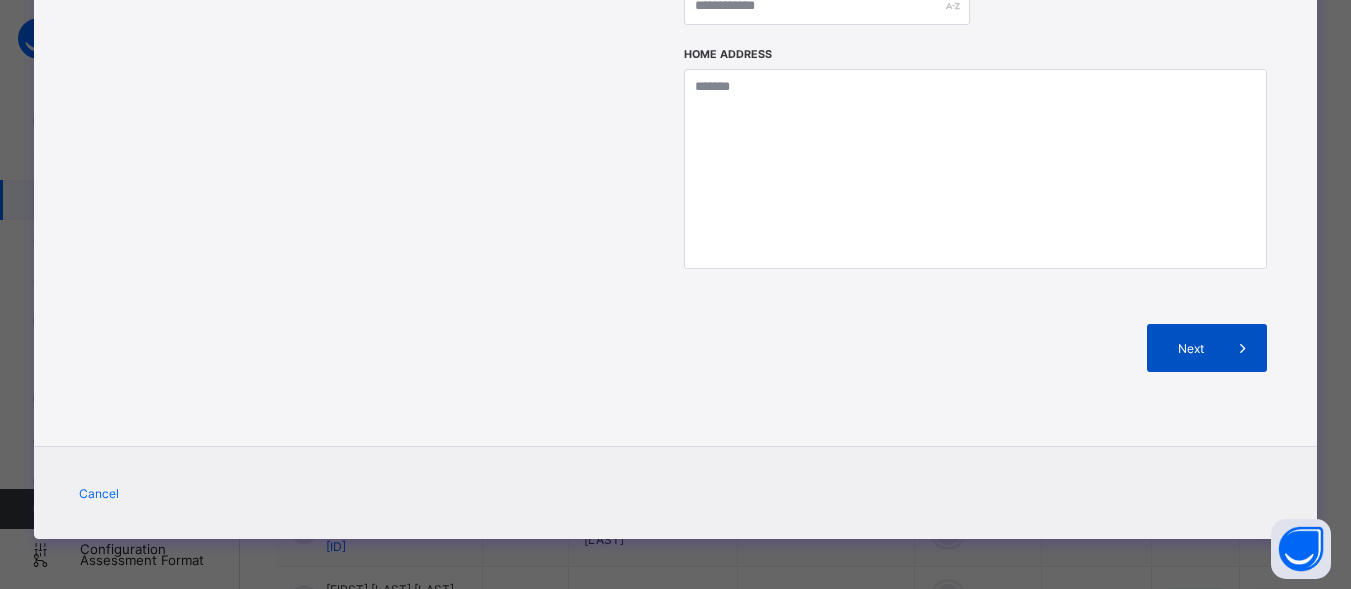 click on "Next" at bounding box center (1207, 348) 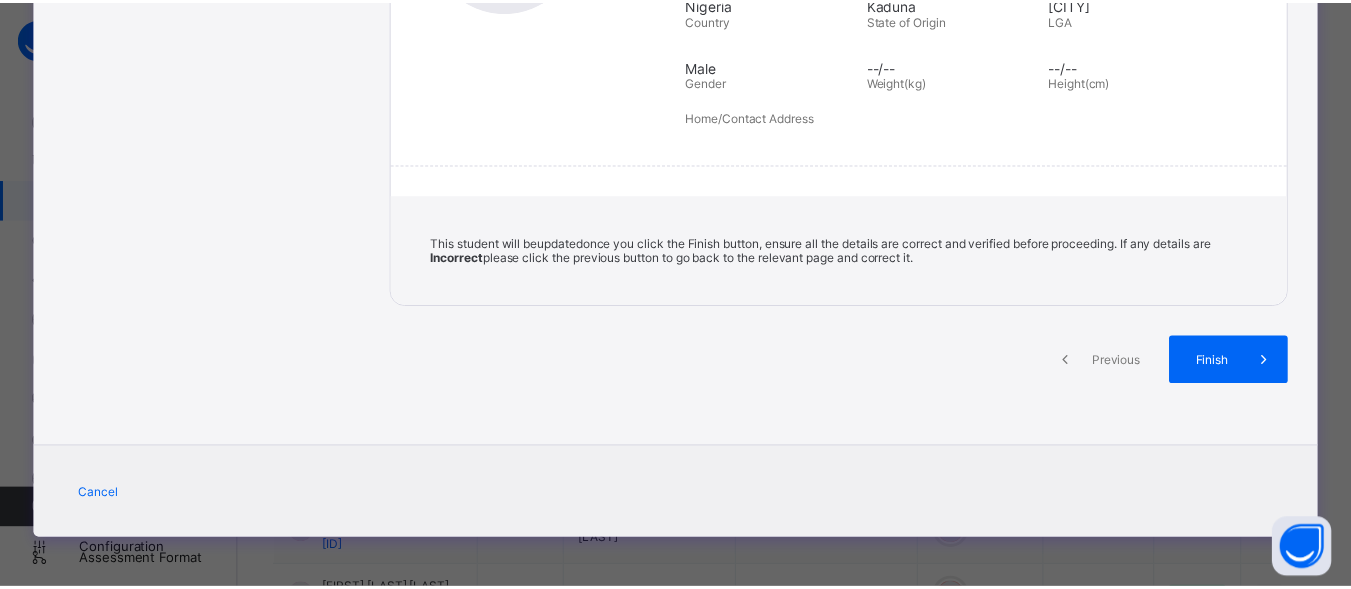 scroll, scrollTop: 427, scrollLeft: 0, axis: vertical 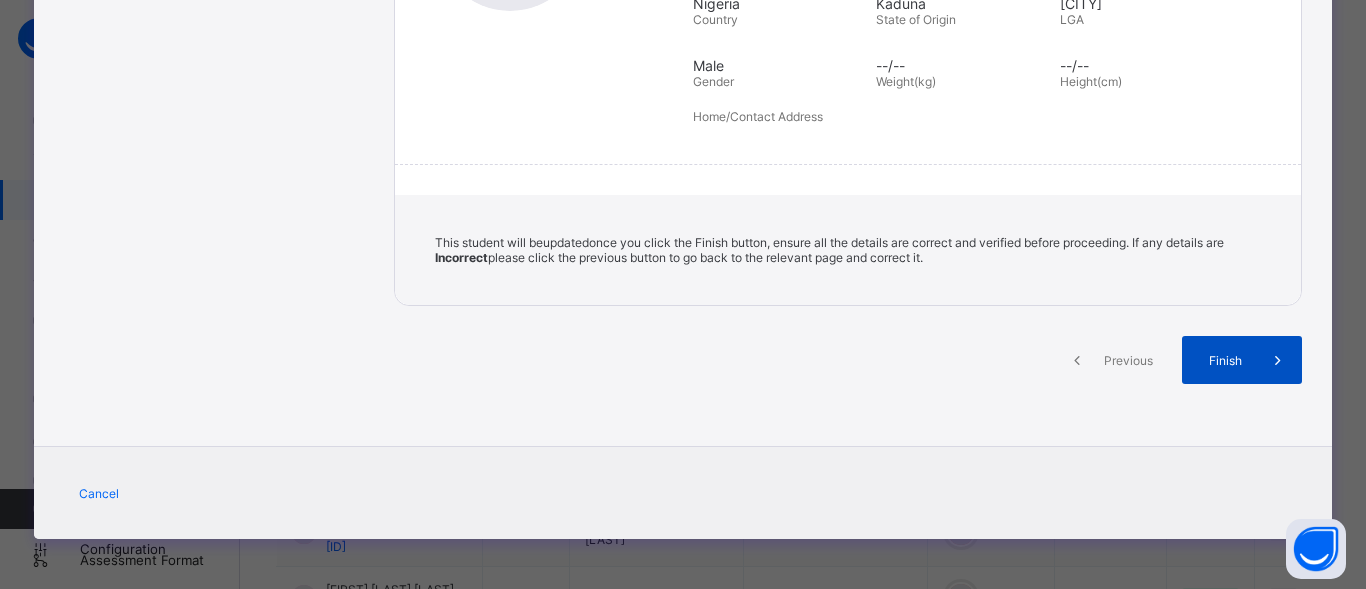 click on "Finish" at bounding box center (1225, 360) 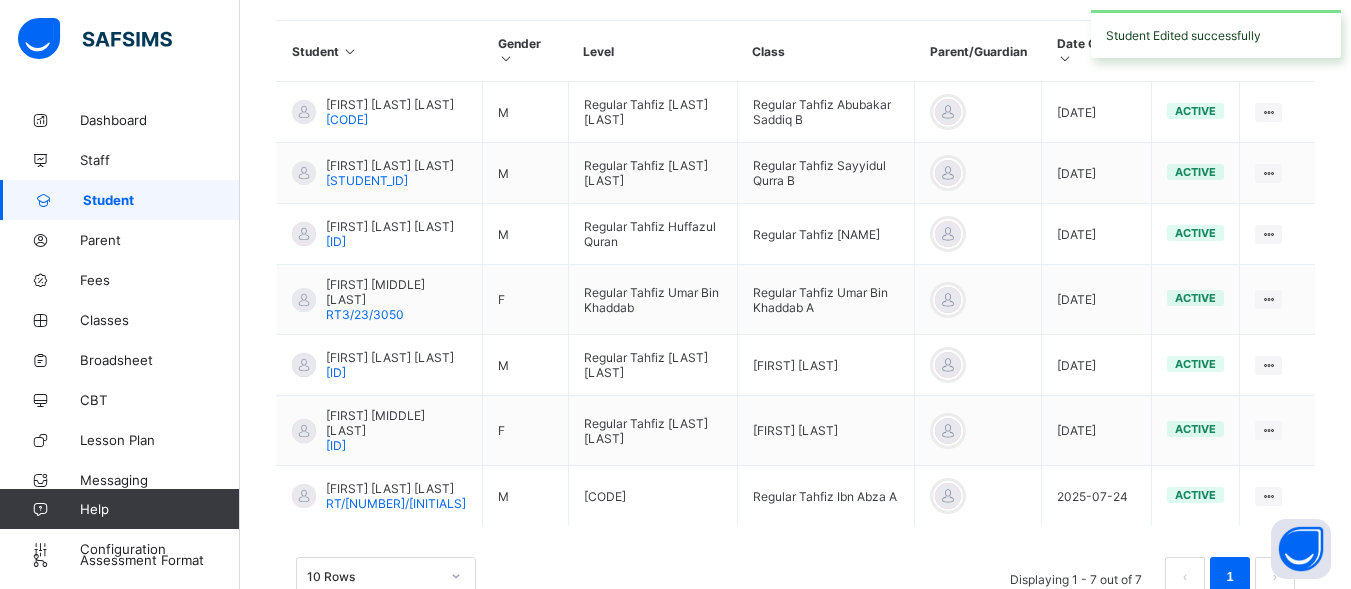 scroll, scrollTop: 483, scrollLeft: 0, axis: vertical 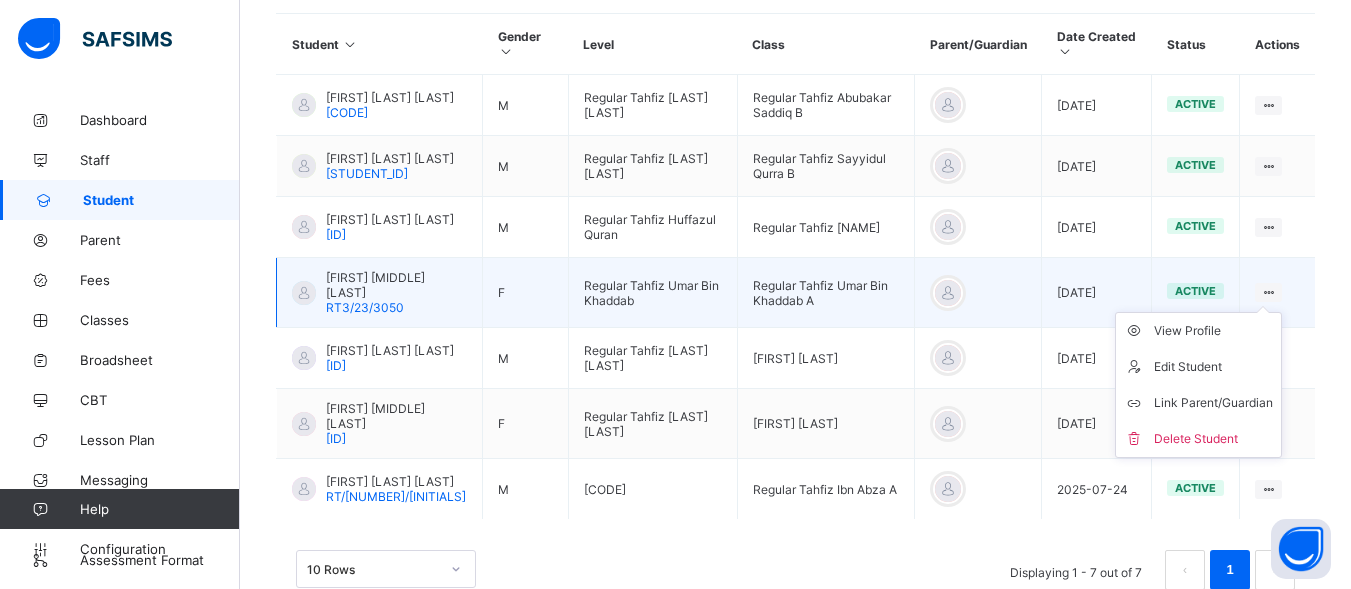 click on "View Profile Edit Student Link Parent/Guardian Delete Student" at bounding box center [1198, 385] 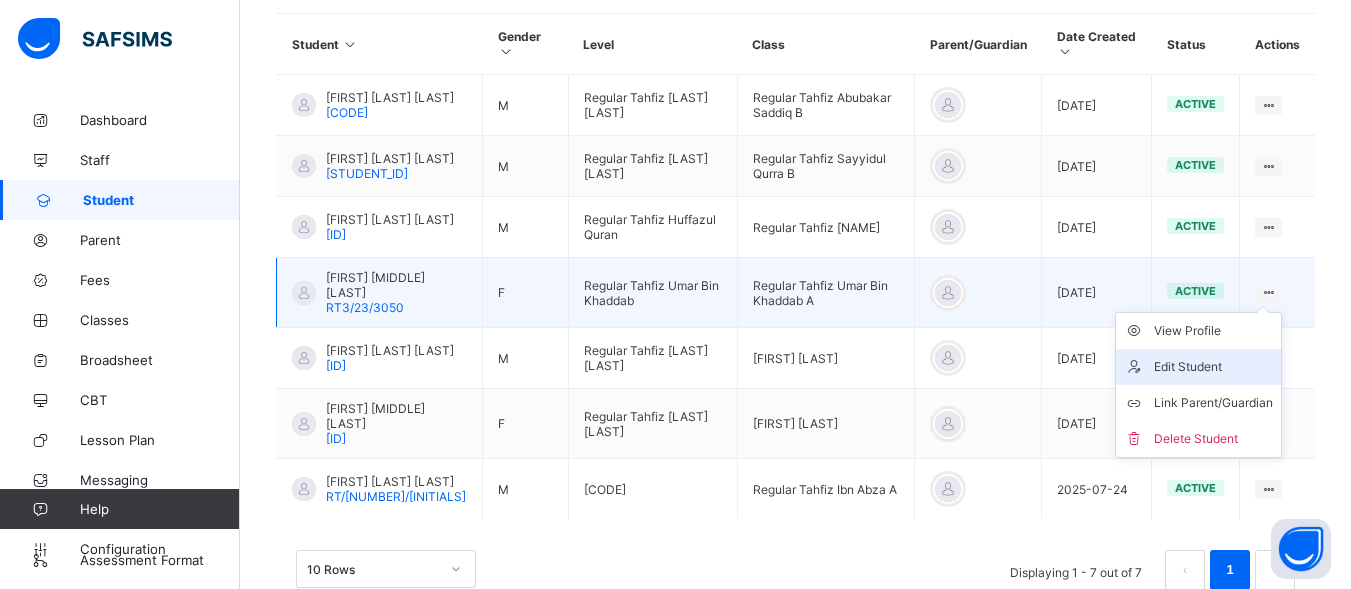 click on "Edit Student" at bounding box center (1213, 367) 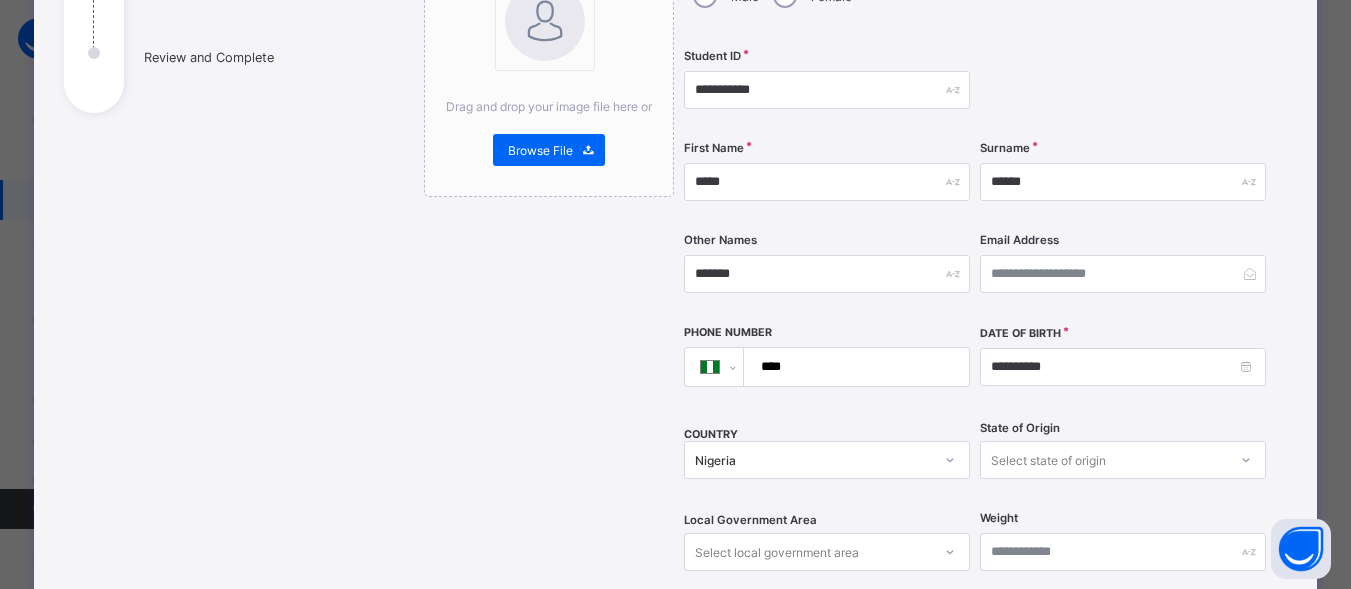 scroll, scrollTop: 304, scrollLeft: 0, axis: vertical 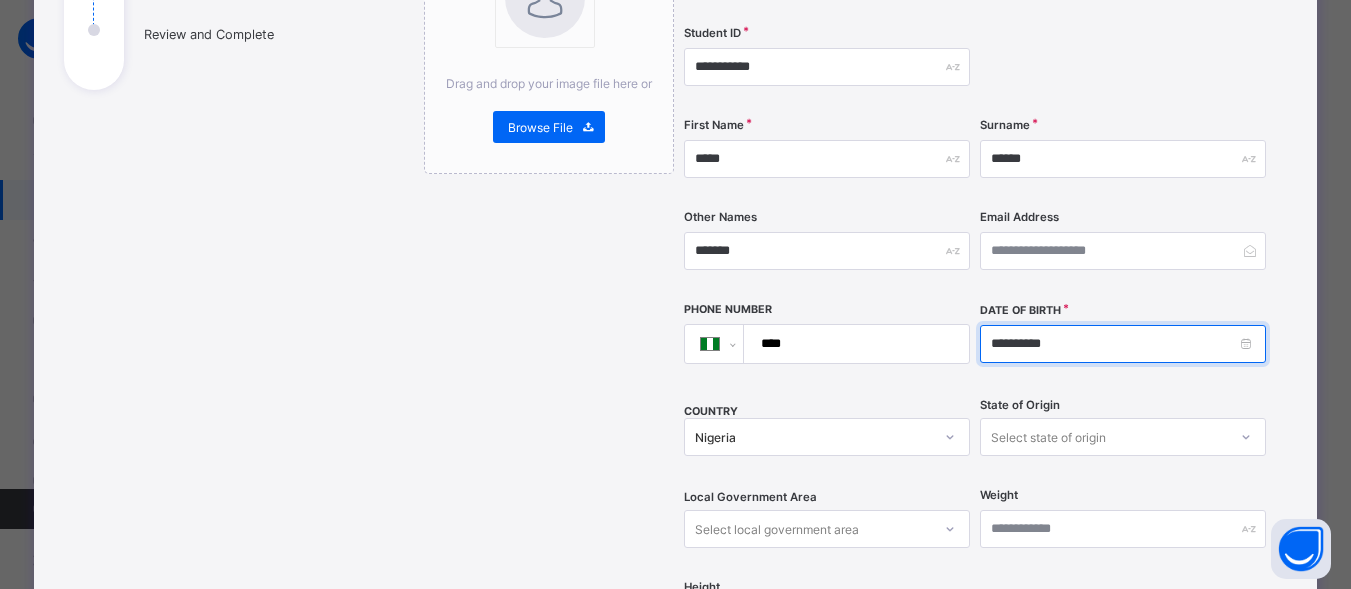 click on "**********" at bounding box center [1123, 344] 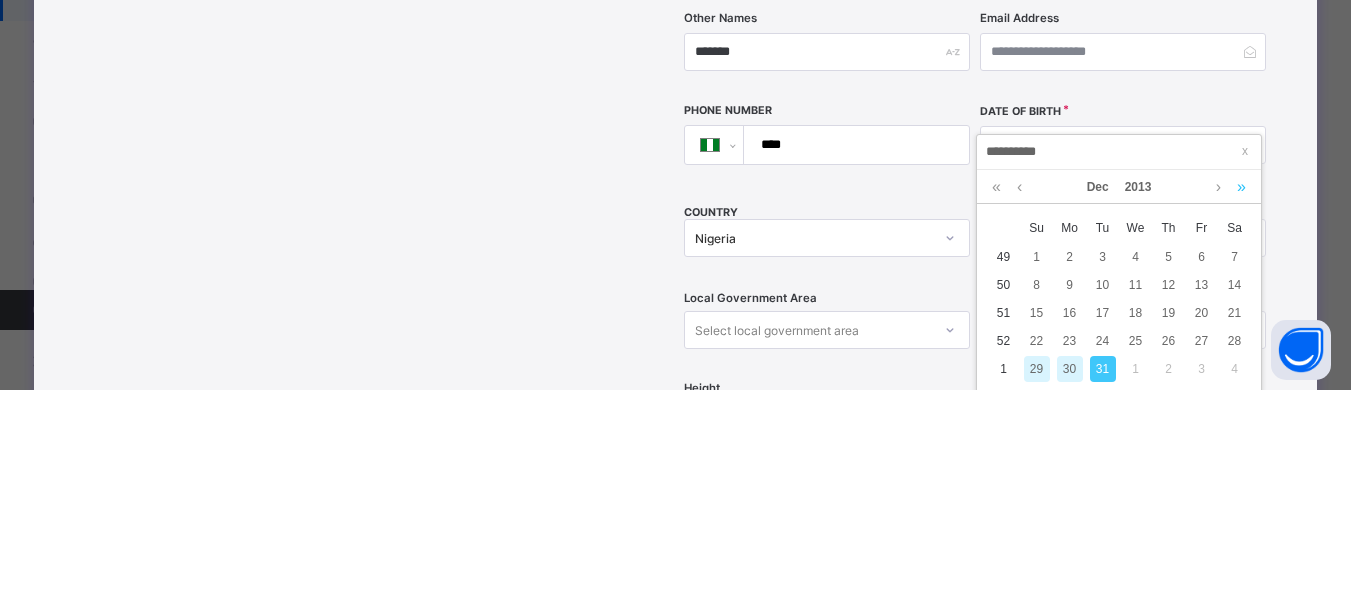 click on "Welcome  [FIRST]    Third Term  /  2024-2025   [FIRST]    [LAST] [EMAIL] Dashboard Staff Student Parent Fees Classes Broadsheet CBT Lesson Plan Messaging Time Table Assessment Format   Help   Configuration Onboarding Great job! You have finished setting up all essential configurations. Our wizard which has lots of in-built templates will continue to guide you through with the academic configurations. Academic Configuration Steps Continue × Idle Mode Due to inactivity you would be logged out to the system in the next   15mins , click the "Resume" button to keep working or the "Log me out" button to log out of the system. Log me out Resume Student 798 Total Student Active Student 797 Deactivated Student 1 604 Total students in current term 318   Male  286   Female Session 2024-2025 Term Third Term Select class section Select class level Select status ******* Export as Pdf Report Excel Report Excel Report  (LMS)   Bulk Upload Student Create Student Student   Gender   Level   Class   Parent/Guardian" at bounding box center [675, 78] 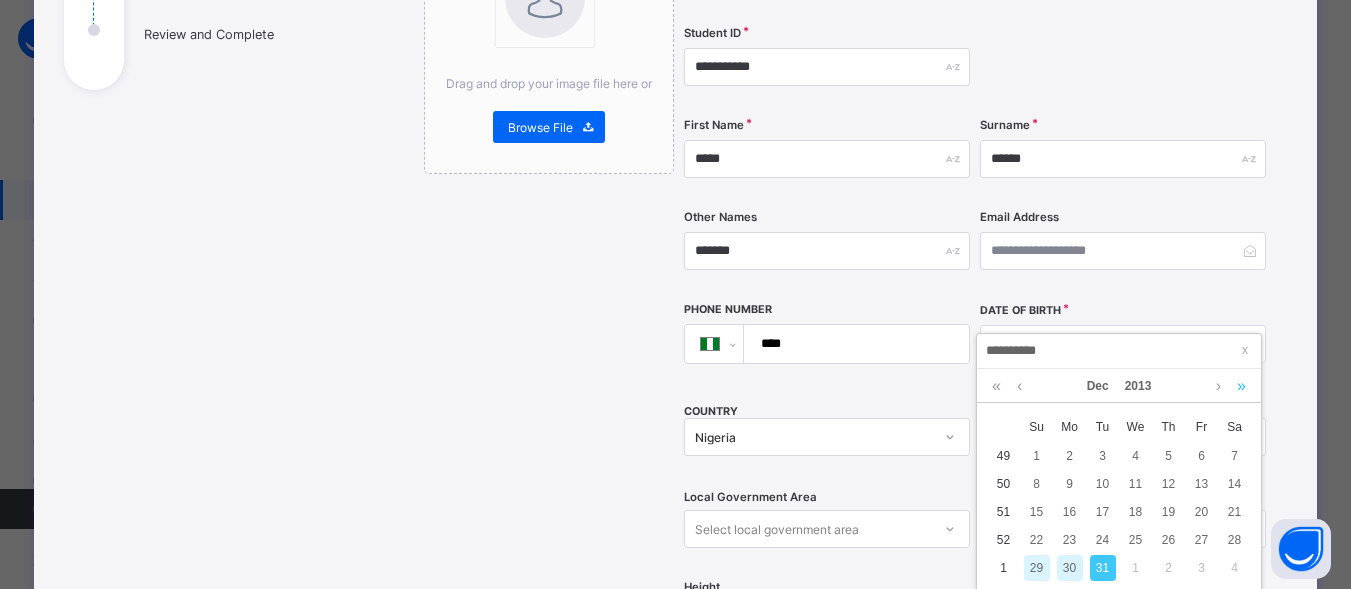 click at bounding box center (1241, 386) 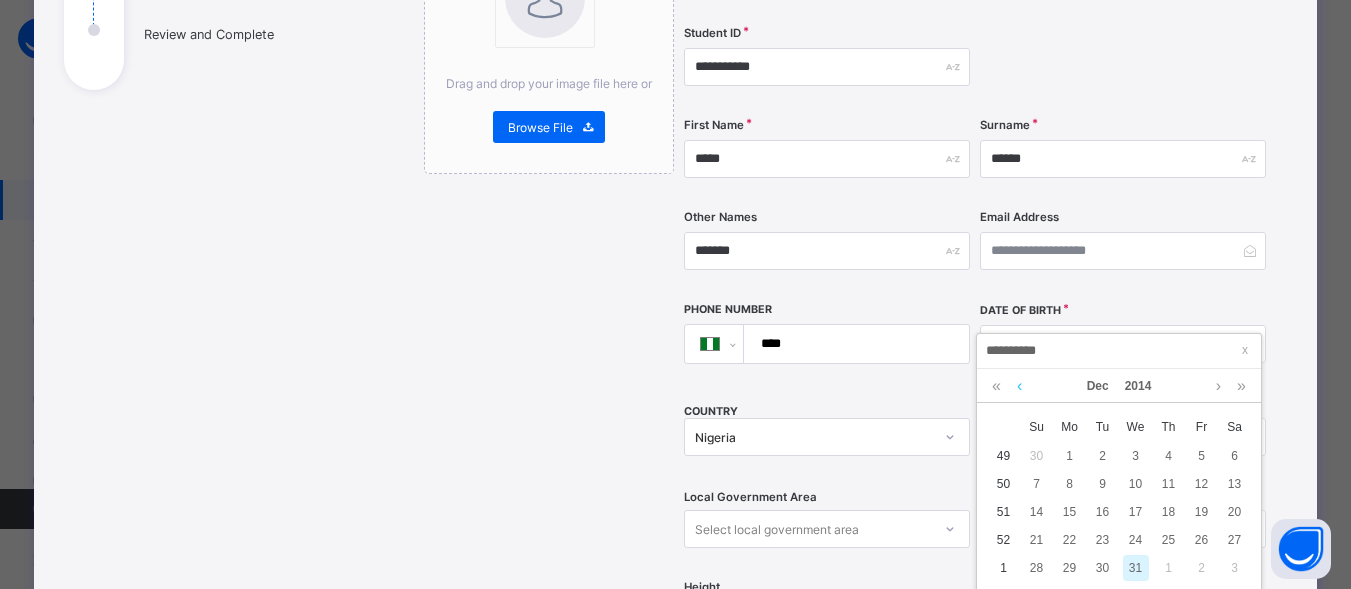 click at bounding box center (1019, 386) 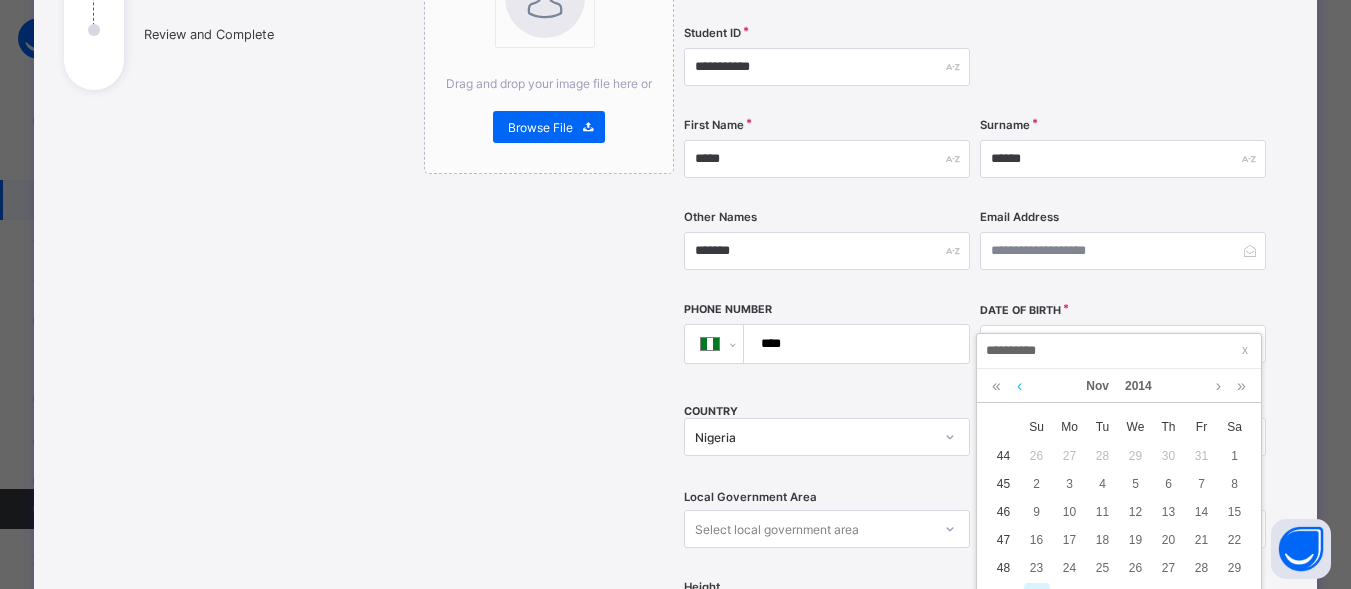 click at bounding box center (1019, 386) 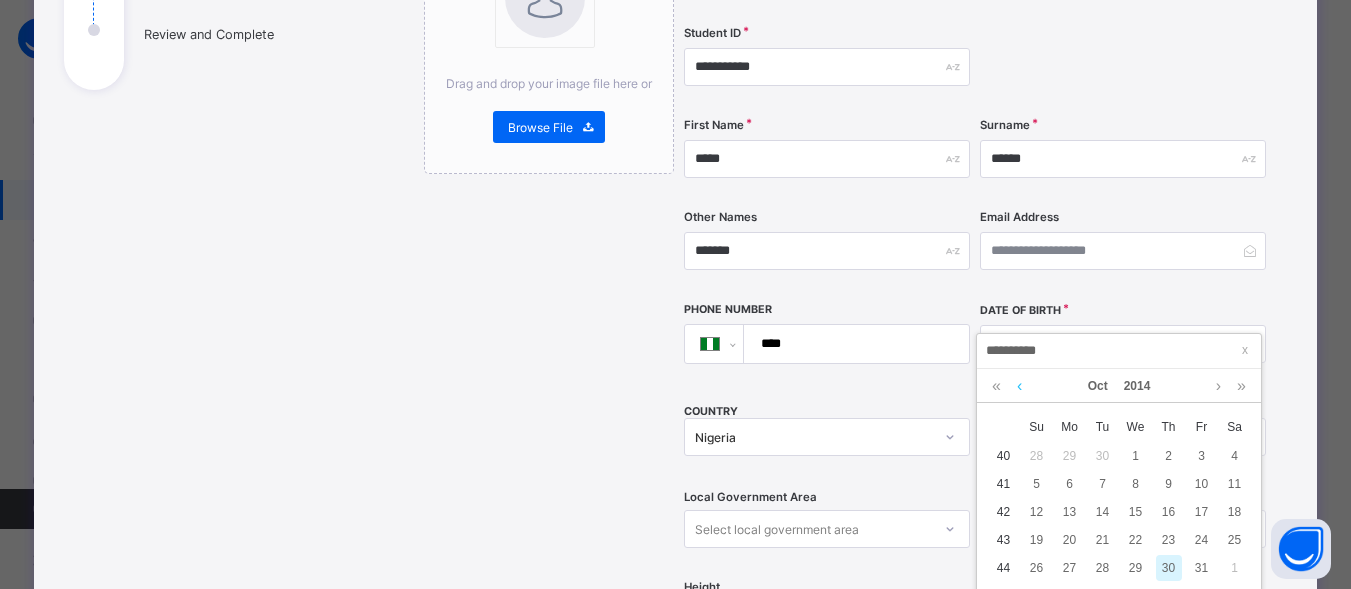 click at bounding box center (1019, 386) 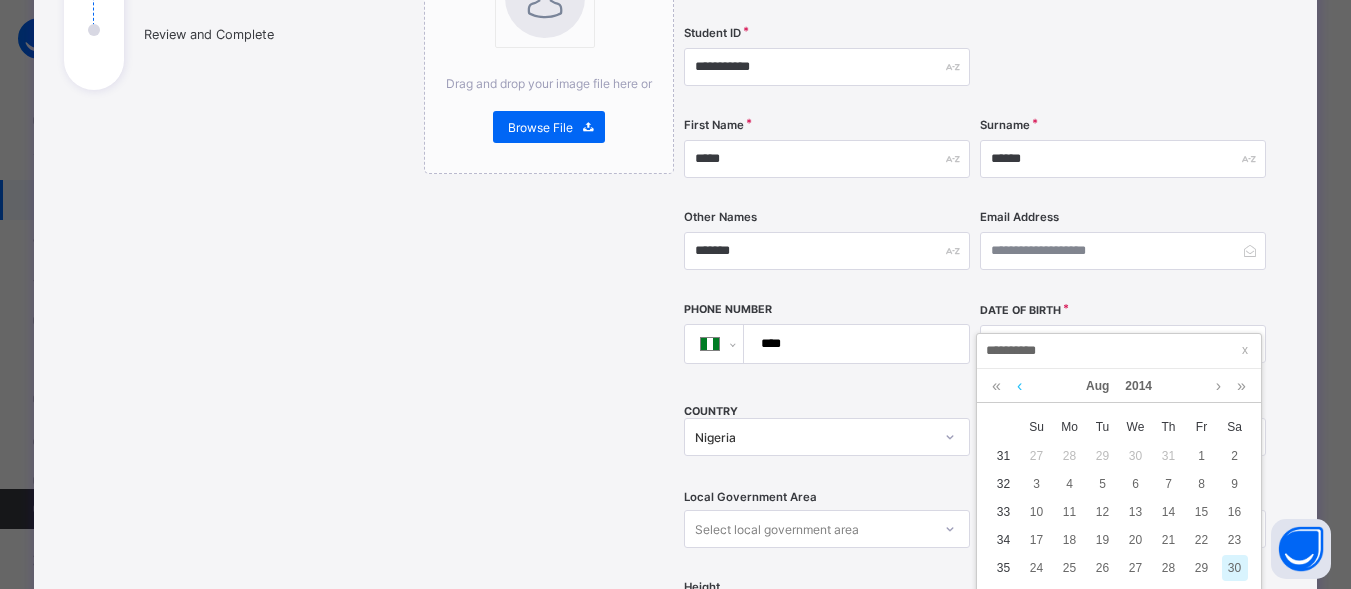 click at bounding box center [1019, 386] 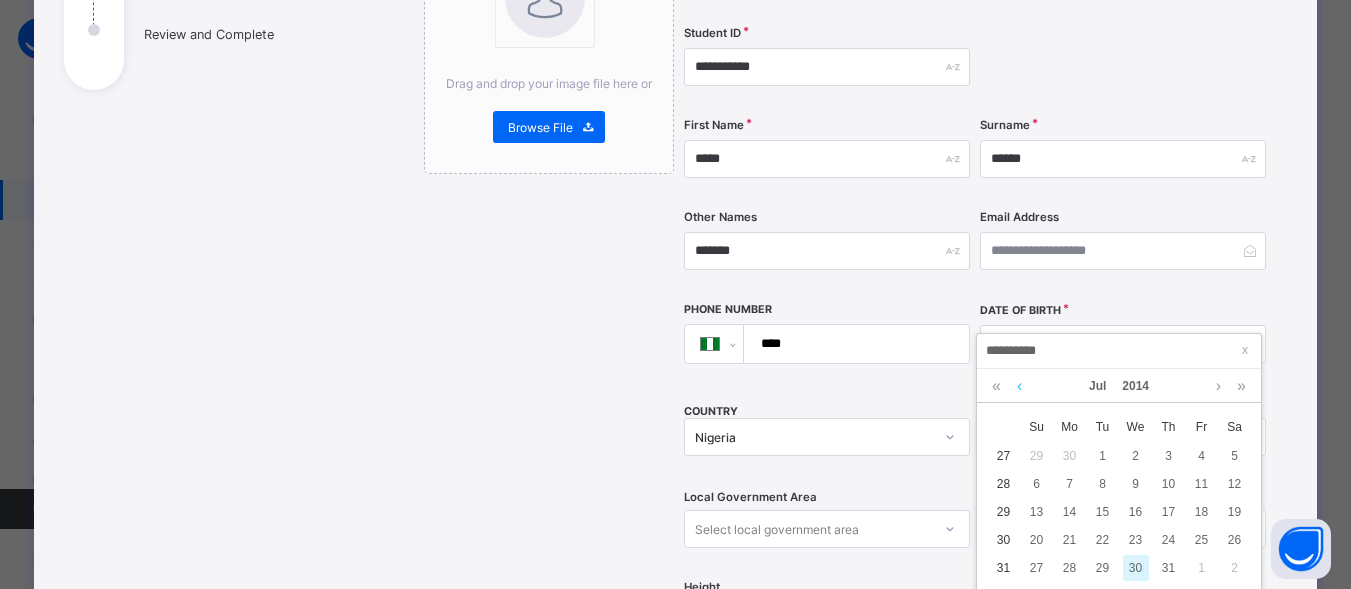 click at bounding box center [1019, 386] 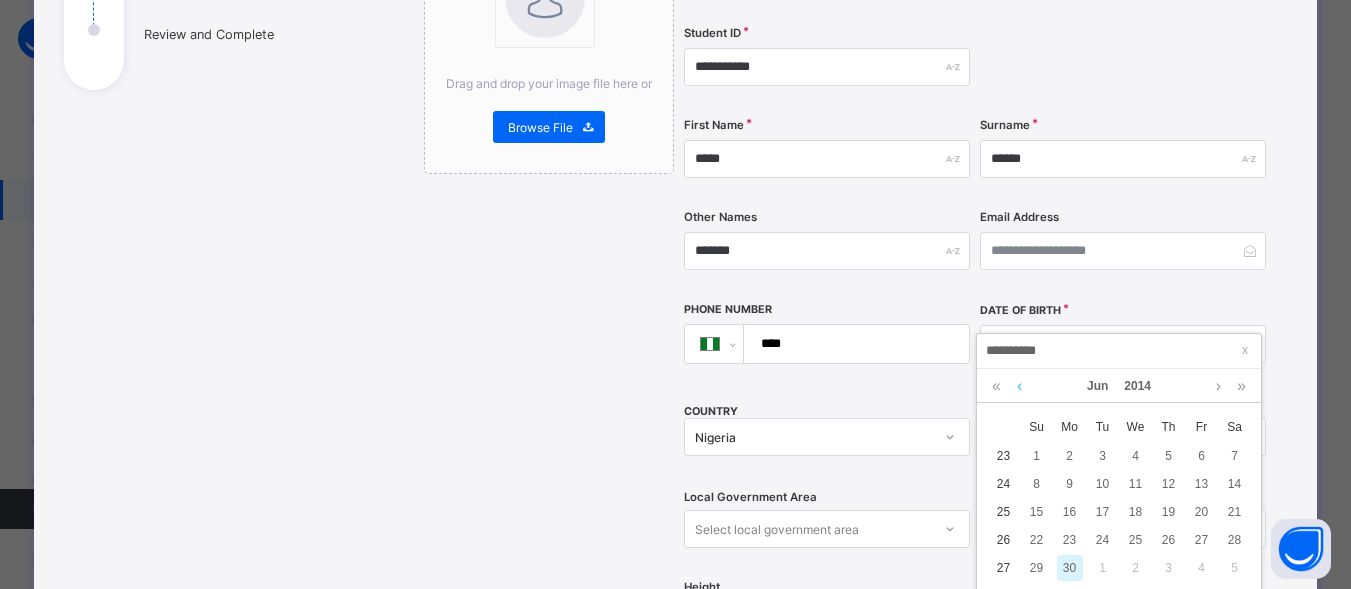 click at bounding box center (1019, 386) 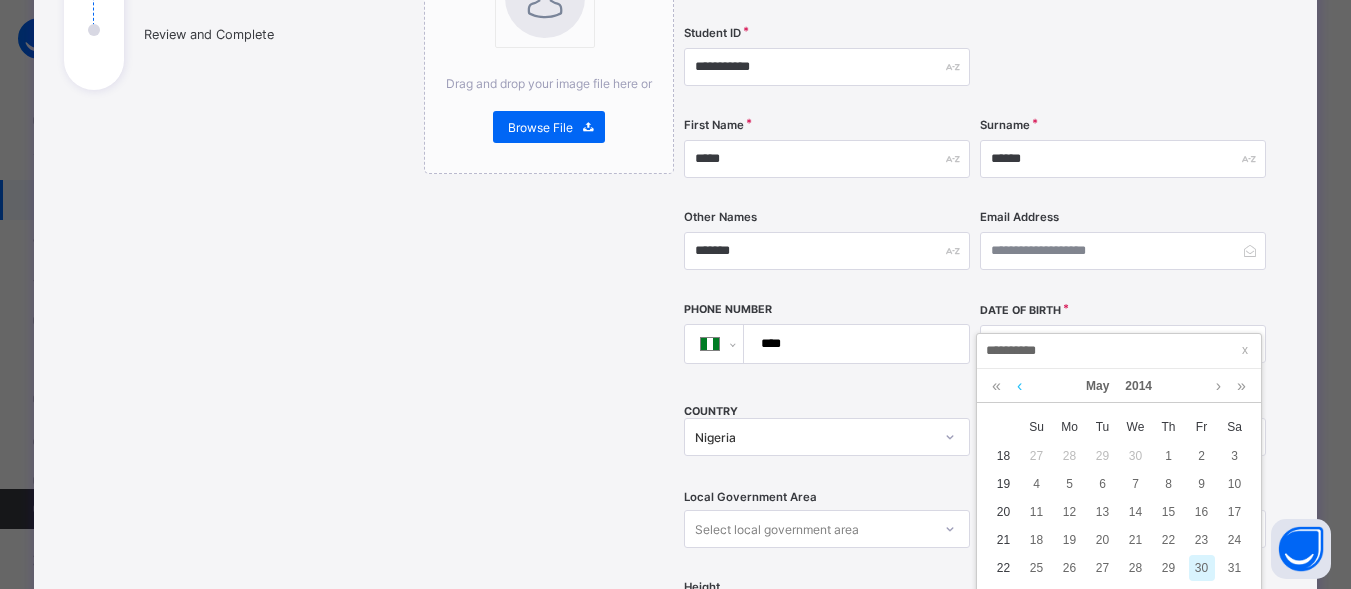 click at bounding box center [1019, 386] 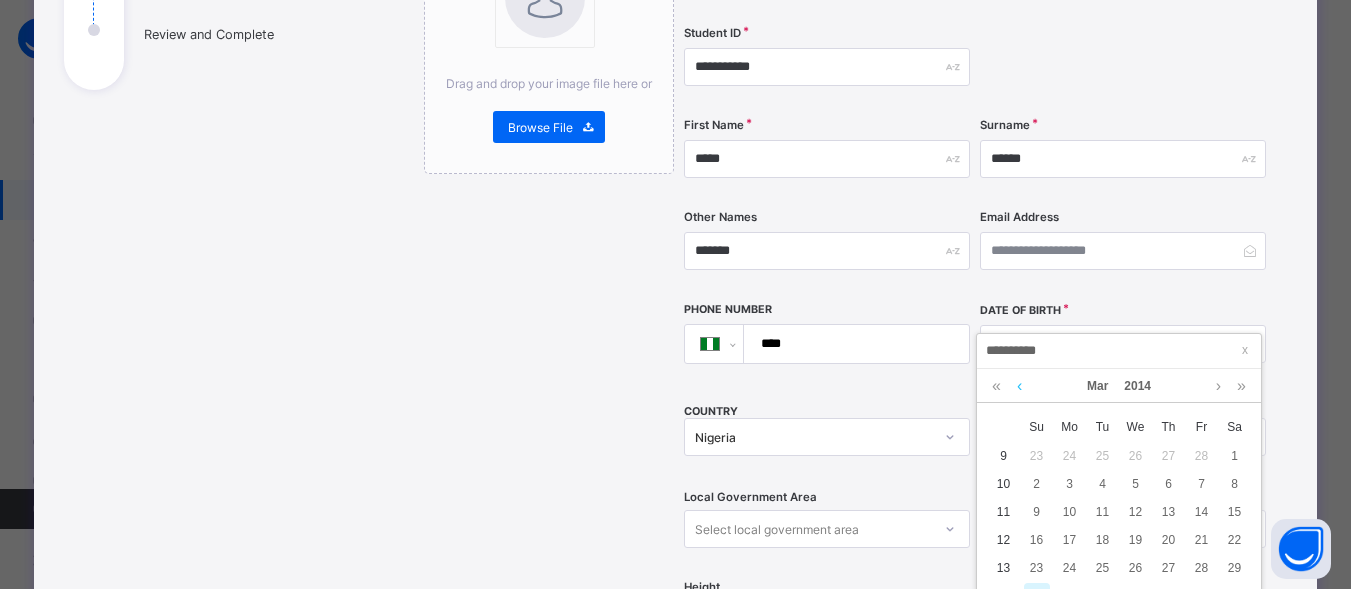 click at bounding box center (1019, 386) 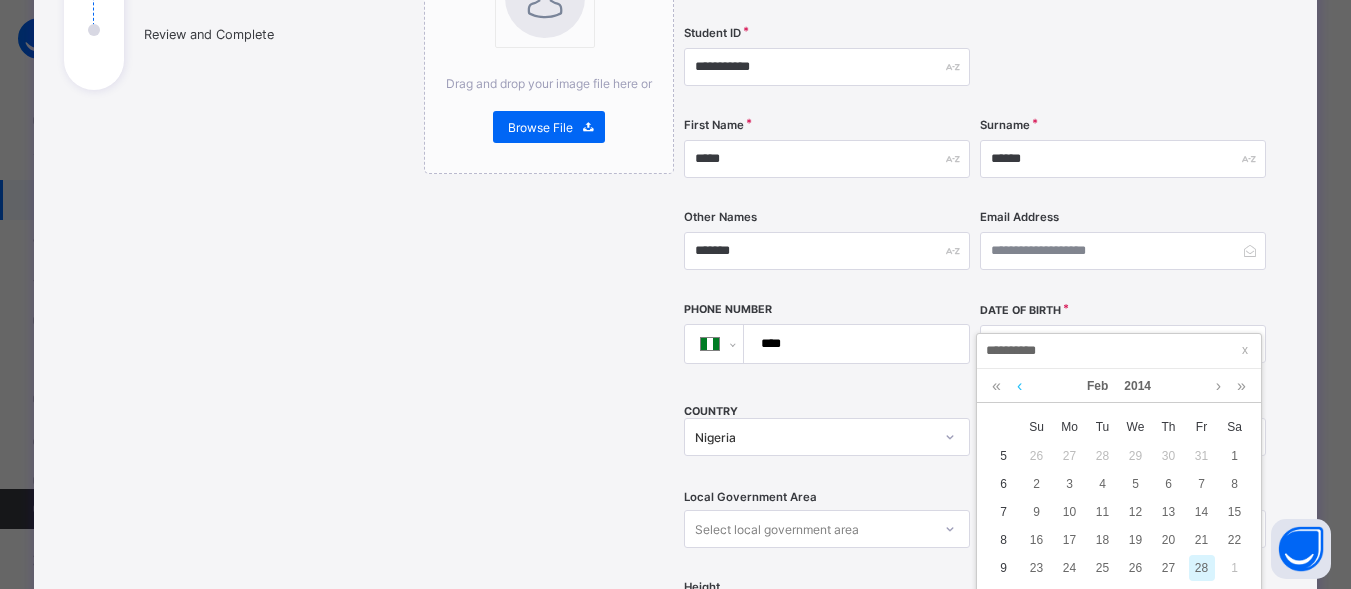 click at bounding box center (1019, 386) 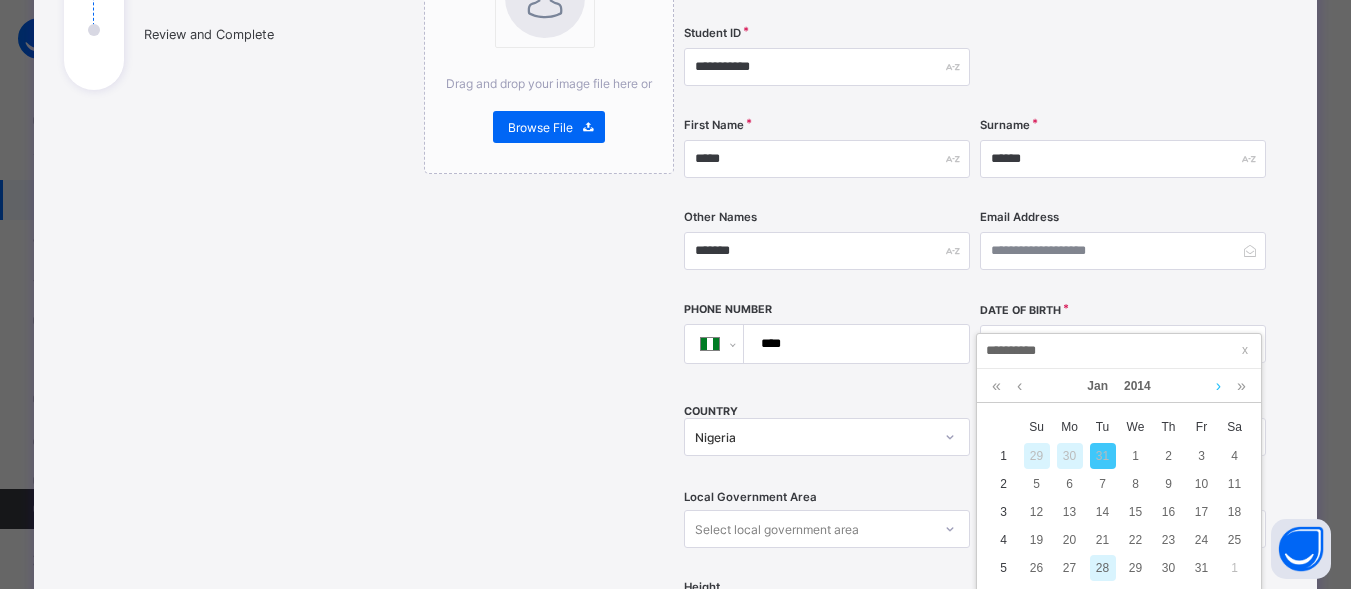 click at bounding box center (1218, 386) 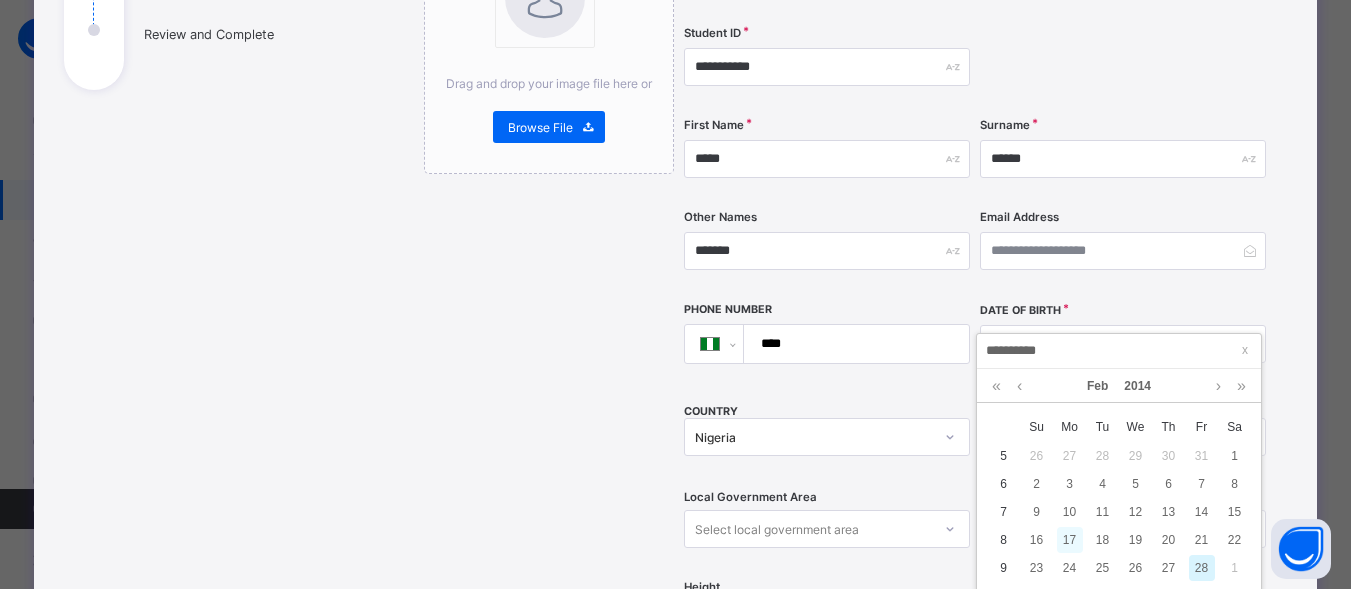 click on "17" at bounding box center (1070, 540) 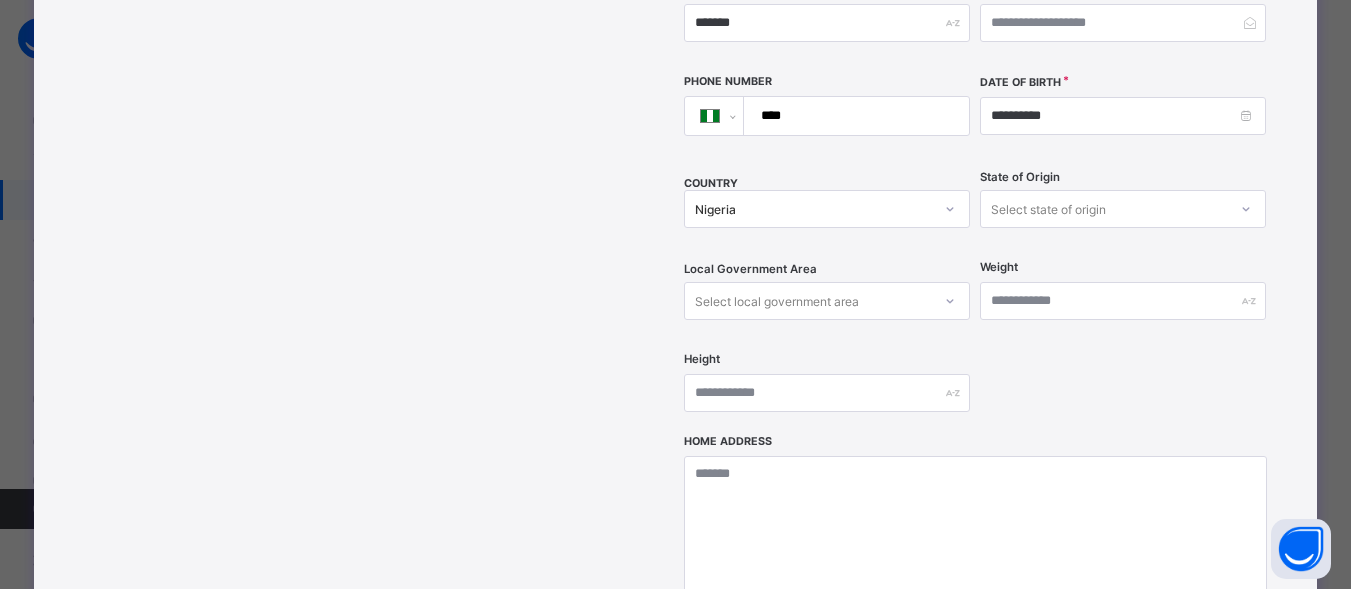 scroll, scrollTop: 535, scrollLeft: 0, axis: vertical 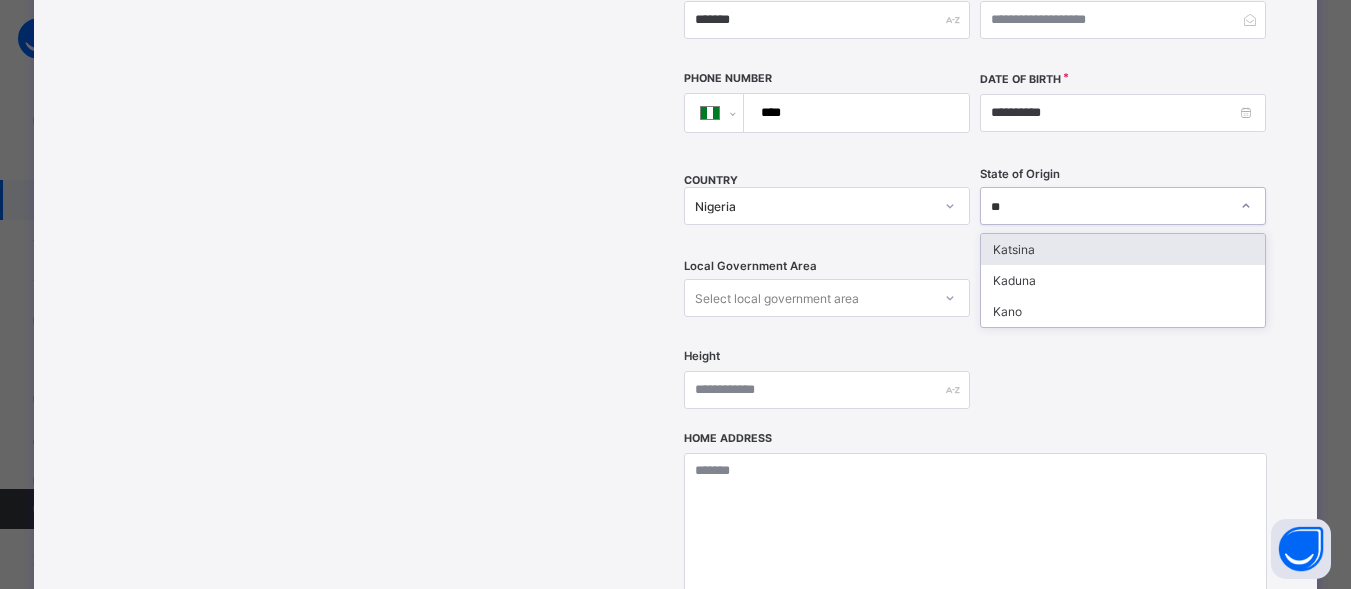 type on "***" 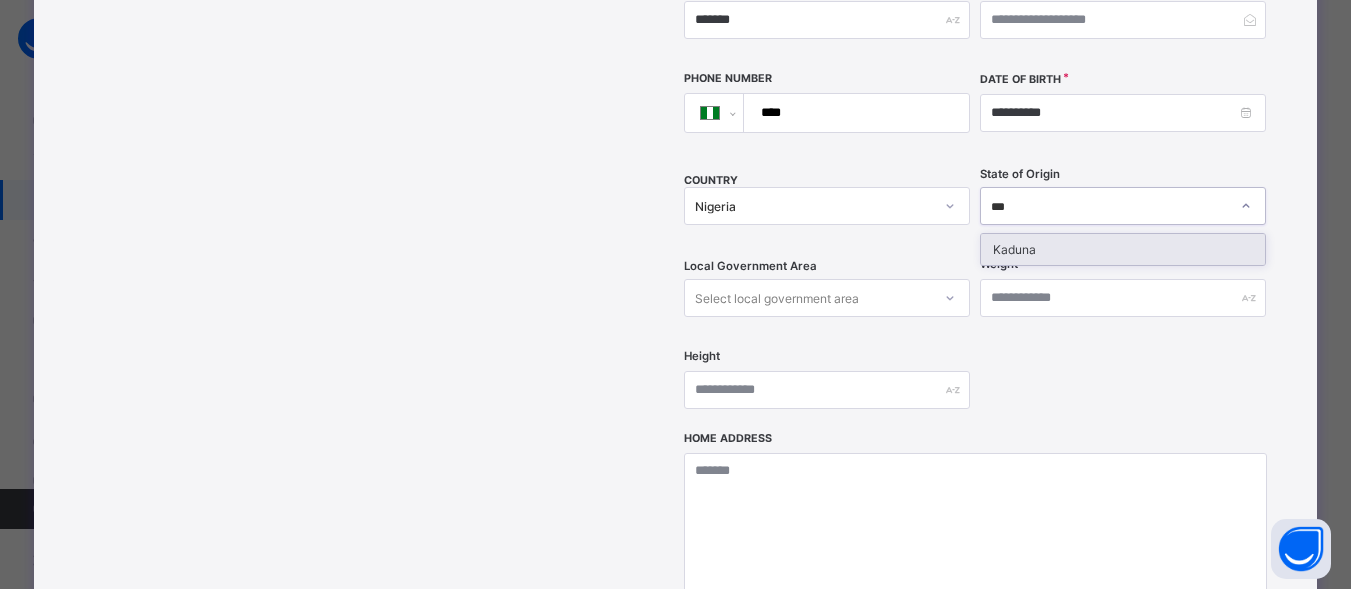 click on "Kaduna" at bounding box center [1123, 249] 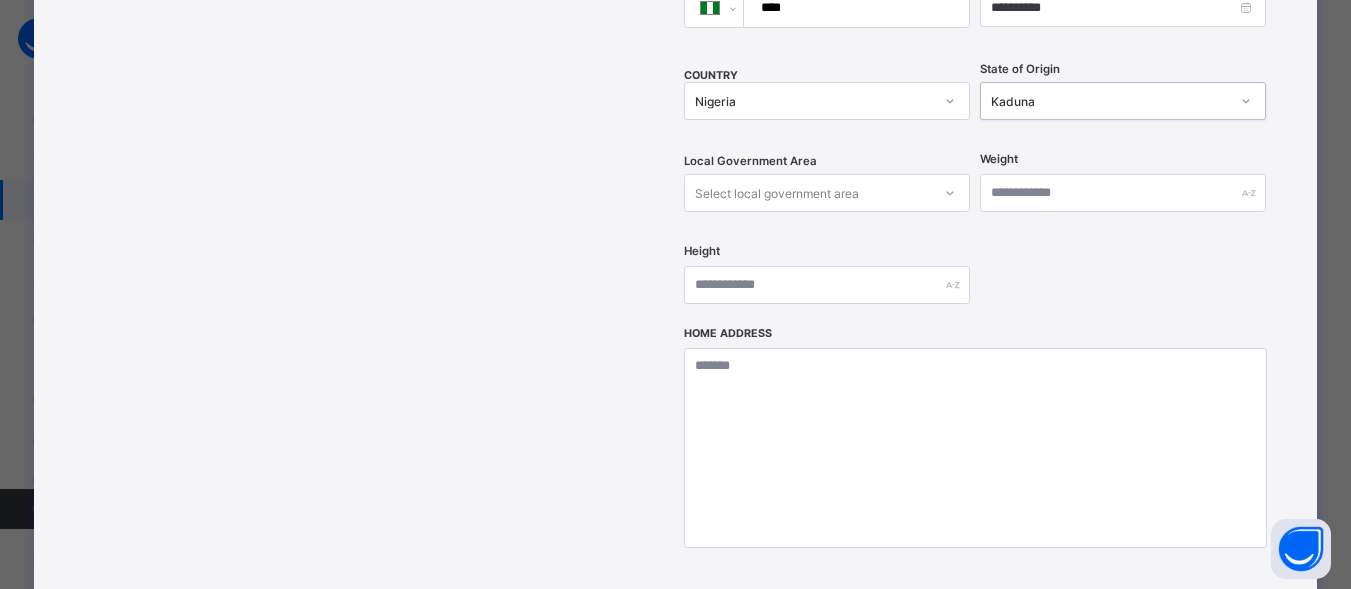scroll, scrollTop: 643, scrollLeft: 0, axis: vertical 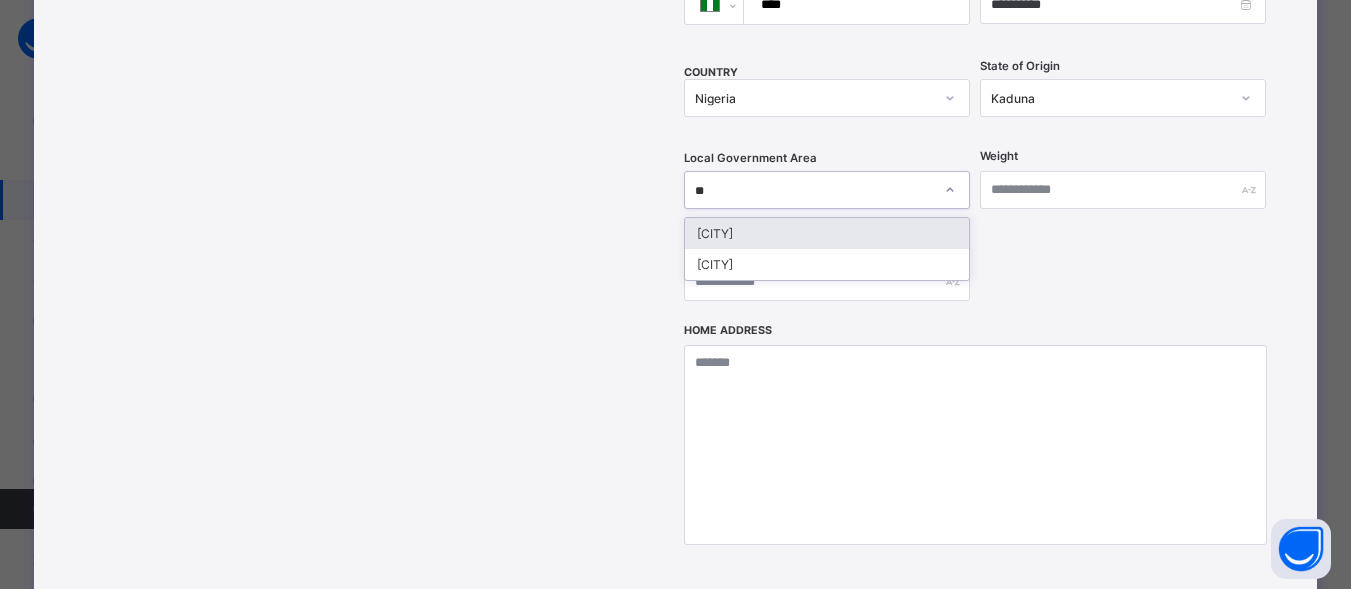 type on "***" 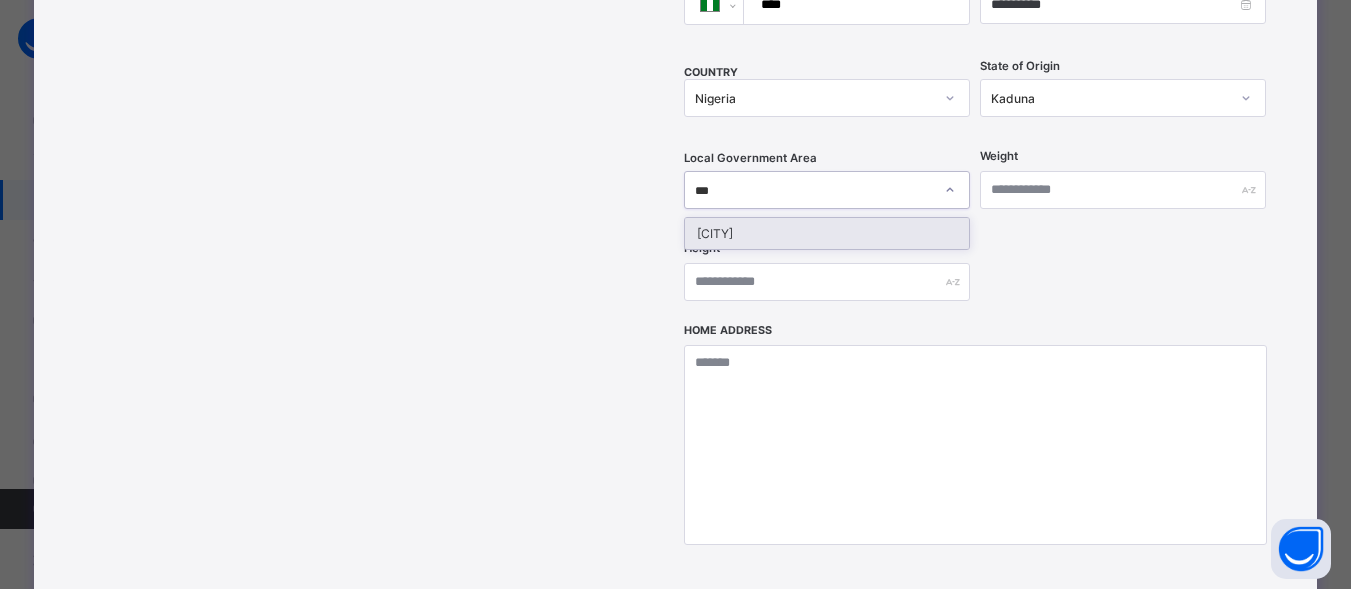 click on "[CITY]" at bounding box center [827, 233] 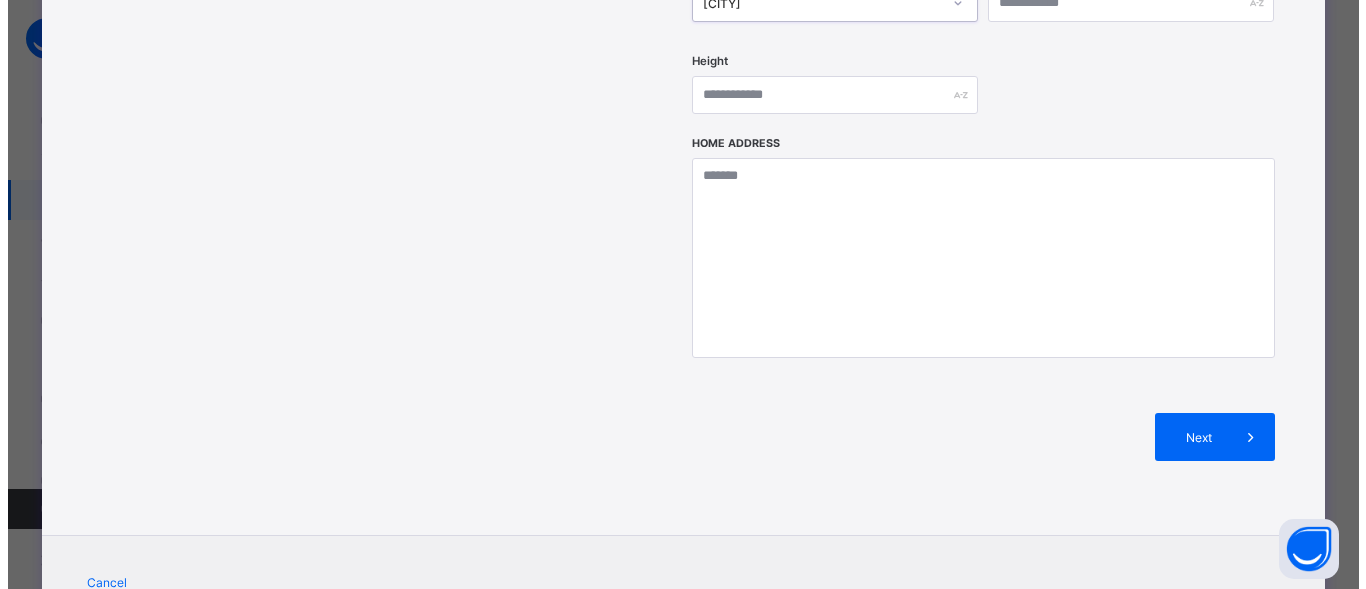scroll, scrollTop: 920, scrollLeft: 0, axis: vertical 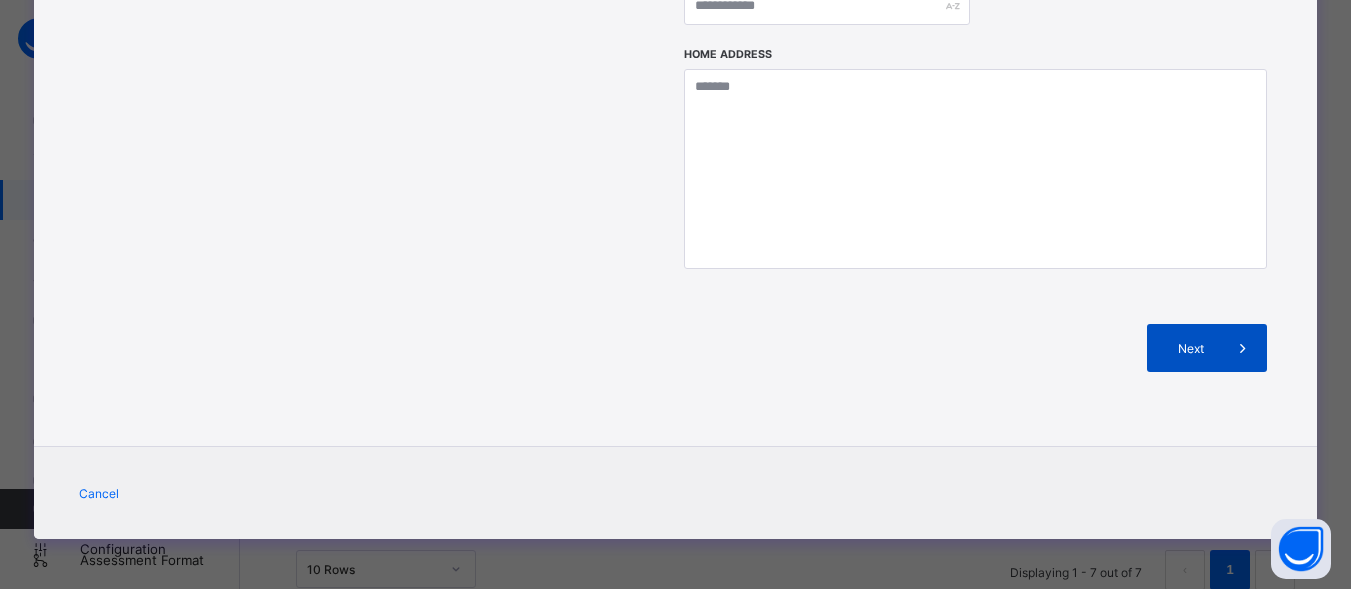 click on "Next" at bounding box center (1207, 348) 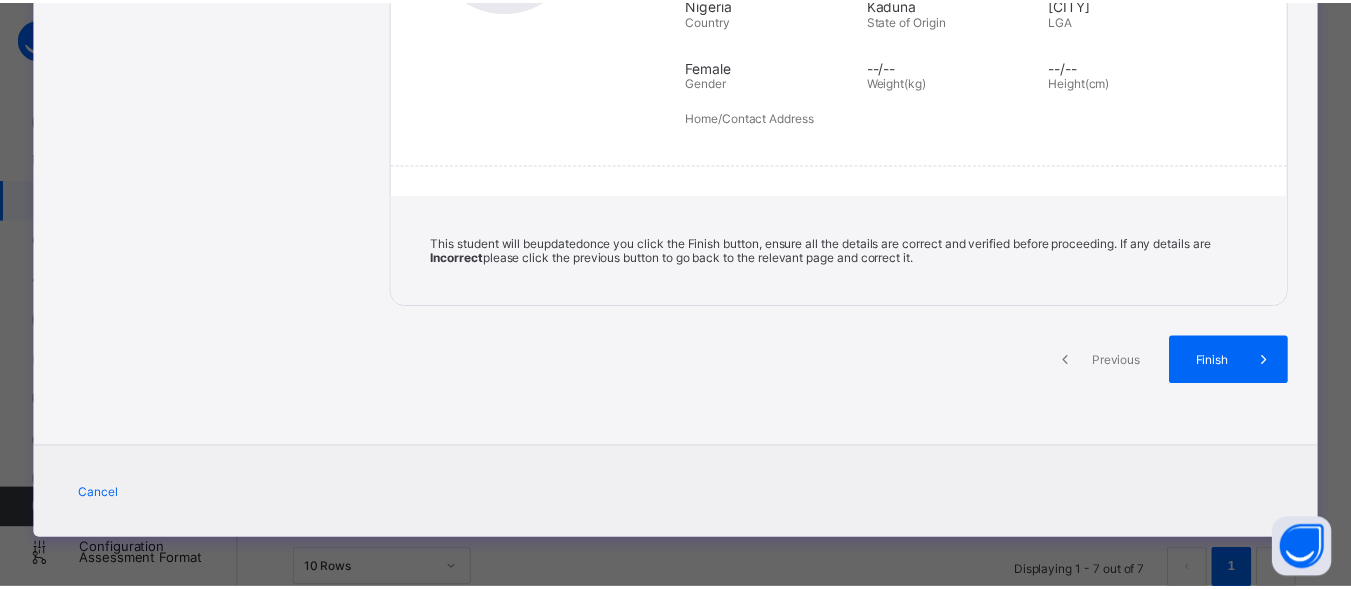 scroll, scrollTop: 427, scrollLeft: 0, axis: vertical 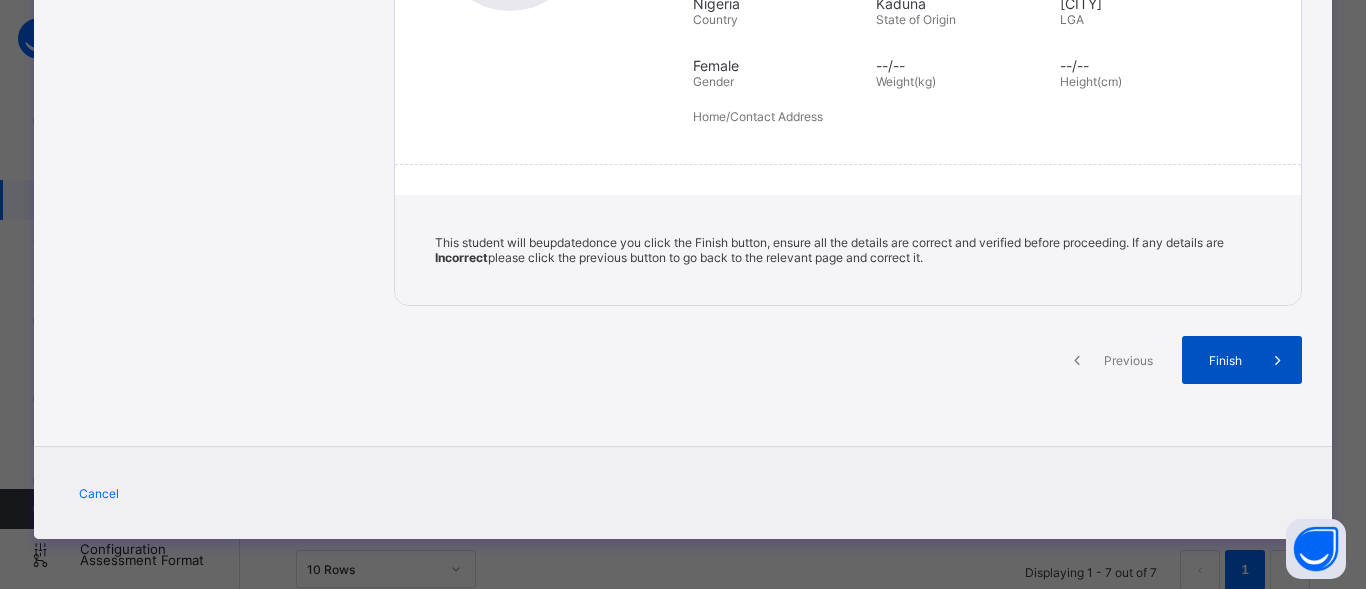 click on "Finish" at bounding box center (1242, 360) 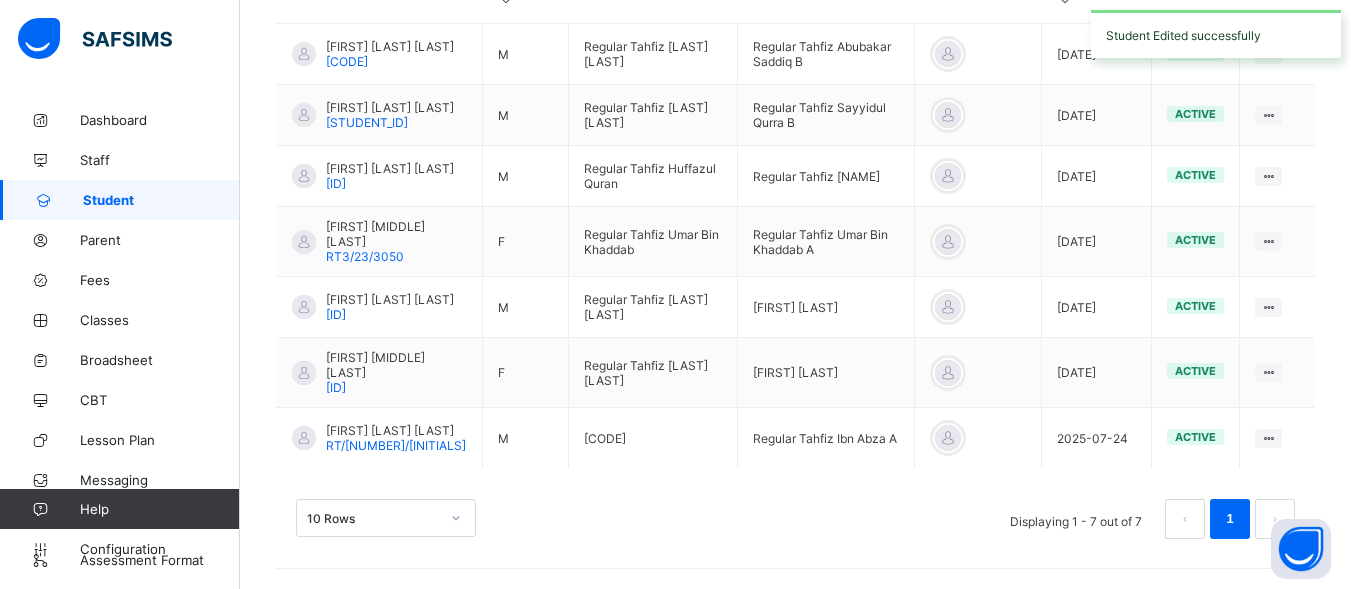 scroll, scrollTop: 579, scrollLeft: 0, axis: vertical 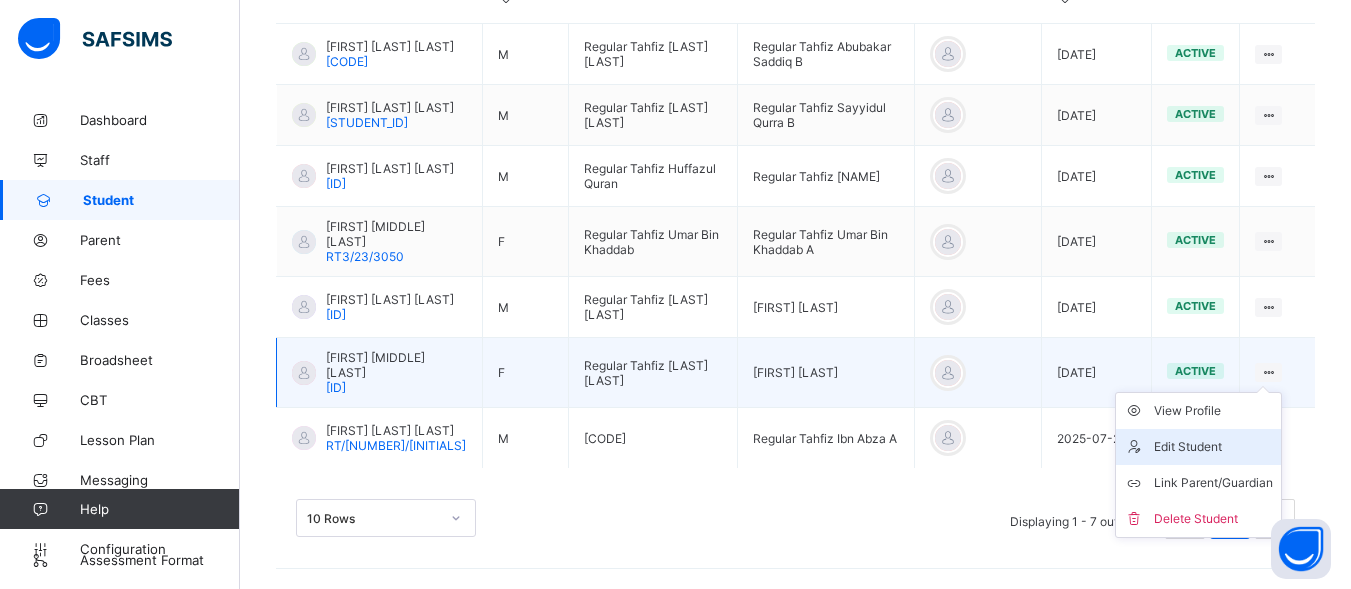 click on "Edit Student" at bounding box center (1198, 447) 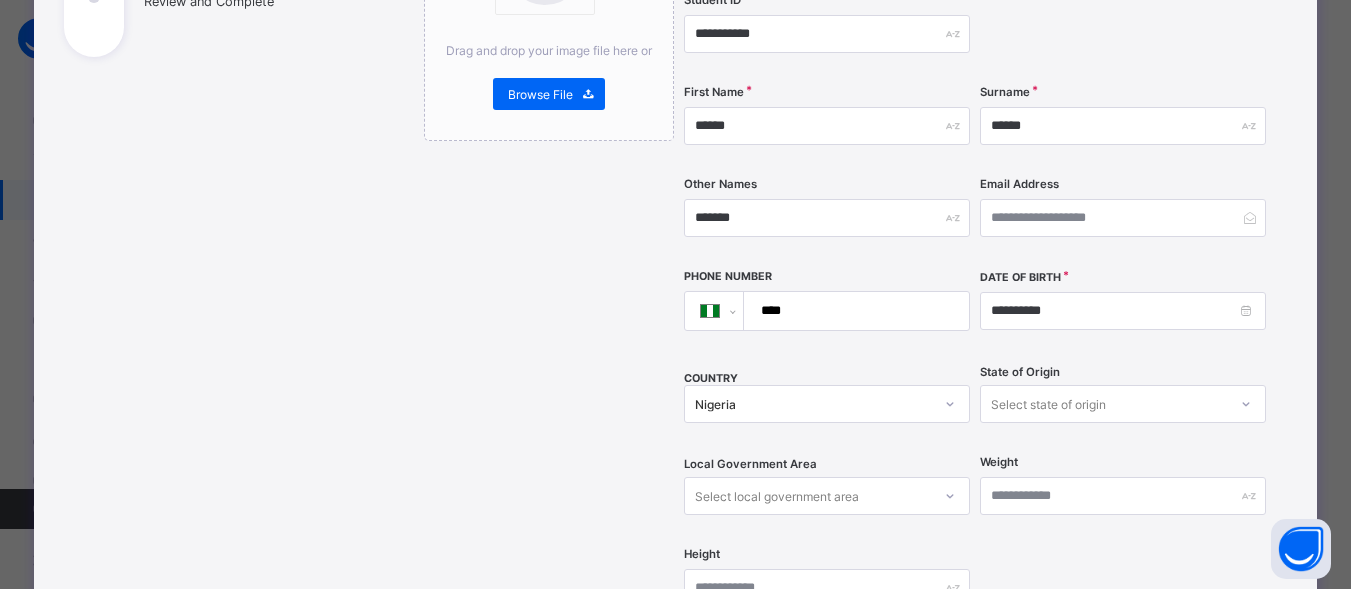 scroll, scrollTop: 340, scrollLeft: 0, axis: vertical 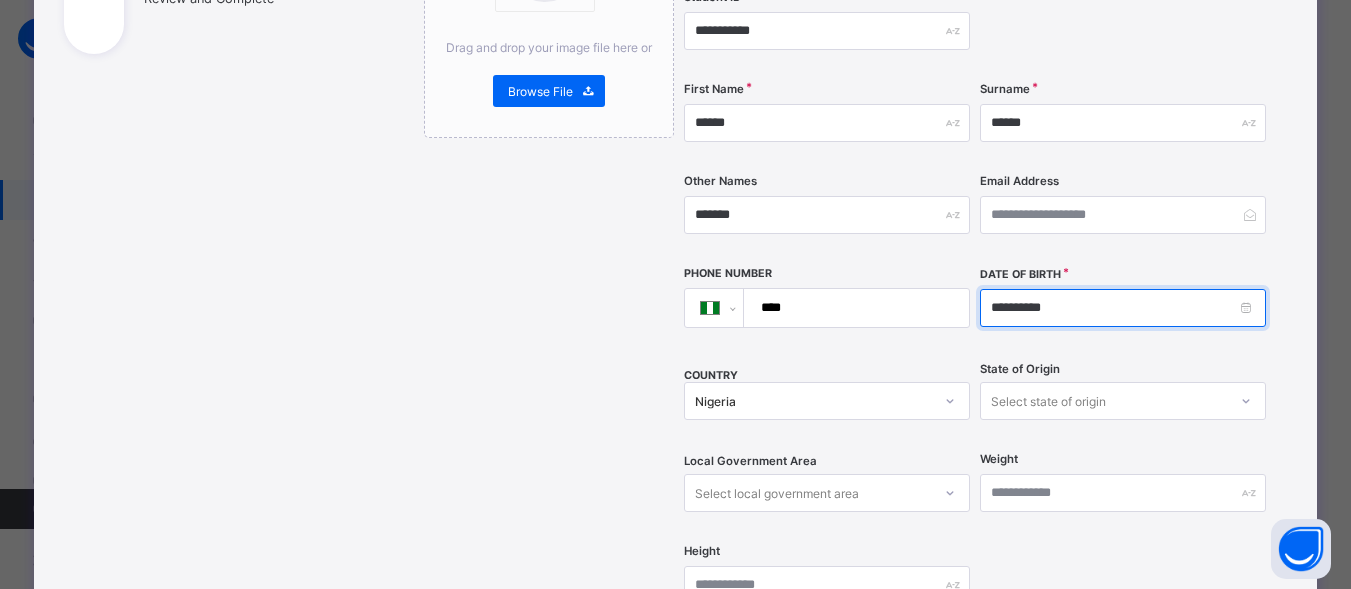 click on "**********" at bounding box center (1123, 308) 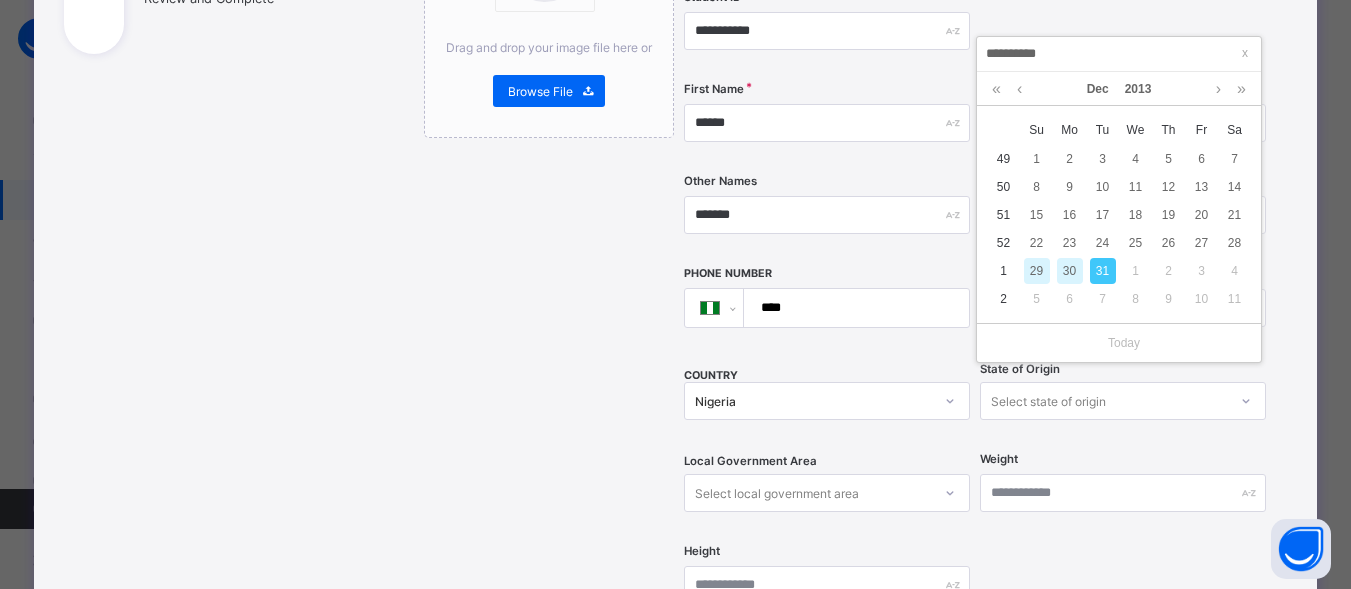 scroll, scrollTop: 577, scrollLeft: 0, axis: vertical 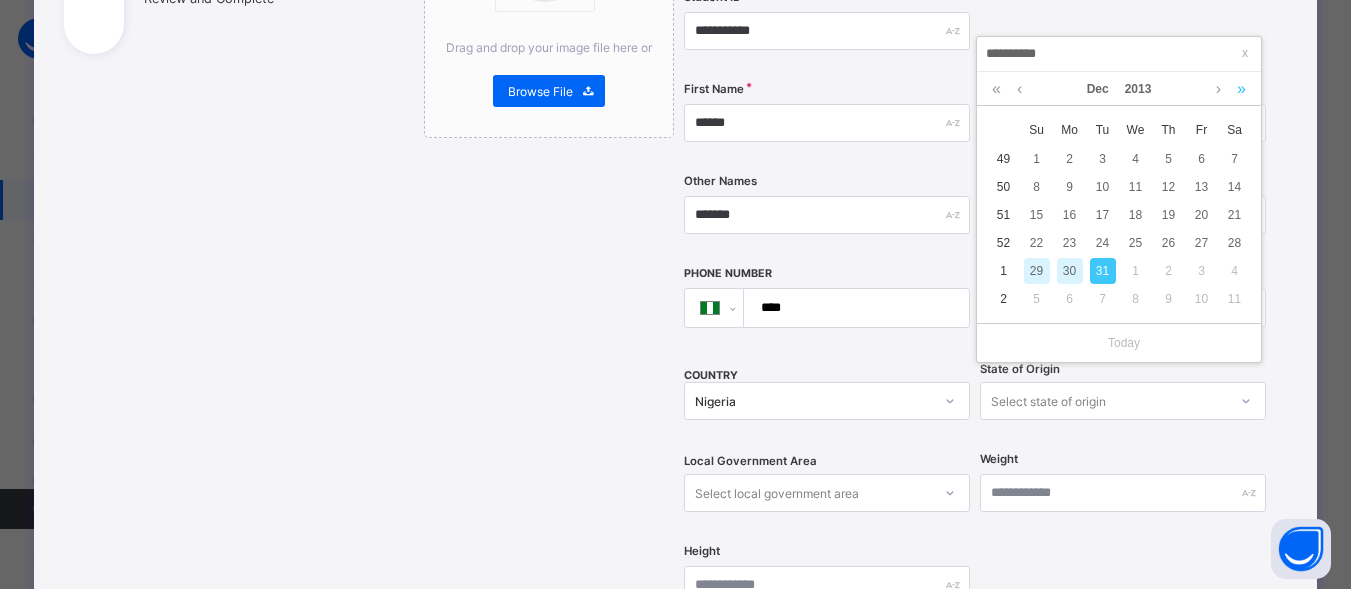 click at bounding box center [1241, 89] 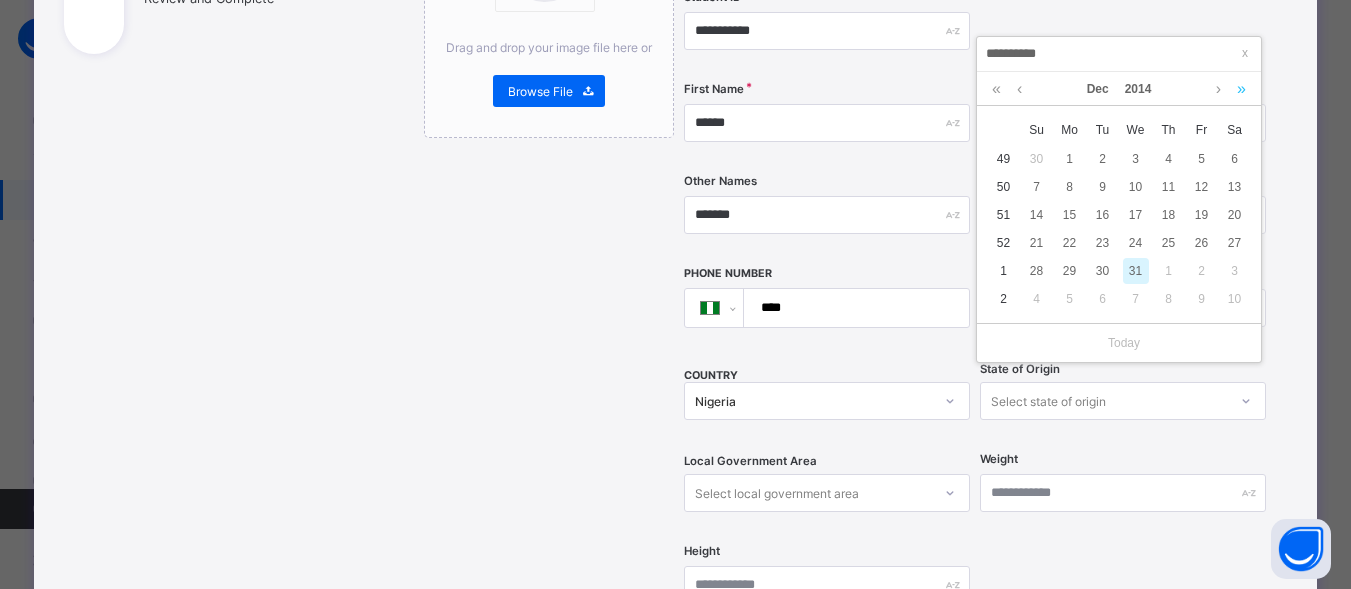 click at bounding box center [1241, 89] 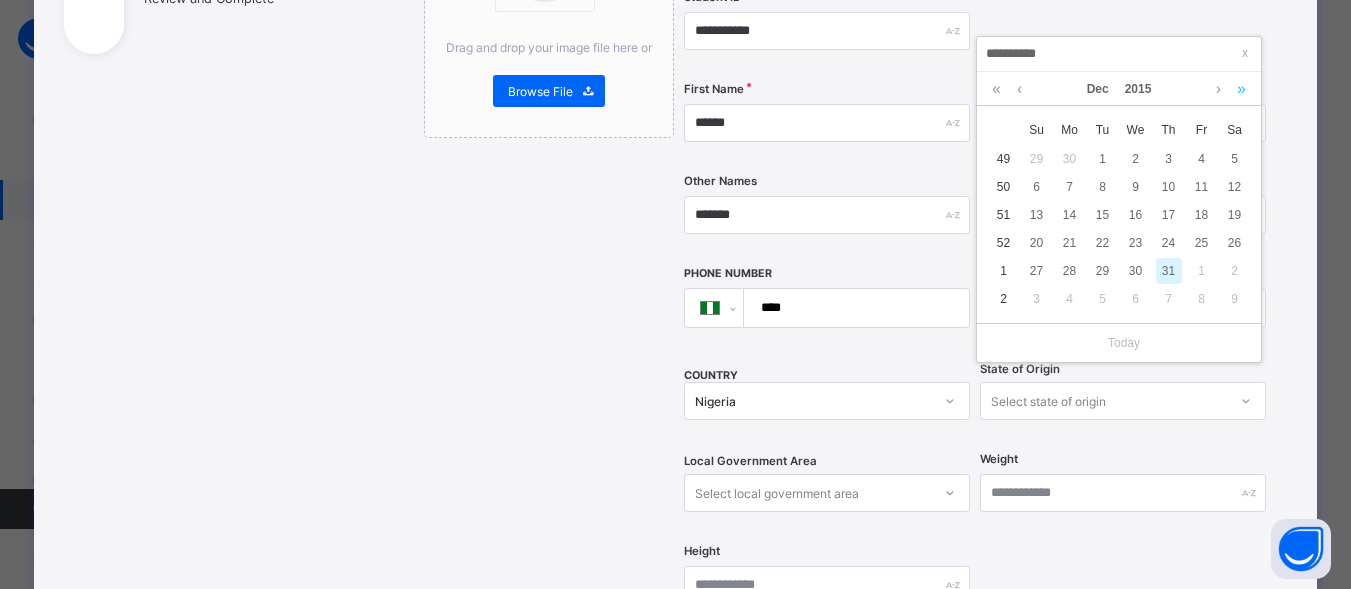 click at bounding box center [1241, 89] 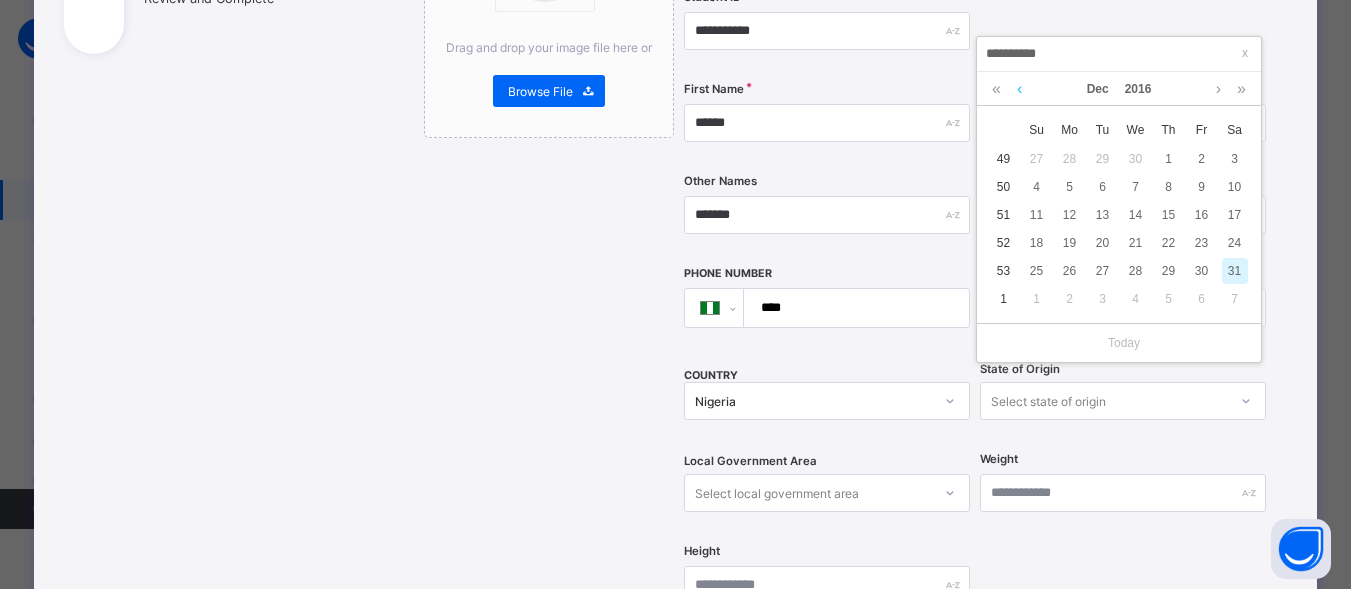click at bounding box center (1019, 89) 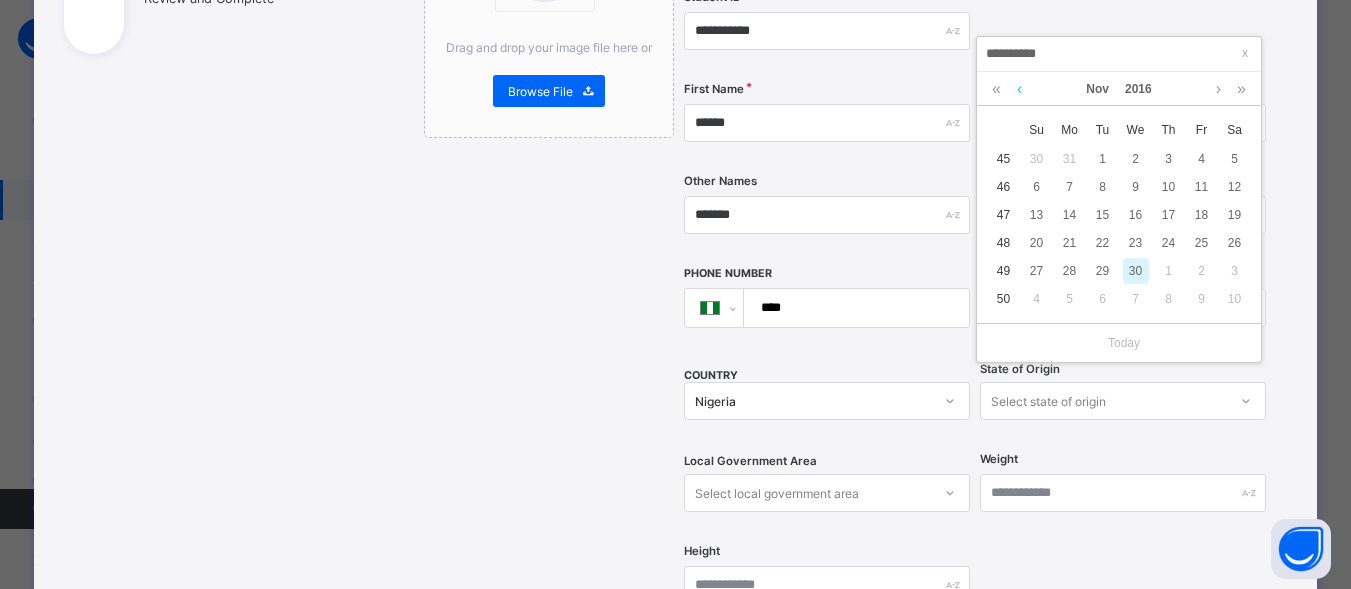click at bounding box center [1019, 89] 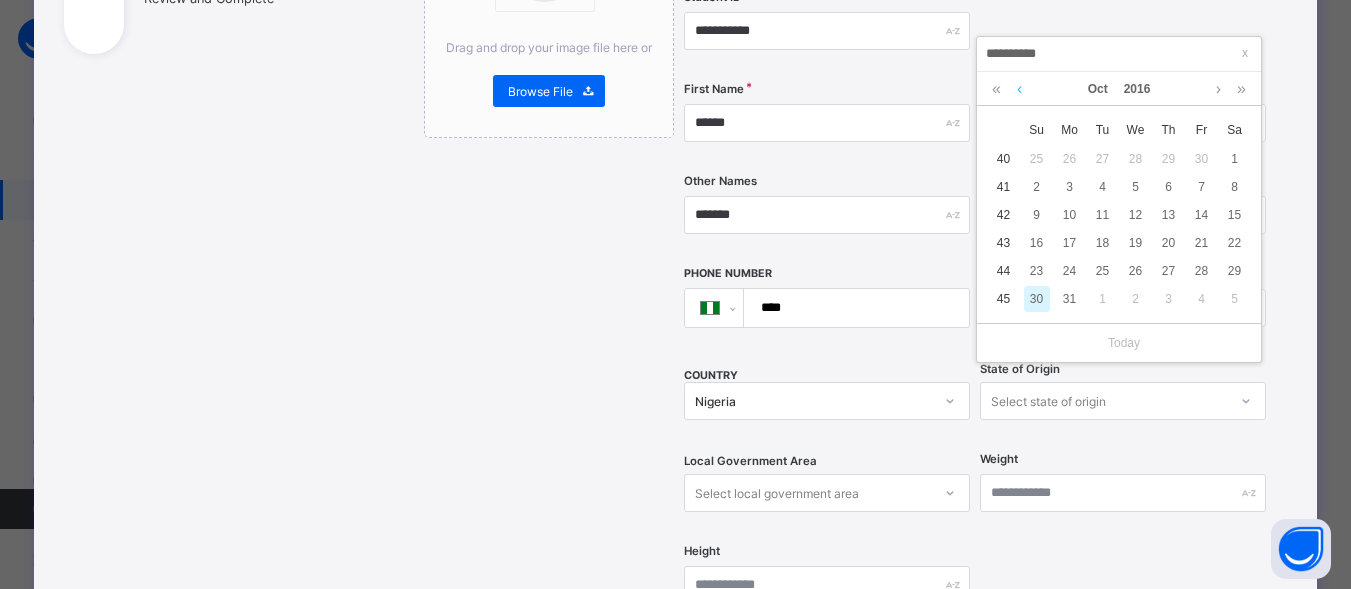 click at bounding box center [1019, 89] 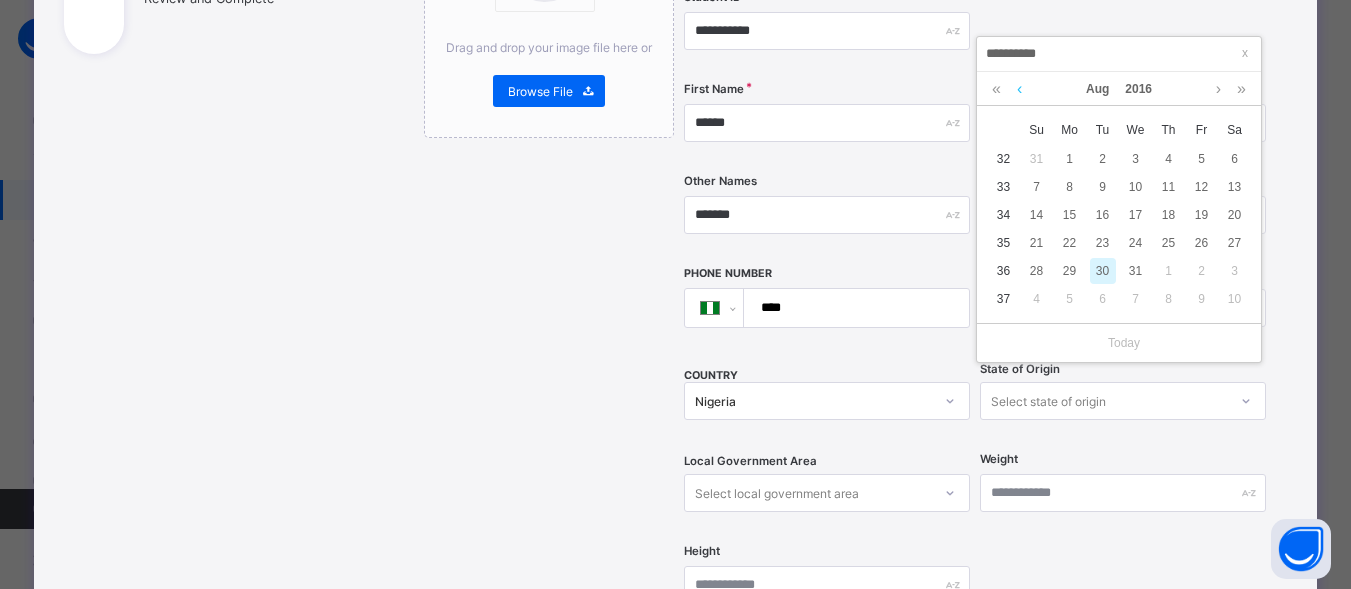 click at bounding box center [1019, 89] 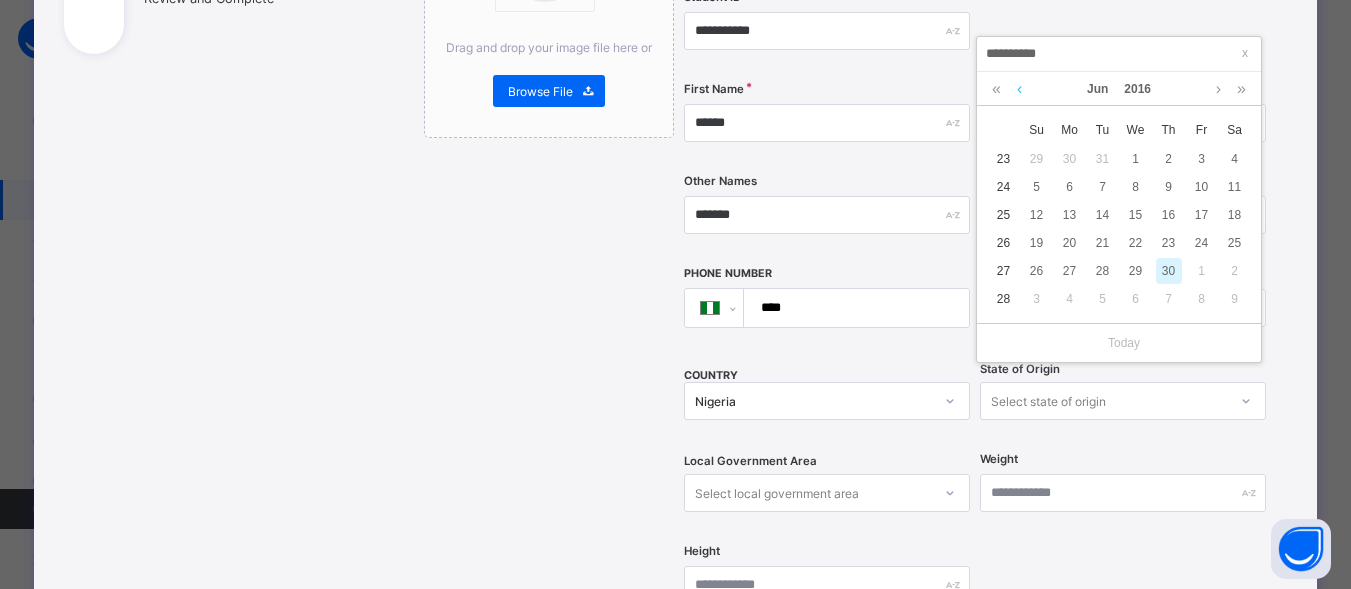 click at bounding box center [1019, 89] 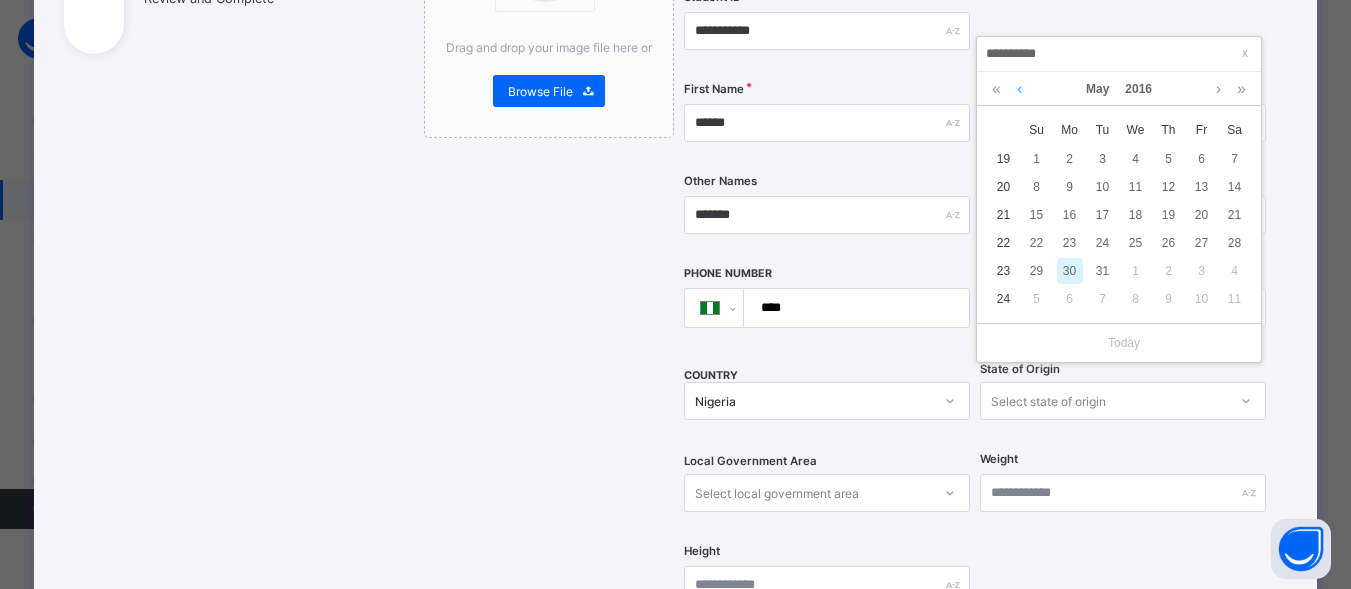 click at bounding box center (1019, 89) 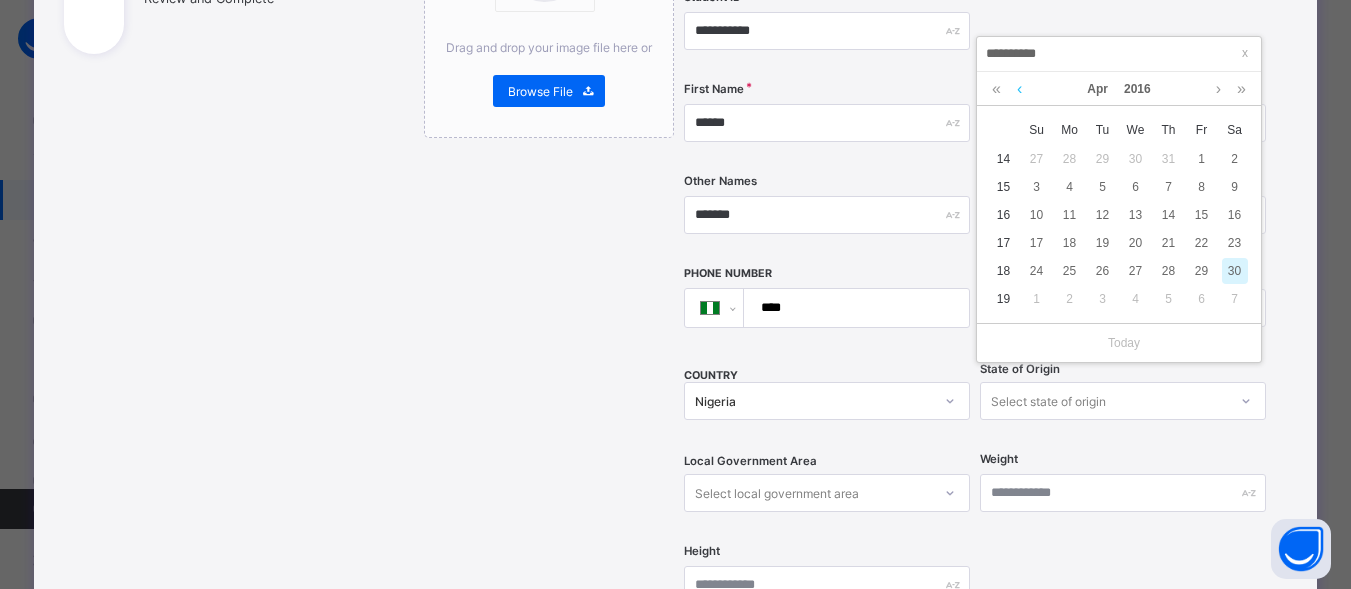 click at bounding box center [1019, 89] 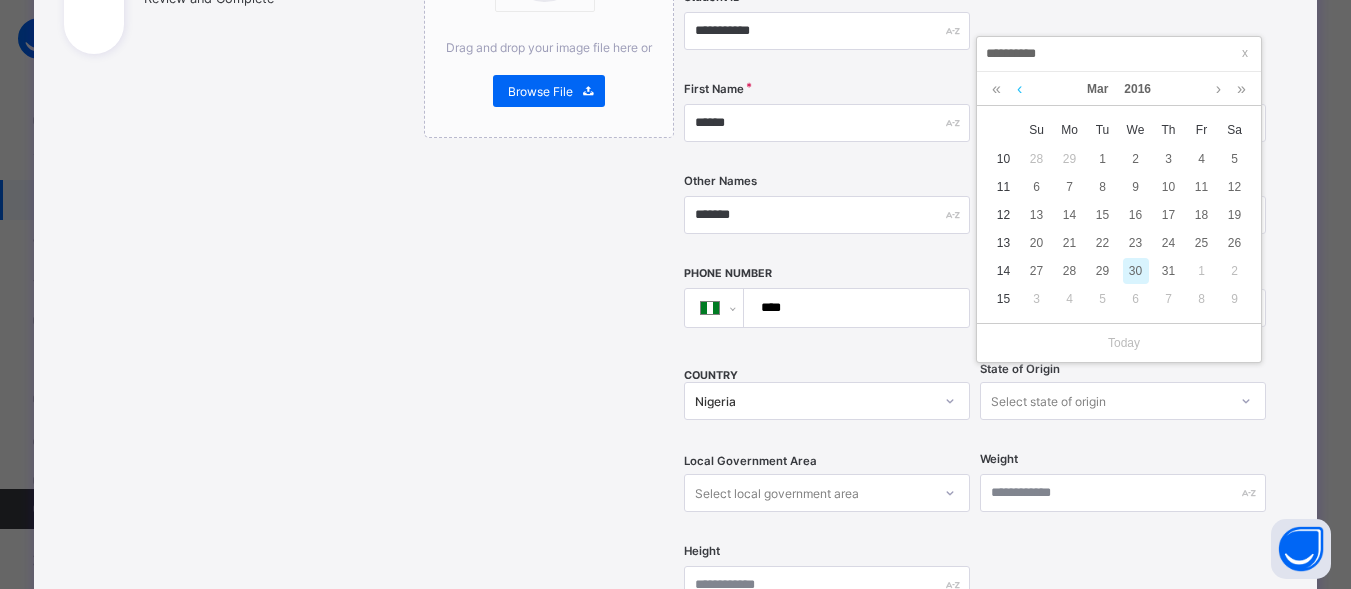 click at bounding box center (1019, 89) 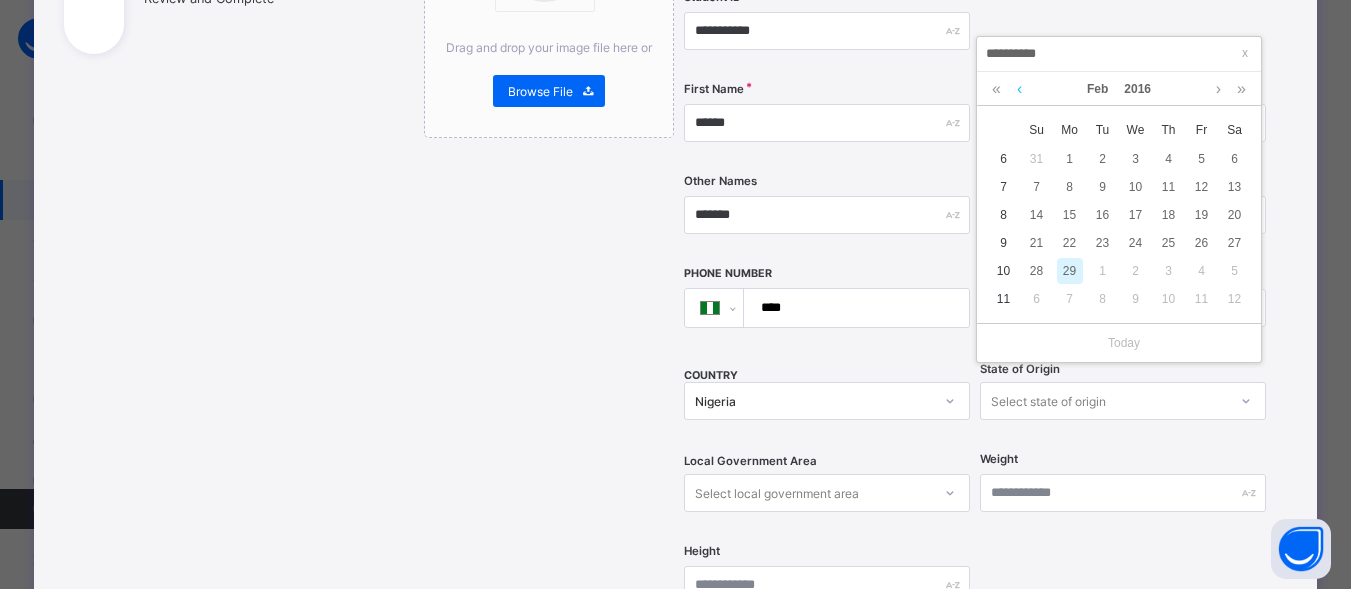 click at bounding box center (1019, 89) 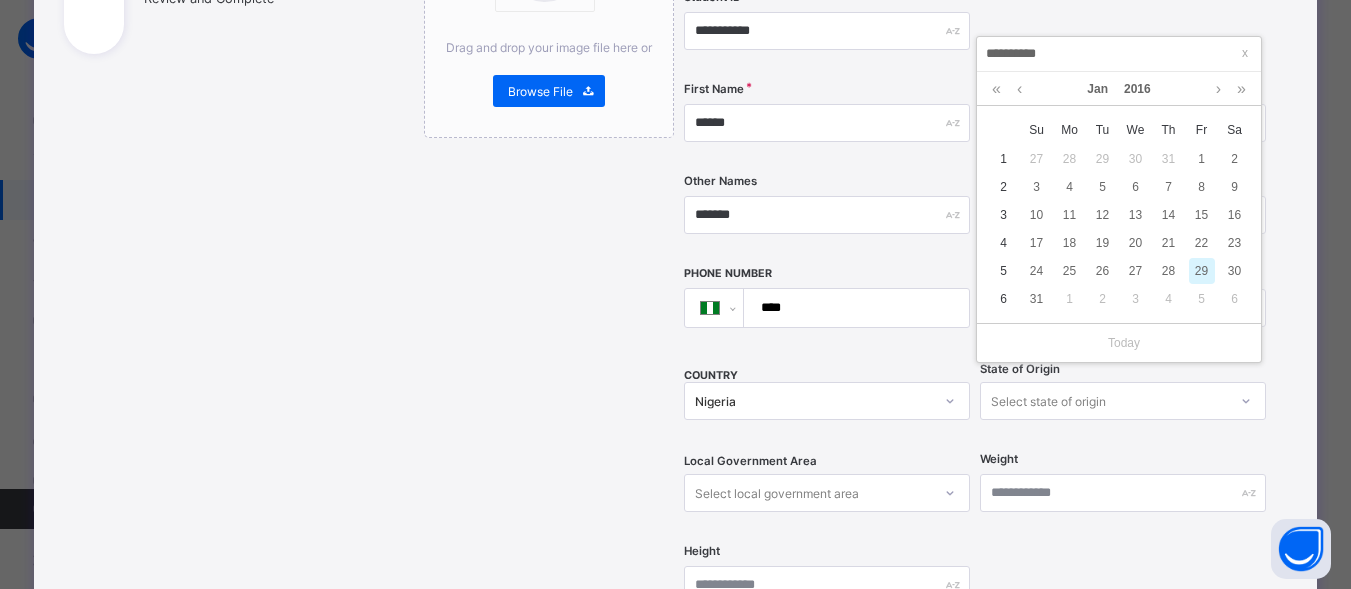 click on "1" at bounding box center [1003, 159] 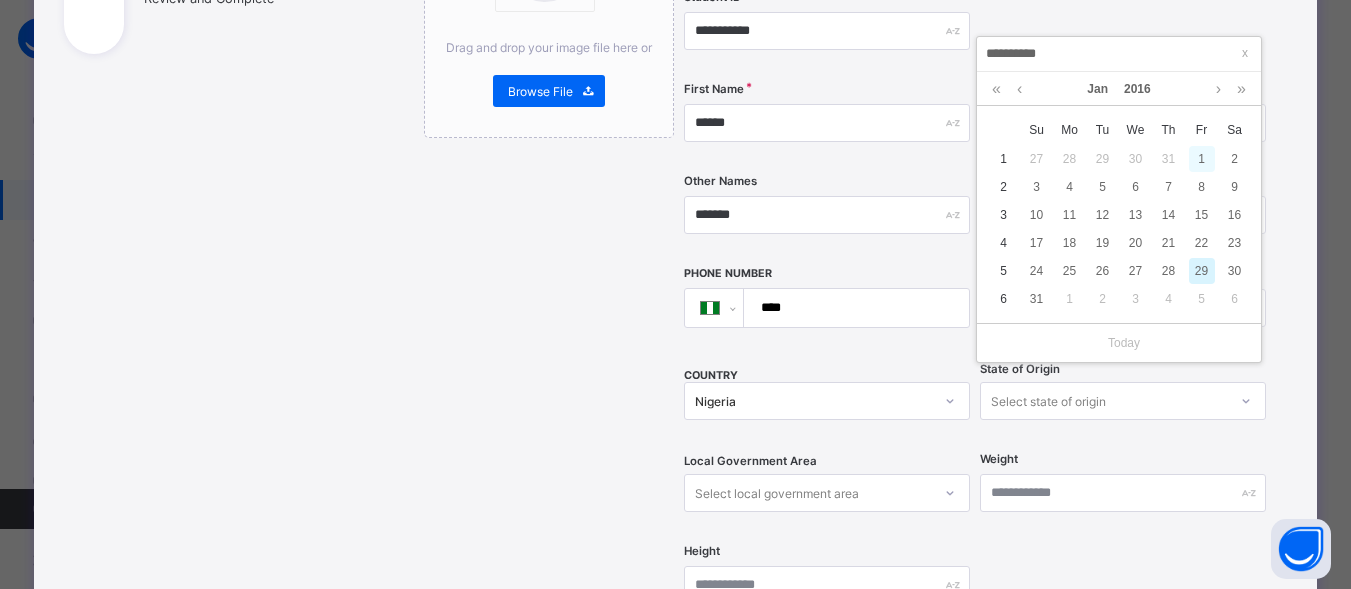 click on "1" at bounding box center [1202, 159] 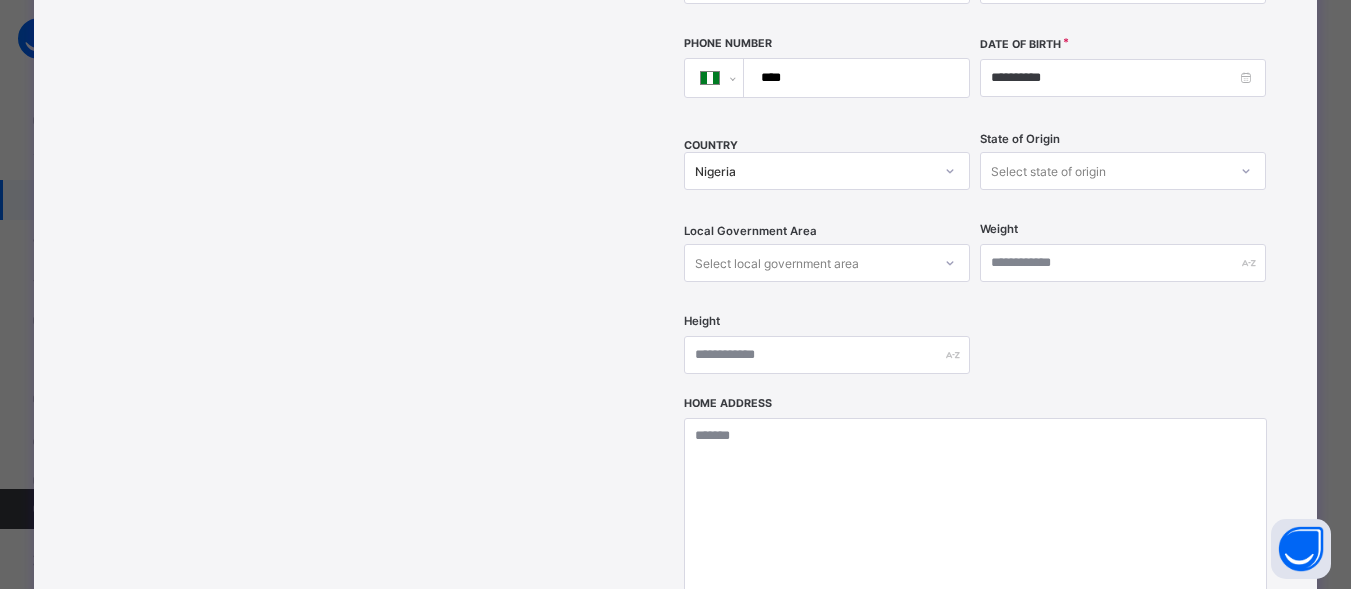 scroll, scrollTop: 577, scrollLeft: 0, axis: vertical 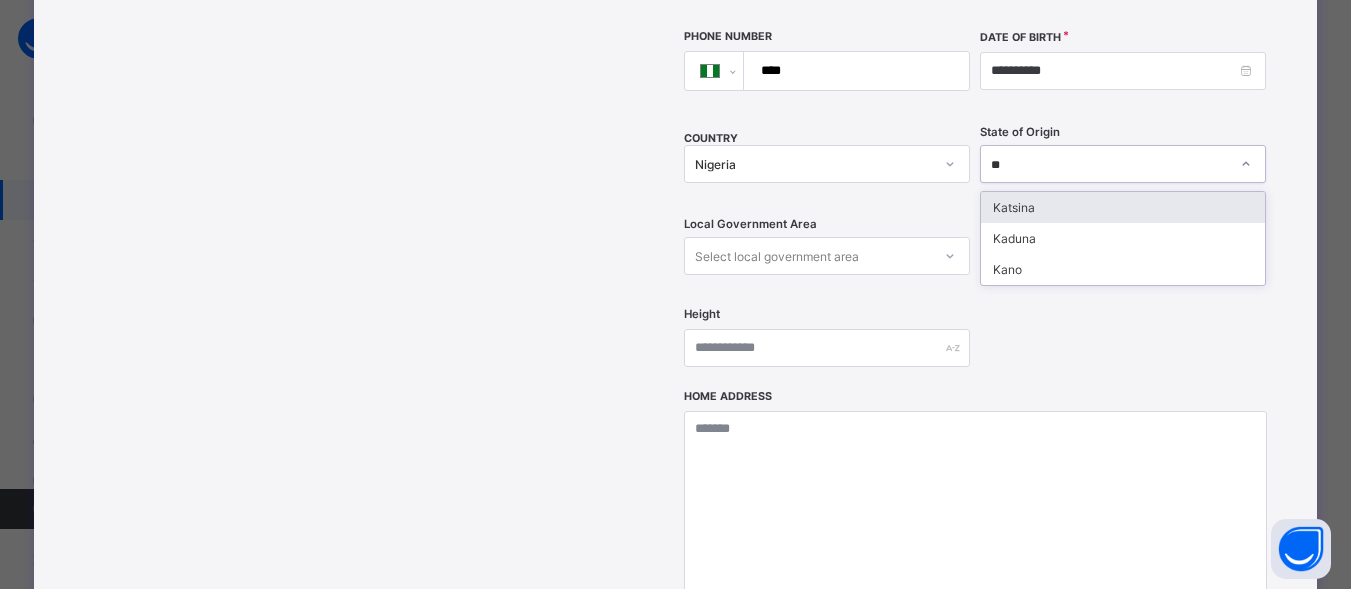 type on "***" 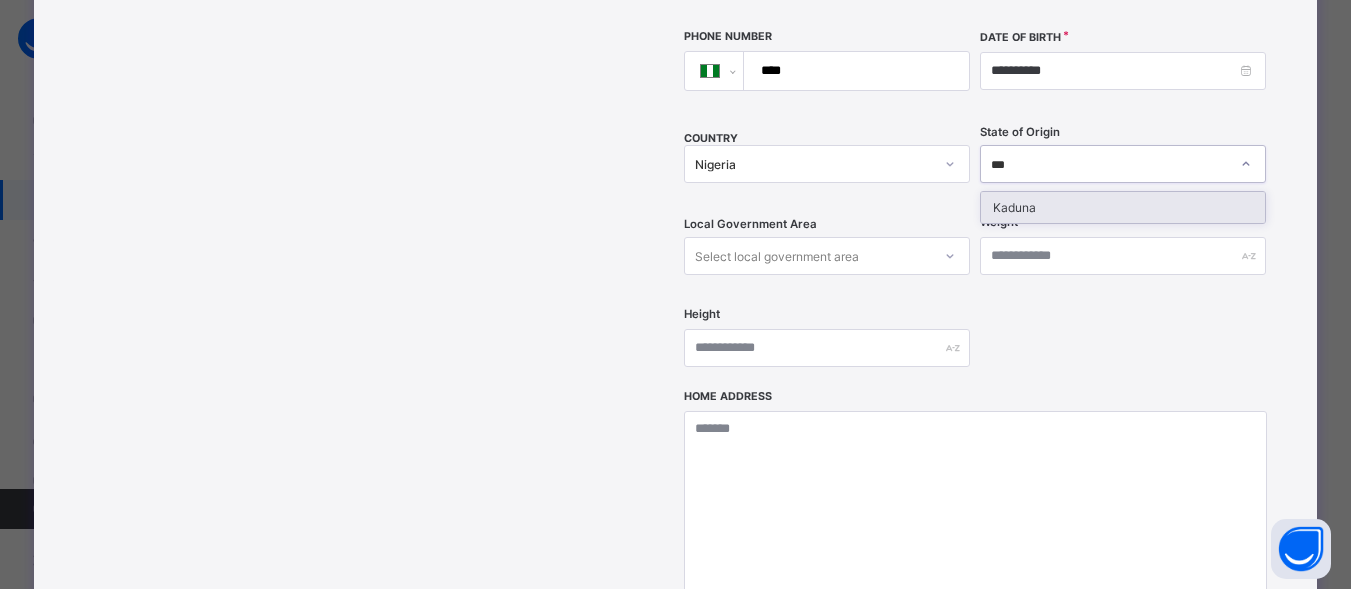 click on "Kaduna" at bounding box center (1123, 207) 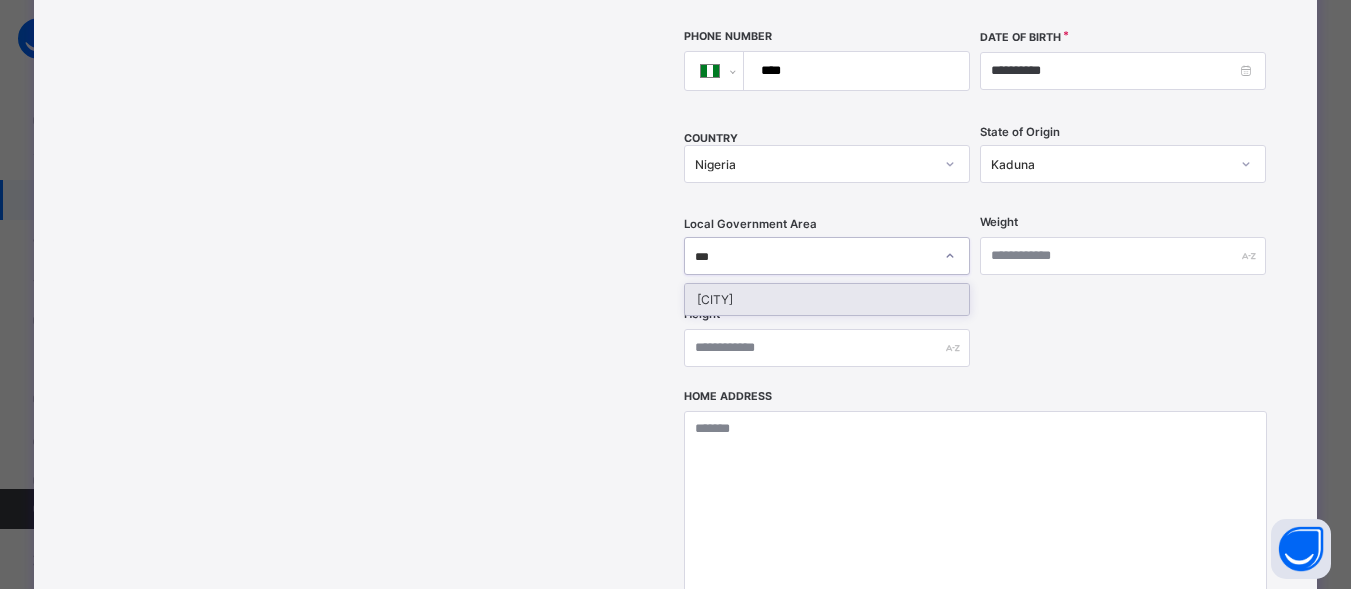type on "****" 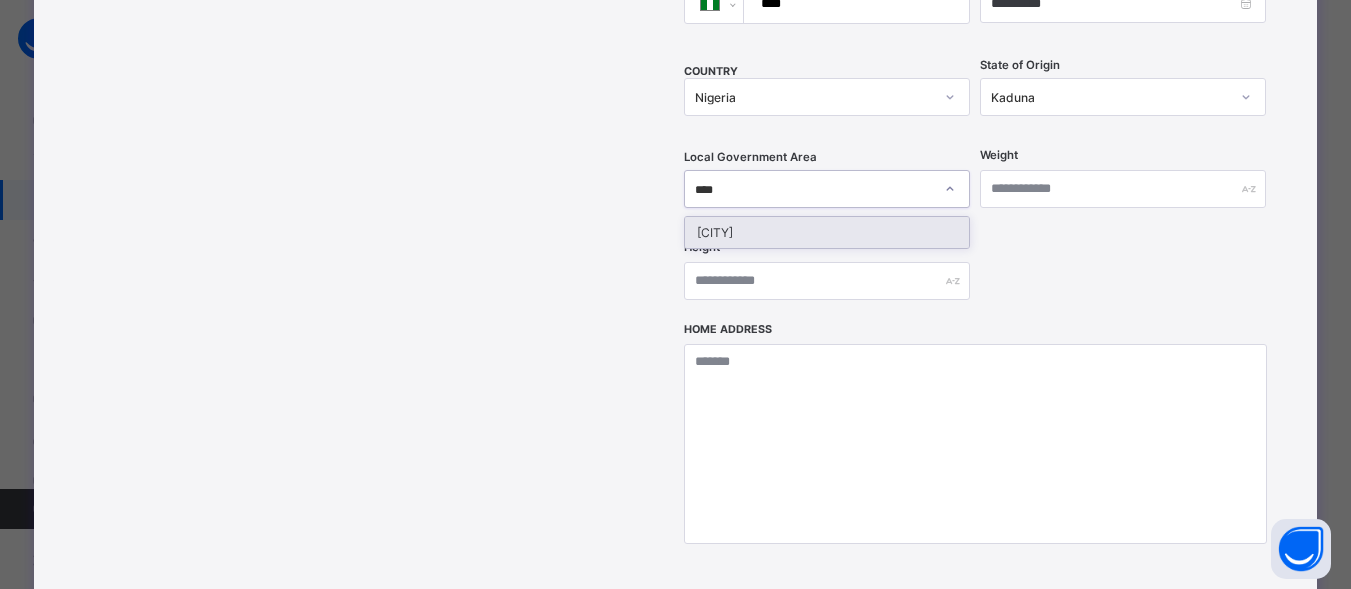 scroll, scrollTop: 647, scrollLeft: 0, axis: vertical 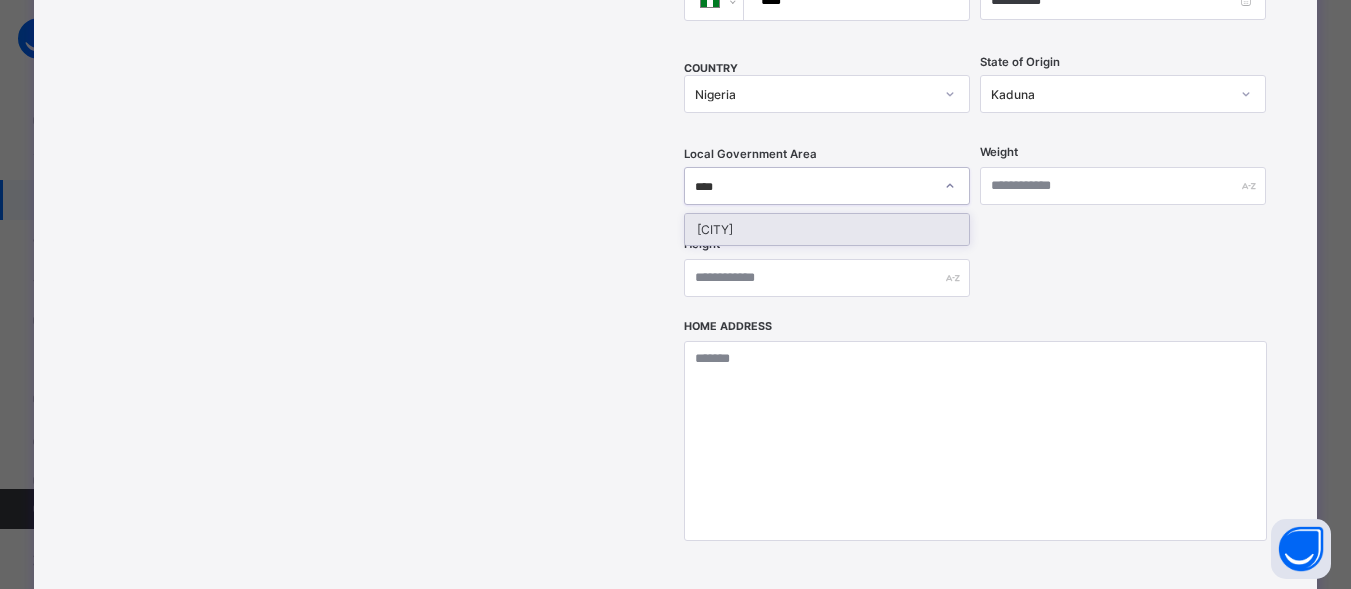 click on "[CITY]" at bounding box center [827, 229] 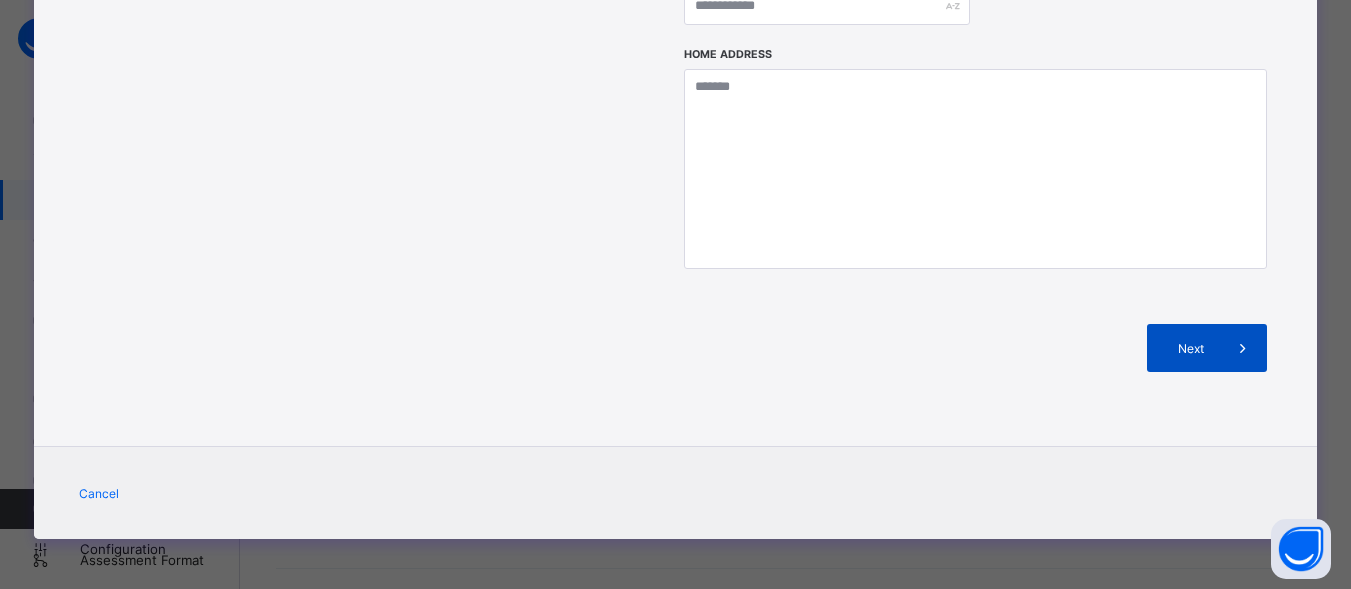 click on "Next" at bounding box center [1207, 348] 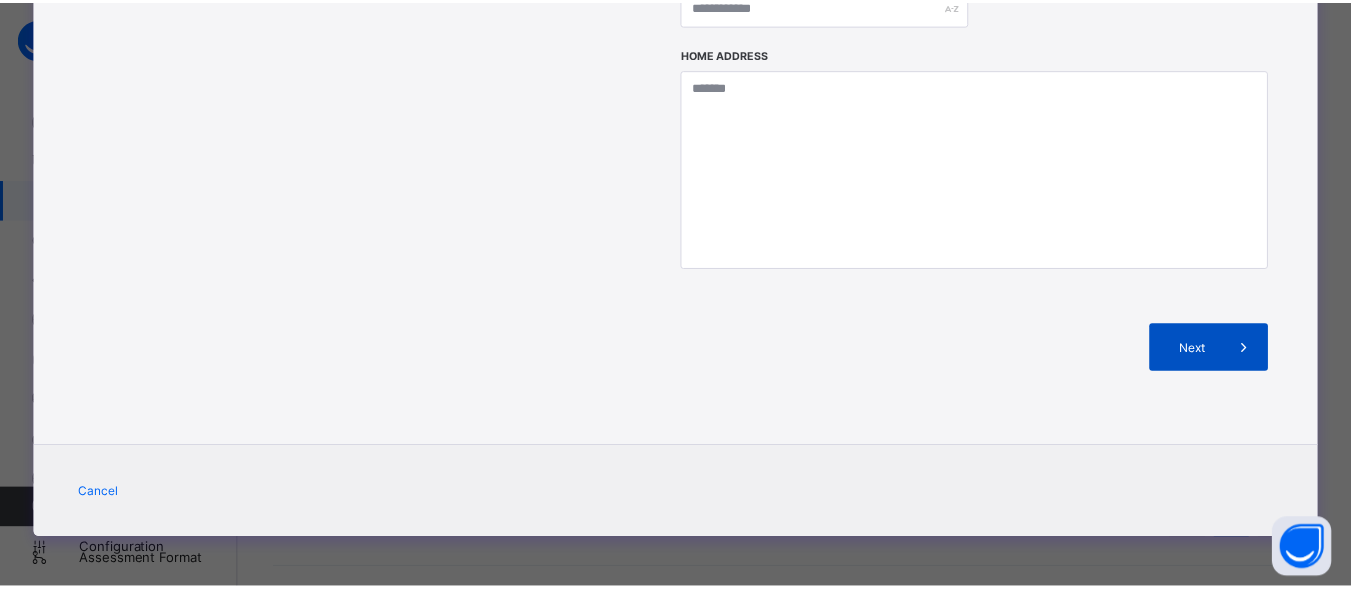 scroll, scrollTop: 427, scrollLeft: 0, axis: vertical 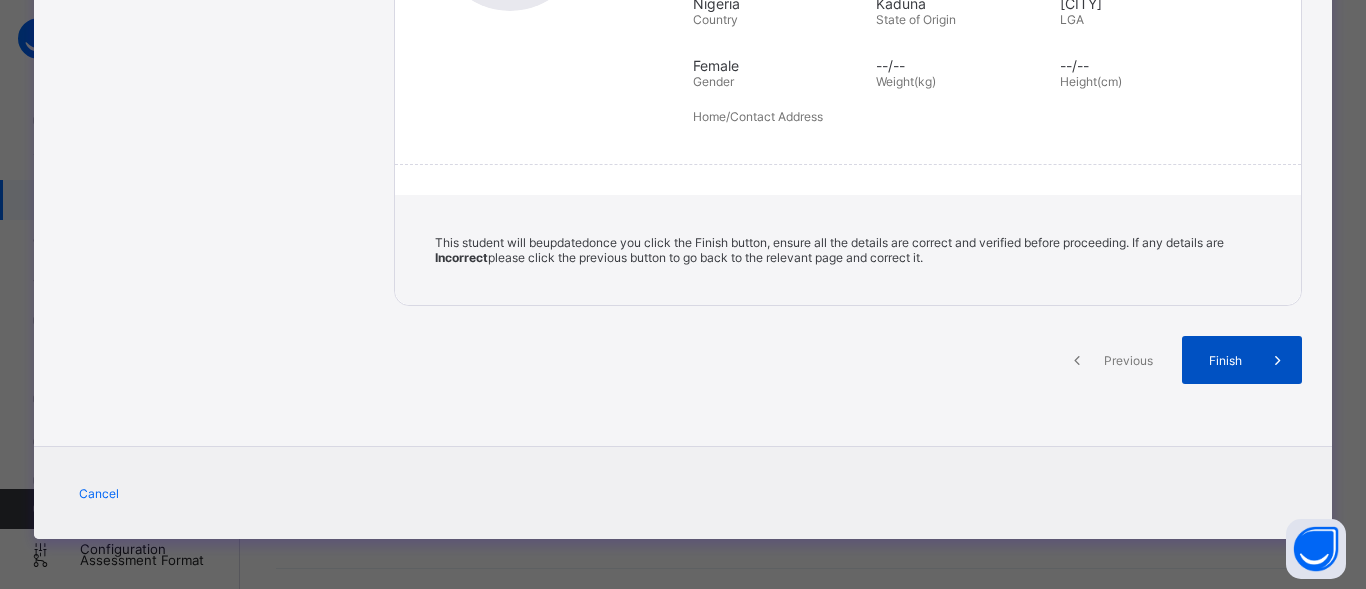 click on "Finish" at bounding box center [1242, 360] 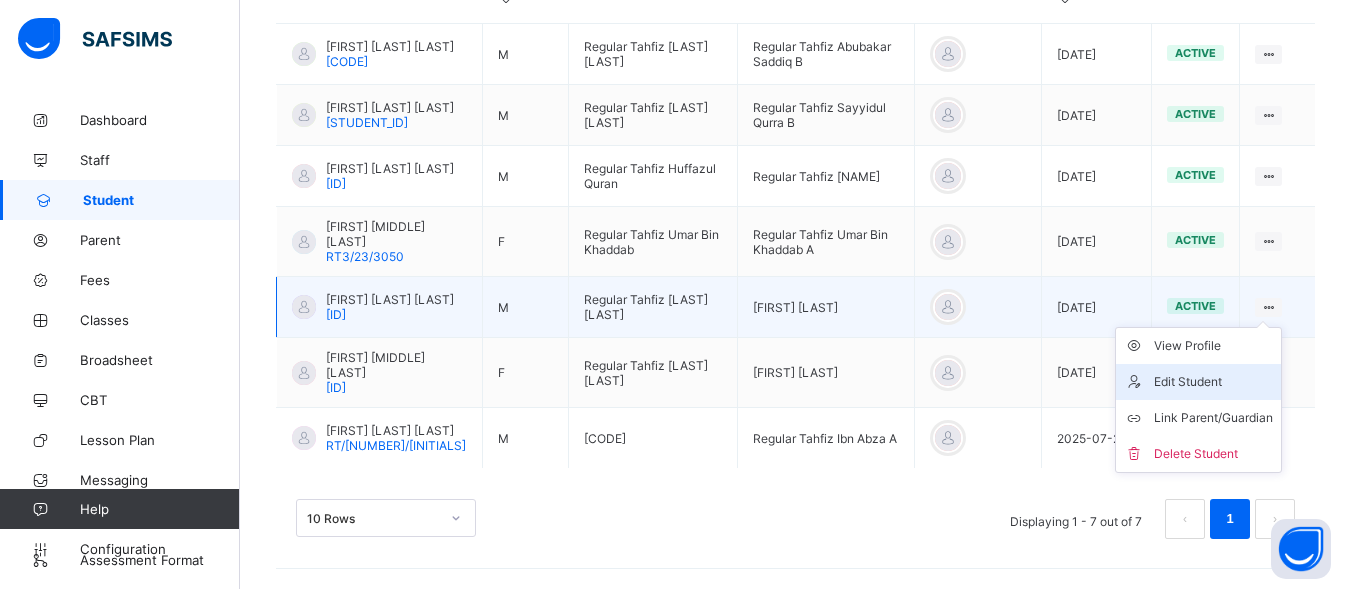 click on "Edit Student" at bounding box center [1213, 382] 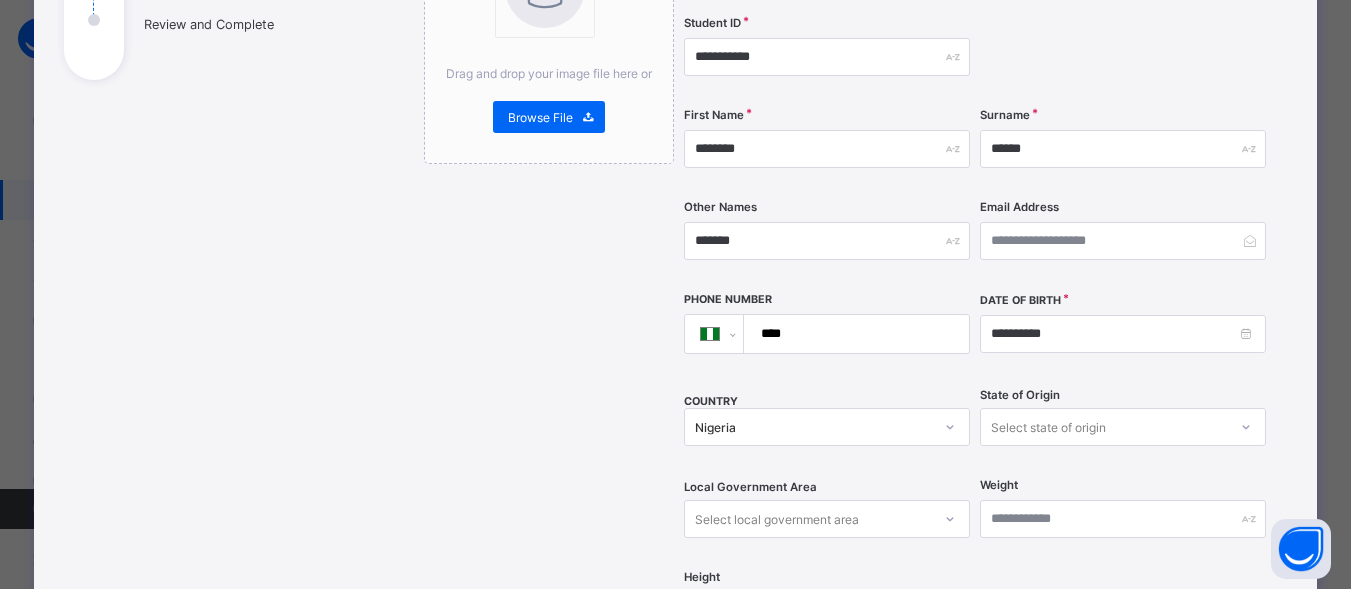 scroll, scrollTop: 327, scrollLeft: 0, axis: vertical 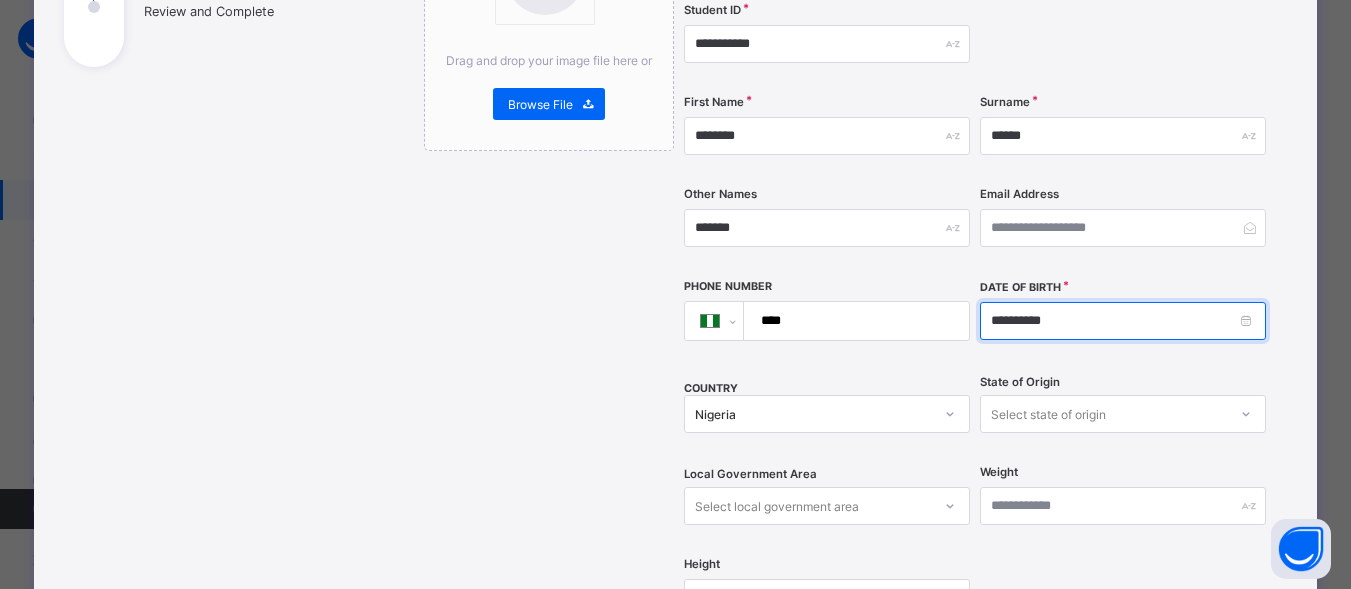 click on "**********" at bounding box center (1123, 321) 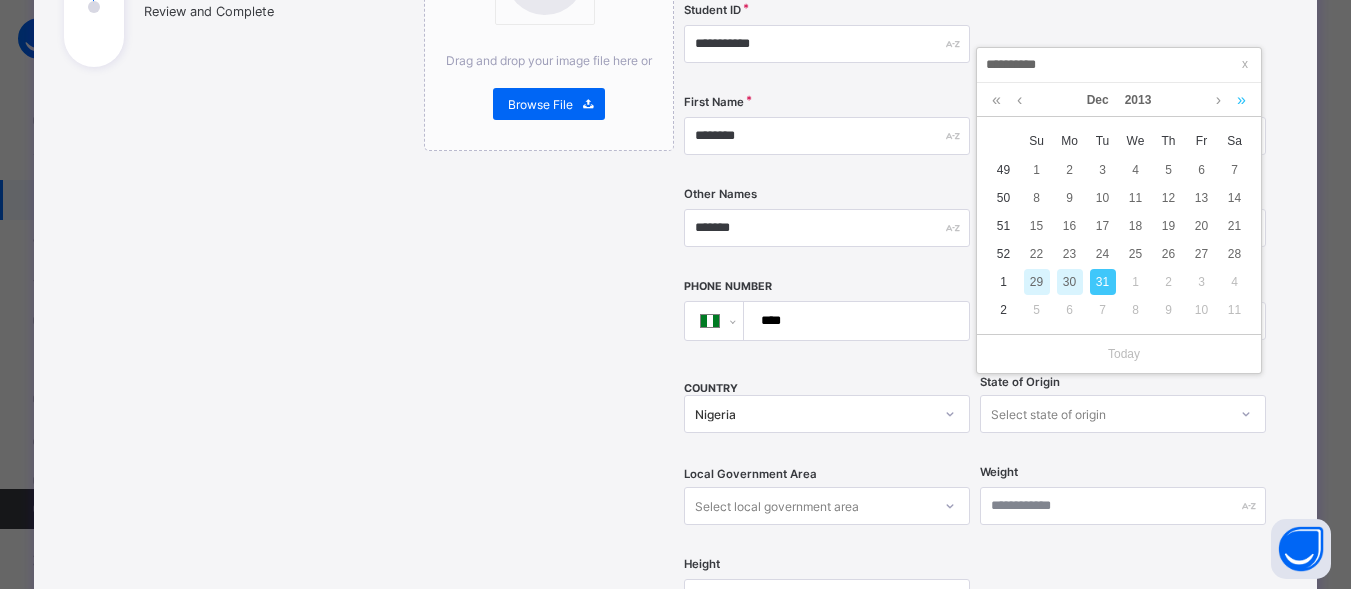 click at bounding box center [1241, 100] 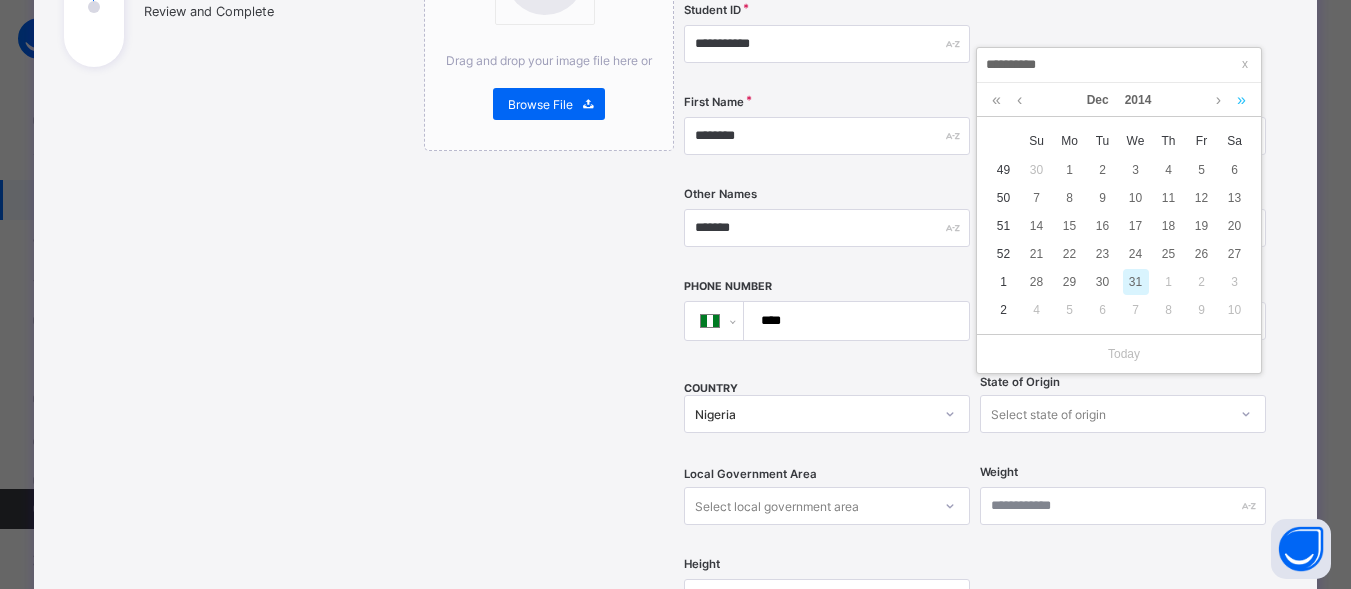 click at bounding box center (1241, 100) 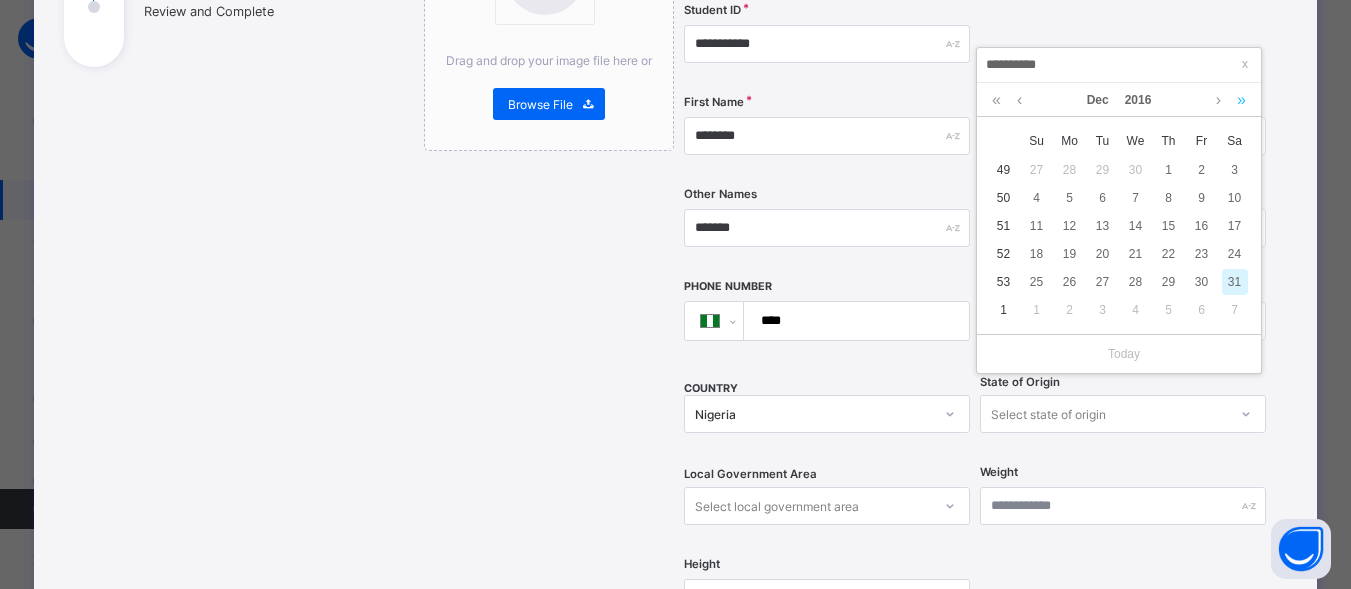 click at bounding box center (1241, 100) 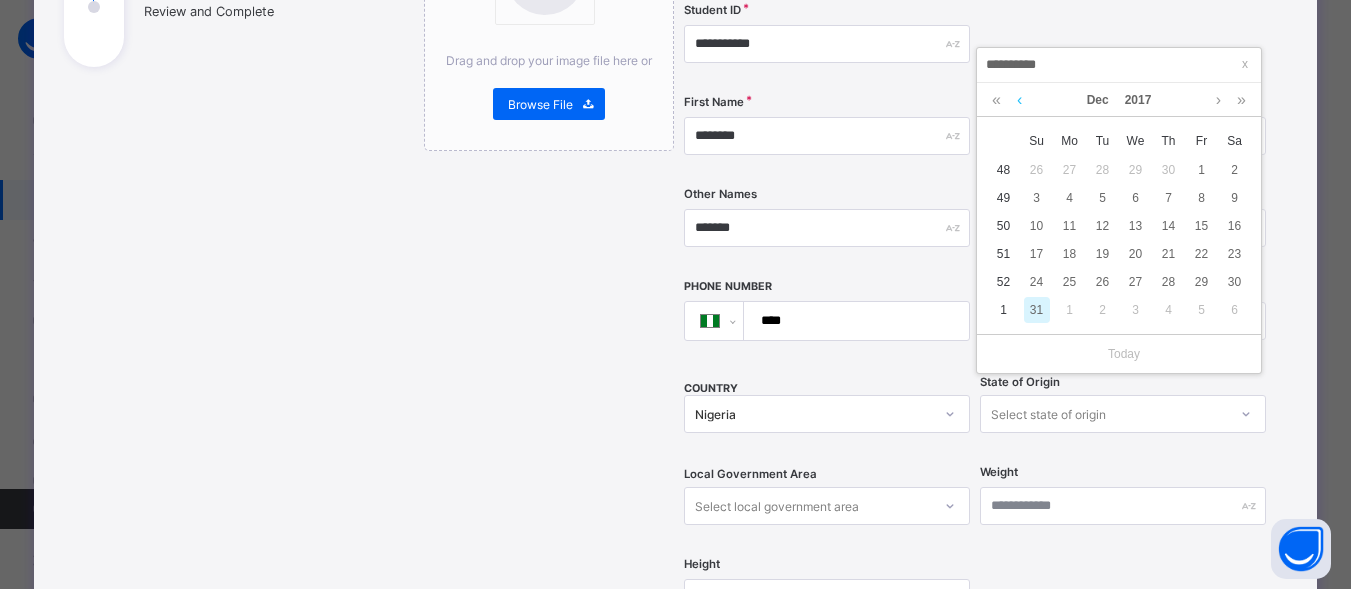 click at bounding box center [1019, 100] 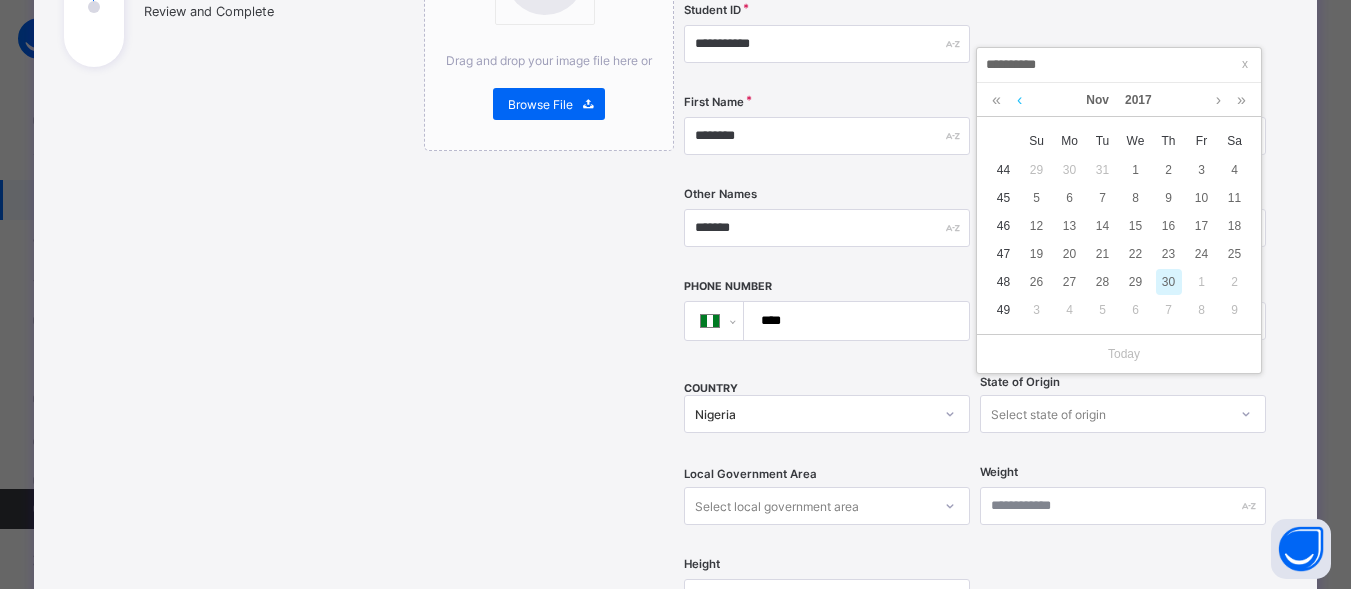 click at bounding box center [1019, 100] 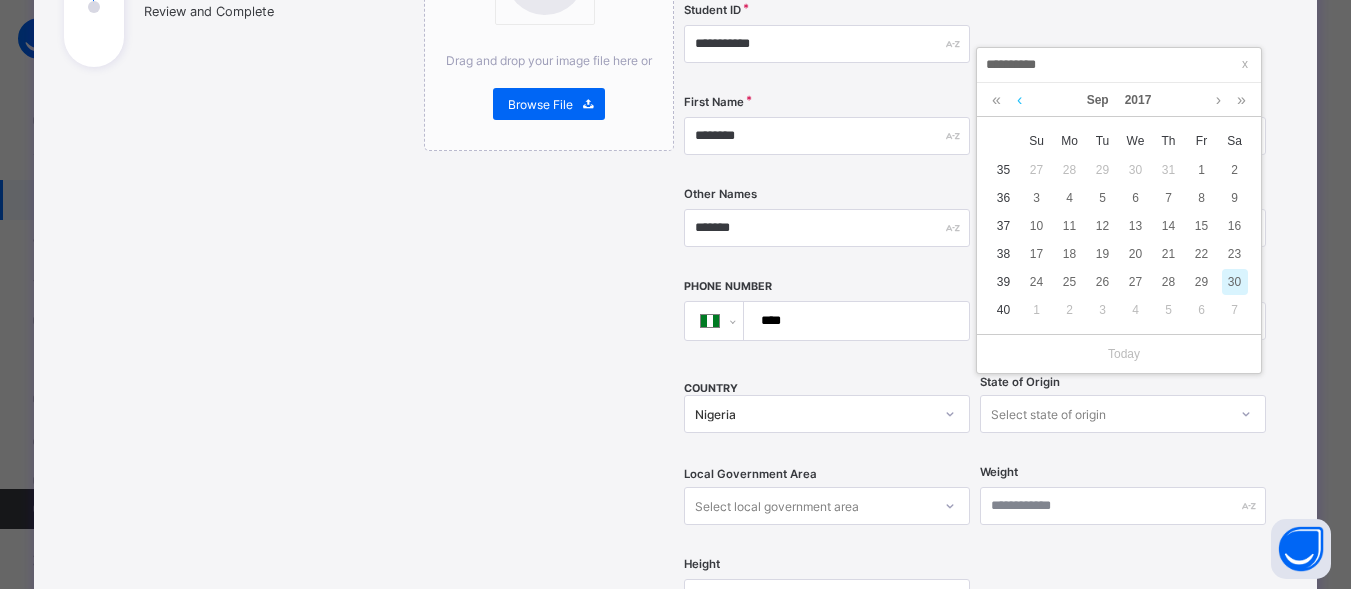 click at bounding box center [1019, 100] 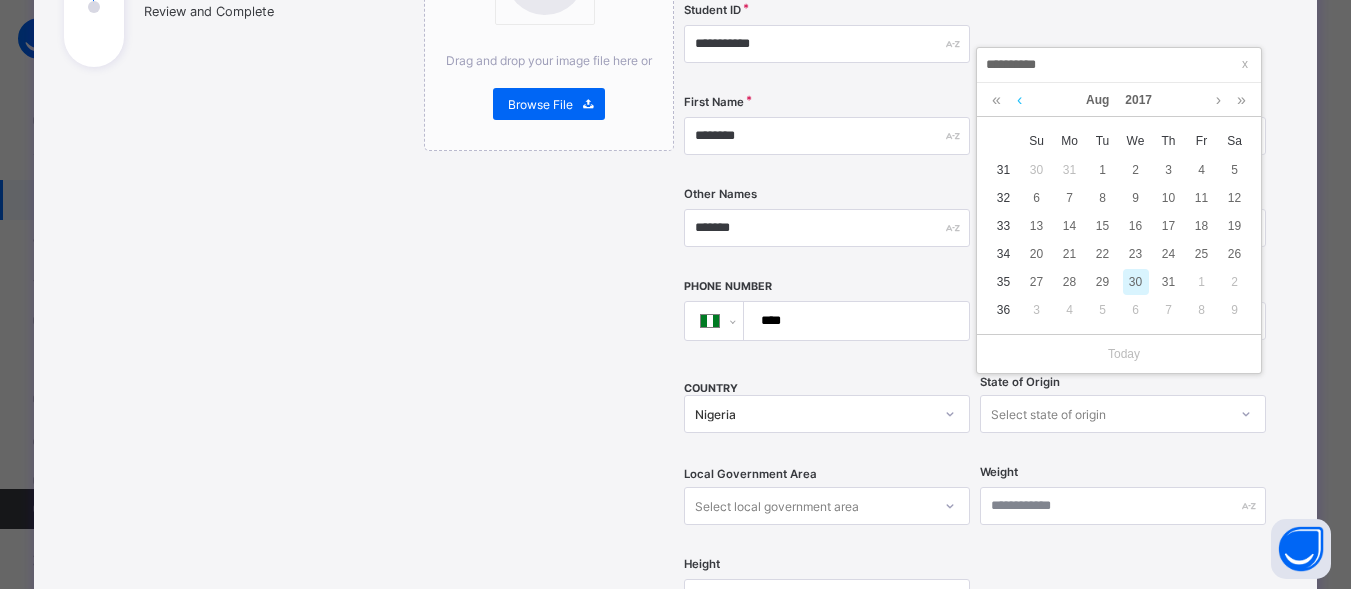 click at bounding box center [1019, 100] 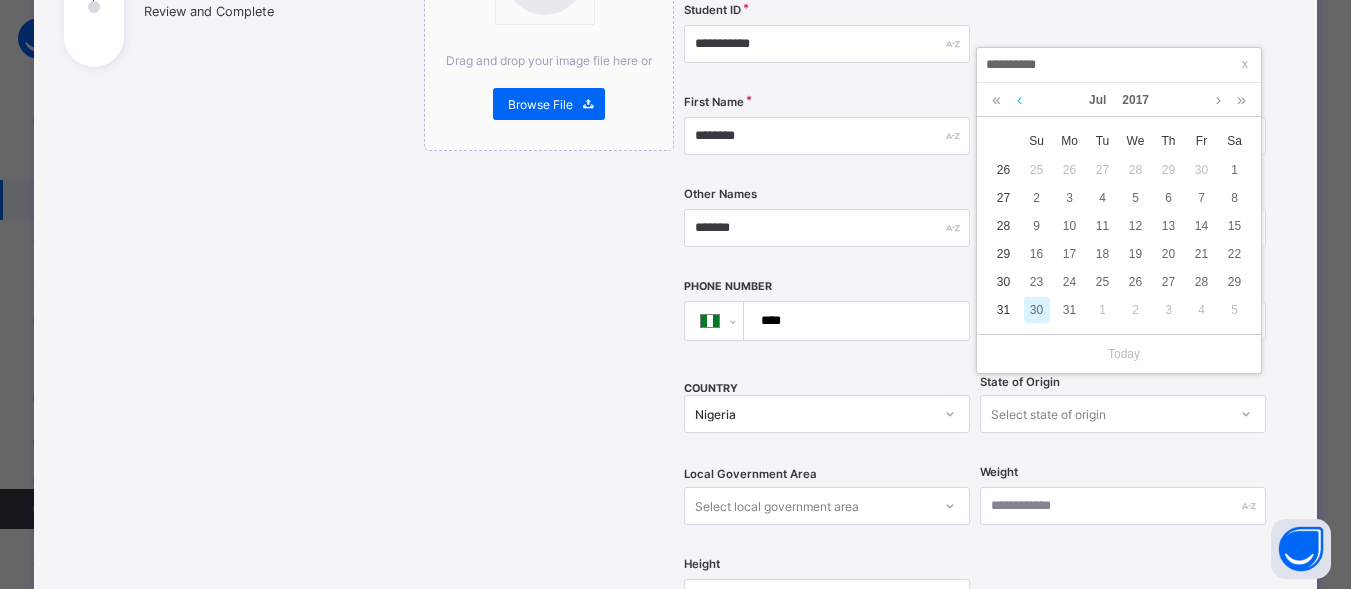 click at bounding box center (1019, 100) 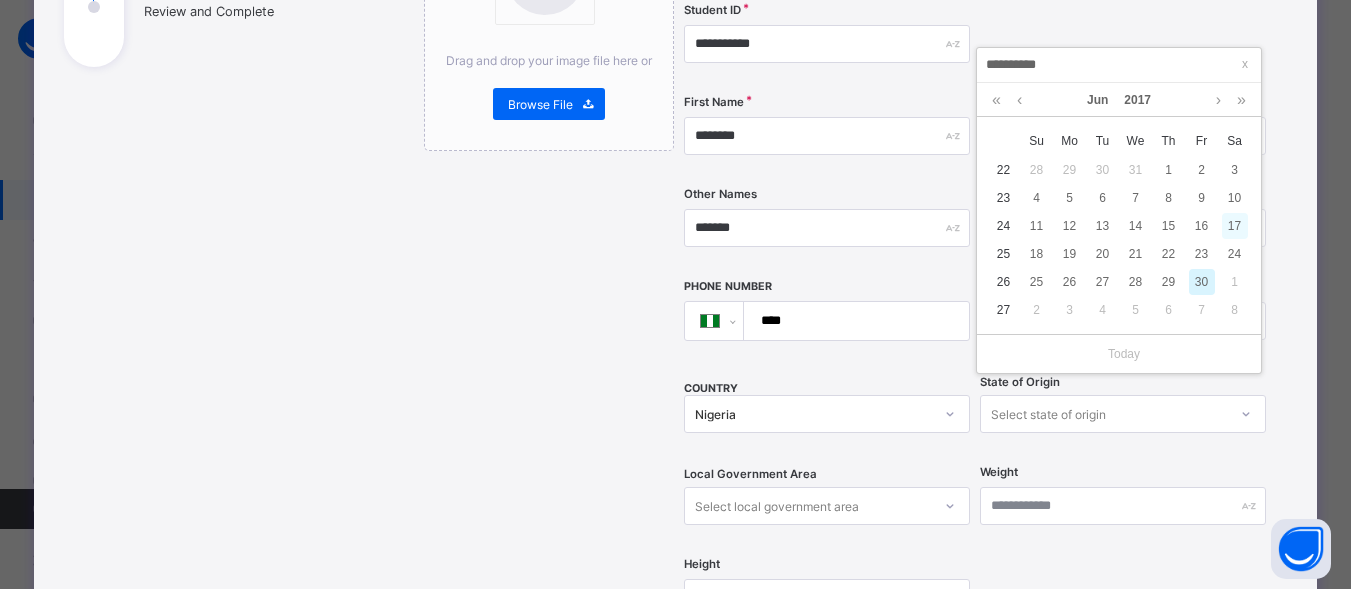 click on "17" at bounding box center (1235, 226) 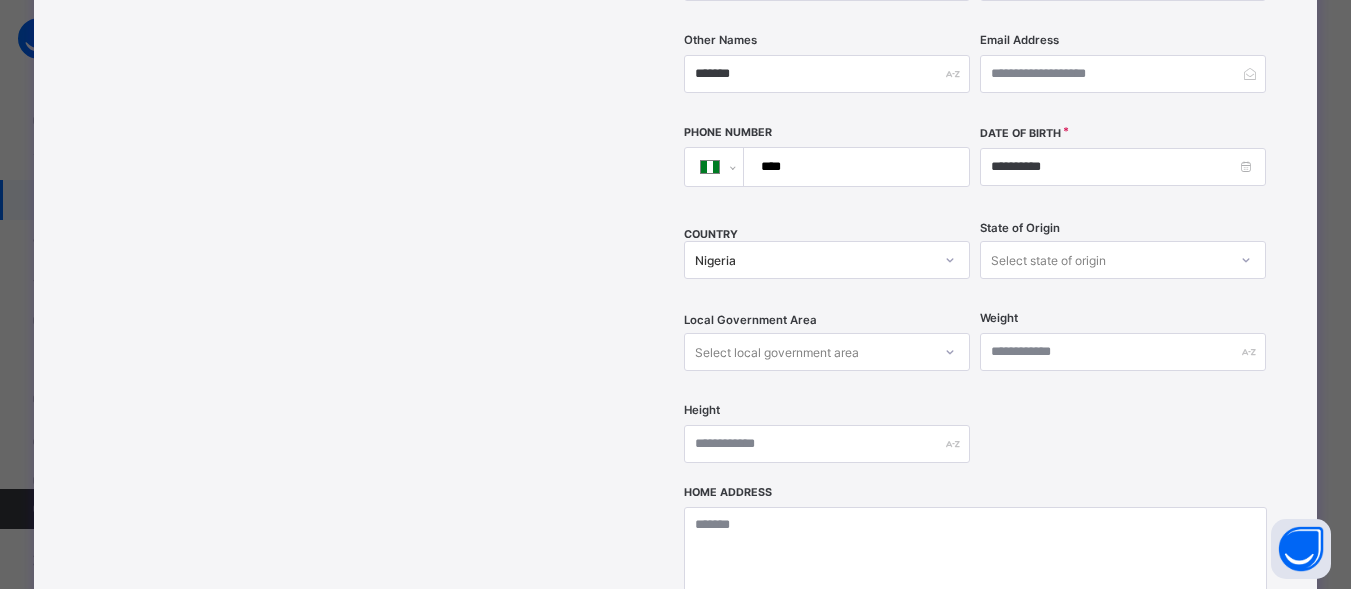 scroll, scrollTop: 498, scrollLeft: 0, axis: vertical 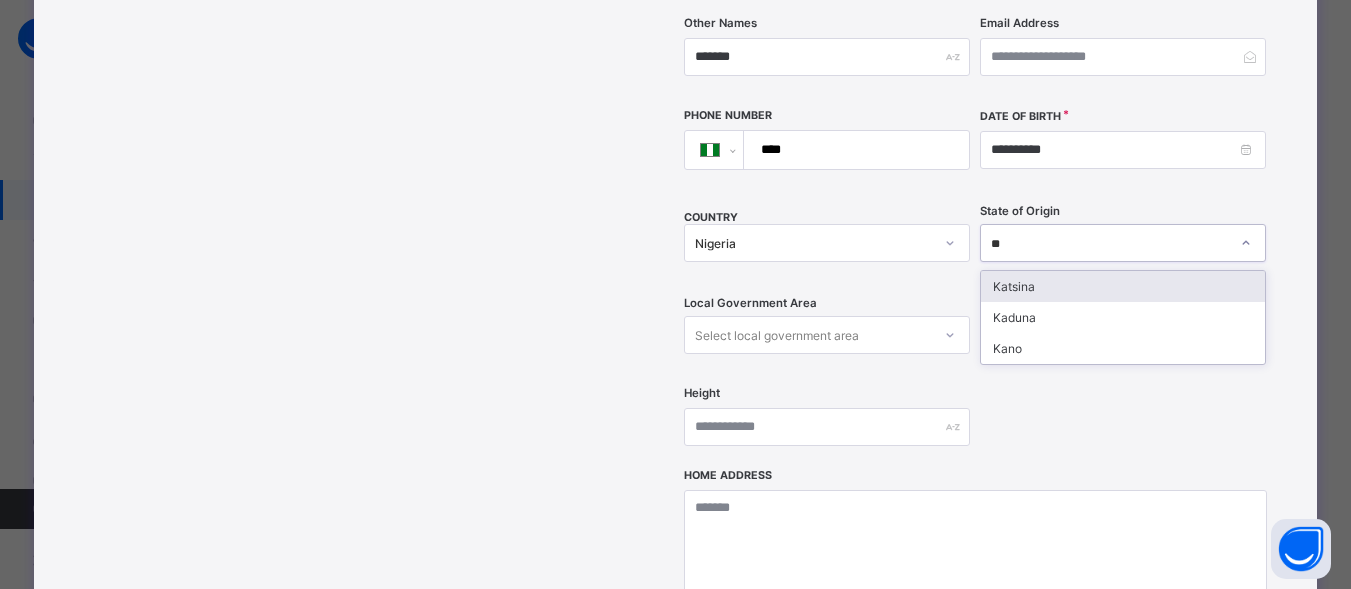 type on "***" 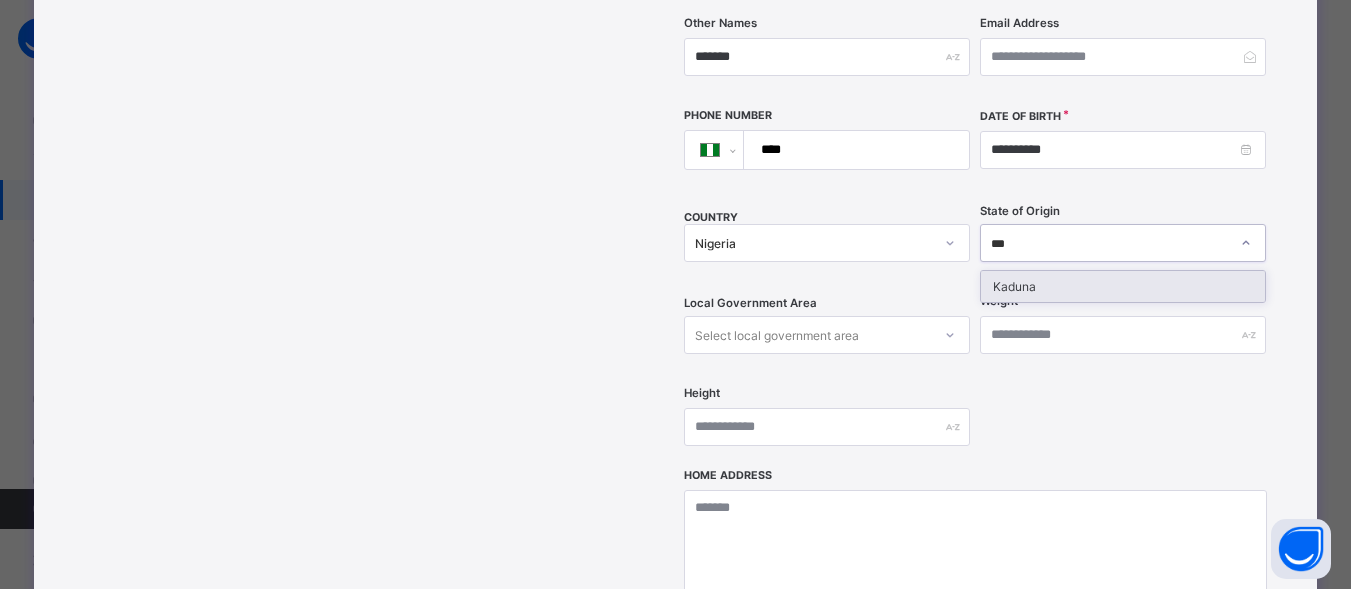 click on "Kaduna" at bounding box center [1123, 286] 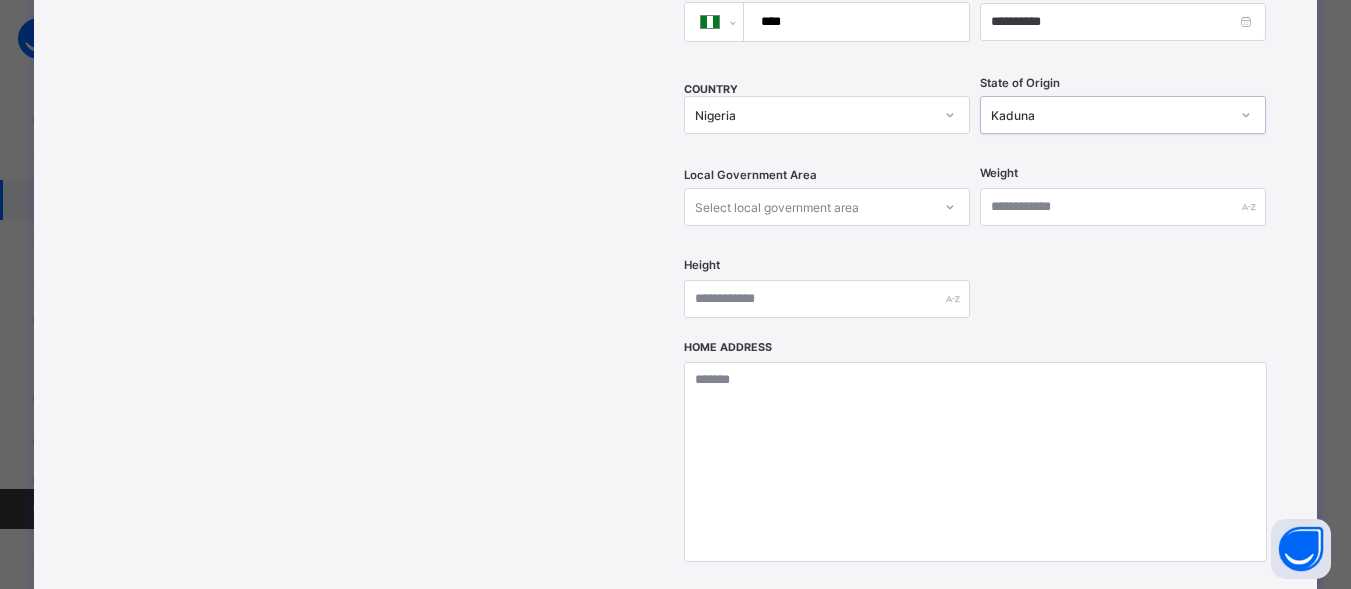 scroll, scrollTop: 629, scrollLeft: 0, axis: vertical 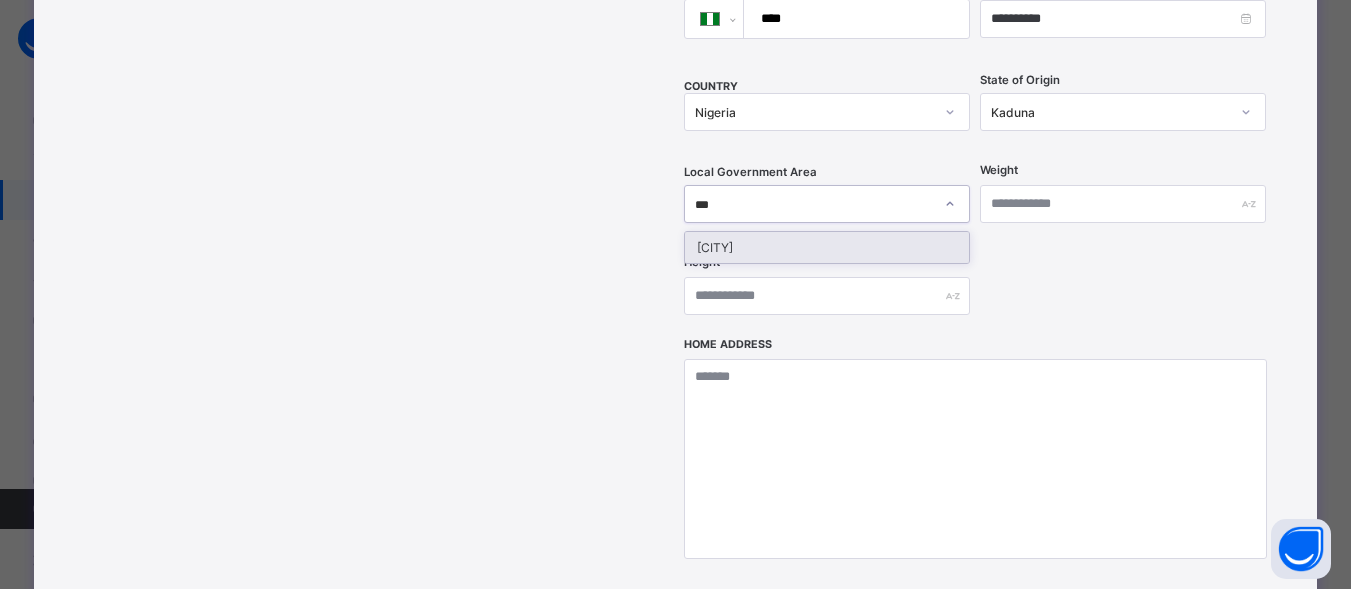type on "****" 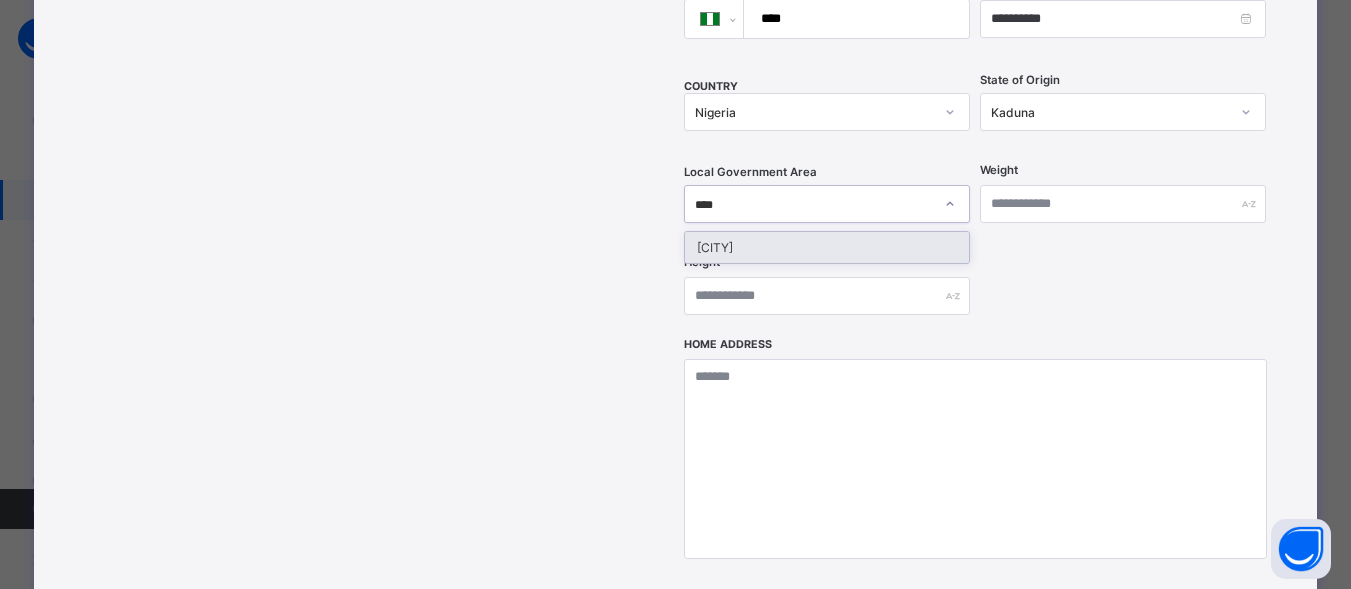 click on "[CITY]" at bounding box center [827, 247] 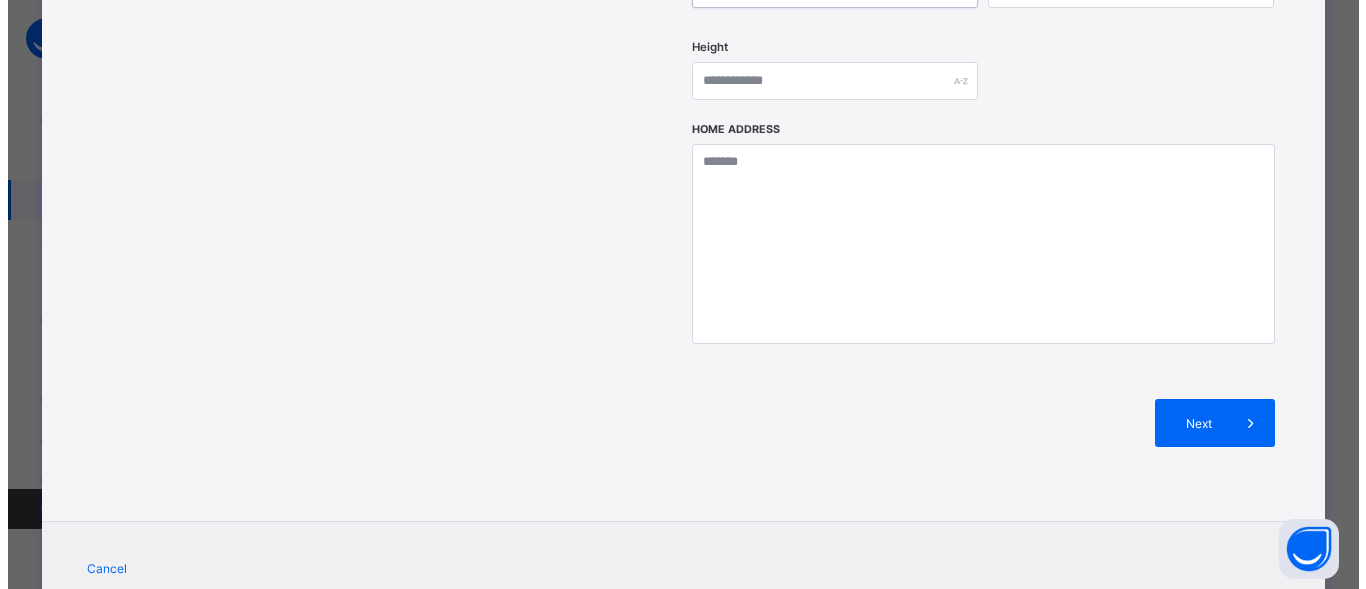 scroll, scrollTop: 920, scrollLeft: 0, axis: vertical 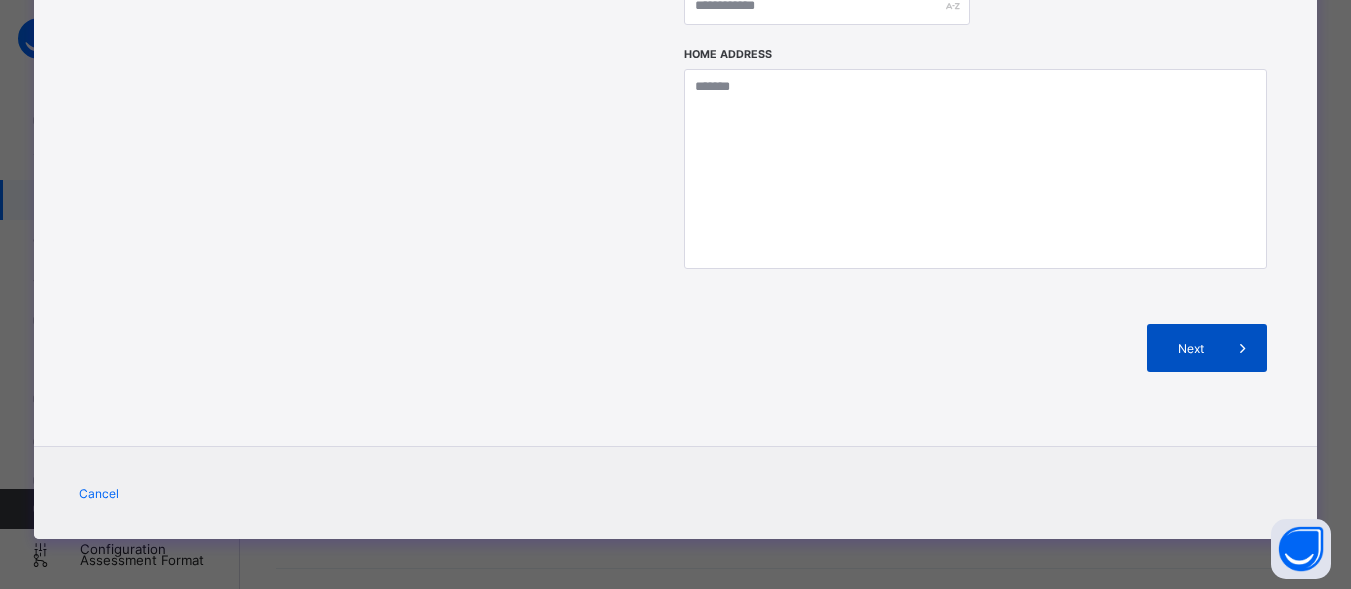 click on "Next" at bounding box center [1207, 348] 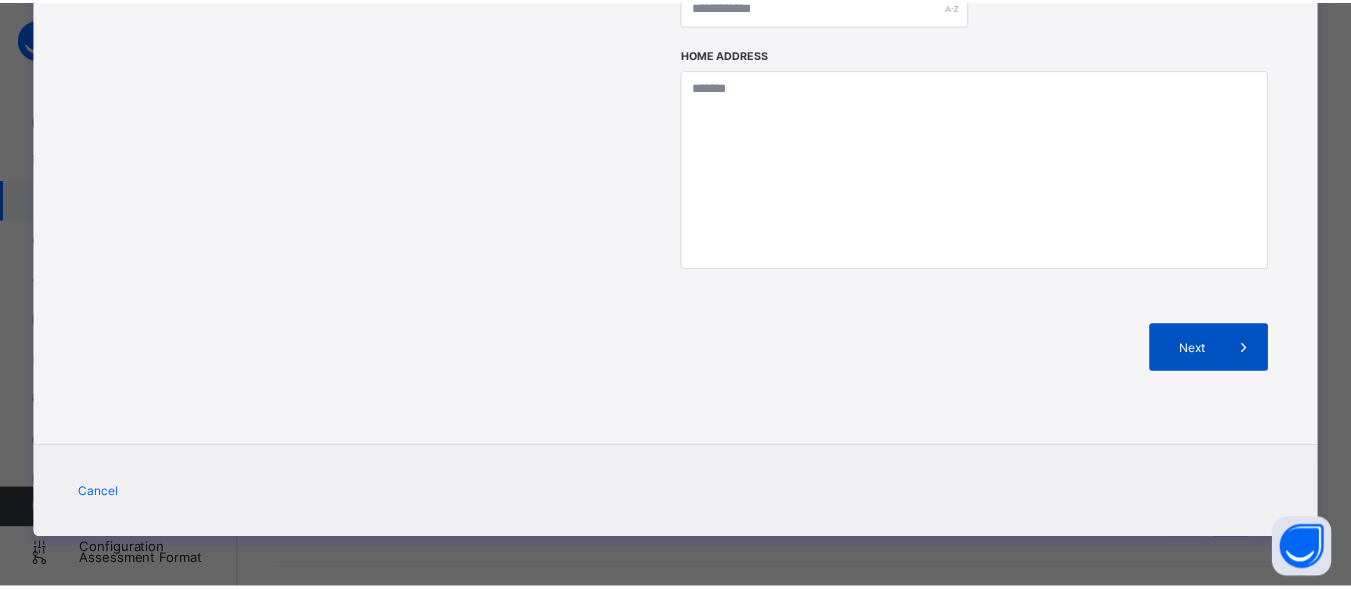 scroll, scrollTop: 427, scrollLeft: 0, axis: vertical 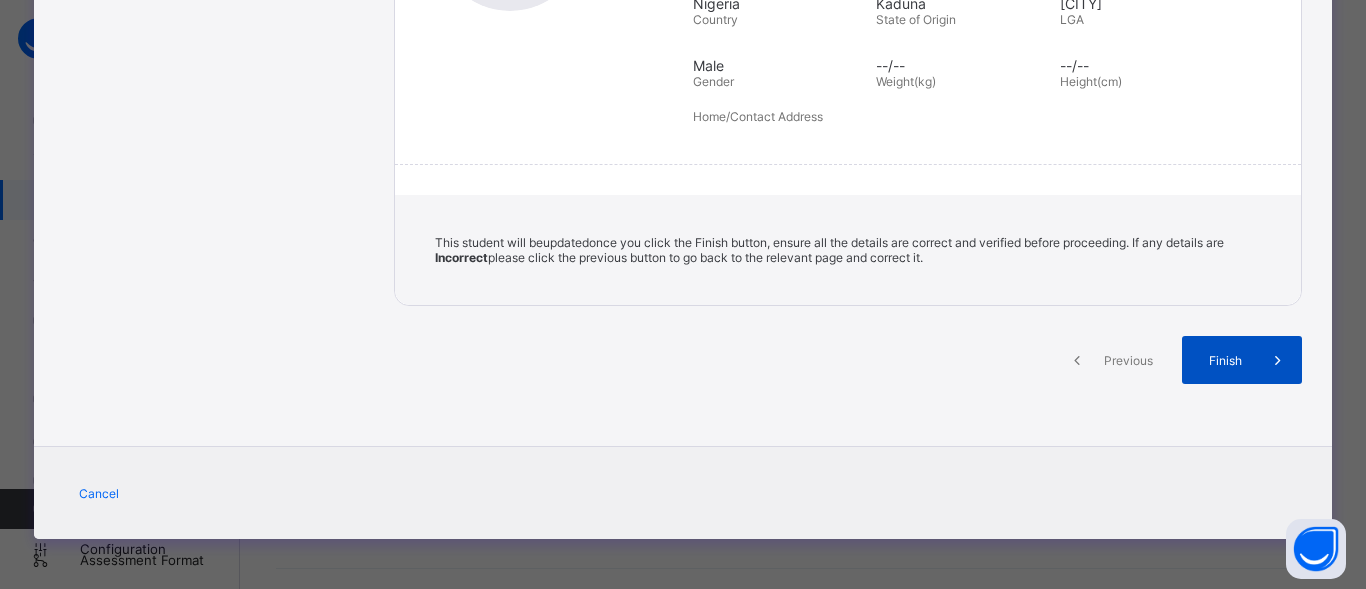 click on "Finish" at bounding box center [1225, 360] 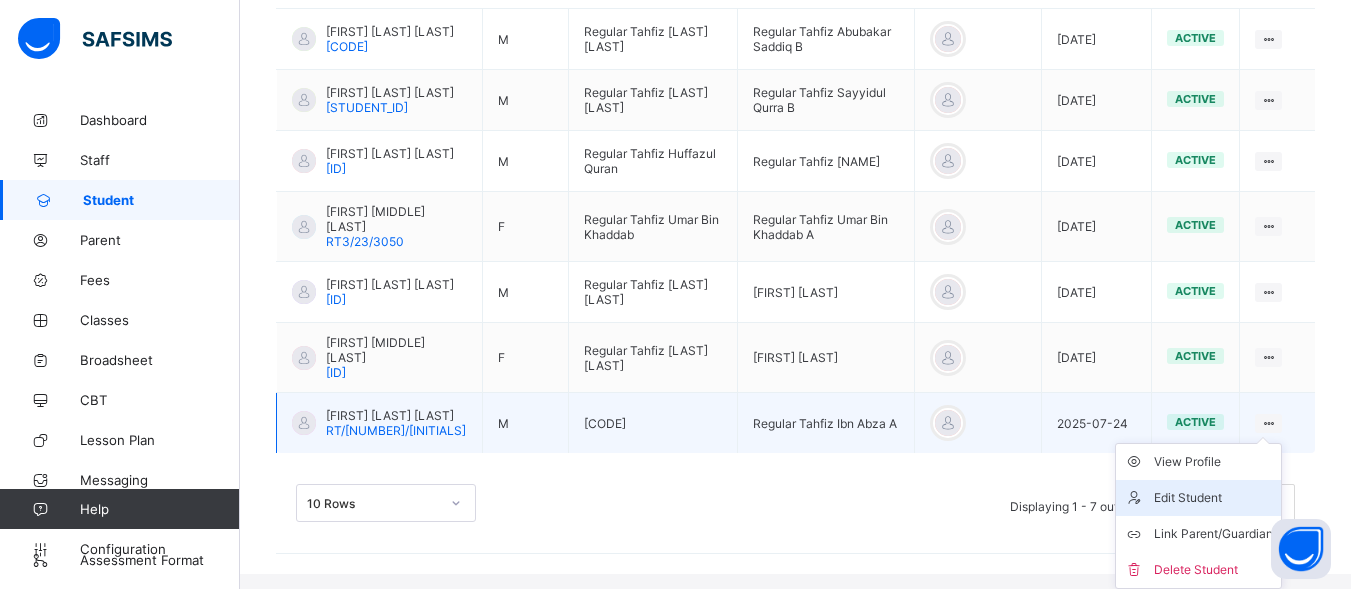 click on "Edit Student" at bounding box center (1213, 498) 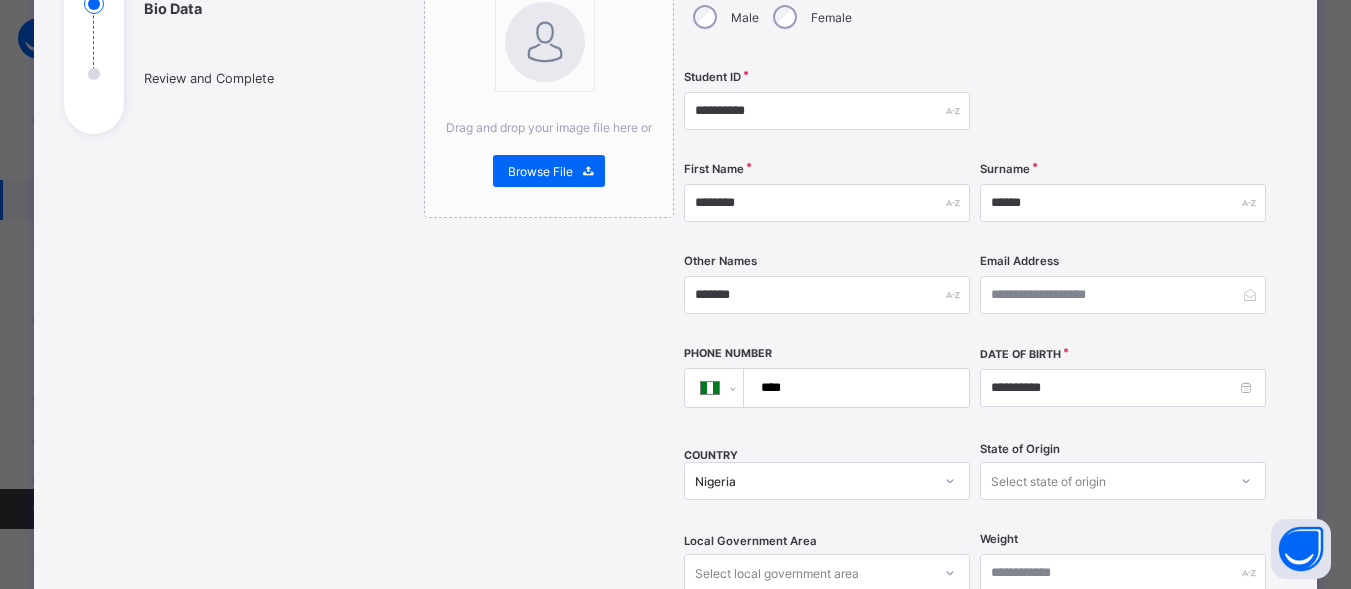 scroll, scrollTop: 262, scrollLeft: 0, axis: vertical 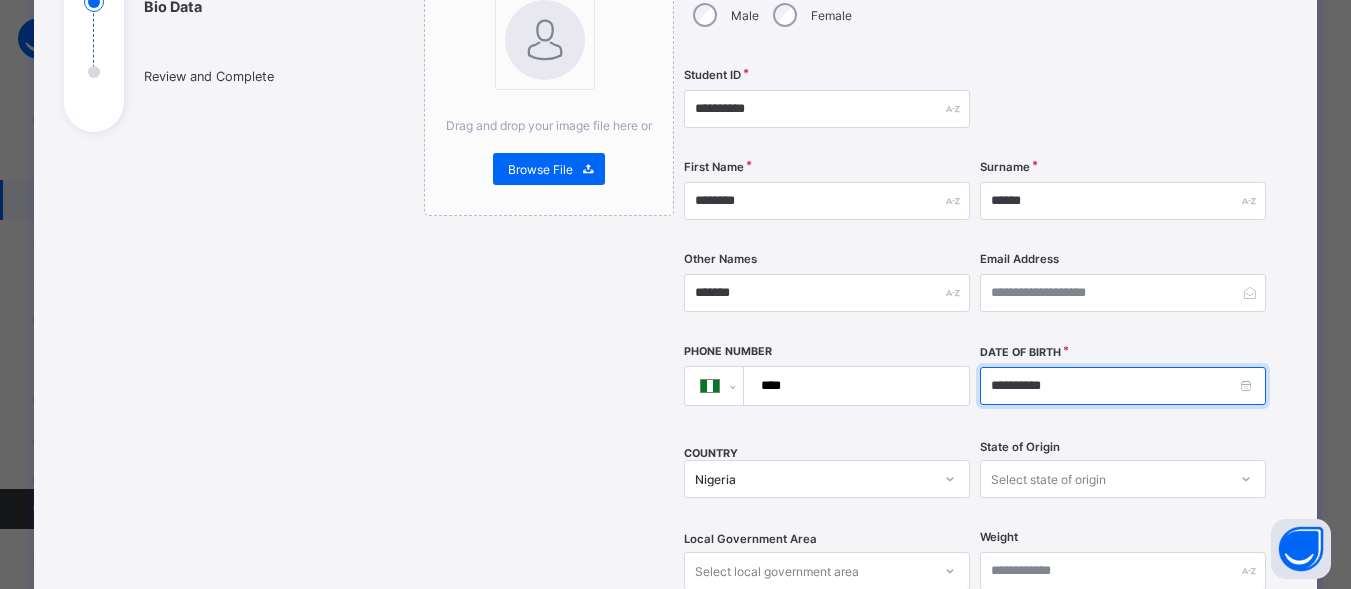 click on "**********" at bounding box center (1123, 386) 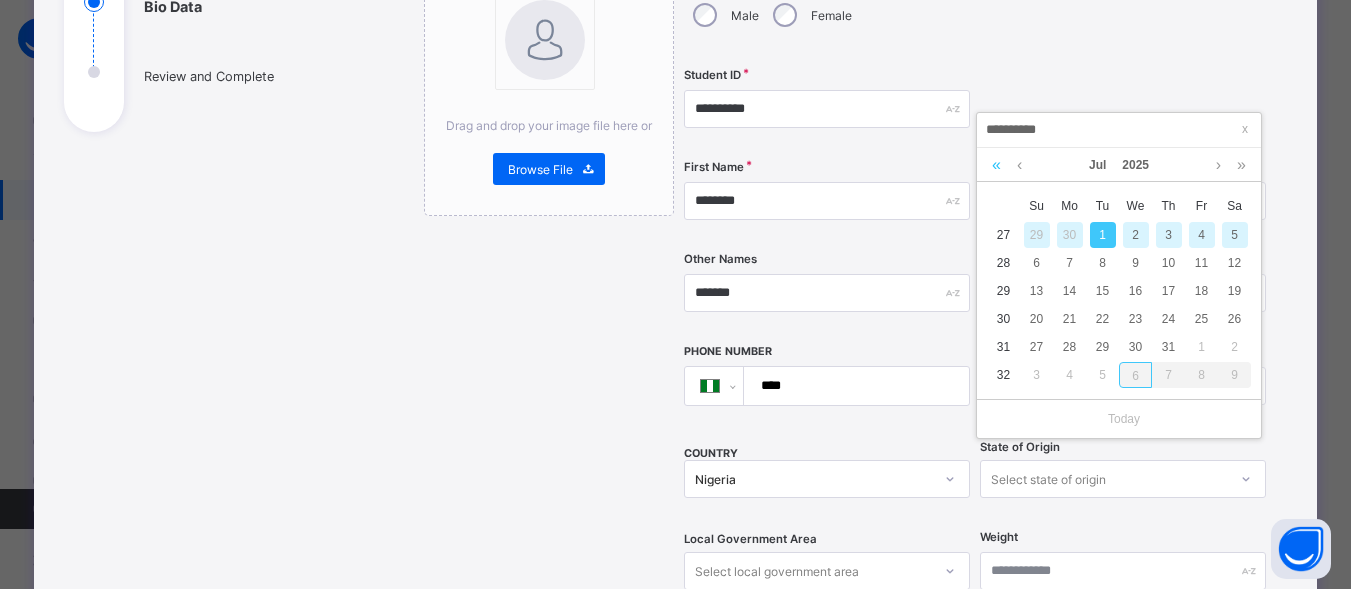 click at bounding box center (996, 165) 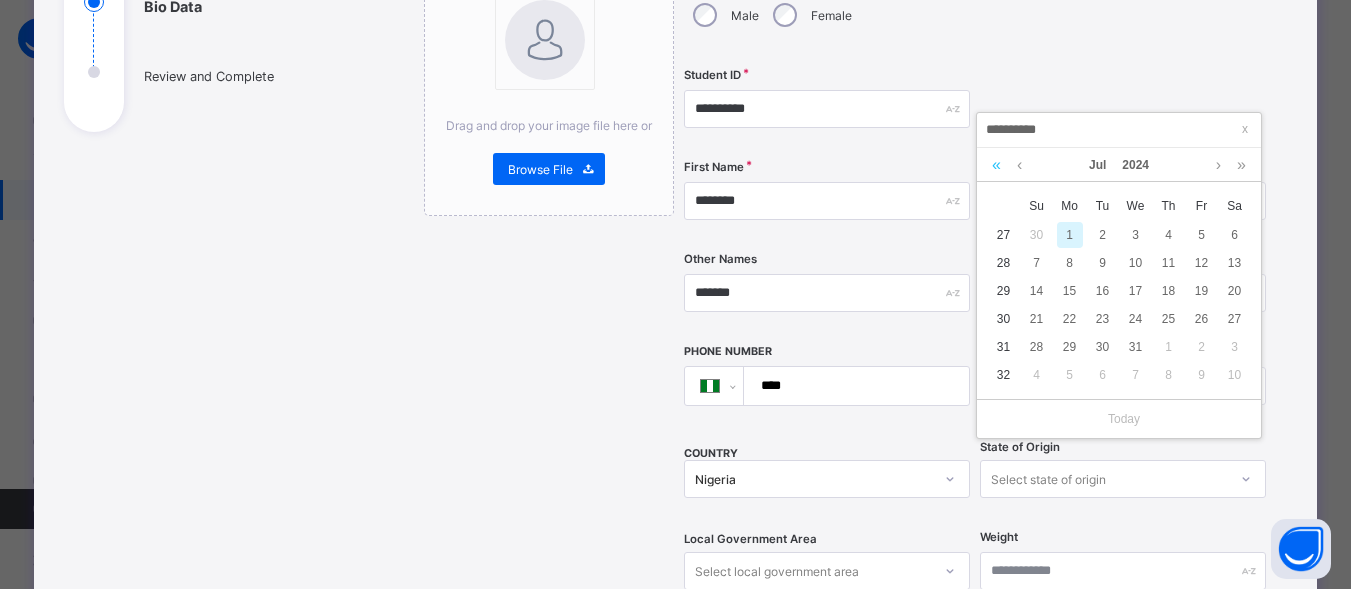 click at bounding box center (996, 165) 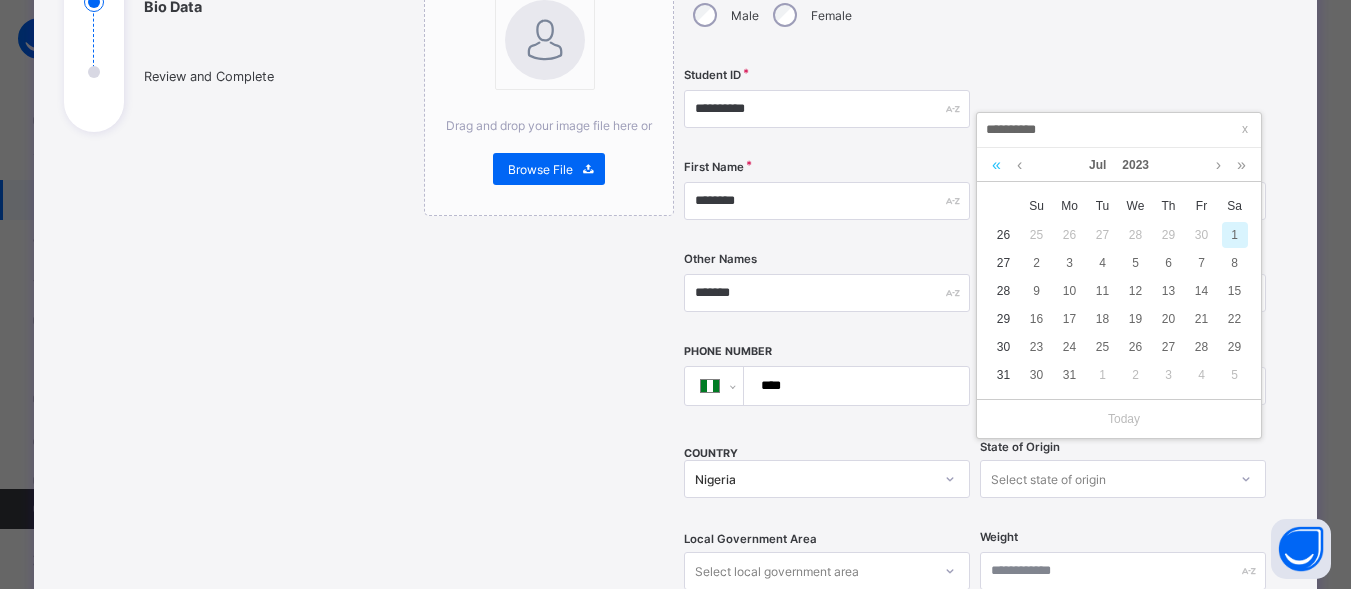click at bounding box center [996, 165] 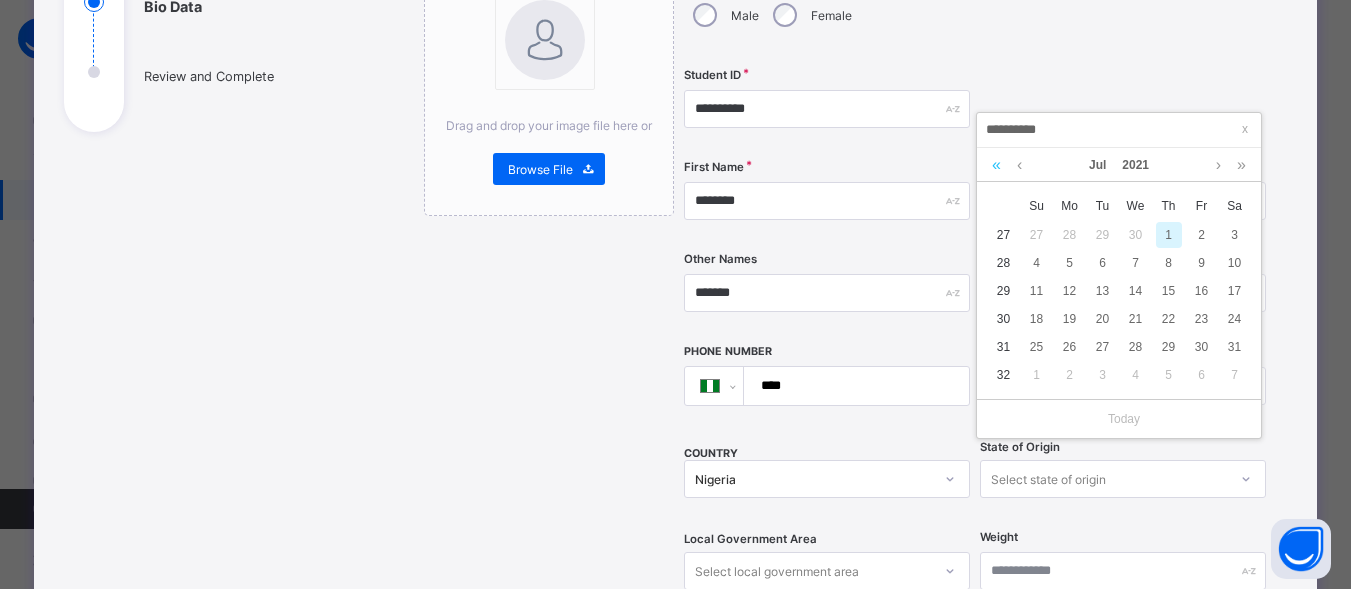 click at bounding box center [996, 165] 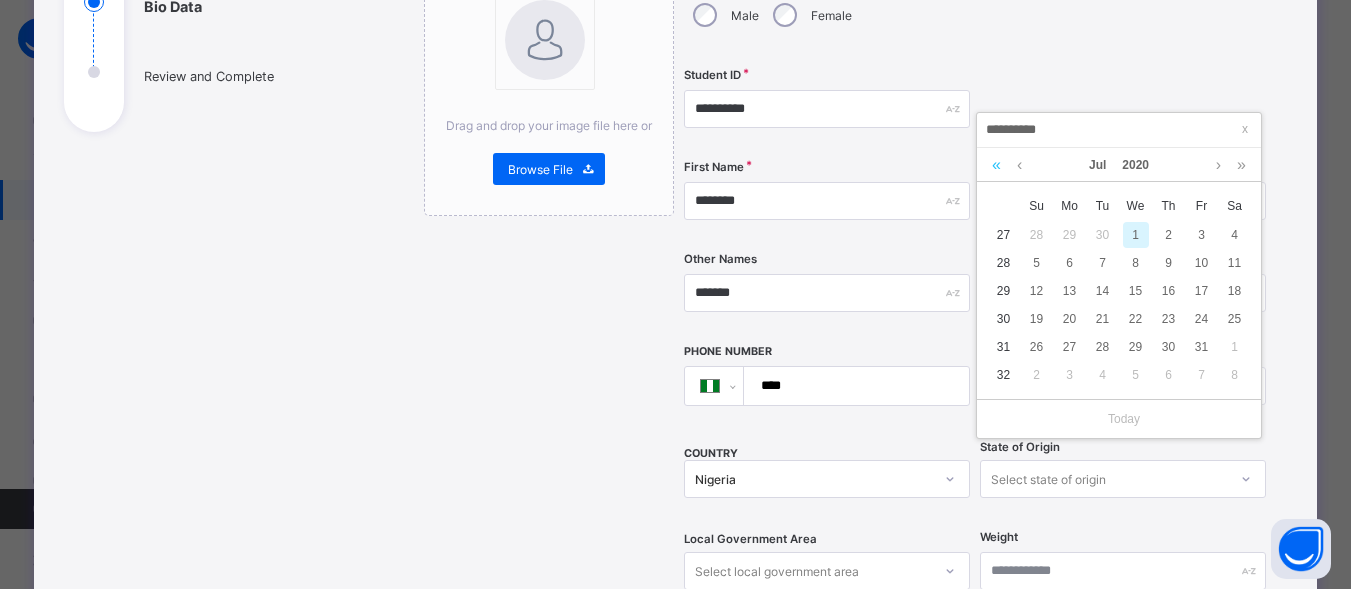 click at bounding box center [996, 165] 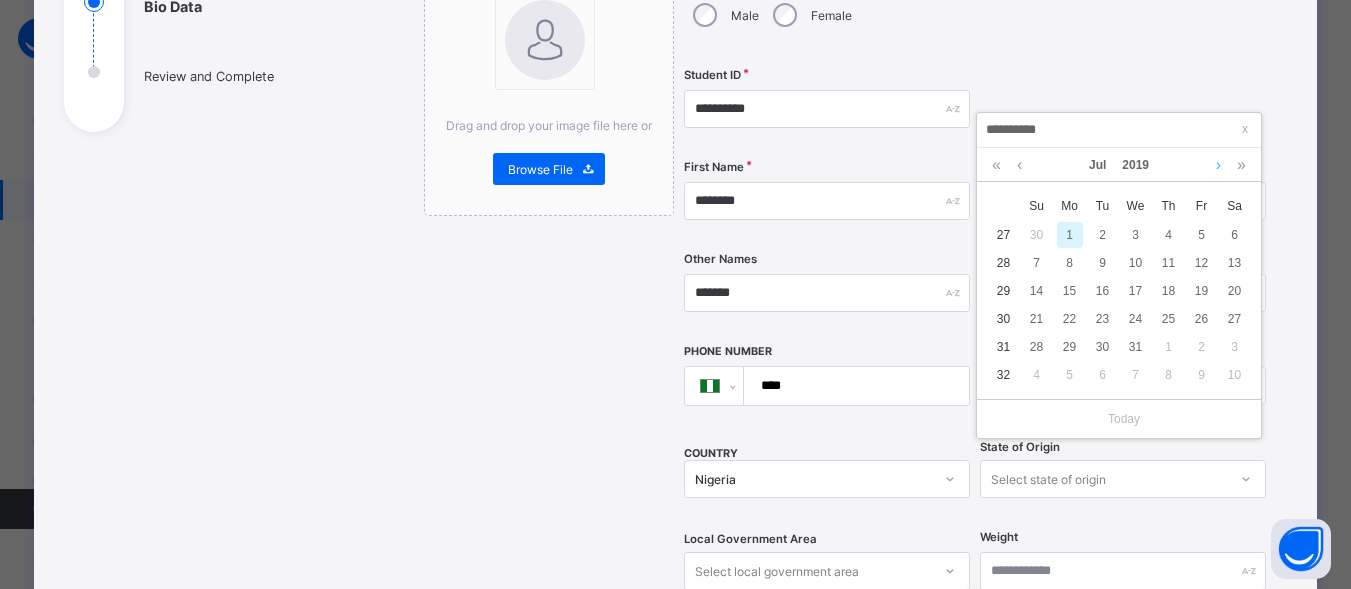 click at bounding box center (1218, 165) 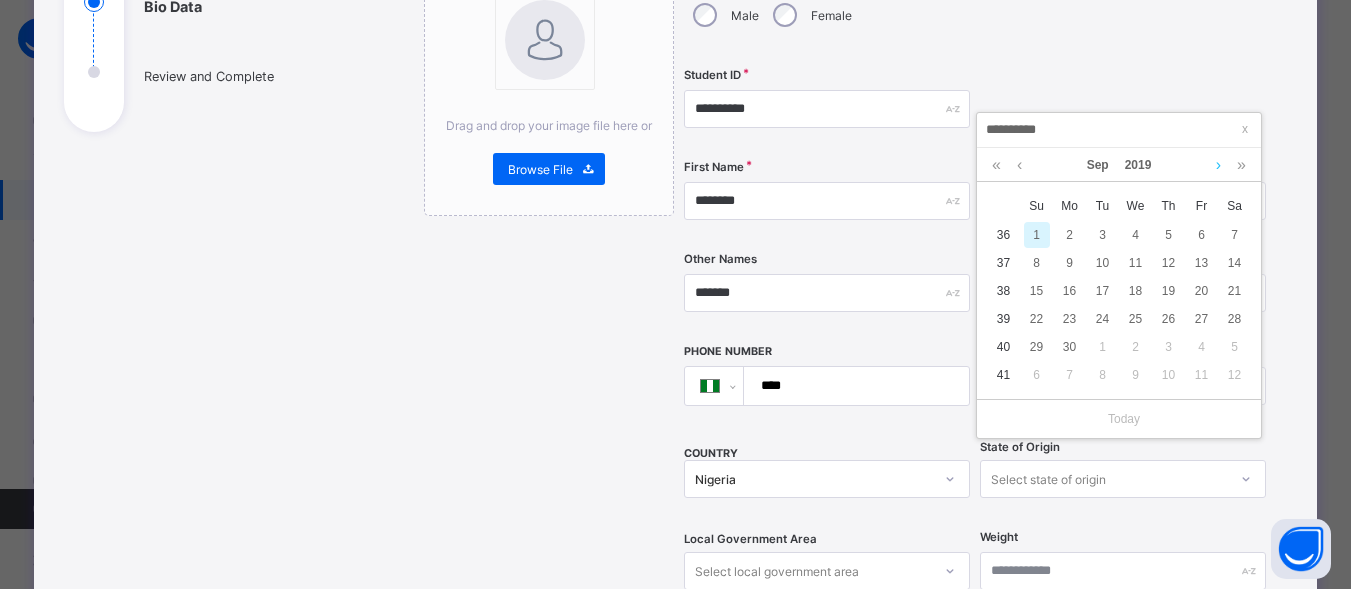 click at bounding box center (1218, 165) 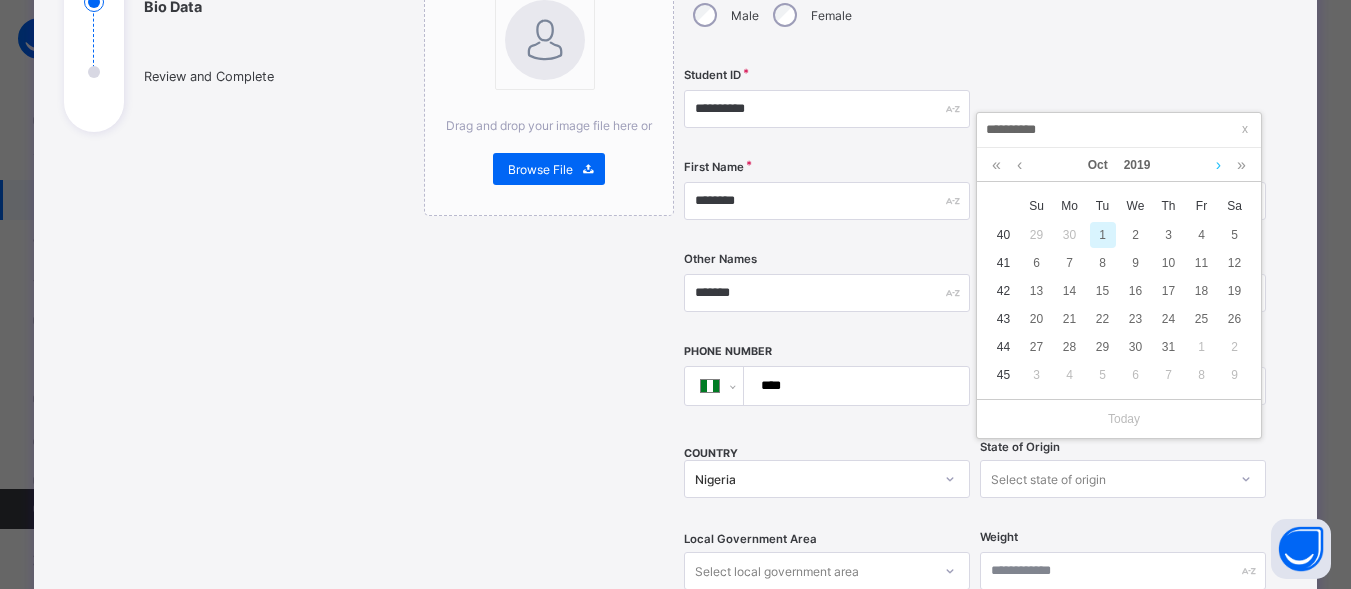 click at bounding box center (1218, 165) 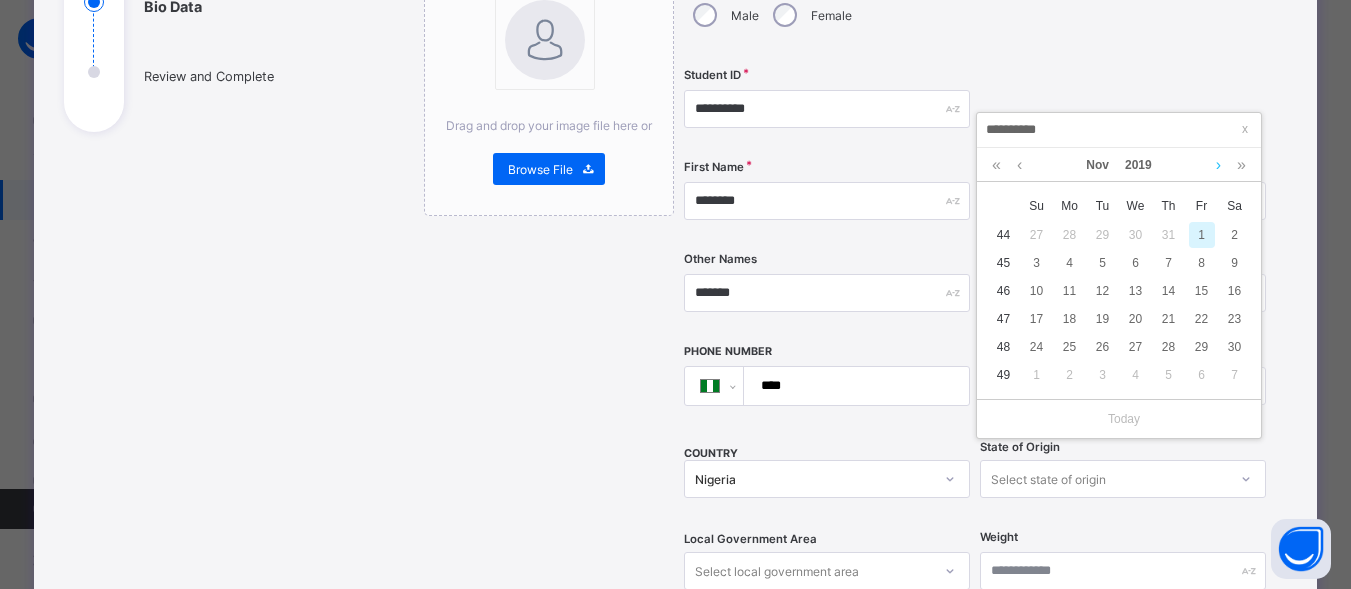 click at bounding box center (1218, 165) 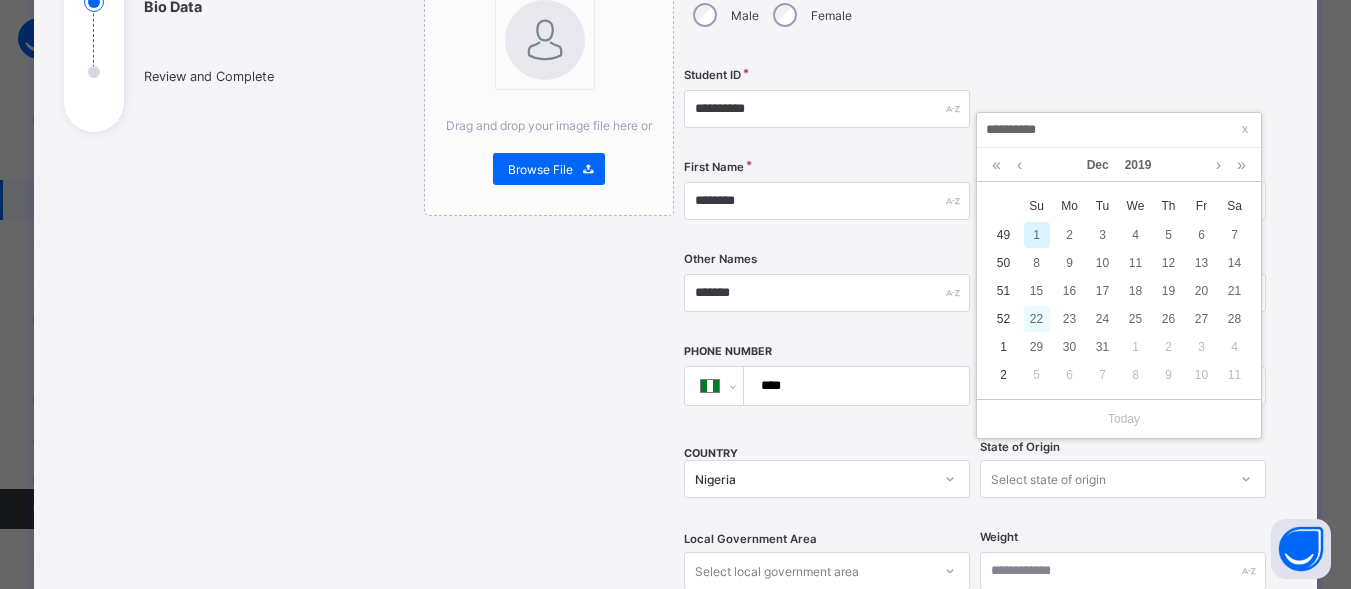 click on "22" at bounding box center [1037, 319] 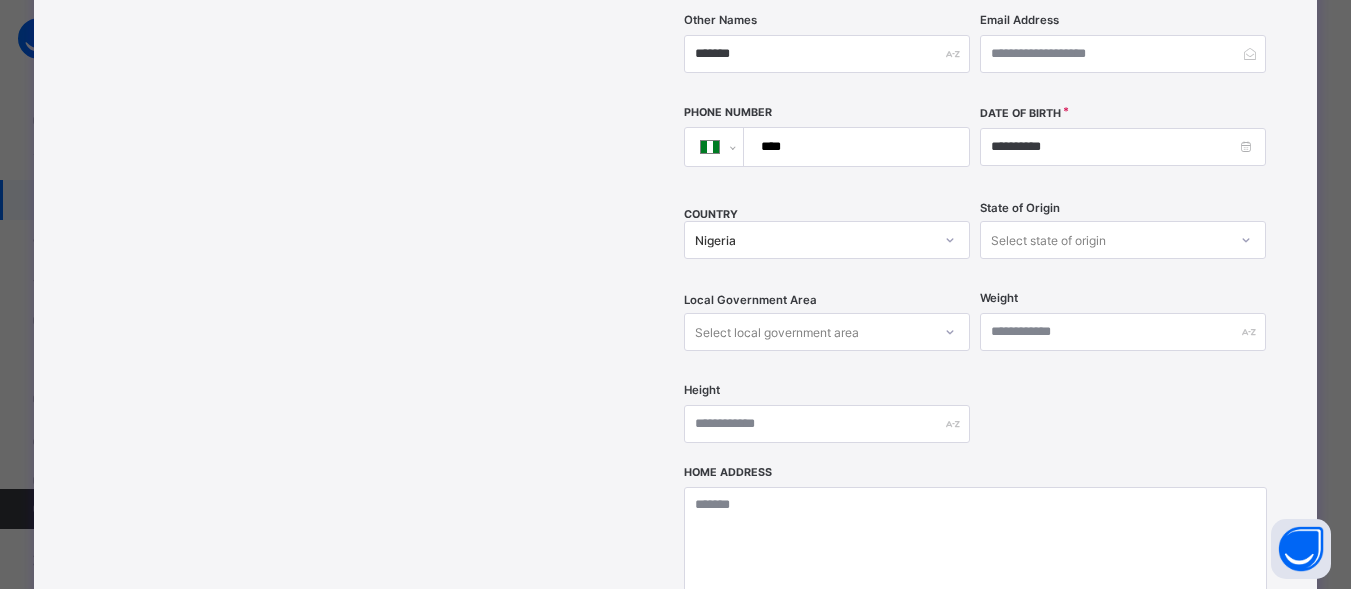 scroll, scrollTop: 502, scrollLeft: 0, axis: vertical 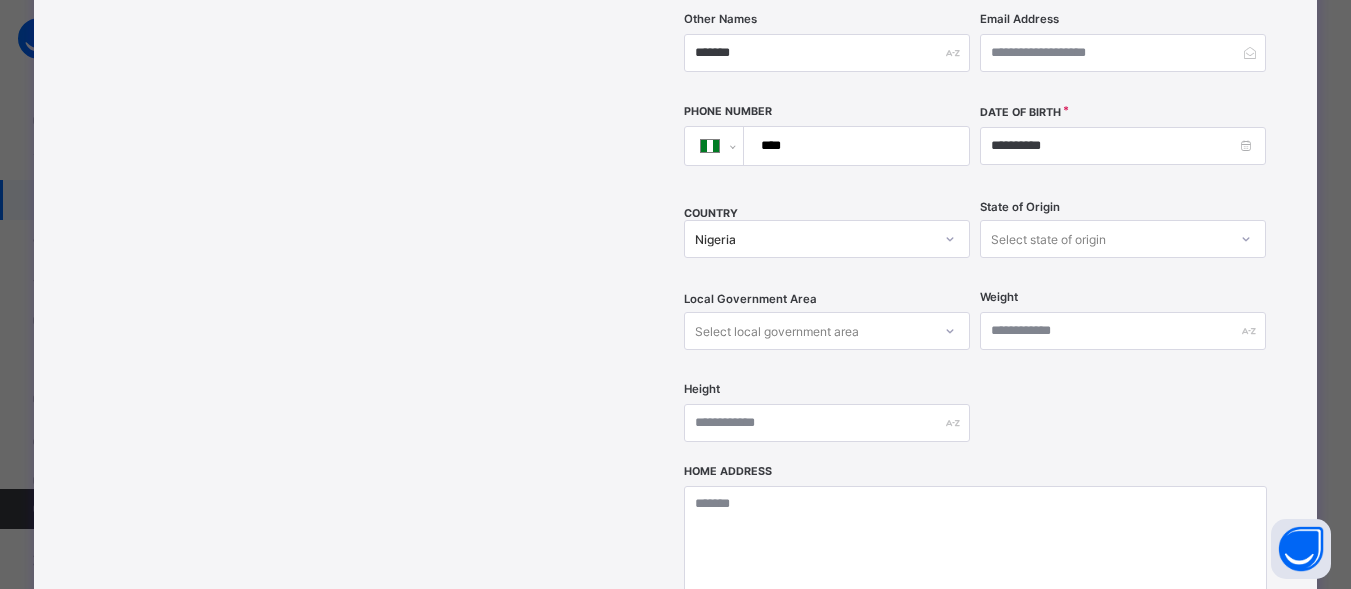 click on "Select state of origin" at bounding box center (1048, 239) 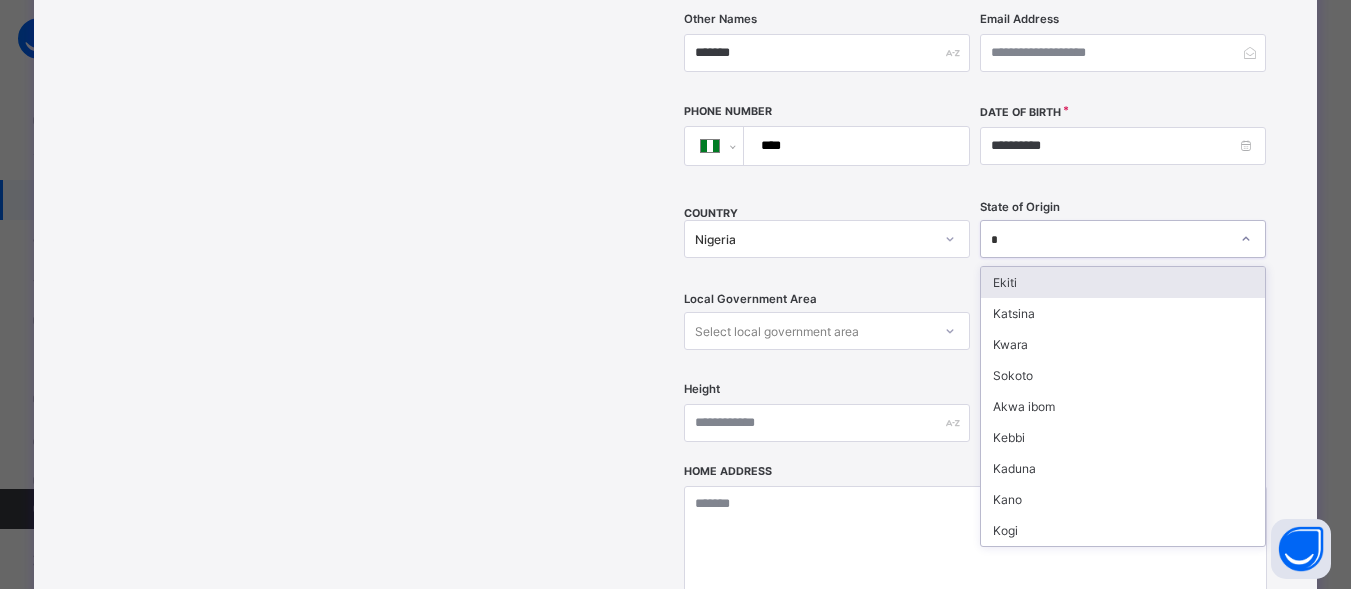 type on "**" 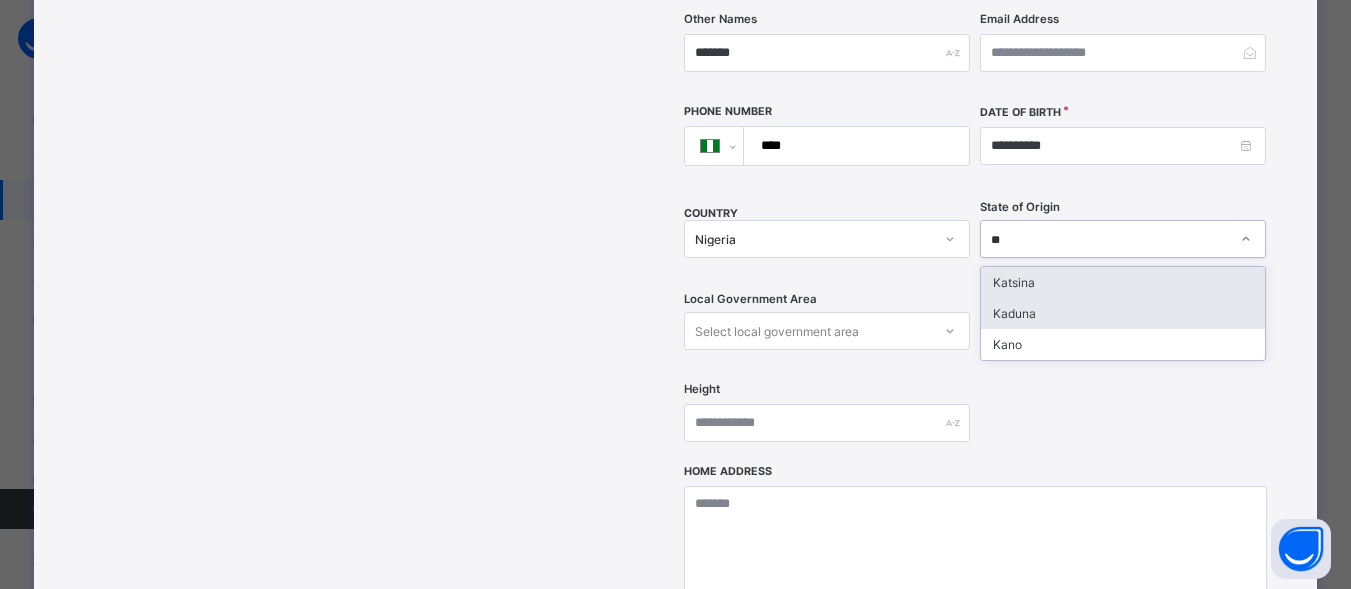 click on "Kaduna" at bounding box center [1123, 313] 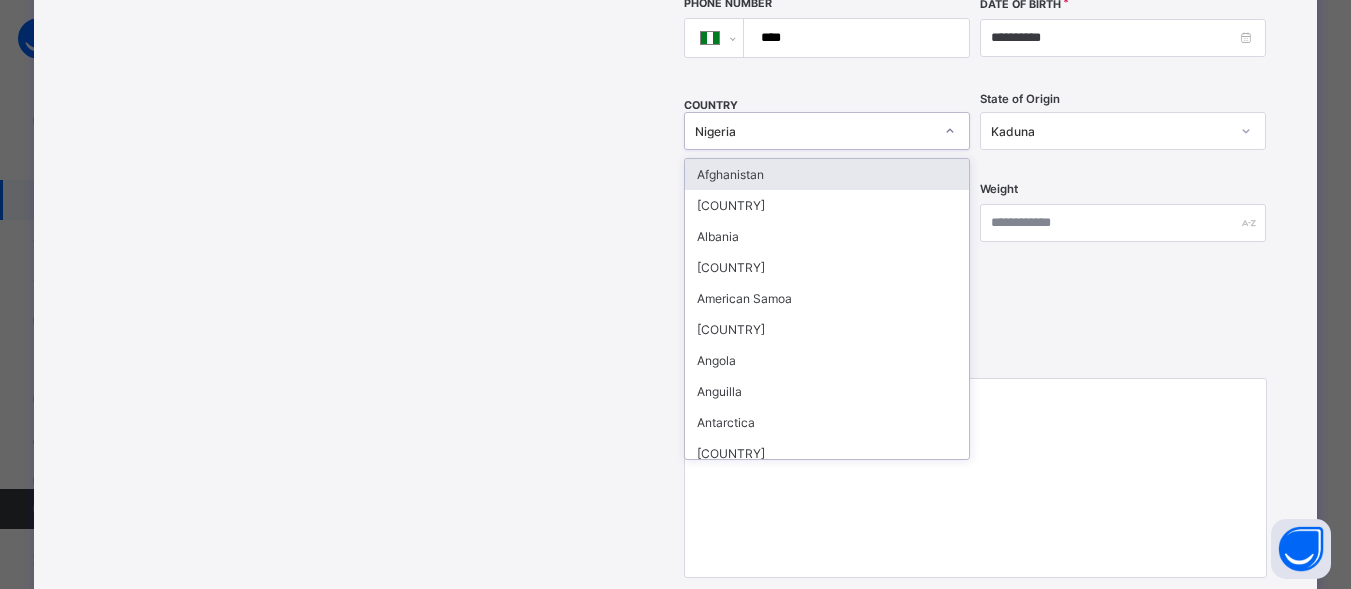 scroll, scrollTop: 620, scrollLeft: 0, axis: vertical 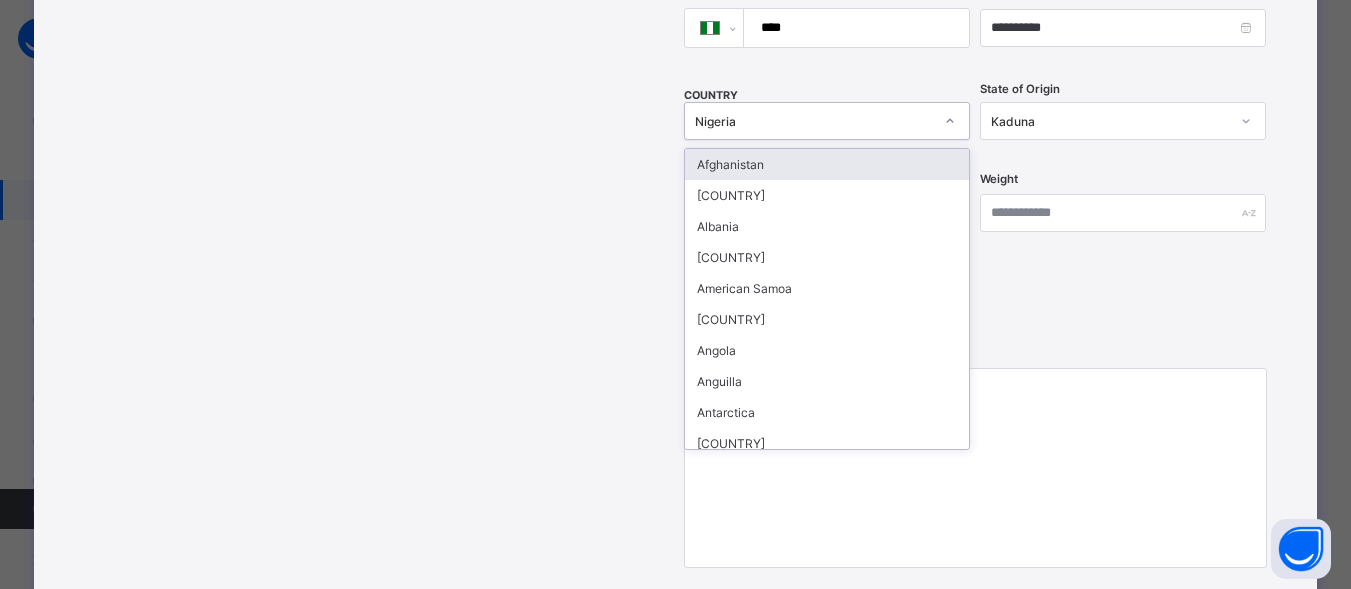 click on "**********" at bounding box center (975, -27) 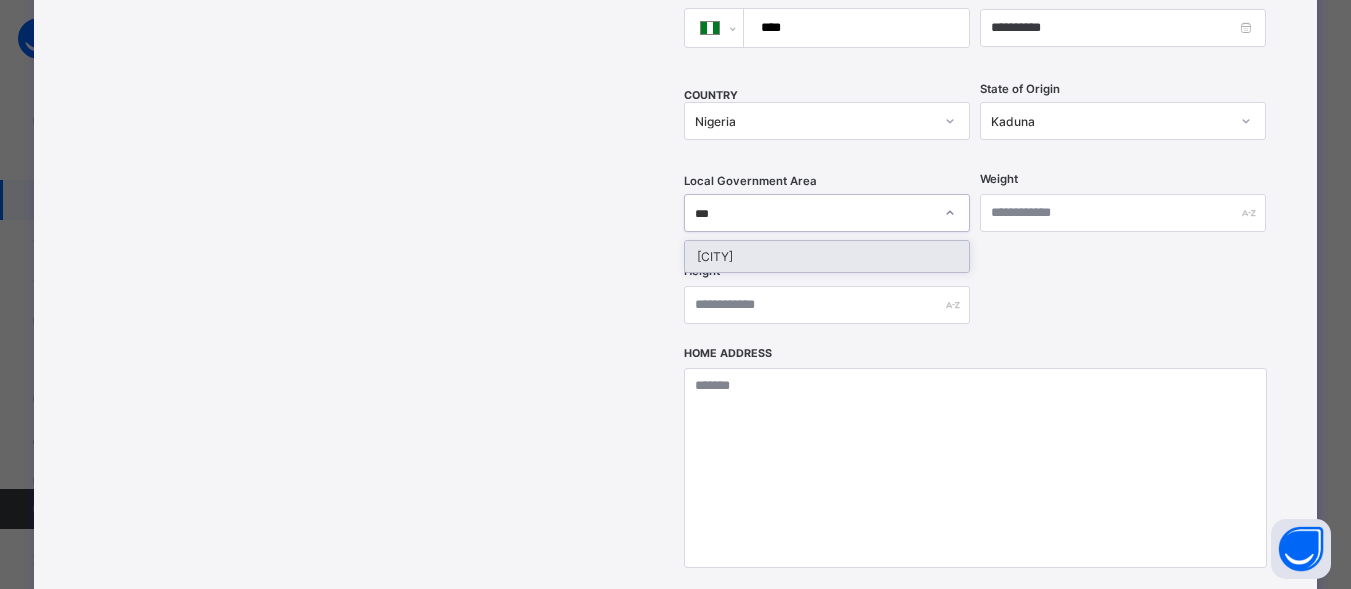 type on "****" 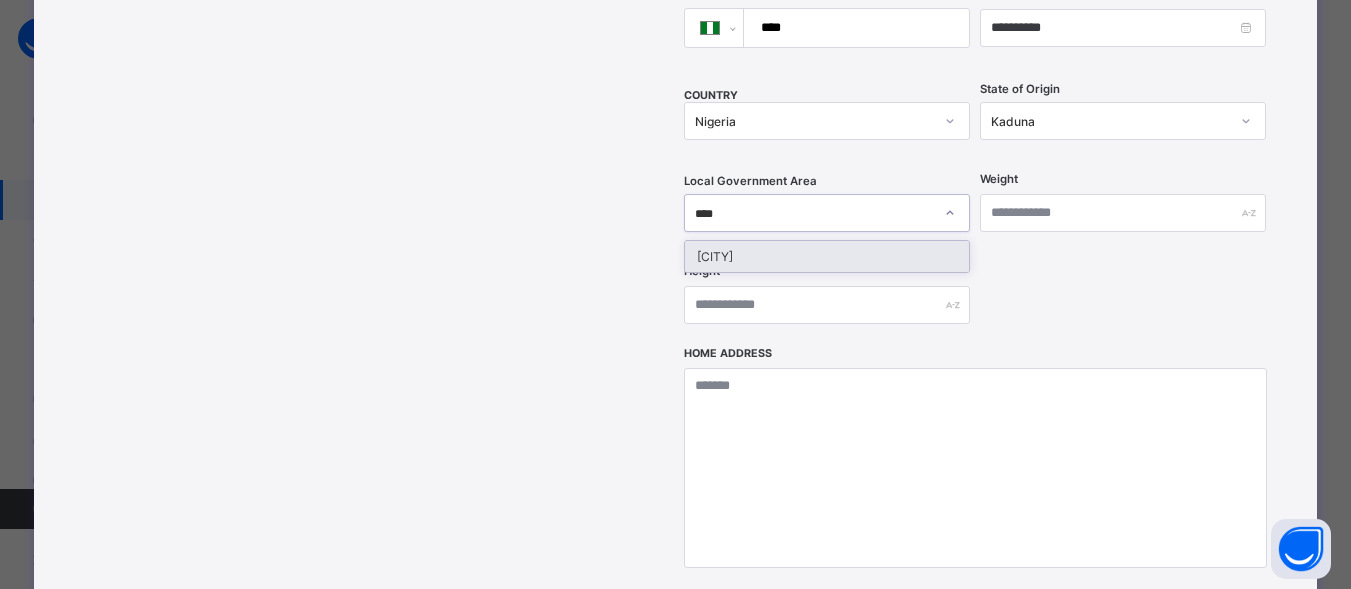 click on "[CITY]" at bounding box center [827, 256] 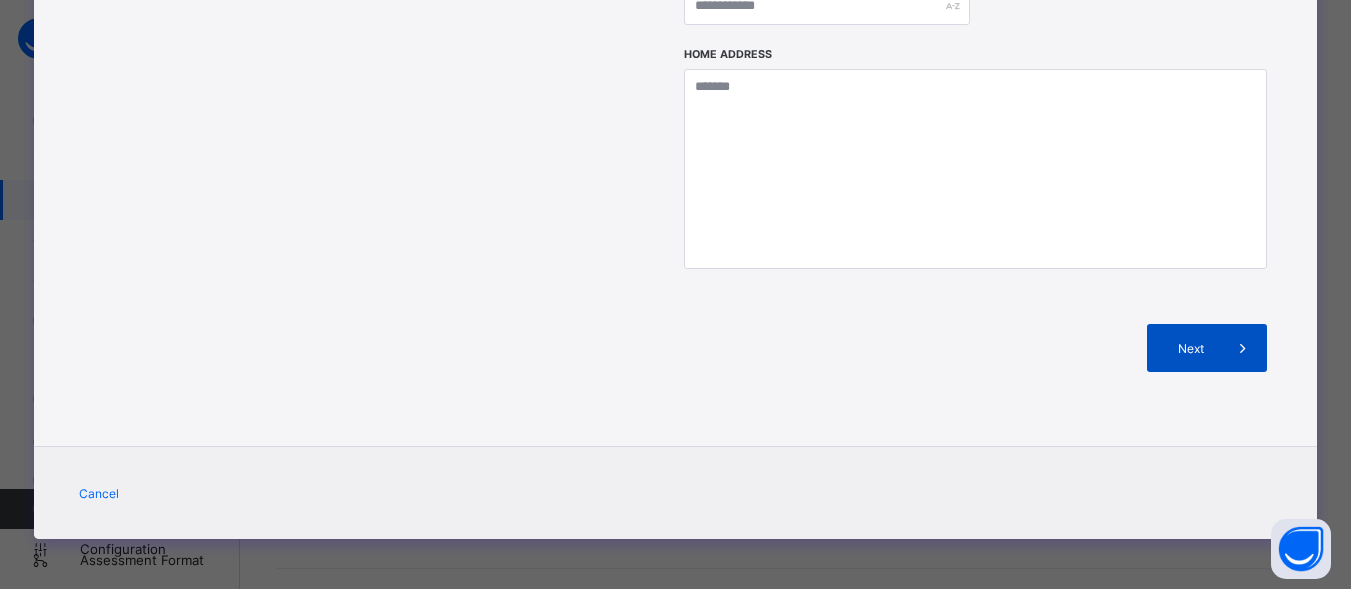 click on "Next" at bounding box center (1190, 348) 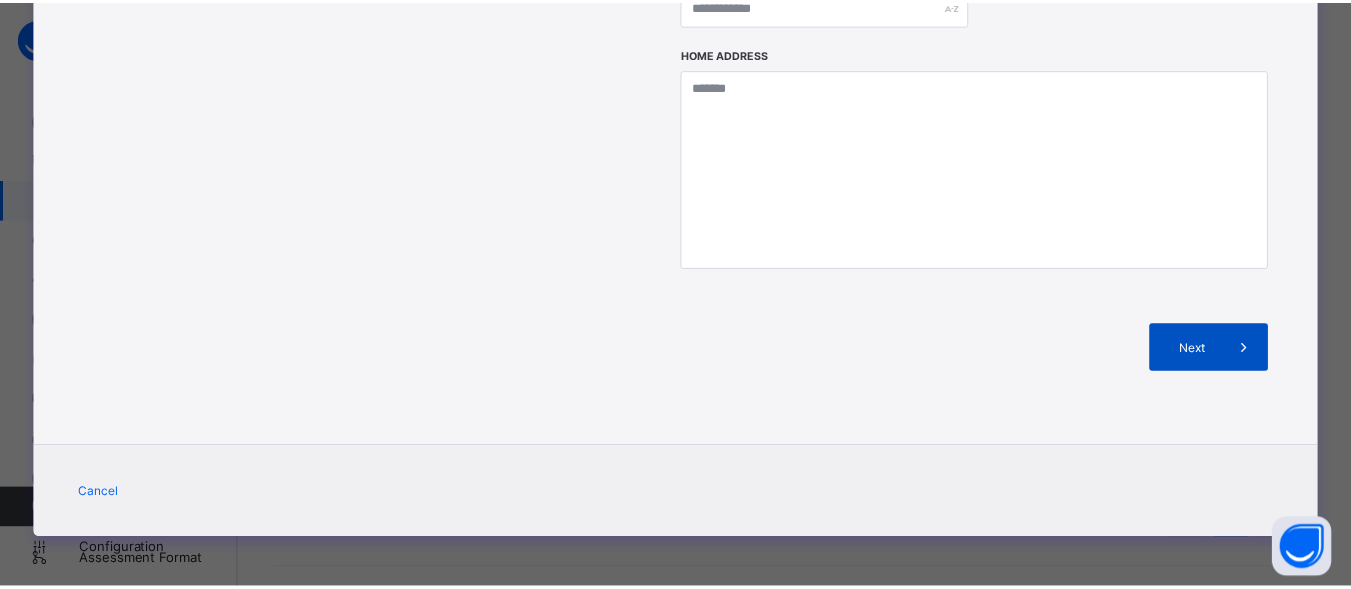 scroll, scrollTop: 427, scrollLeft: 0, axis: vertical 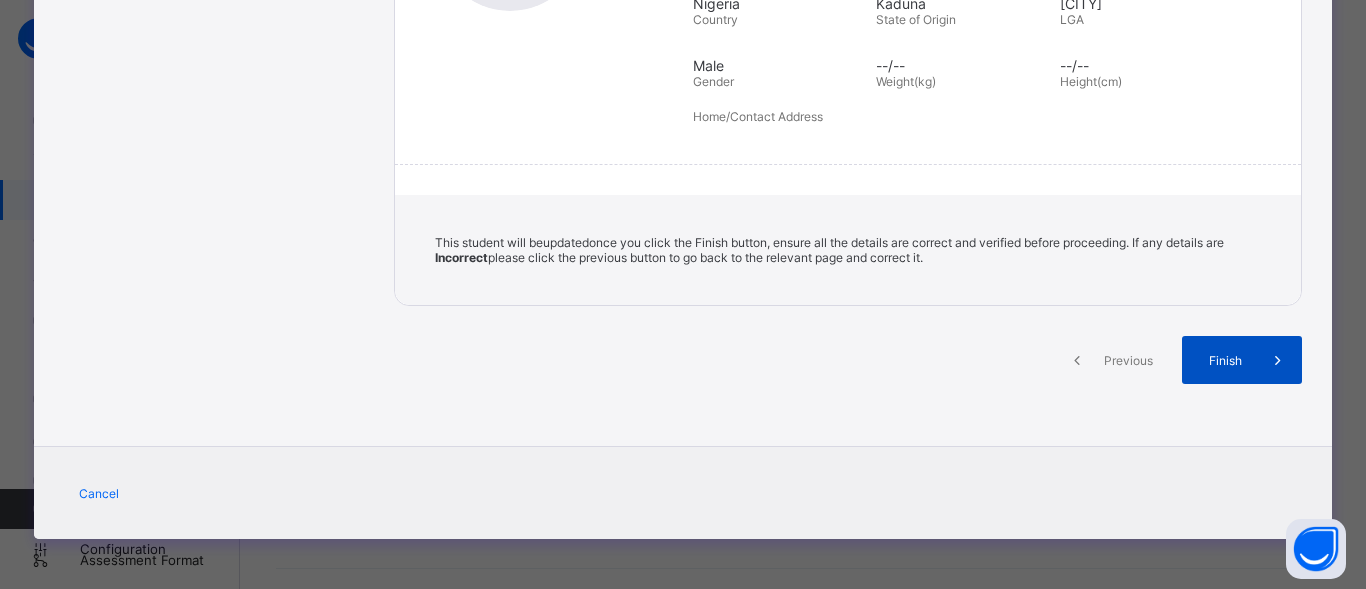 click on "Finish" at bounding box center [1242, 360] 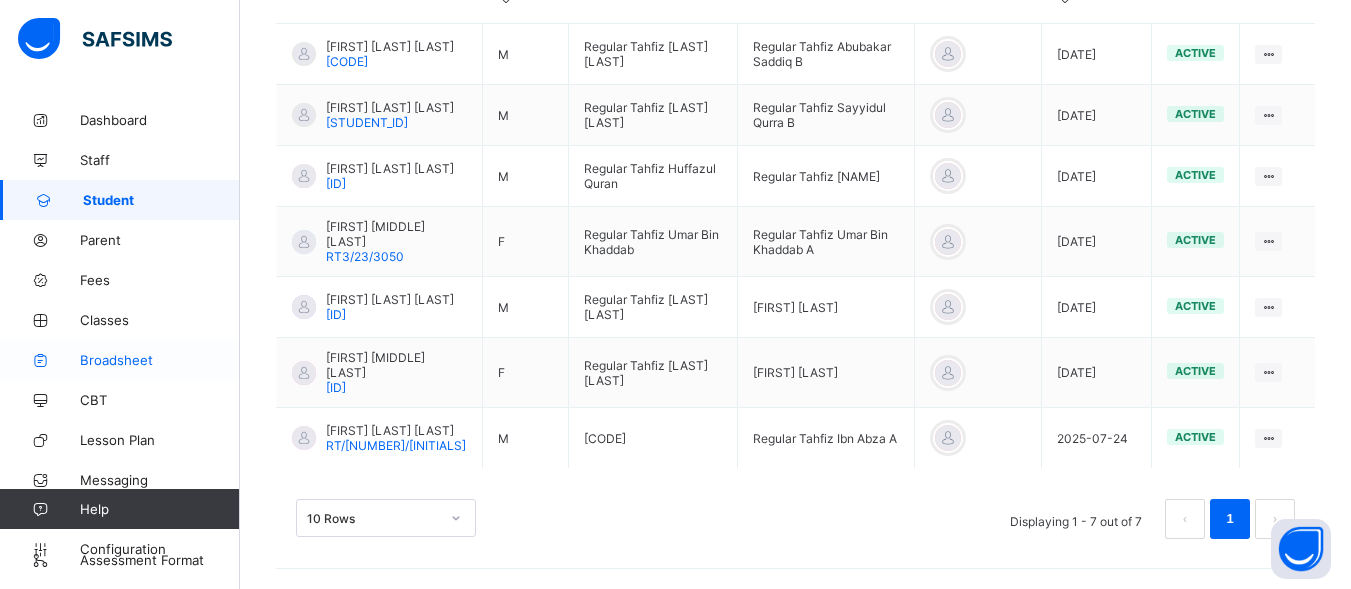 click on "Broadsheet" at bounding box center [160, 360] 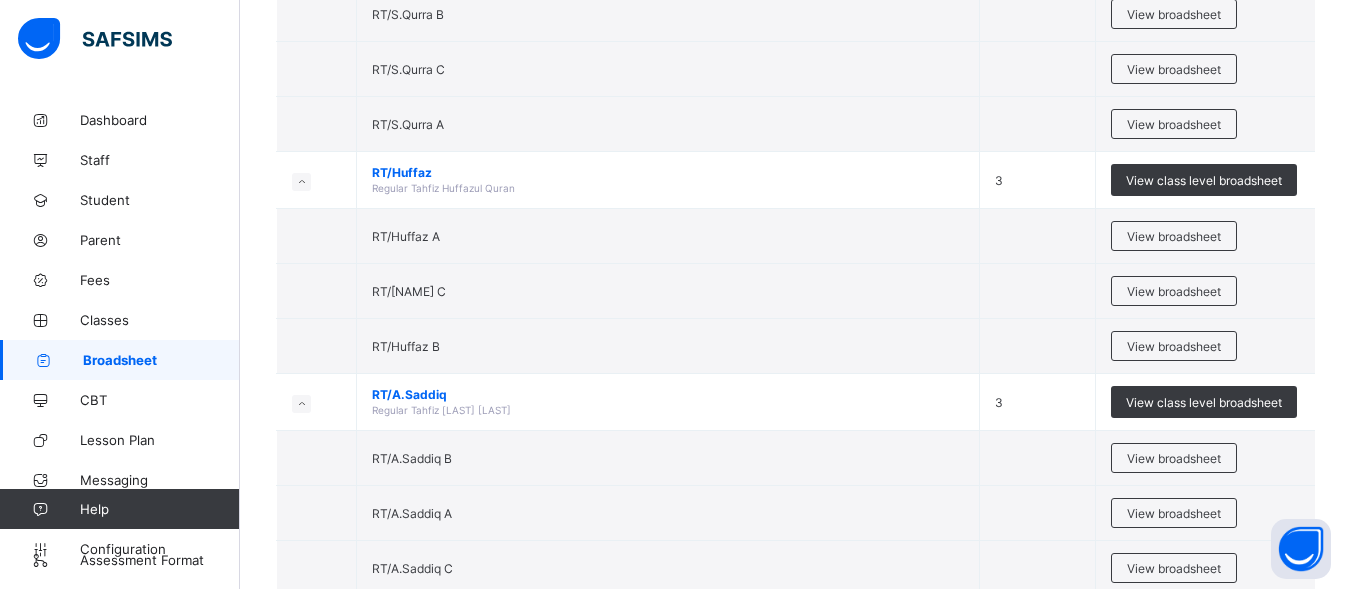 scroll, scrollTop: 314, scrollLeft: 0, axis: vertical 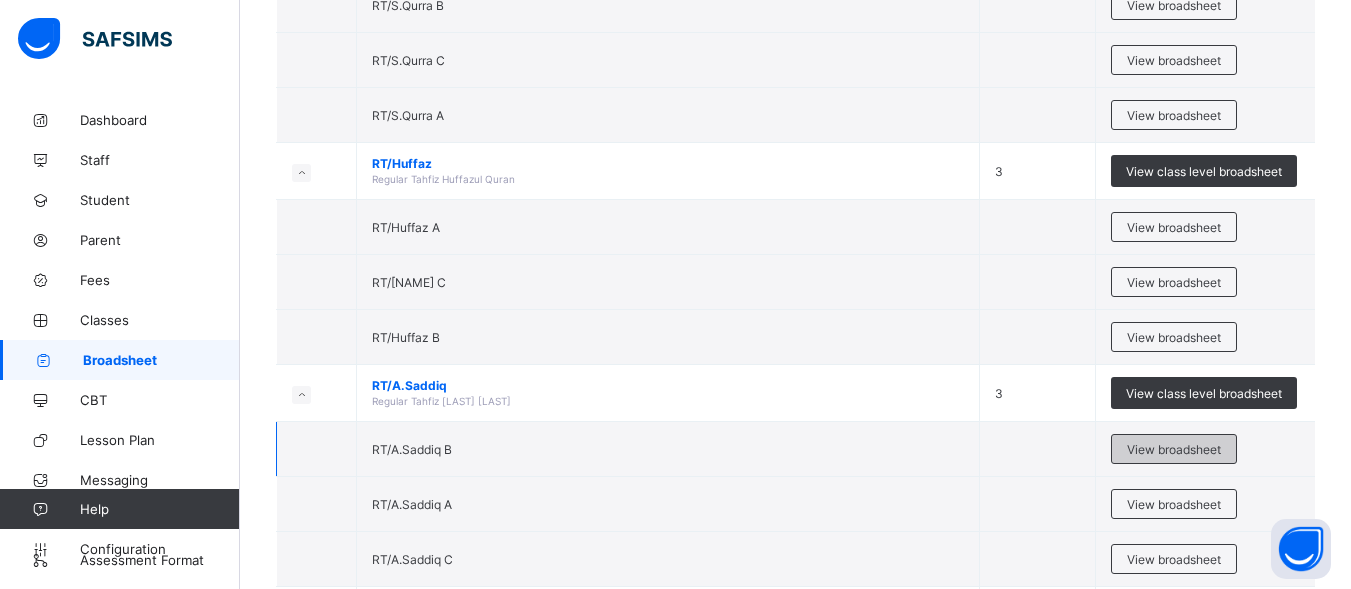 click on "View broadsheet" at bounding box center (1174, 449) 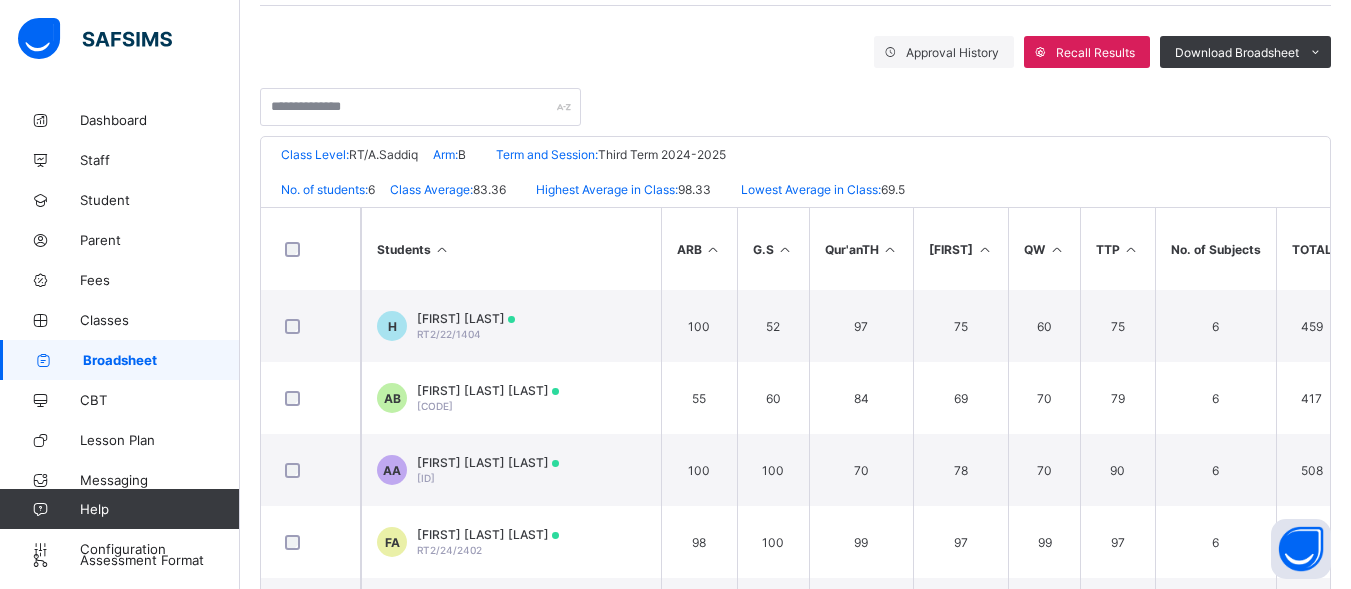 scroll, scrollTop: 337, scrollLeft: 0, axis: vertical 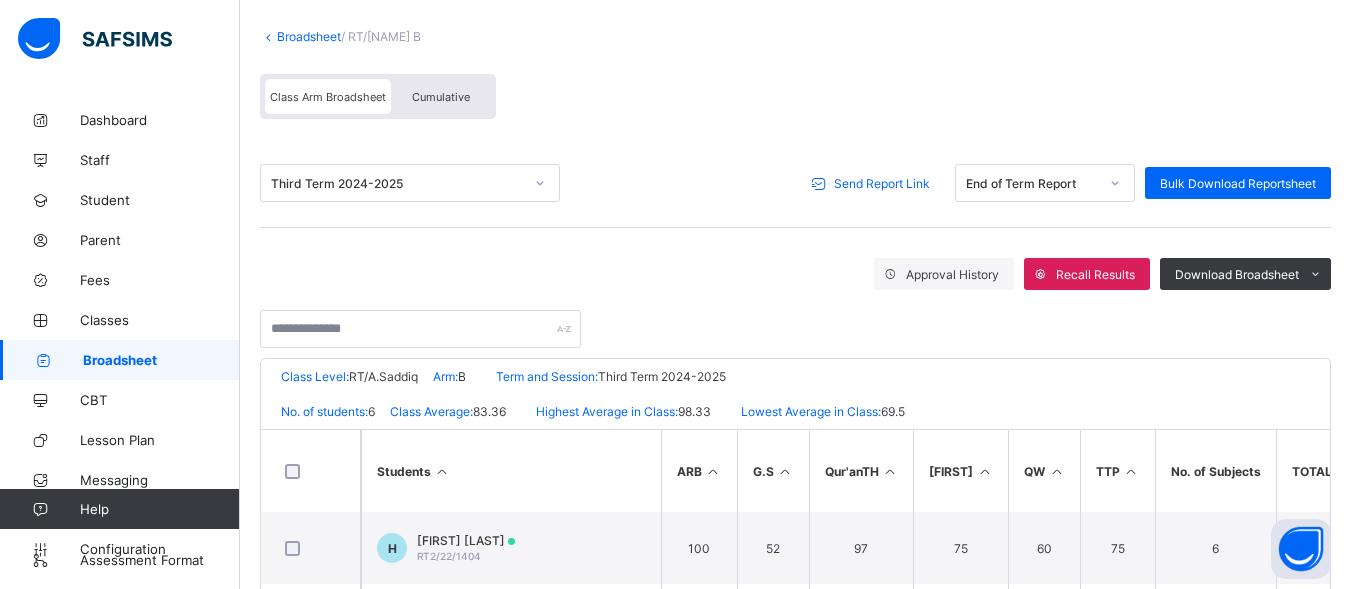 click on "Send Report Link" at bounding box center (882, 183) 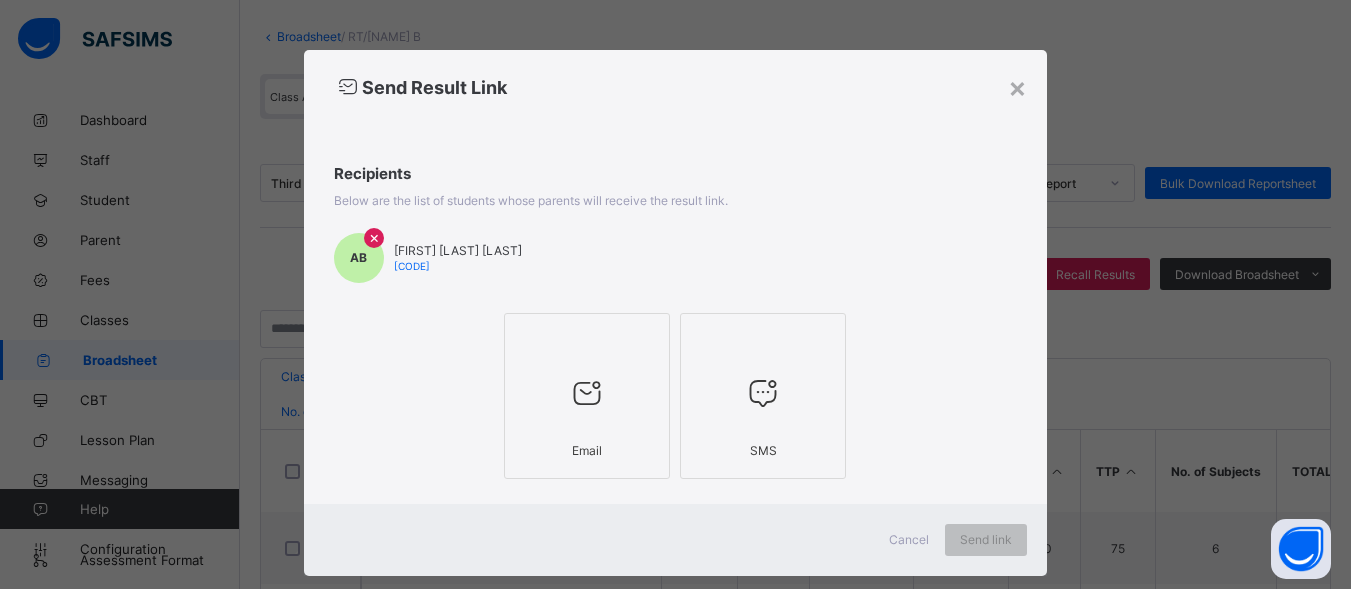 click at bounding box center [587, 393] 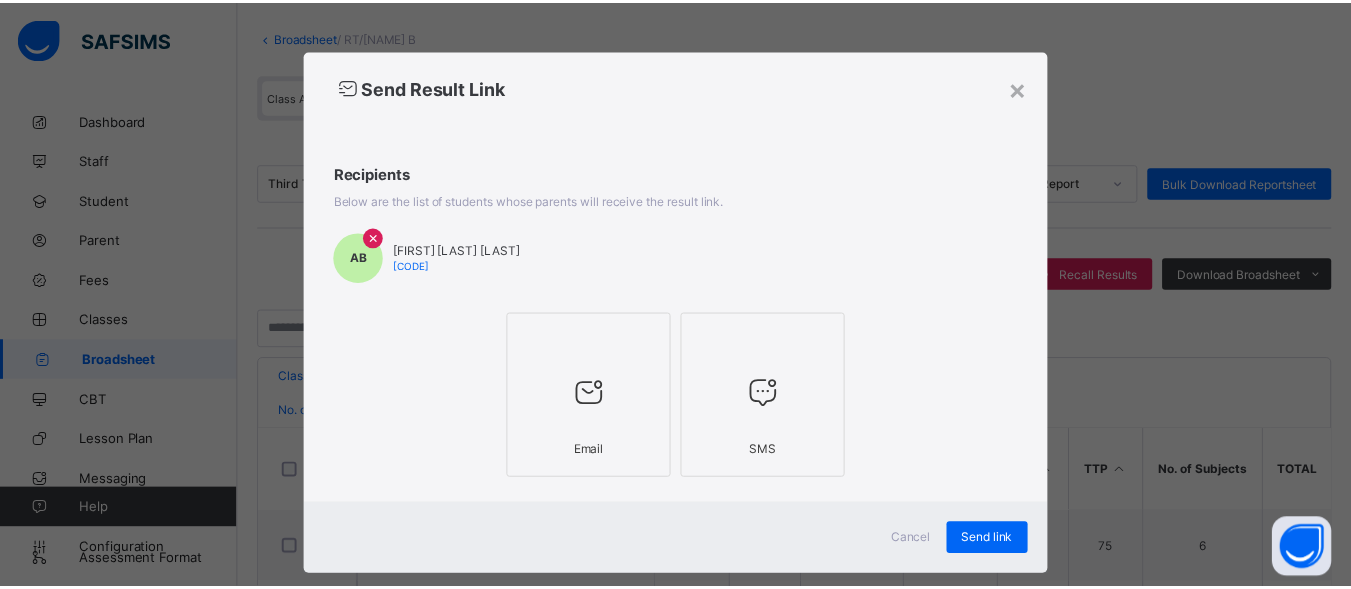 scroll, scrollTop: 37, scrollLeft: 0, axis: vertical 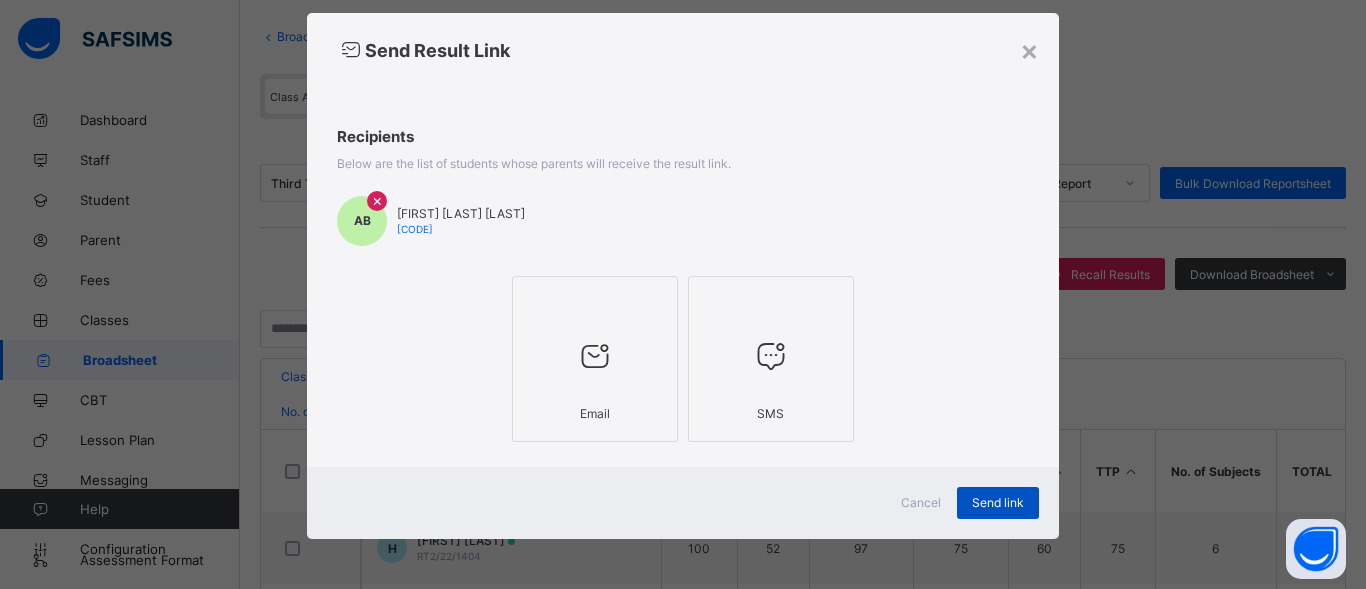 click on "Send link" at bounding box center [998, 503] 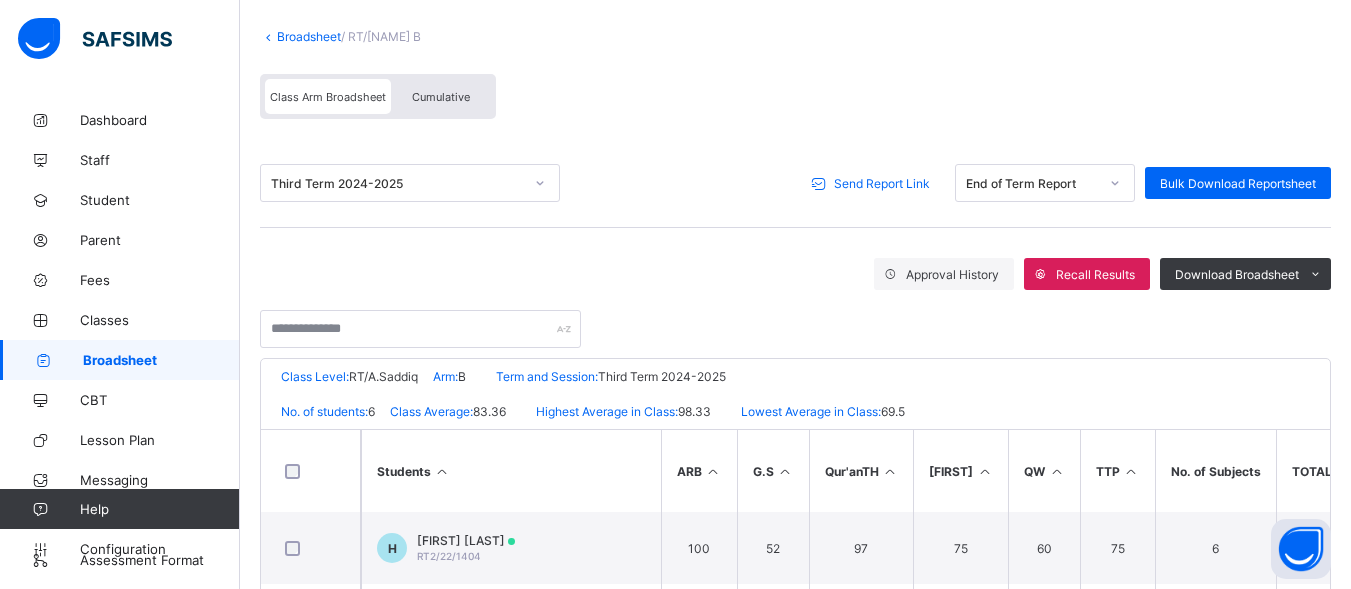 drag, startPoint x: 996, startPoint y: 516, endPoint x: 303, endPoint y: 33, distance: 844.7118 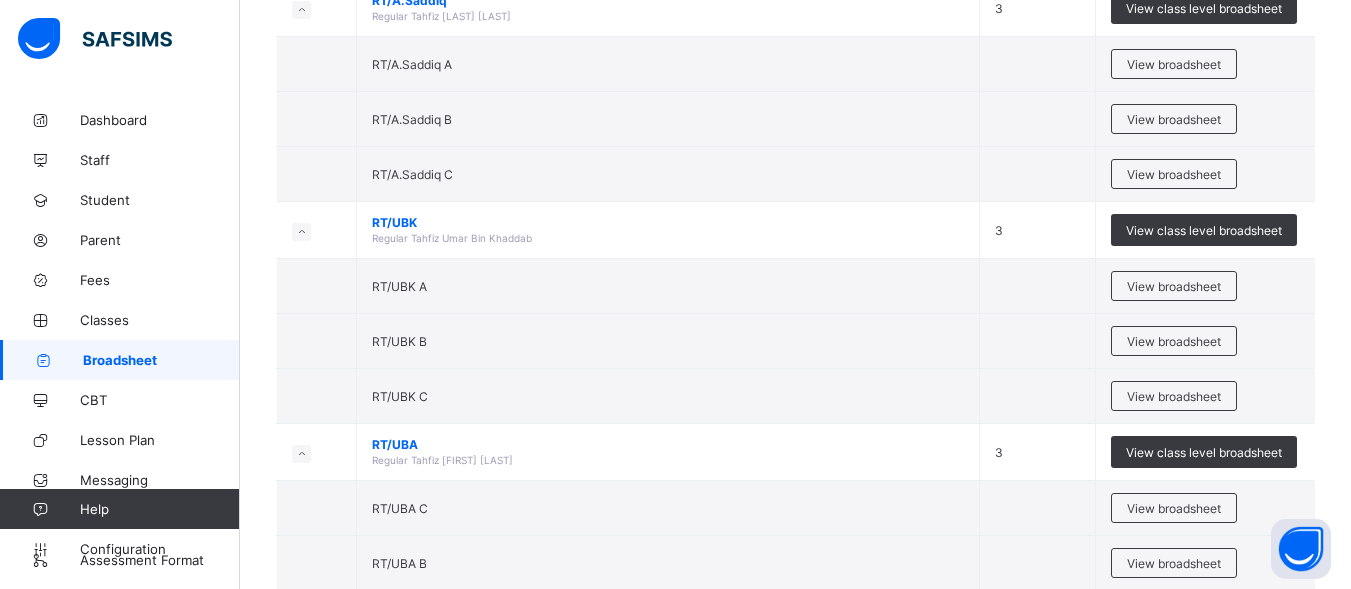 scroll, scrollTop: 705, scrollLeft: 0, axis: vertical 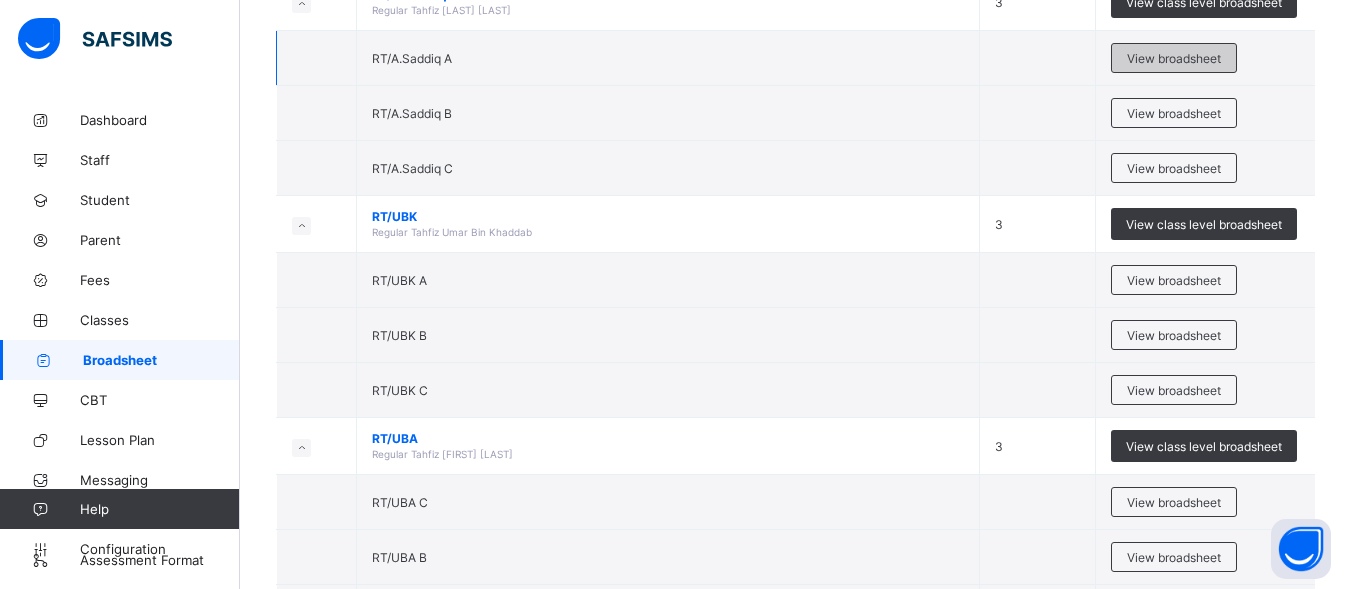 click on "View broadsheet" at bounding box center [1174, 58] 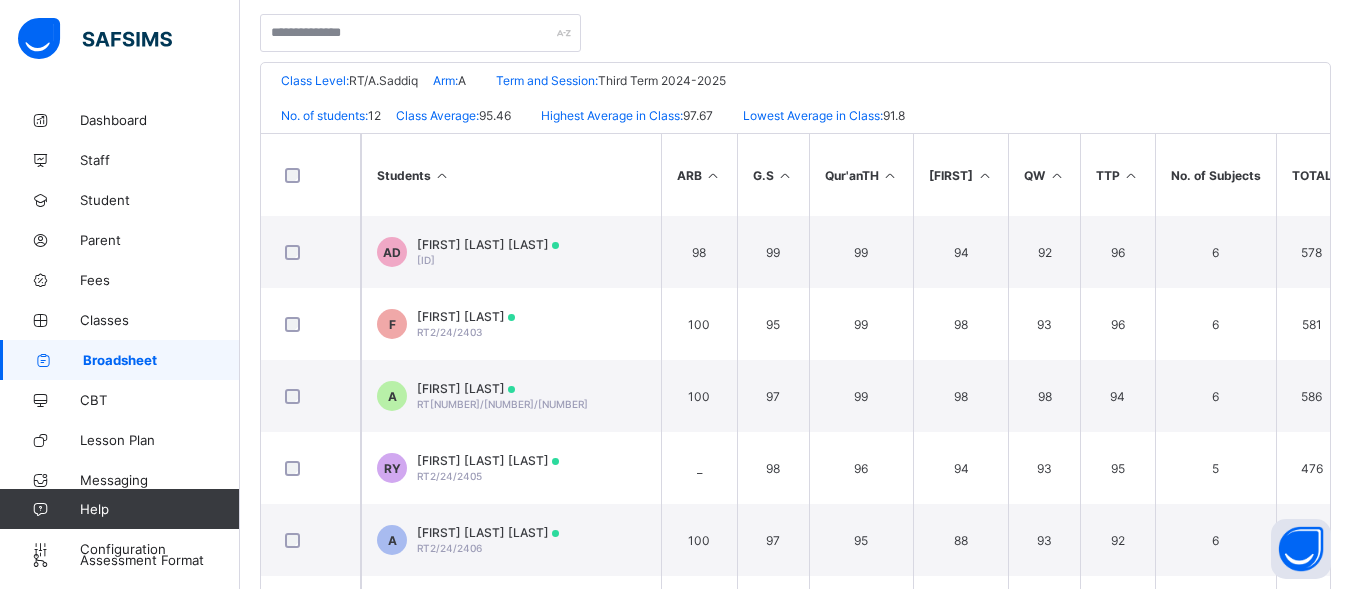 scroll, scrollTop: 408, scrollLeft: 0, axis: vertical 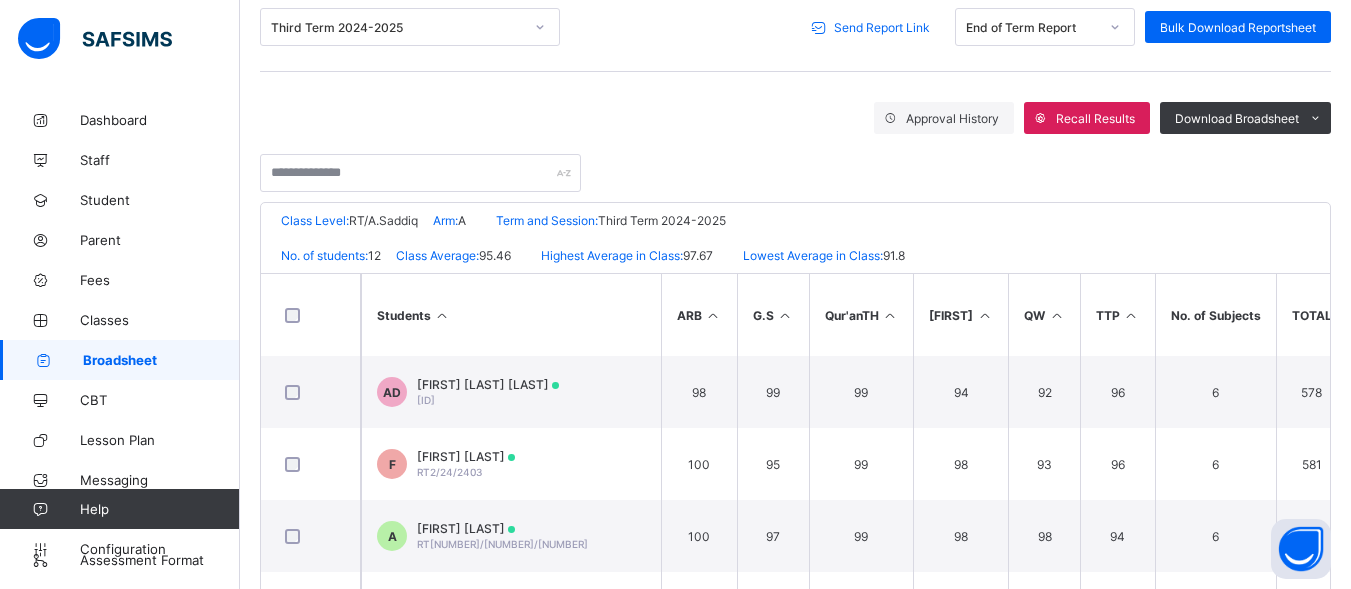 click on "Send Report Link" at bounding box center (873, 27) 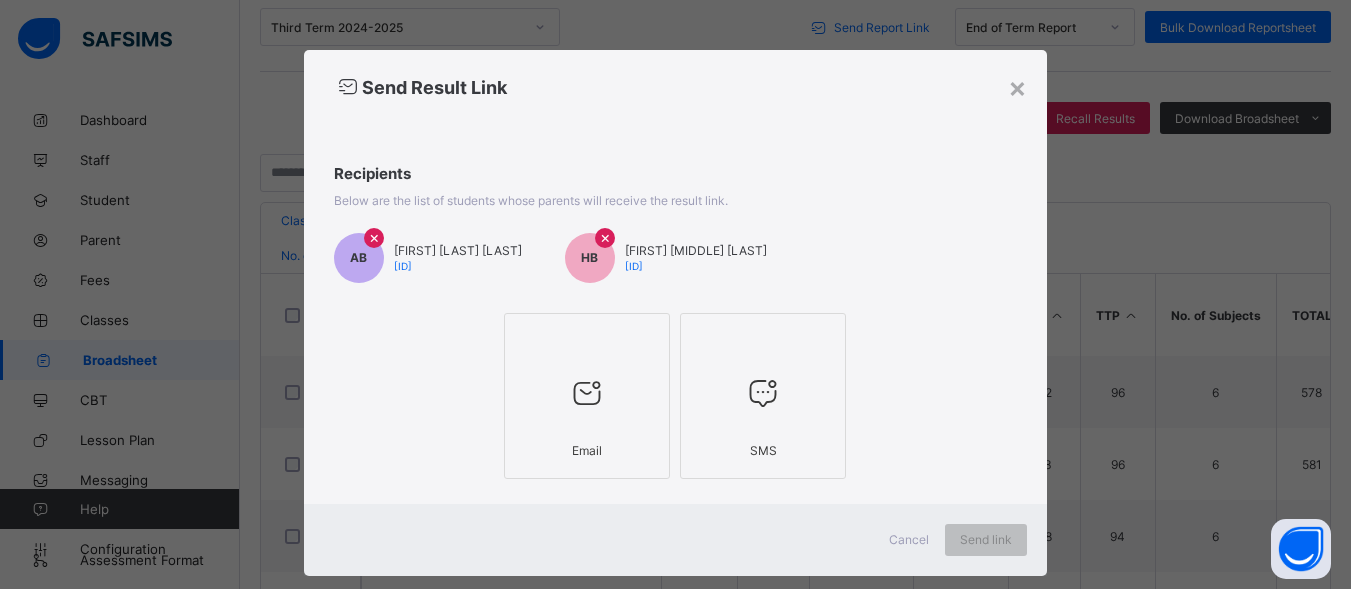 click at bounding box center [587, 393] 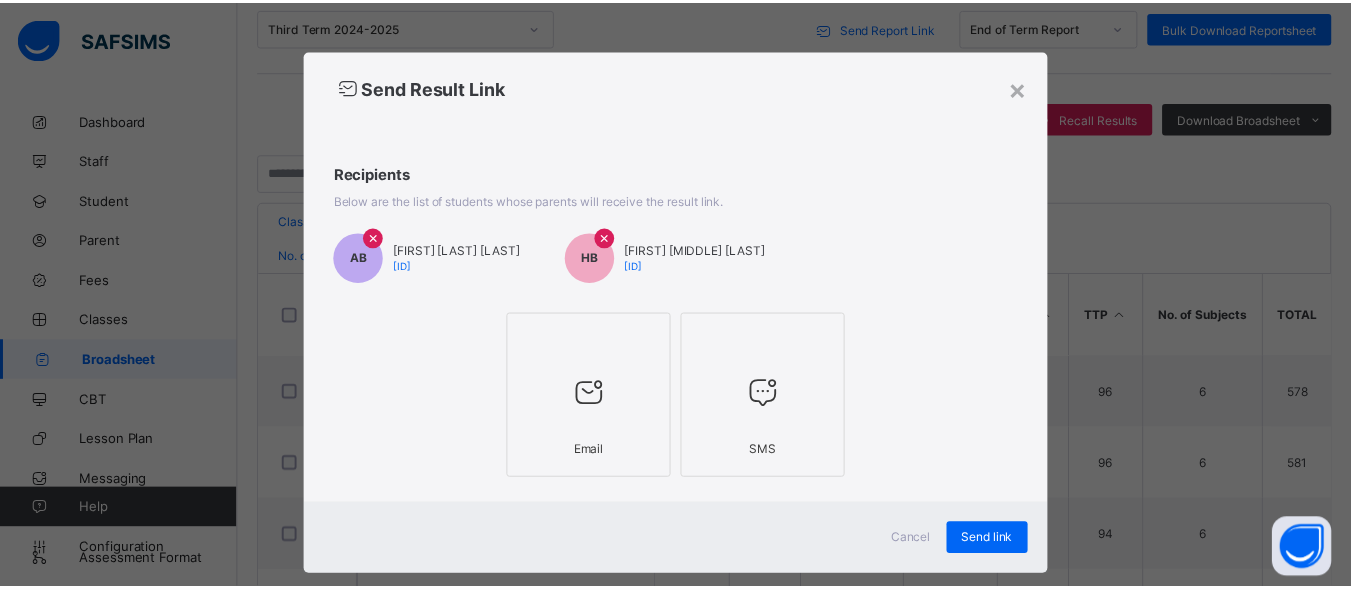 scroll, scrollTop: 37, scrollLeft: 0, axis: vertical 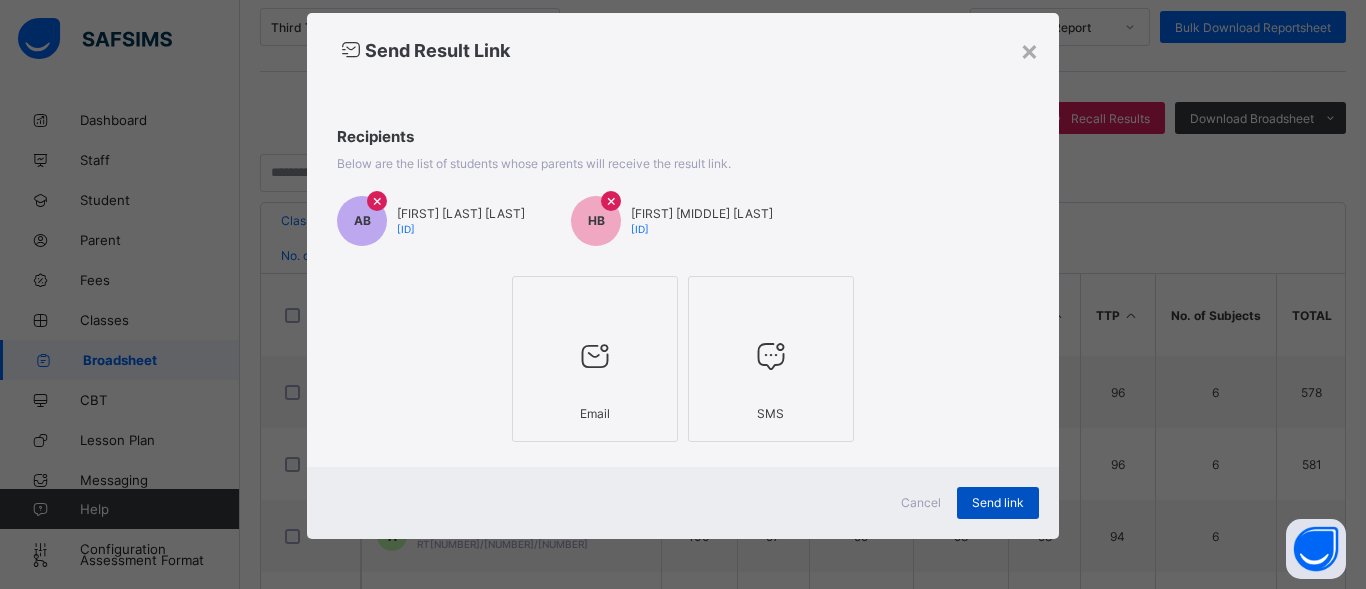 click on "Send link" at bounding box center [998, 502] 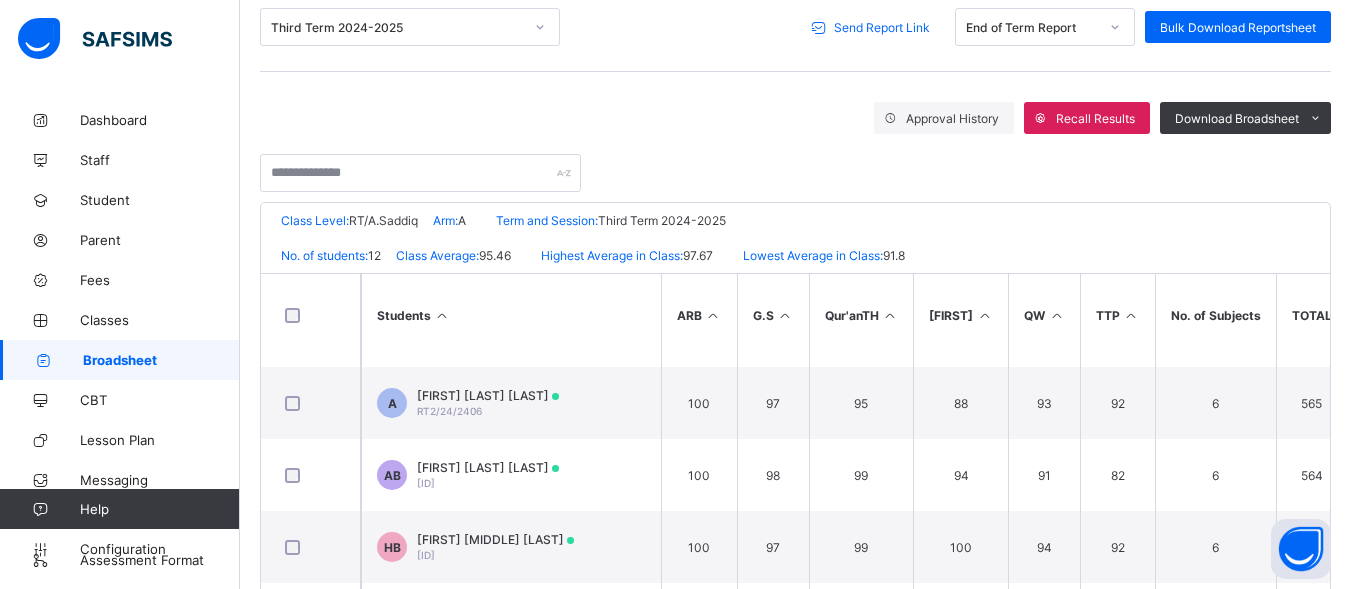 scroll, scrollTop: 0, scrollLeft: 0, axis: both 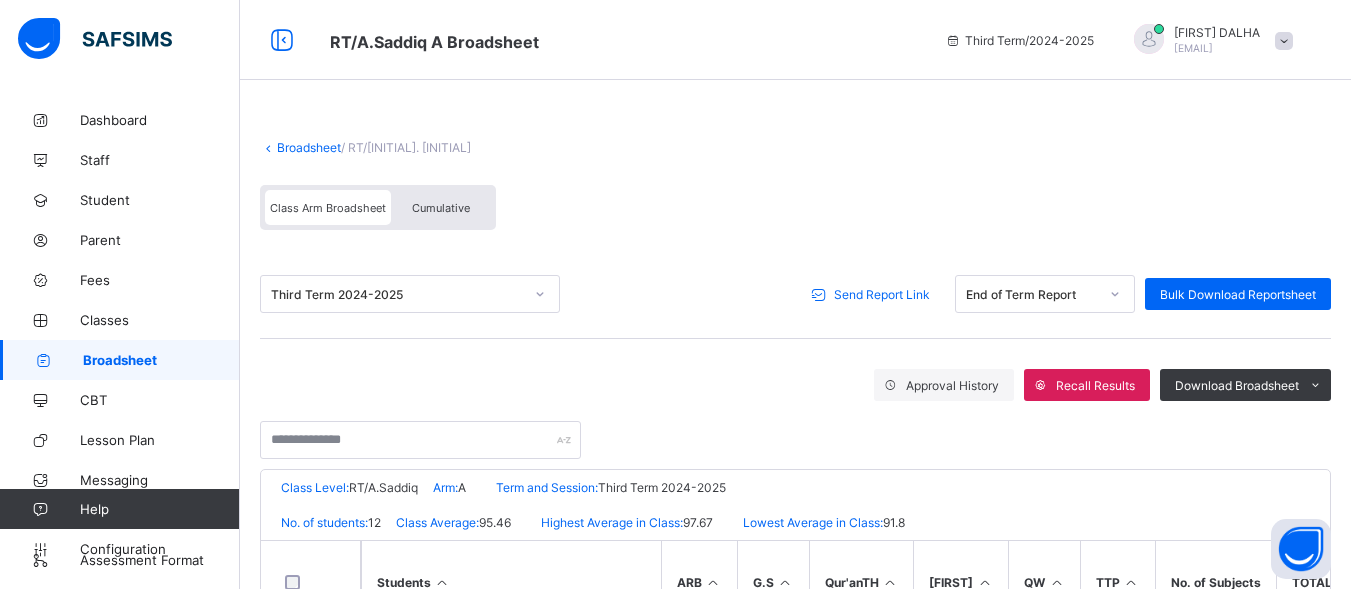 click on "Broadsheet" at bounding box center [309, 147] 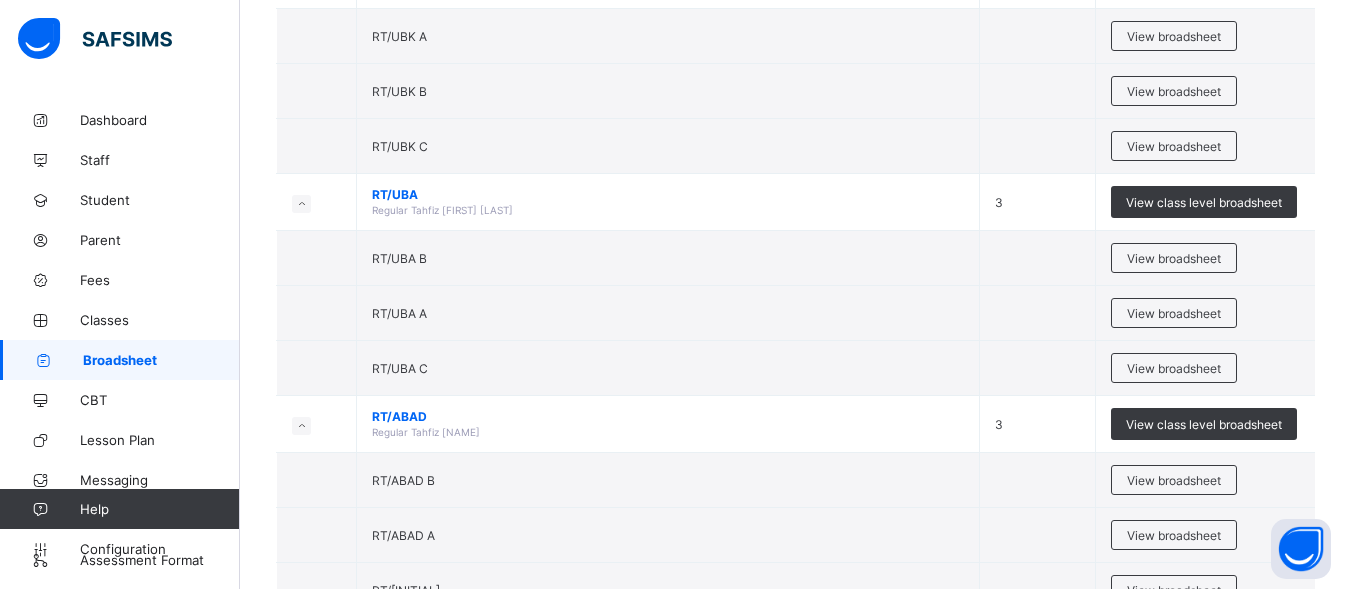scroll, scrollTop: 951, scrollLeft: 0, axis: vertical 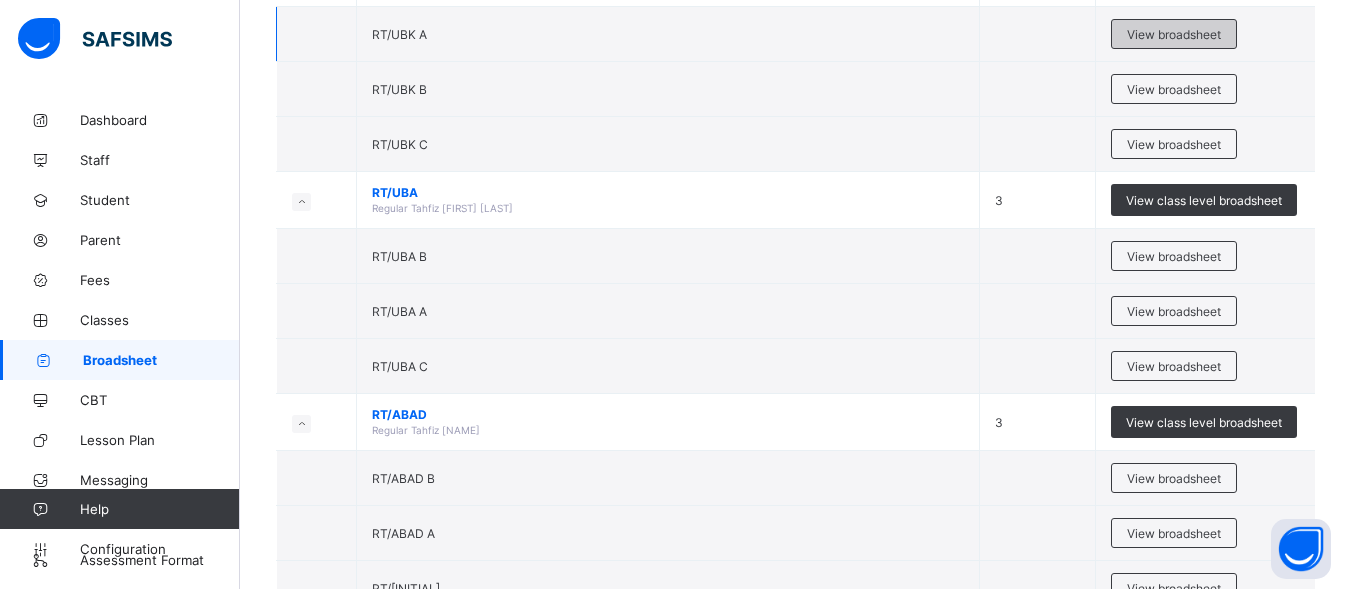 click on "View broadsheet" at bounding box center [1174, 34] 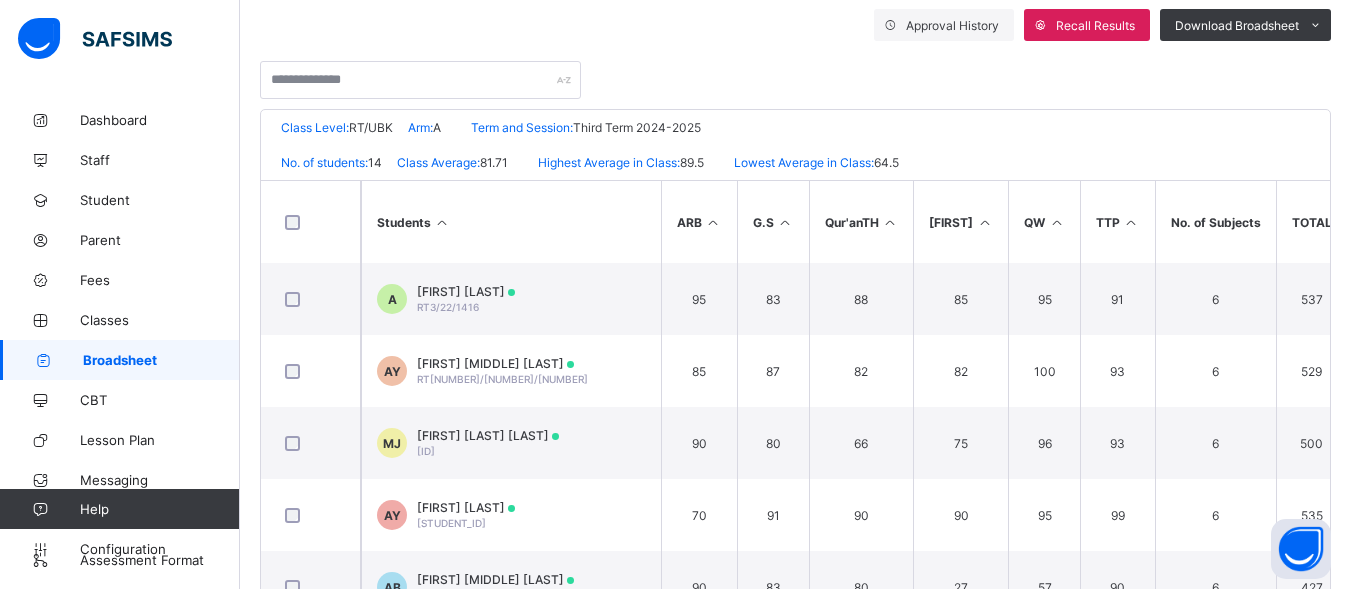scroll, scrollTop: 367, scrollLeft: 0, axis: vertical 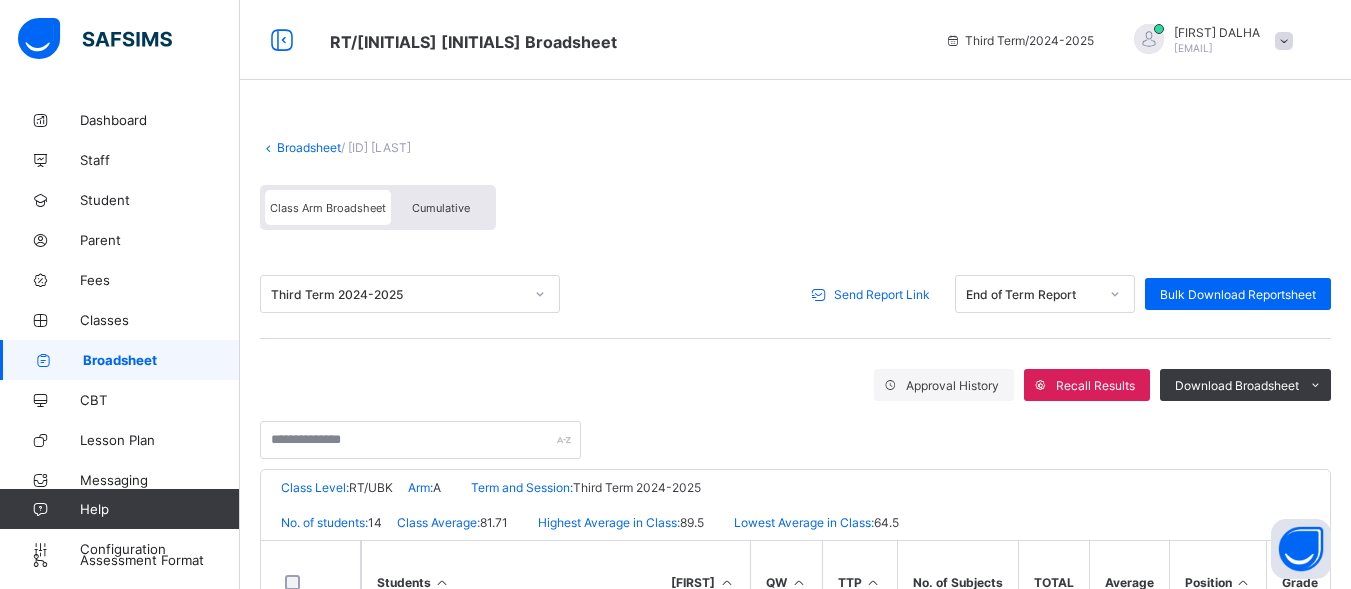click on "Send Report Link" at bounding box center (882, 294) 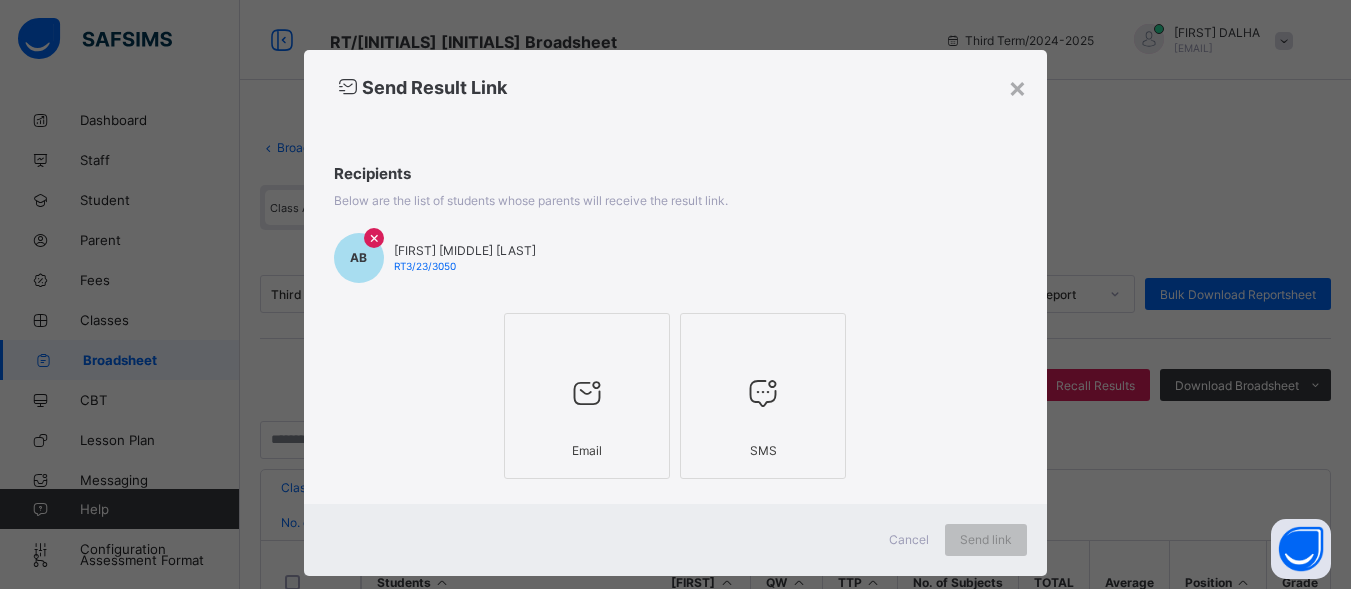 click at bounding box center [587, 393] 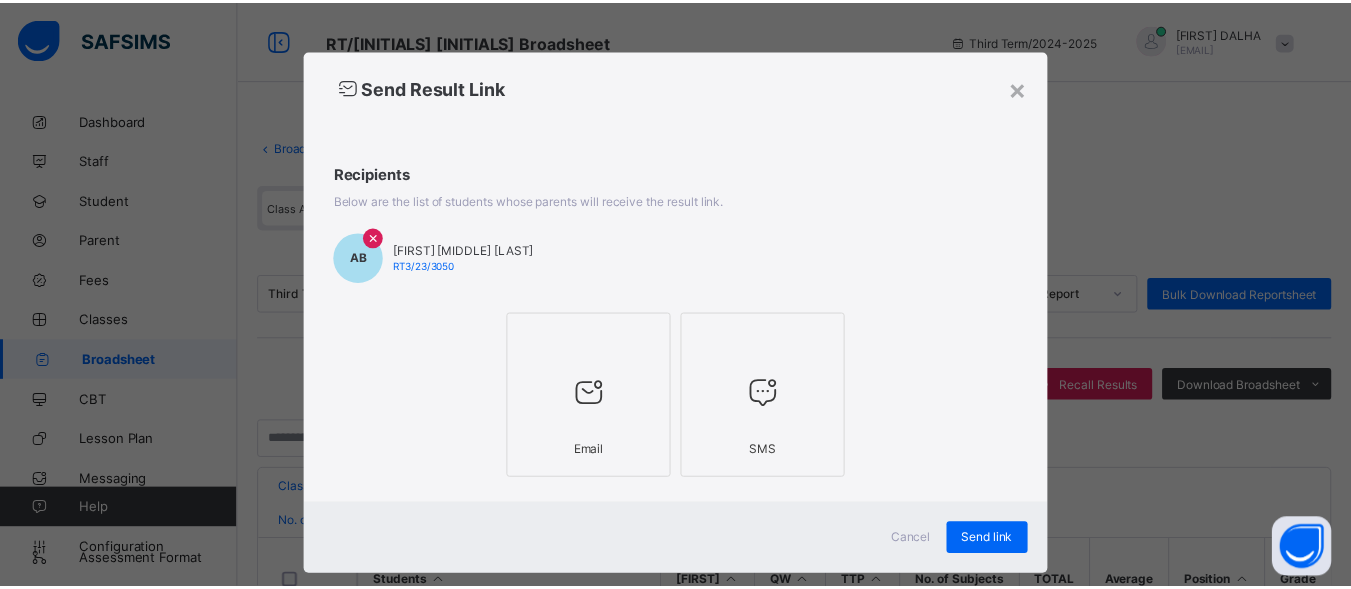 scroll, scrollTop: 37, scrollLeft: 0, axis: vertical 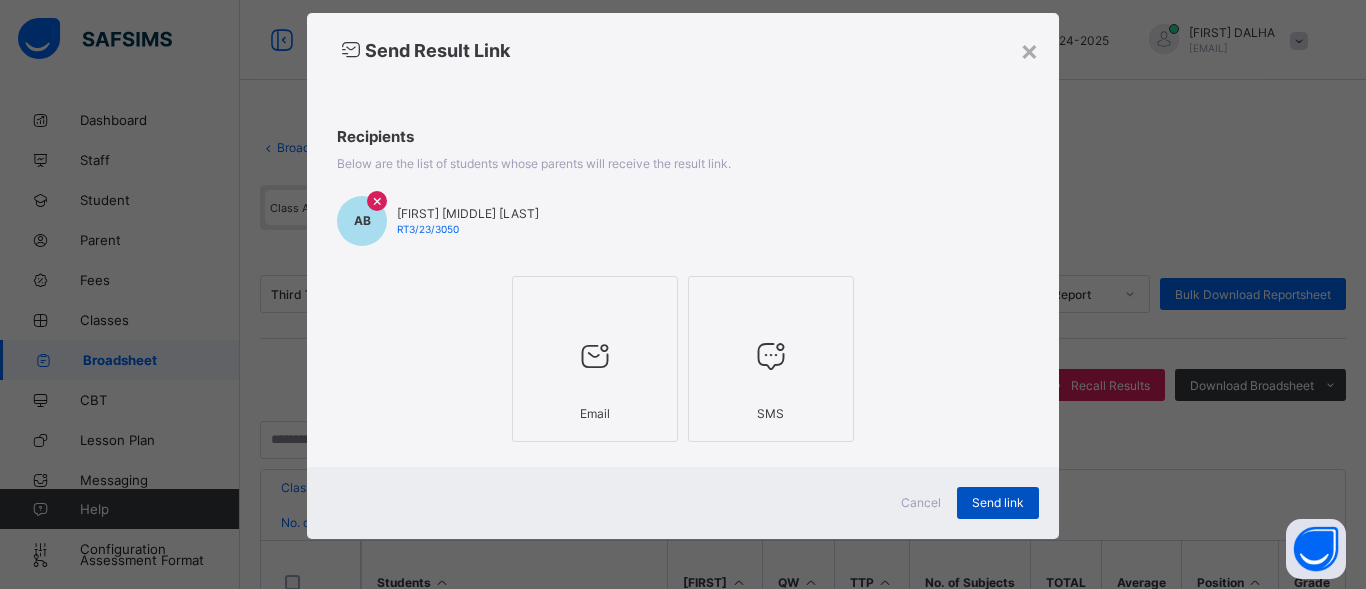 click on "Send link" at bounding box center [998, 502] 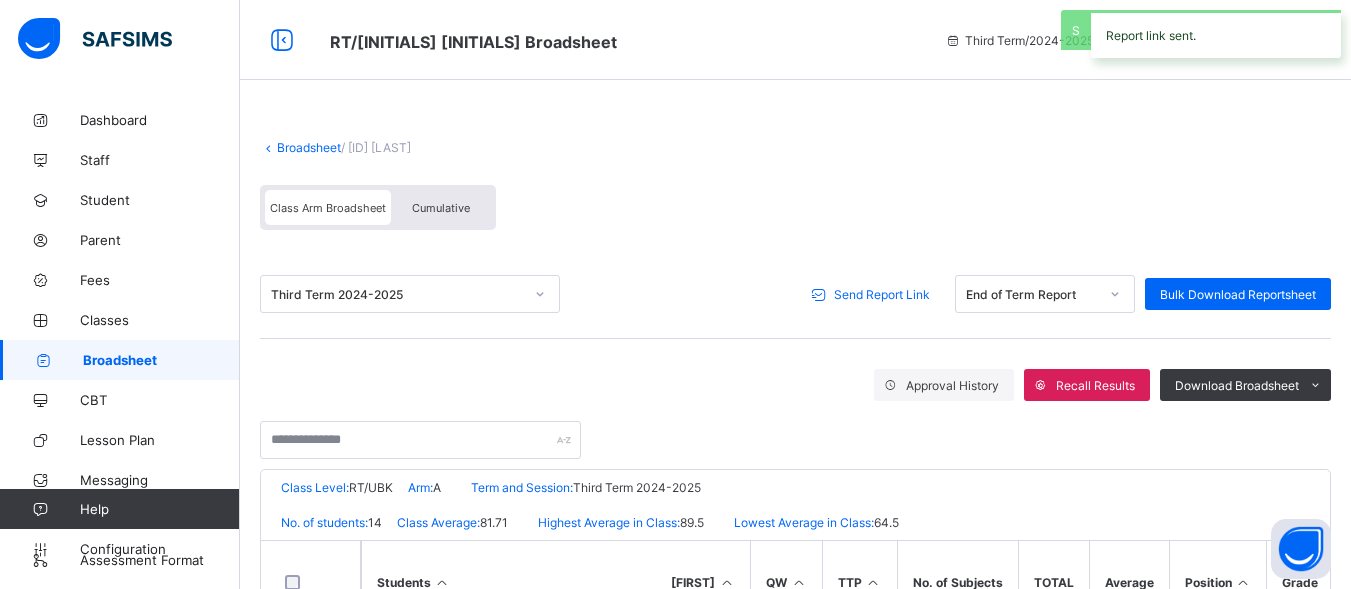 click on "Broadsheet" at bounding box center (309, 147) 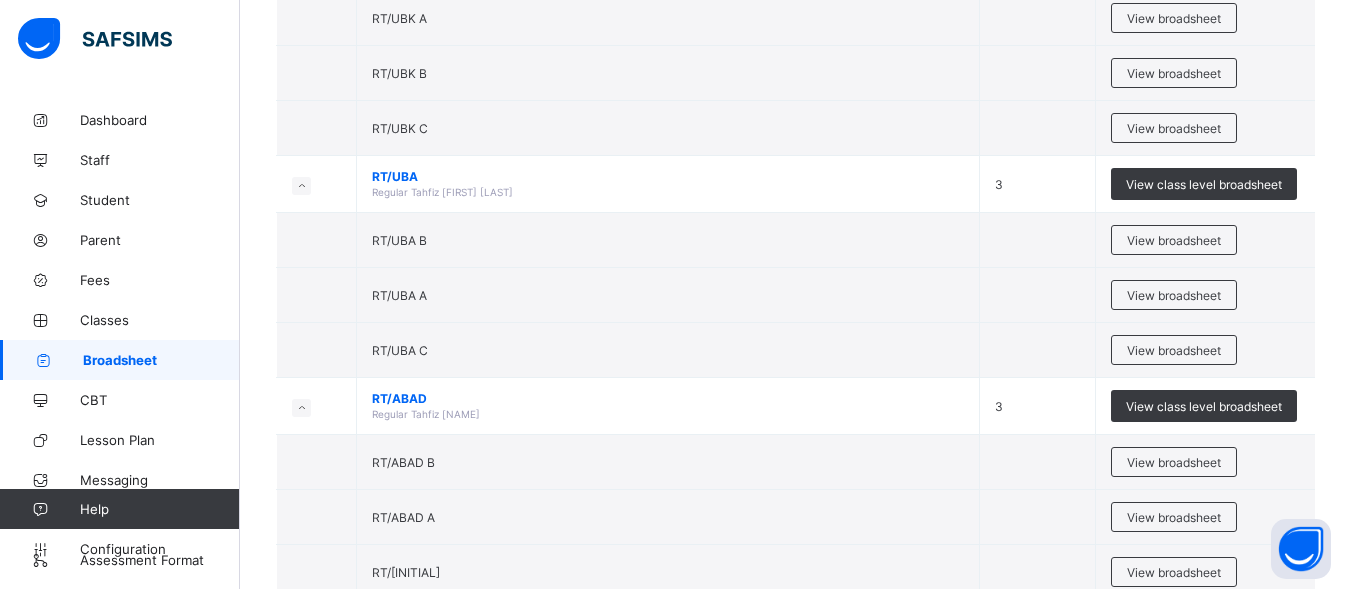 scroll, scrollTop: 966, scrollLeft: 0, axis: vertical 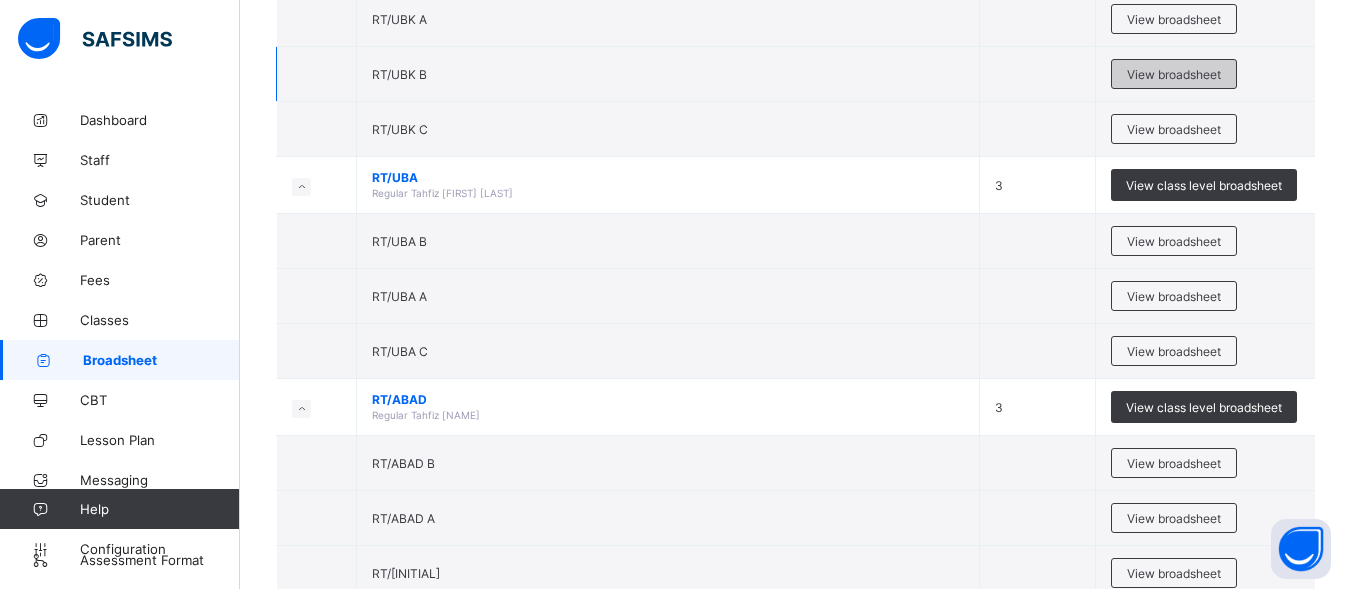 click on "View broadsheet" at bounding box center [1174, 74] 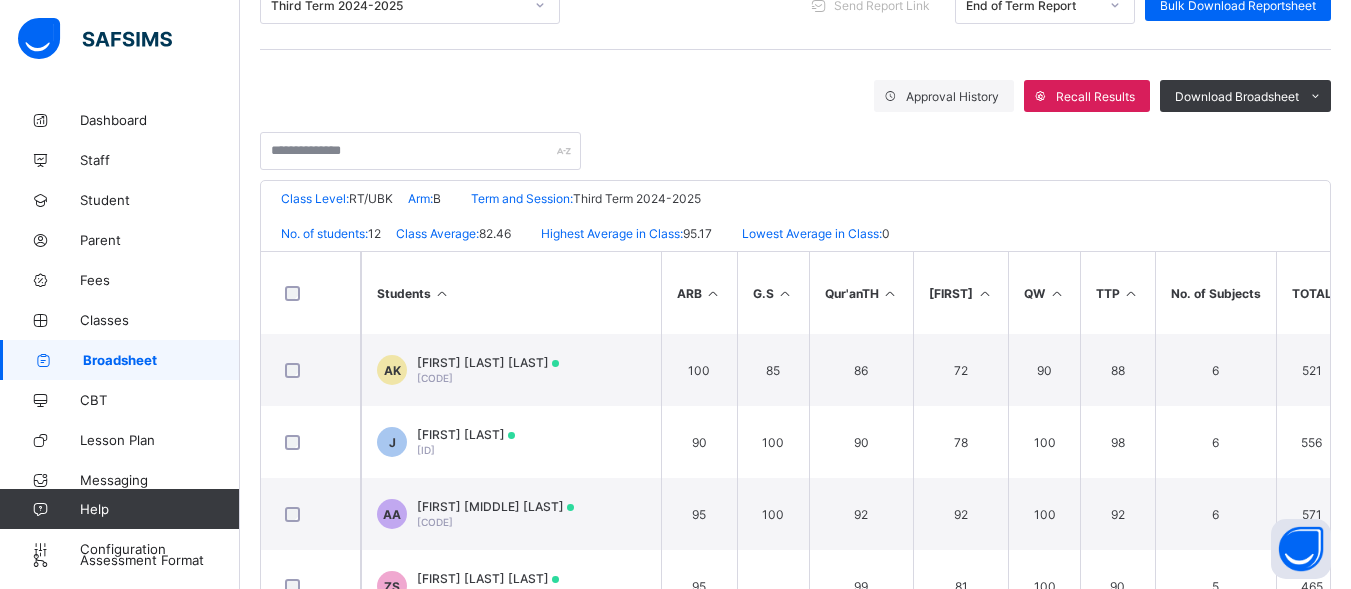 scroll, scrollTop: 330, scrollLeft: 0, axis: vertical 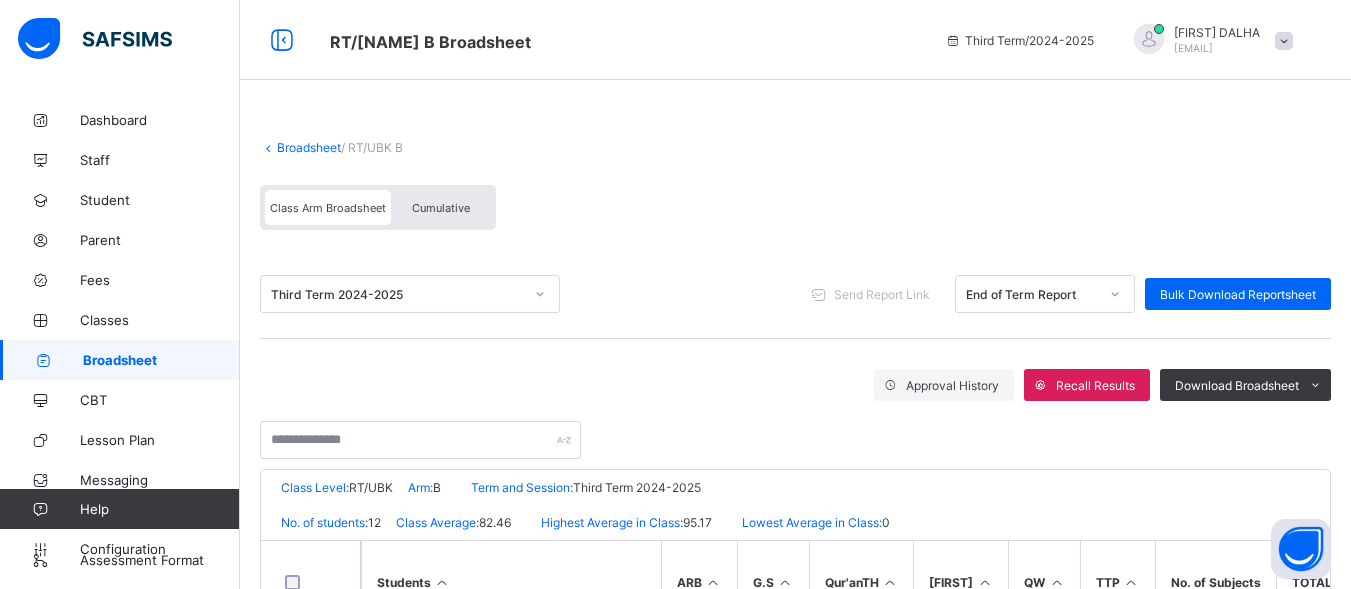 click on "Broadsheet" at bounding box center (309, 147) 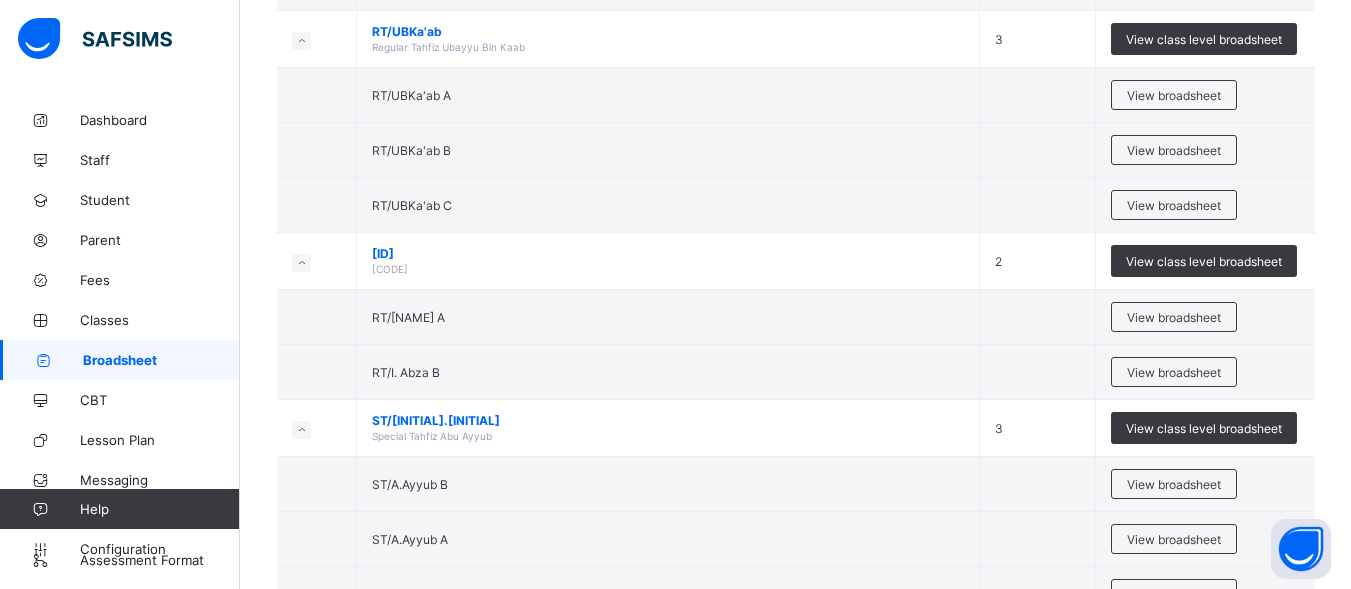 scroll, scrollTop: 1557, scrollLeft: 0, axis: vertical 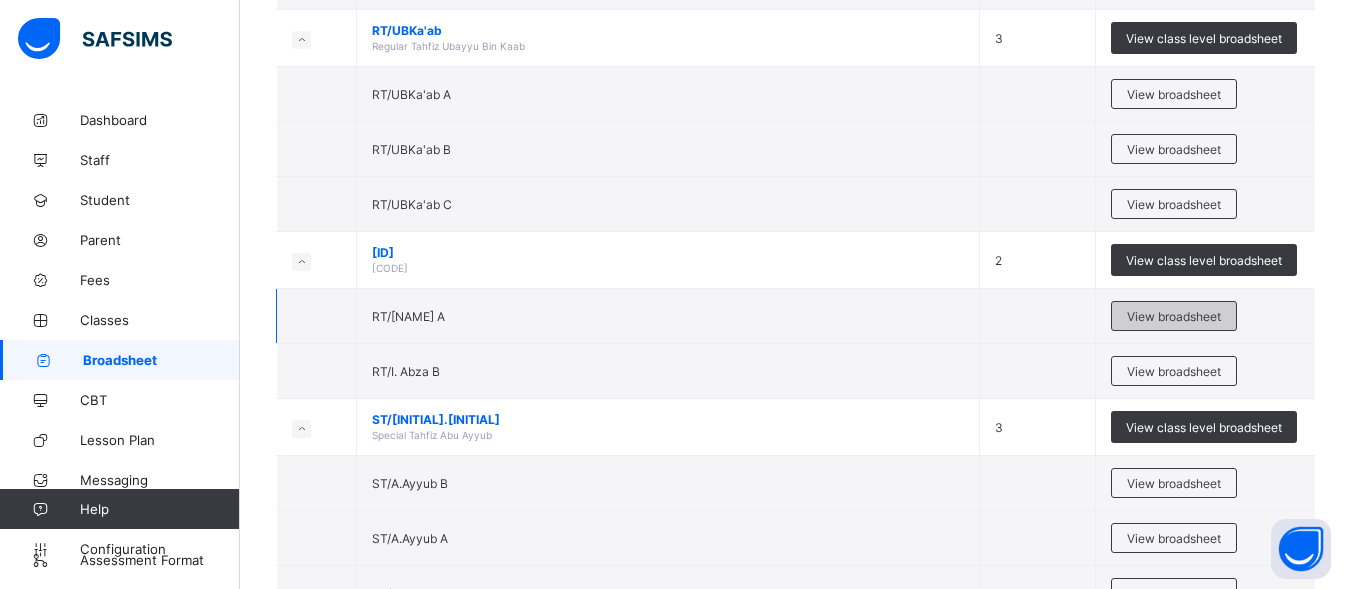 click on "View broadsheet" at bounding box center [1174, 316] 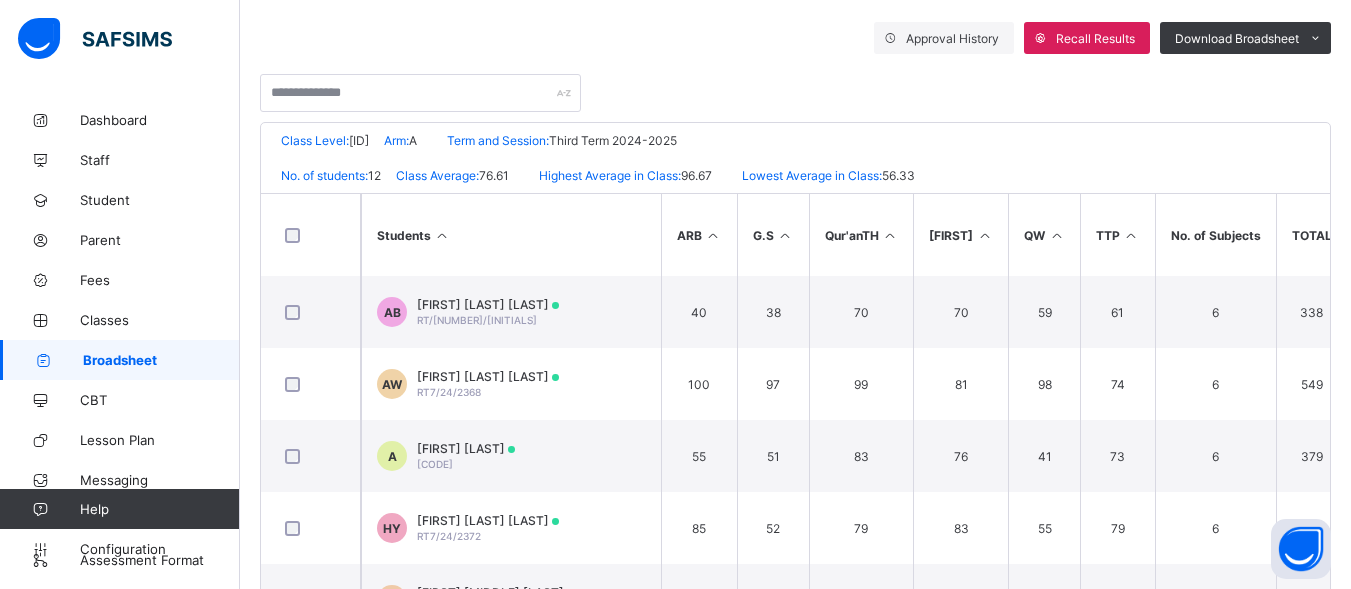 scroll, scrollTop: 348, scrollLeft: 0, axis: vertical 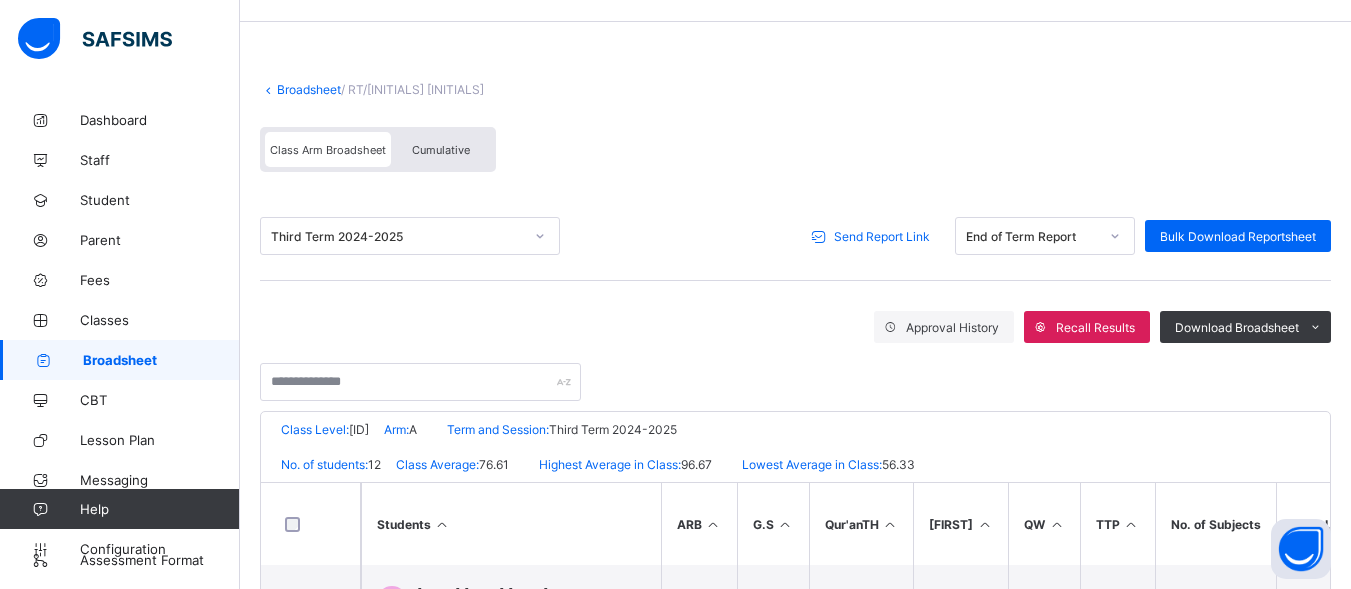 click on "Send Report Link" at bounding box center (873, 236) 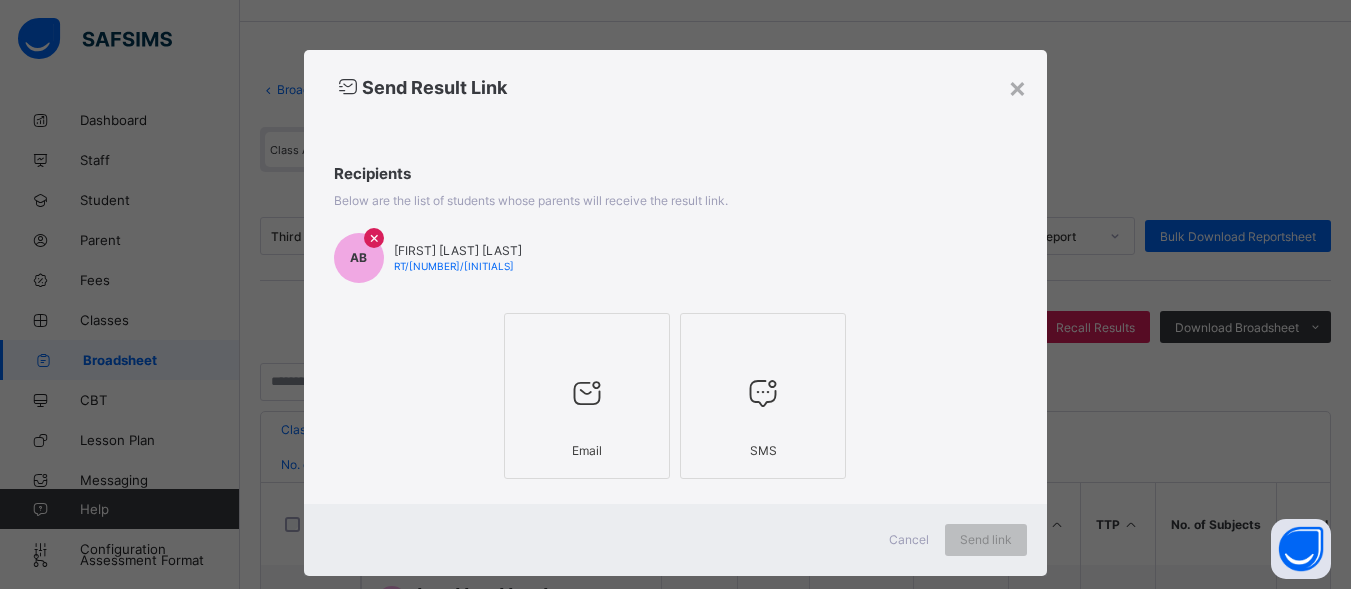 click at bounding box center (587, 393) 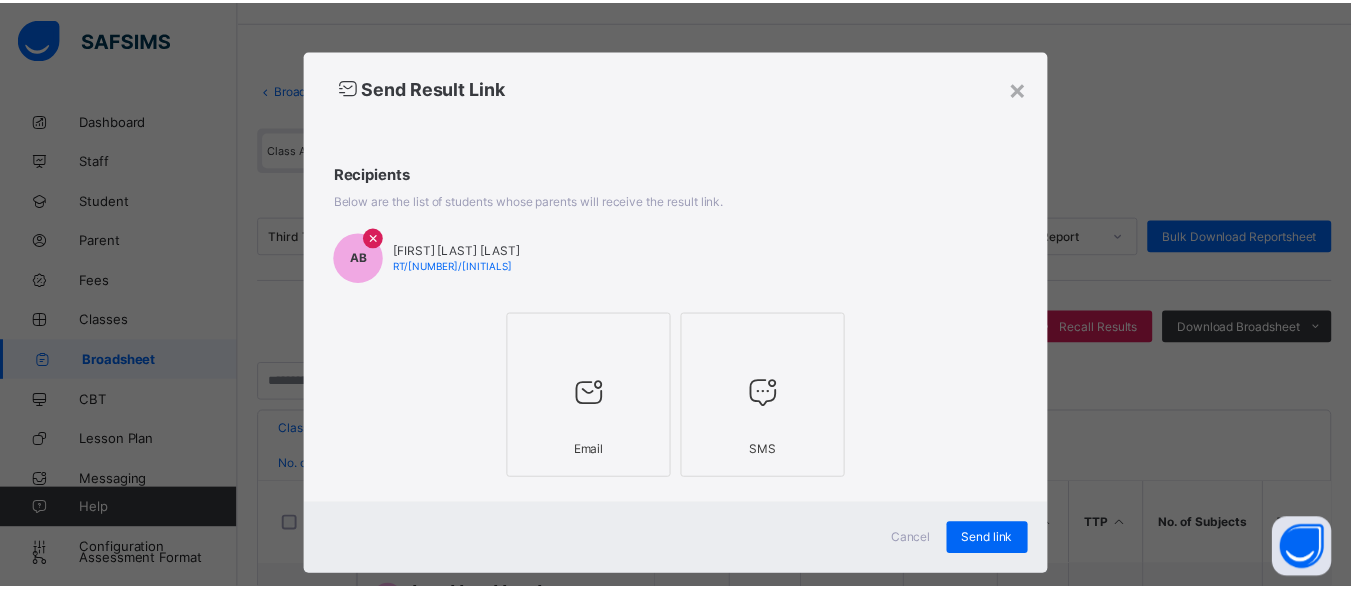 scroll, scrollTop: 37, scrollLeft: 0, axis: vertical 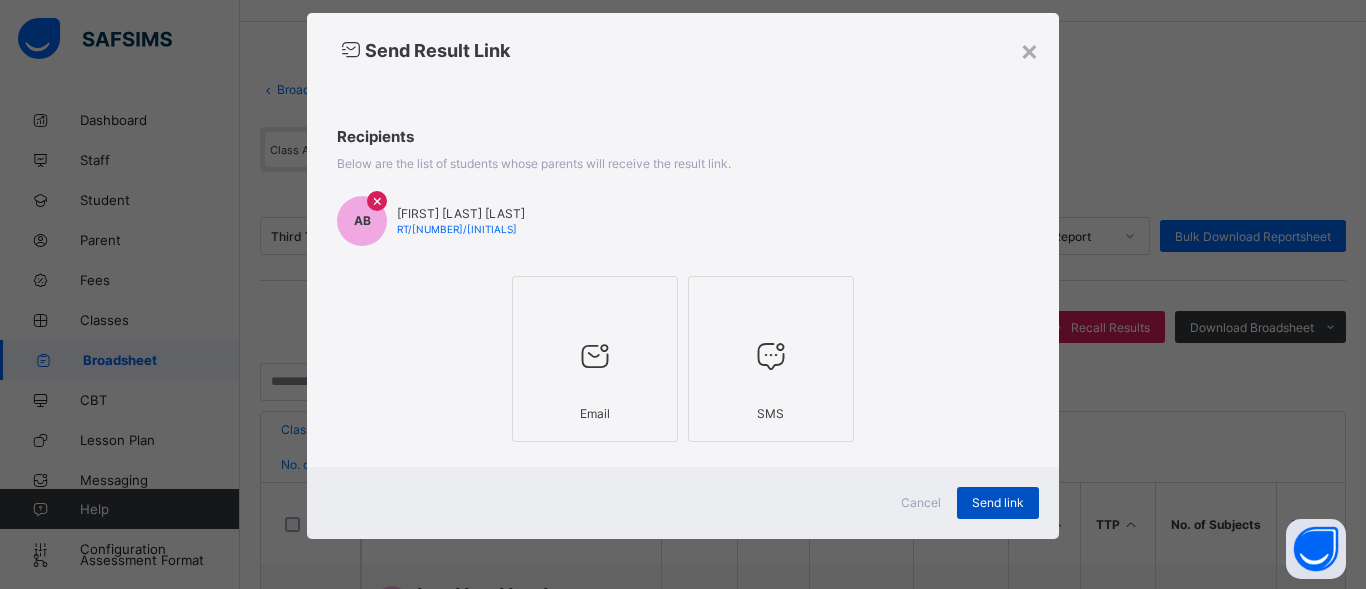click on "Send link" at bounding box center [998, 502] 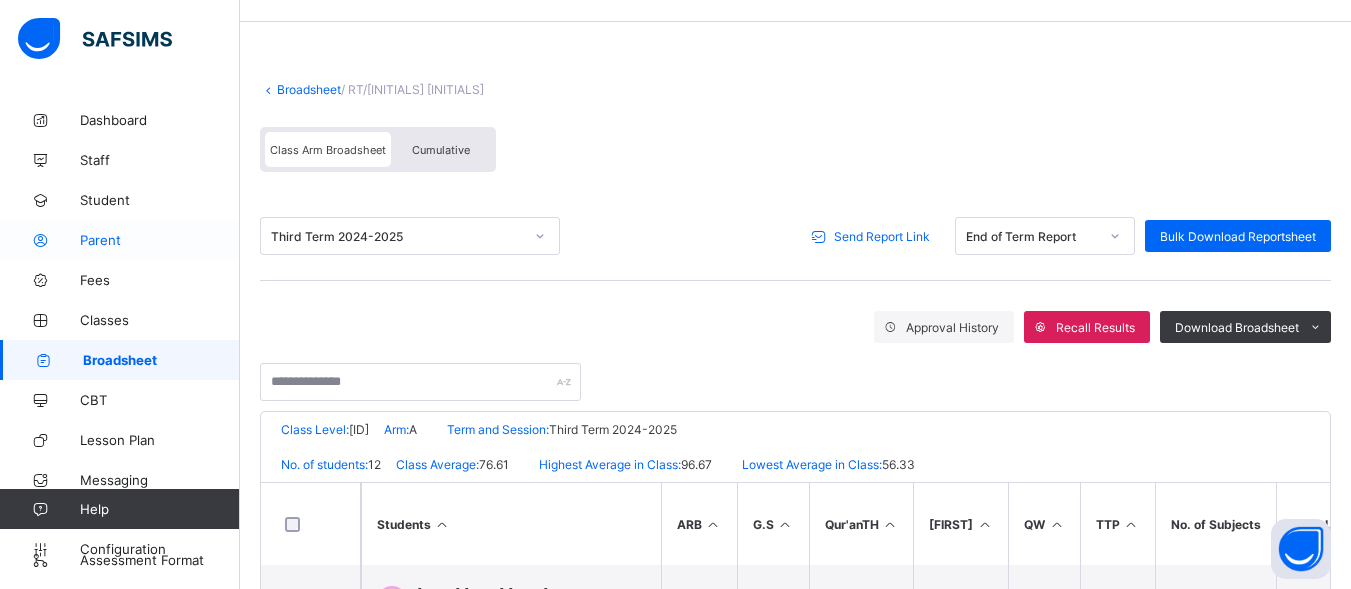 click on "Parent" at bounding box center [120, 240] 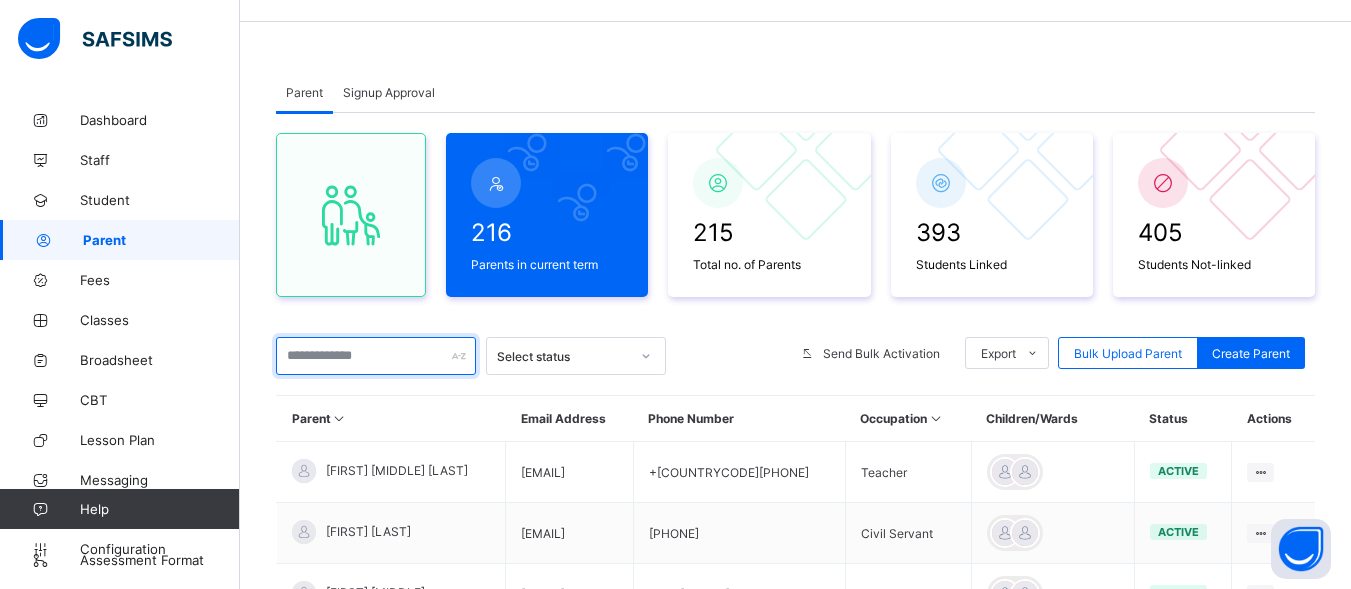 click at bounding box center (376, 356) 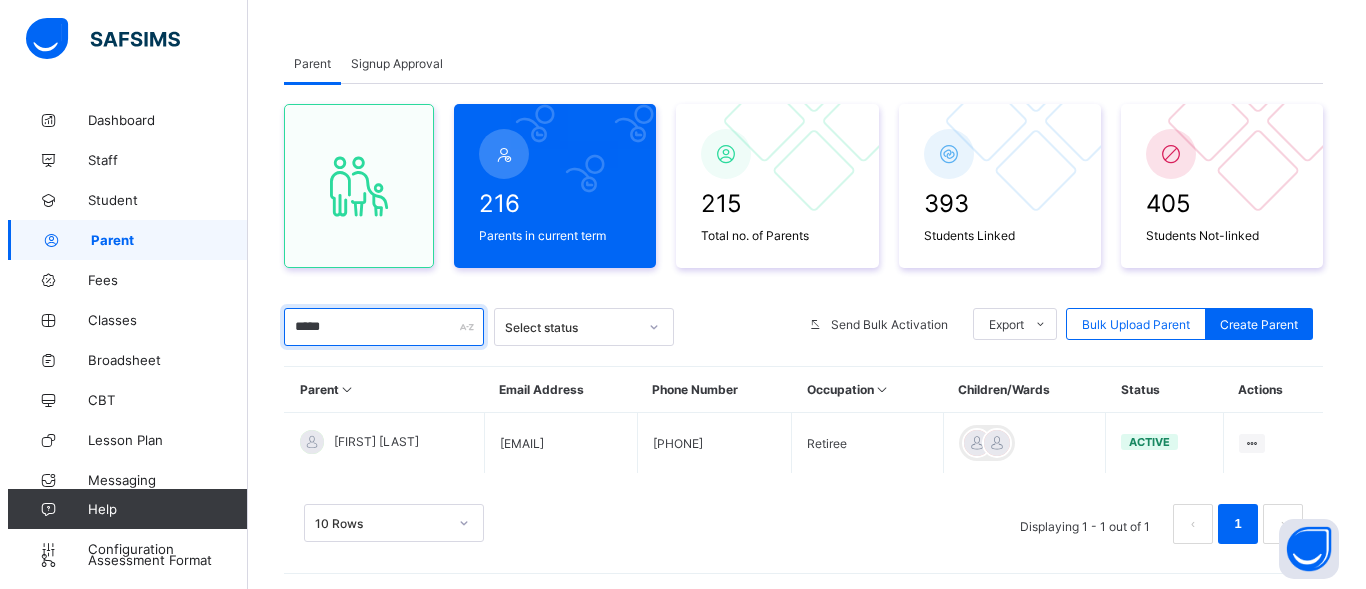 scroll, scrollTop: 112, scrollLeft: 0, axis: vertical 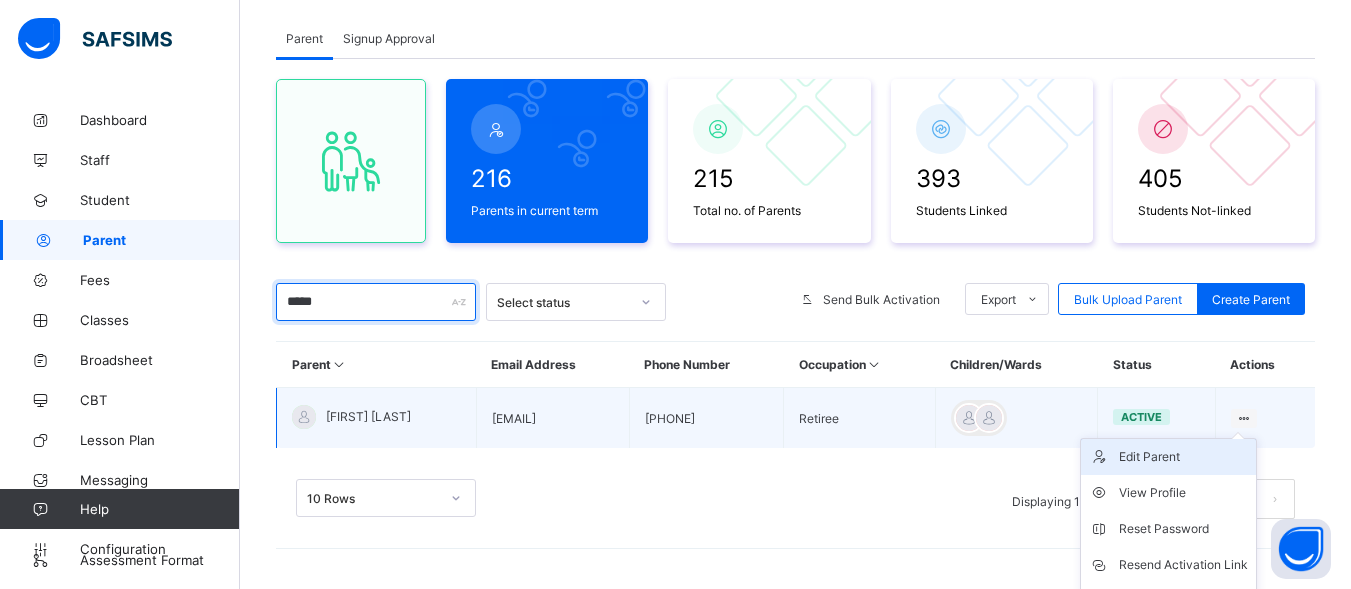 type on "*****" 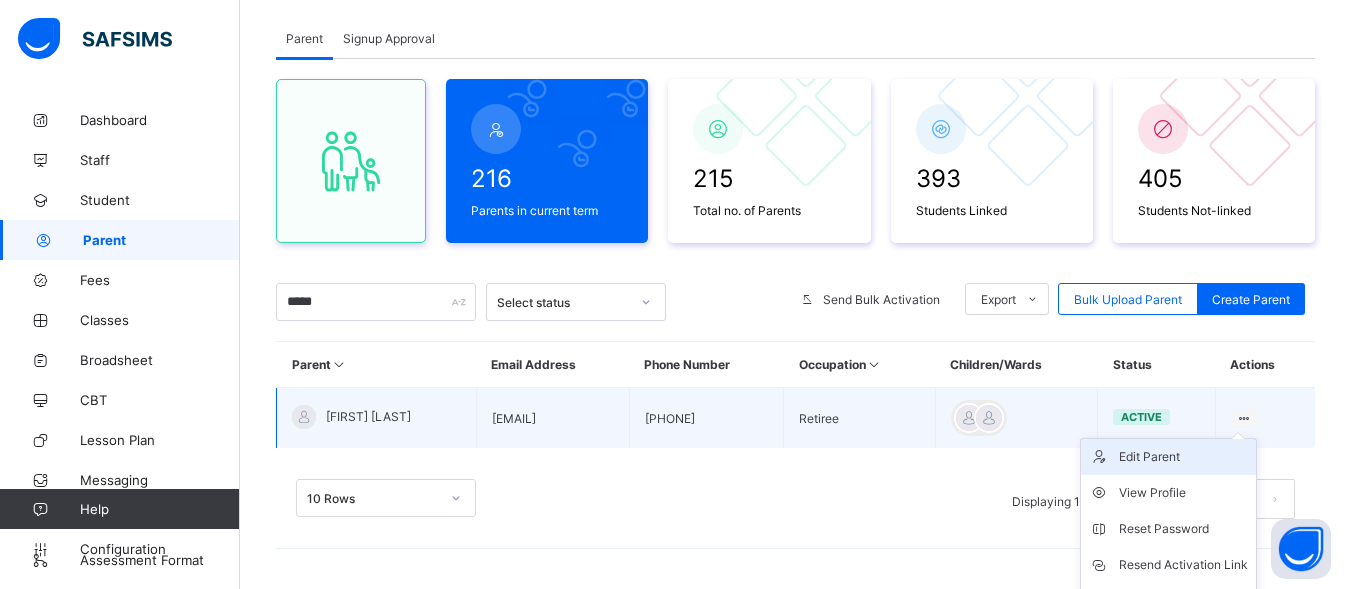 click on "Edit Parent" at bounding box center (1183, 457) 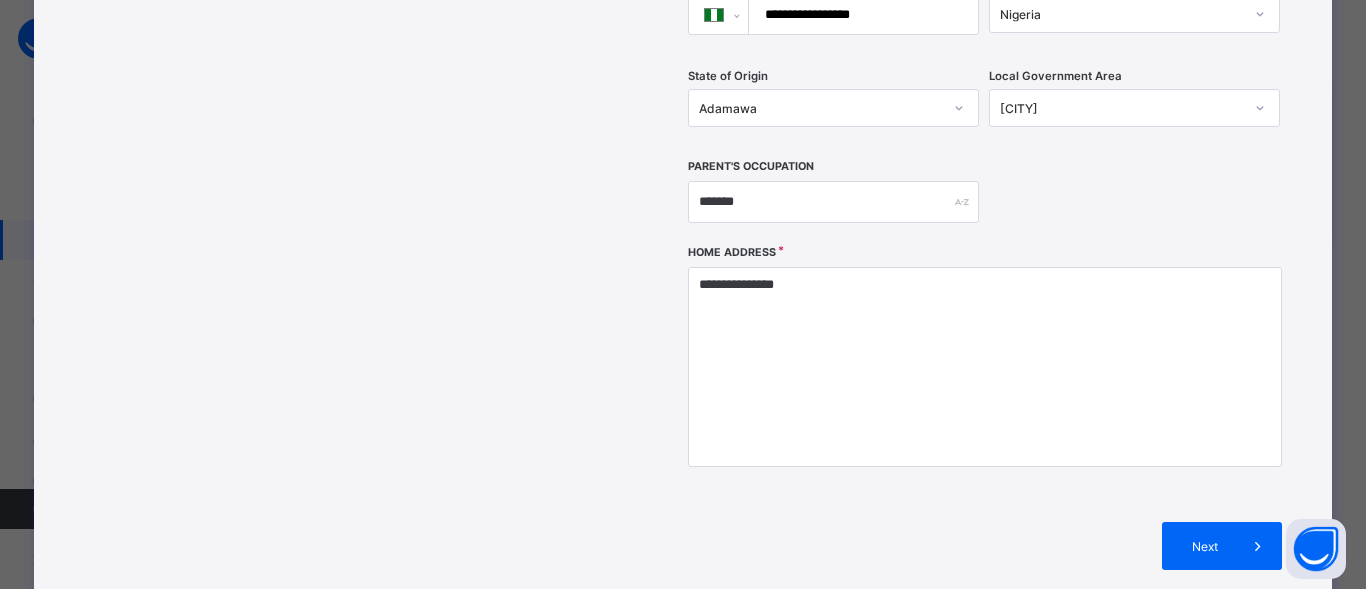 scroll, scrollTop: 748, scrollLeft: 0, axis: vertical 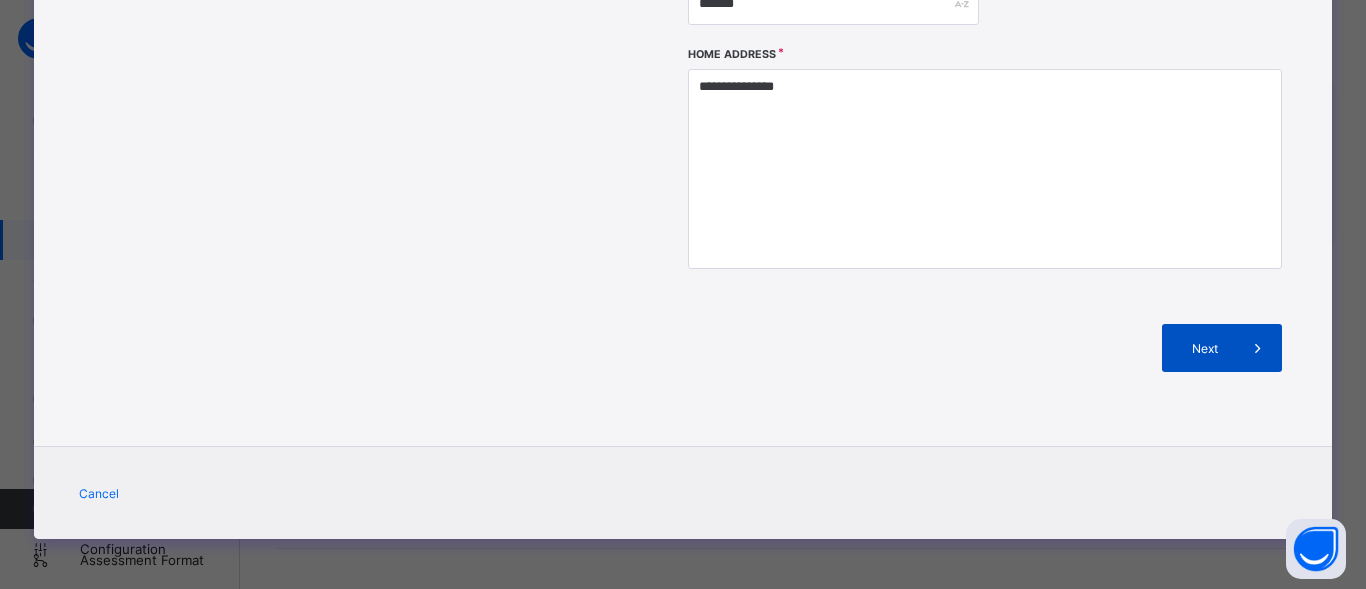 click on "Next" at bounding box center [1205, 348] 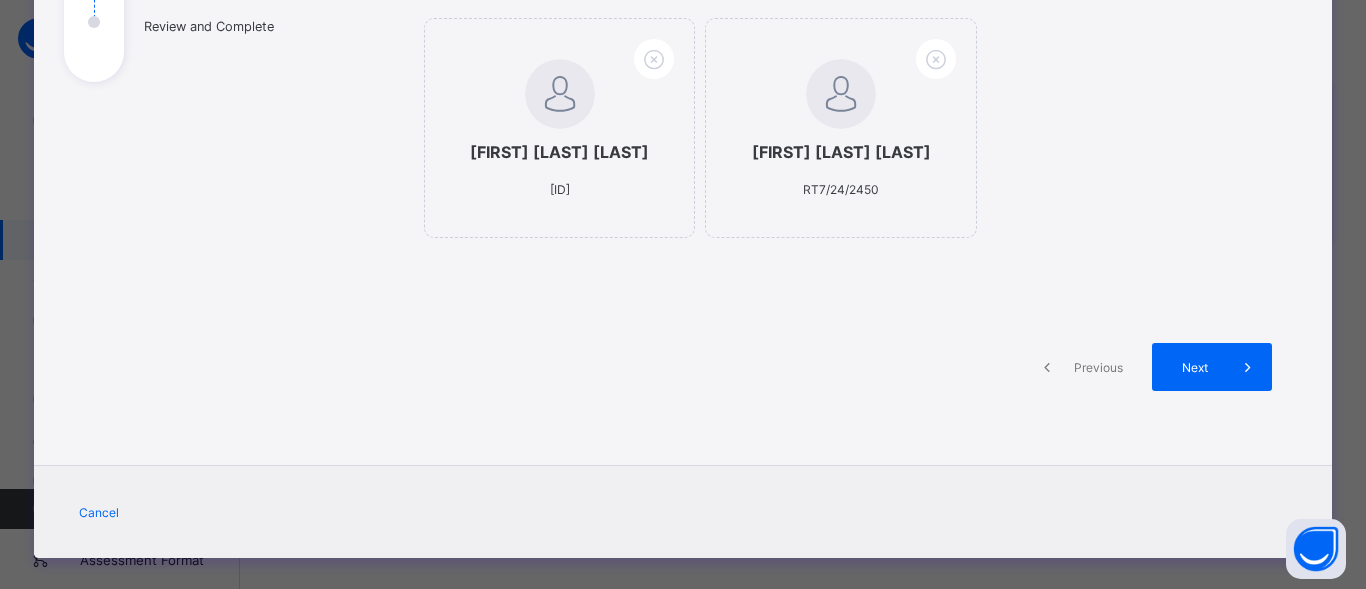 scroll, scrollTop: 376, scrollLeft: 0, axis: vertical 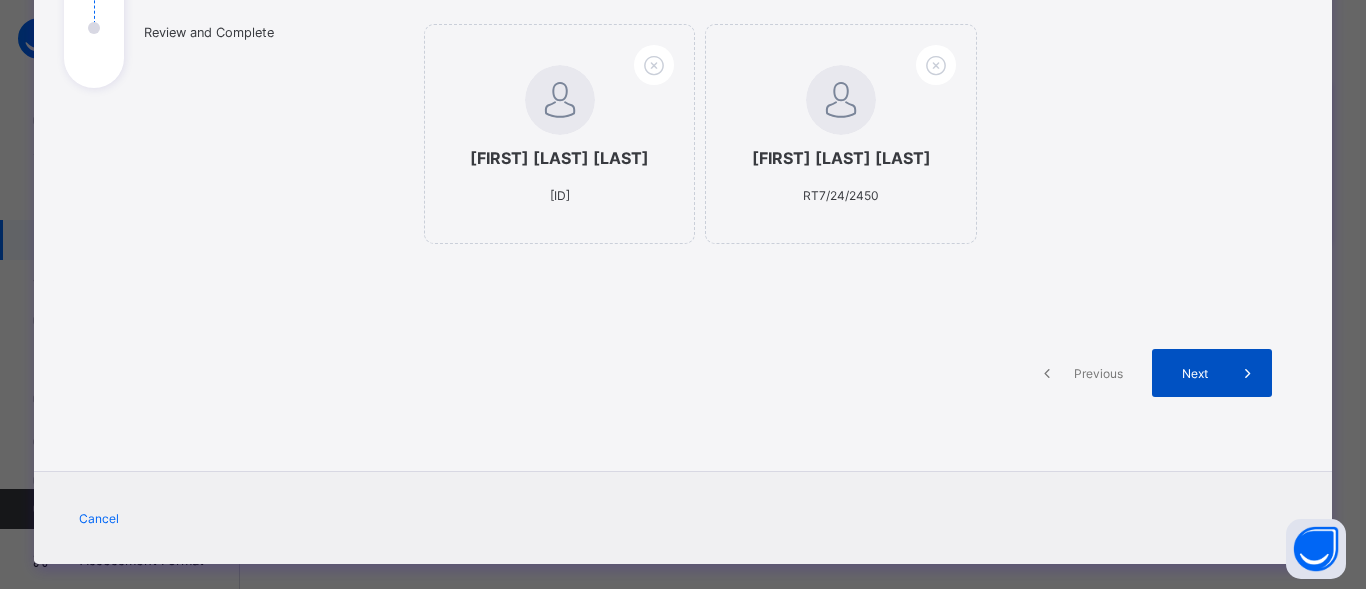 click on "Next" at bounding box center (1212, 373) 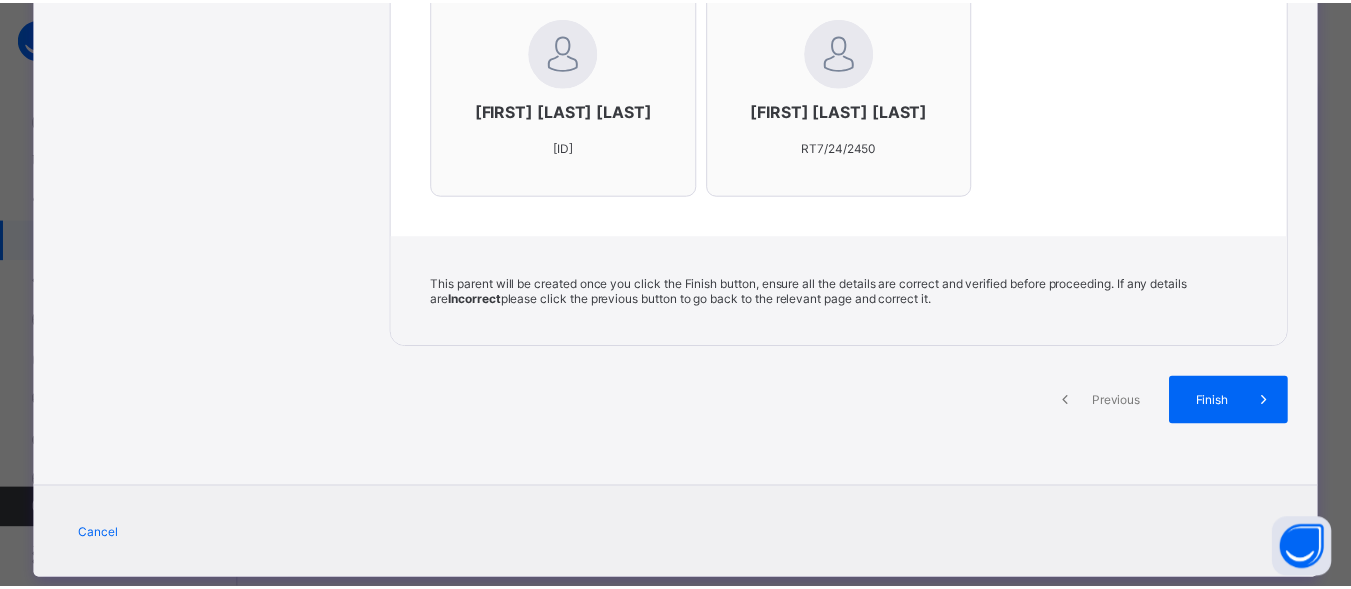 scroll, scrollTop: 805, scrollLeft: 0, axis: vertical 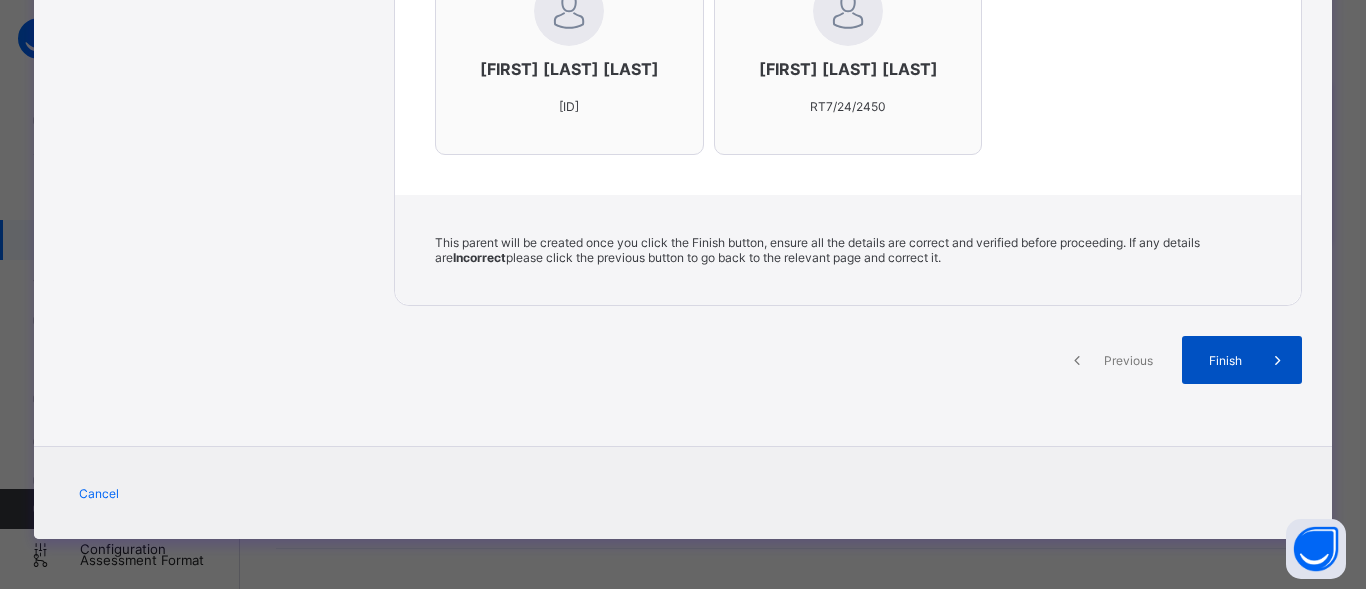 click on "Finish" at bounding box center (1242, 360) 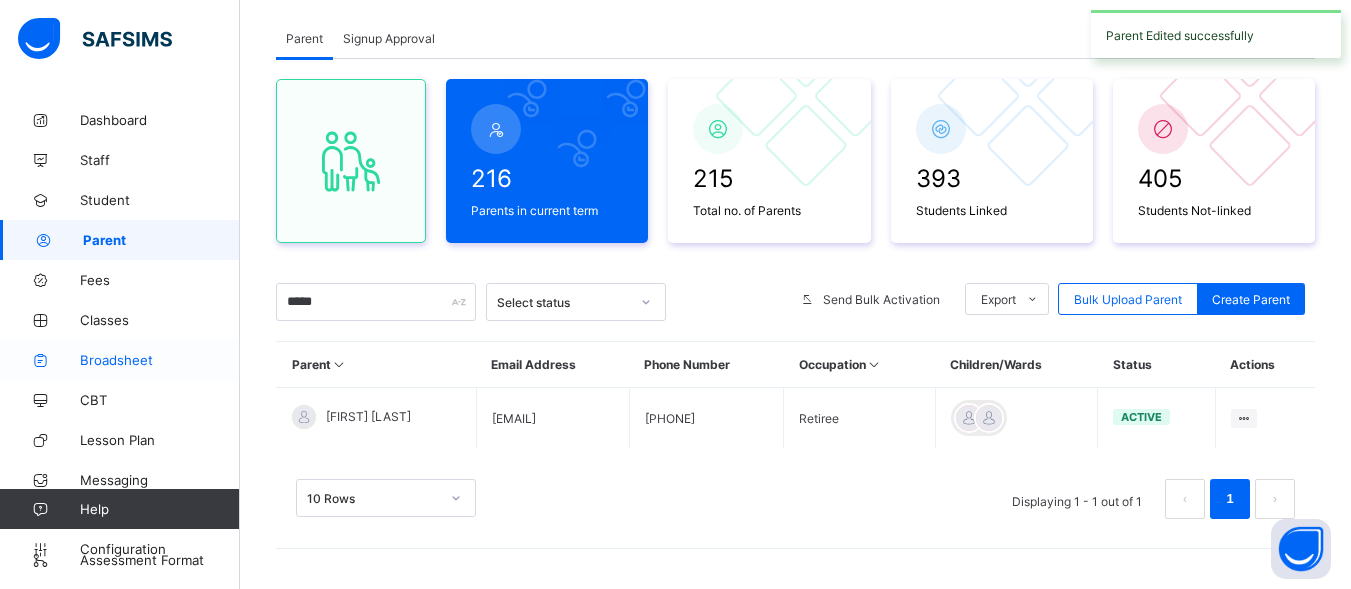 click on "Broadsheet" at bounding box center [120, 360] 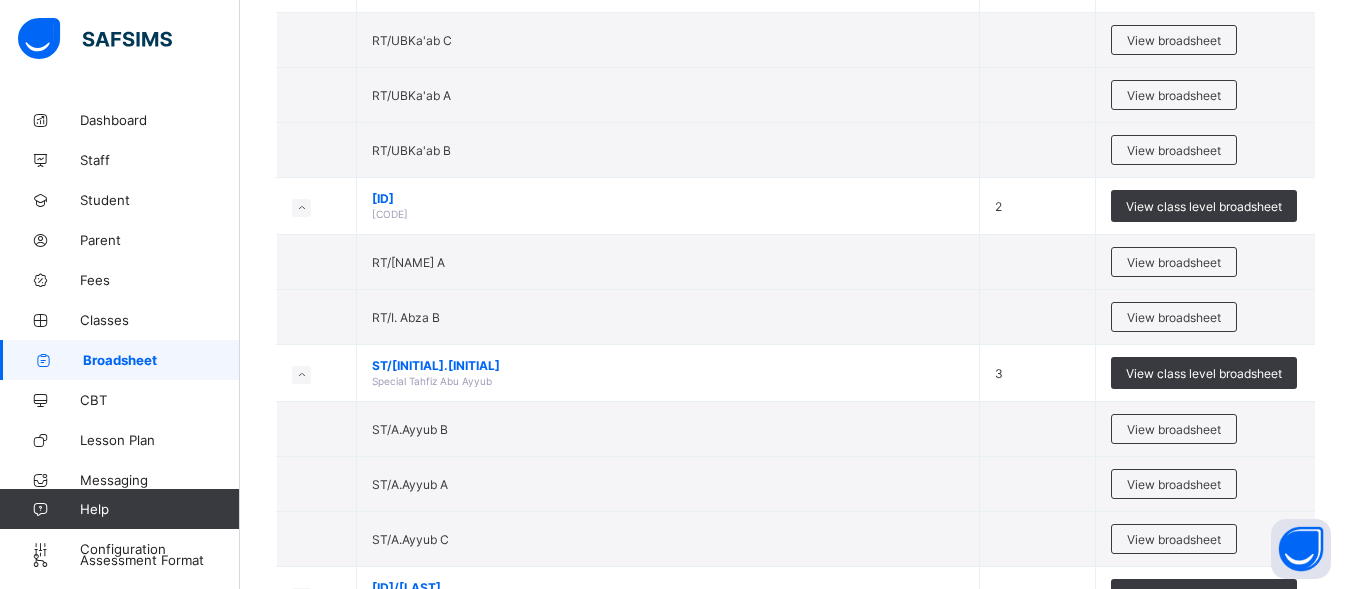 scroll, scrollTop: 1635, scrollLeft: 0, axis: vertical 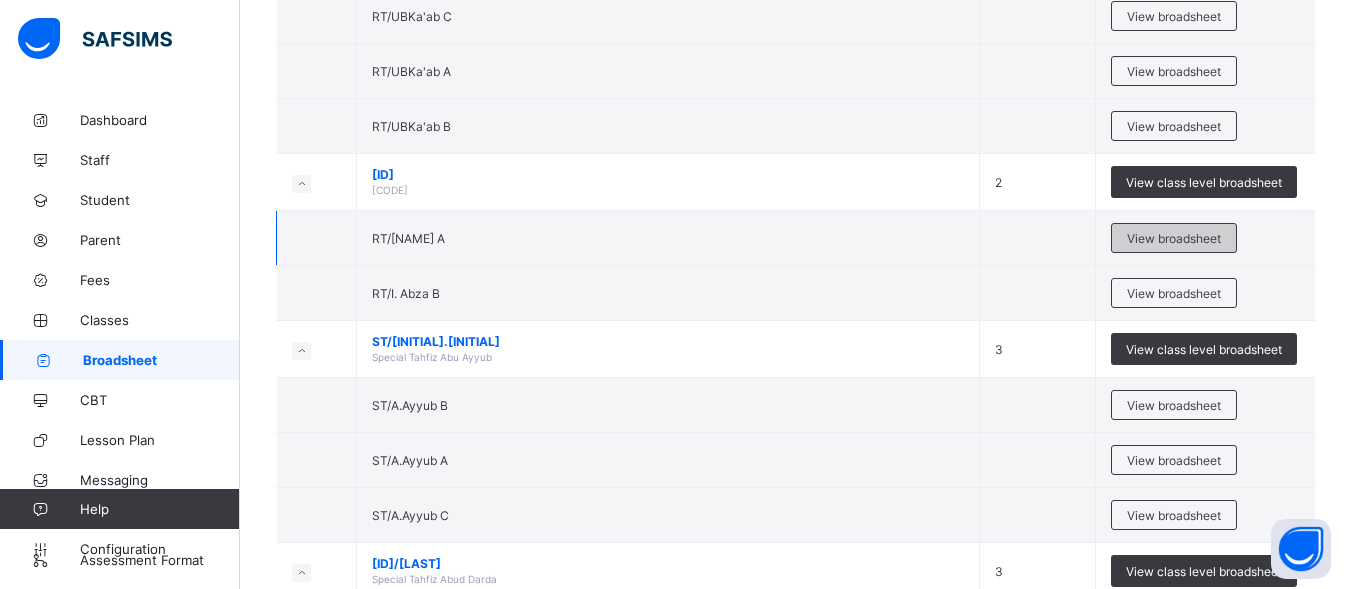 click on "View broadsheet" at bounding box center [1174, 238] 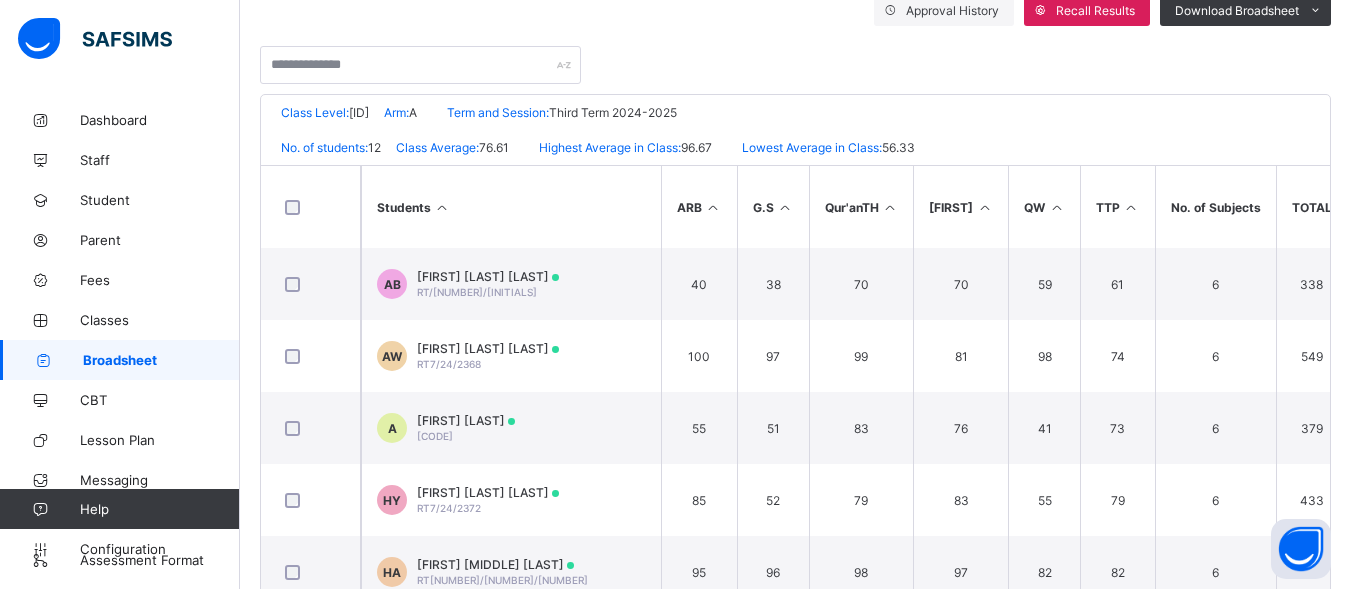 scroll, scrollTop: 380, scrollLeft: 0, axis: vertical 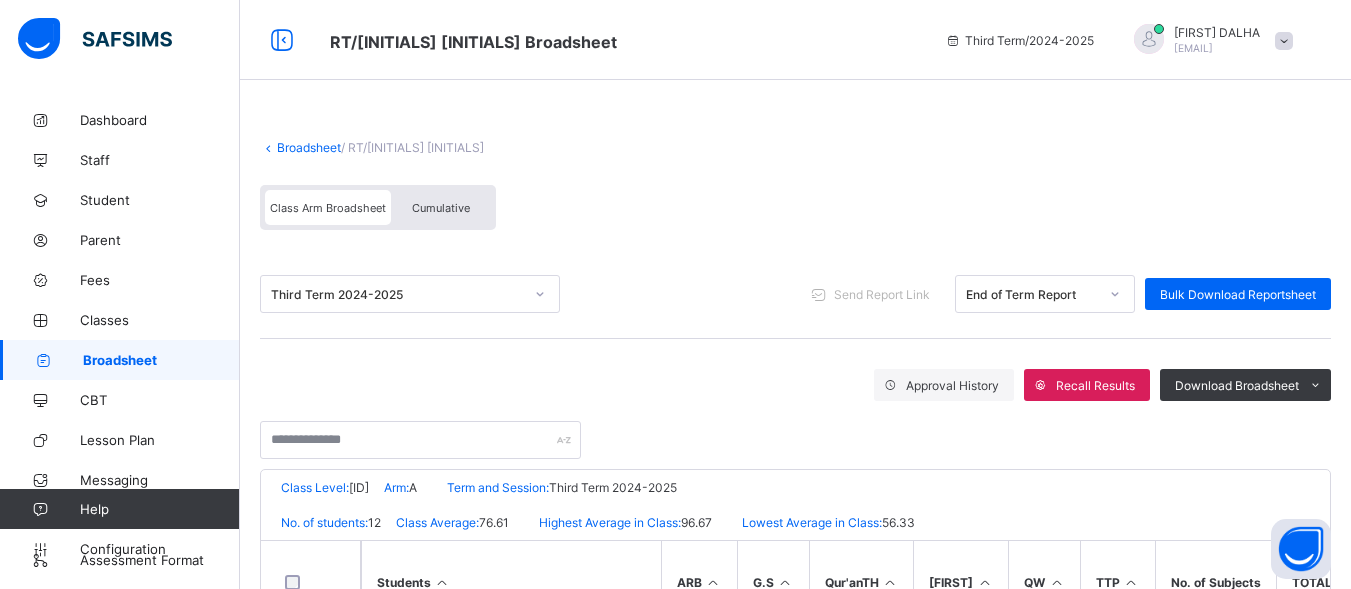 click on "Broadsheet" at bounding box center [309, 147] 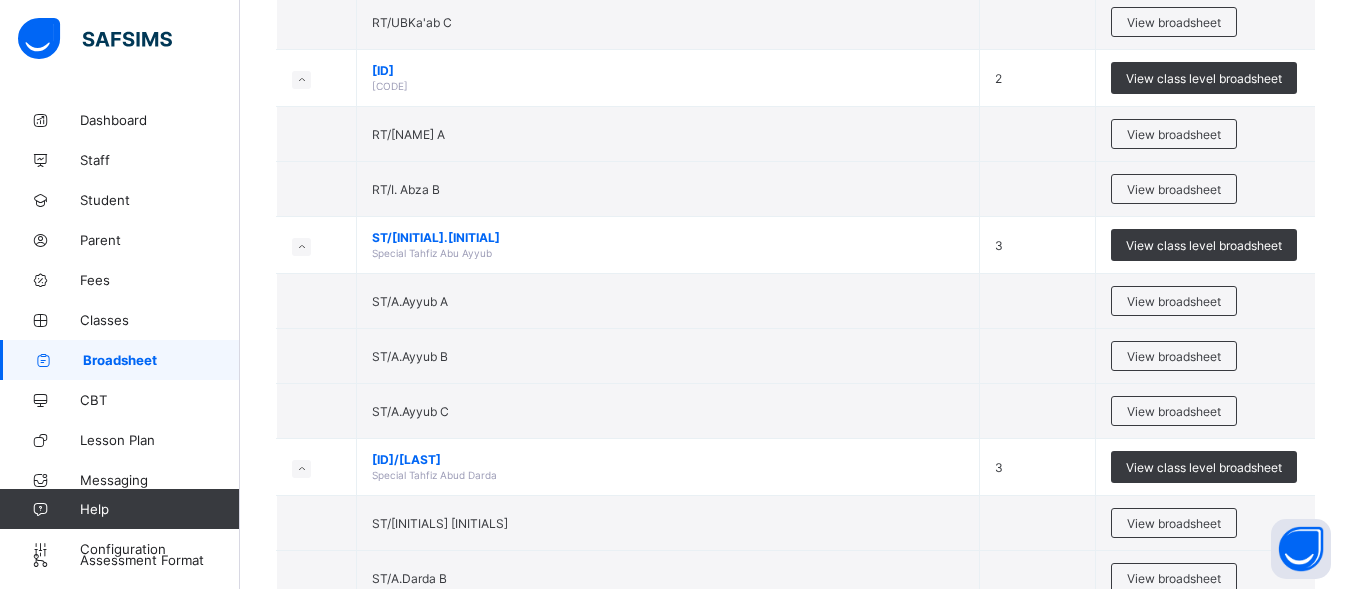 scroll, scrollTop: 1732, scrollLeft: 0, axis: vertical 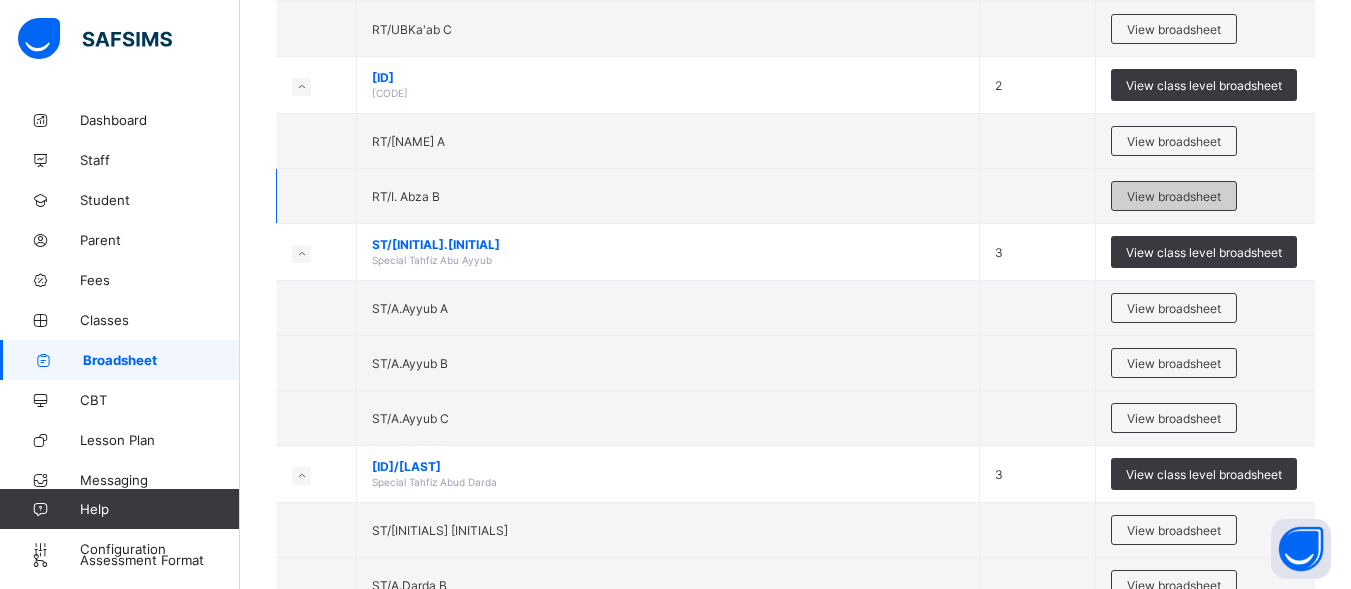 click on "View broadsheet" at bounding box center (1174, 196) 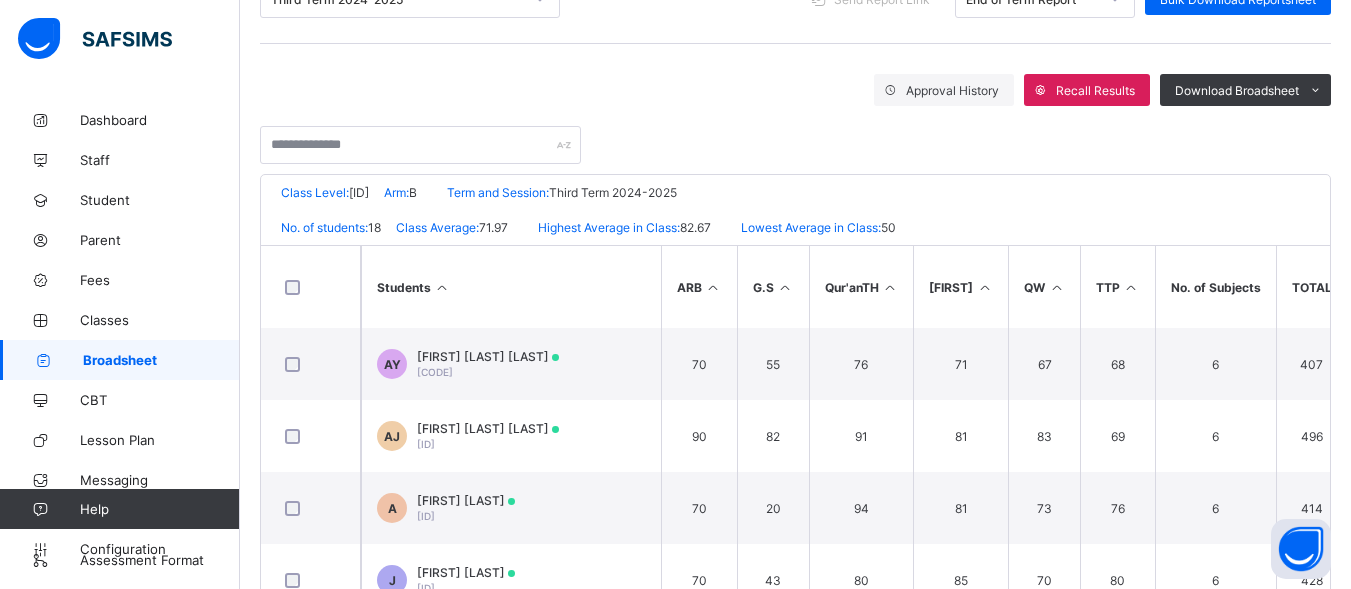 scroll, scrollTop: 312, scrollLeft: 0, axis: vertical 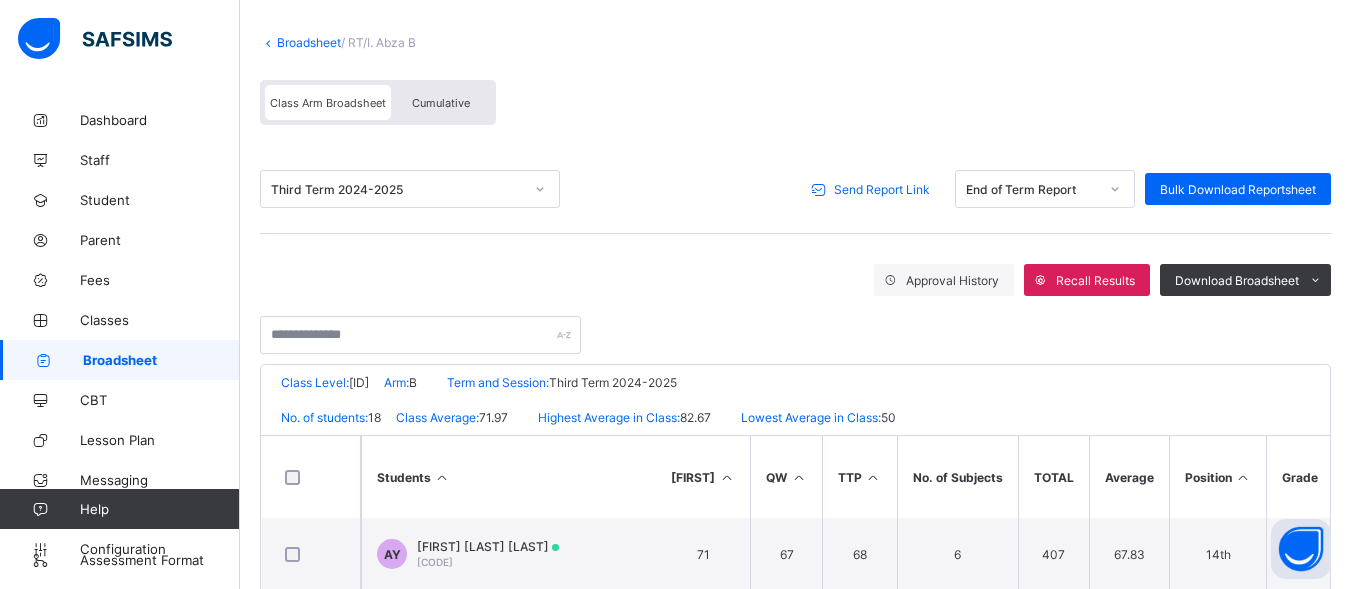 click on "Send Report Link" at bounding box center (882, 189) 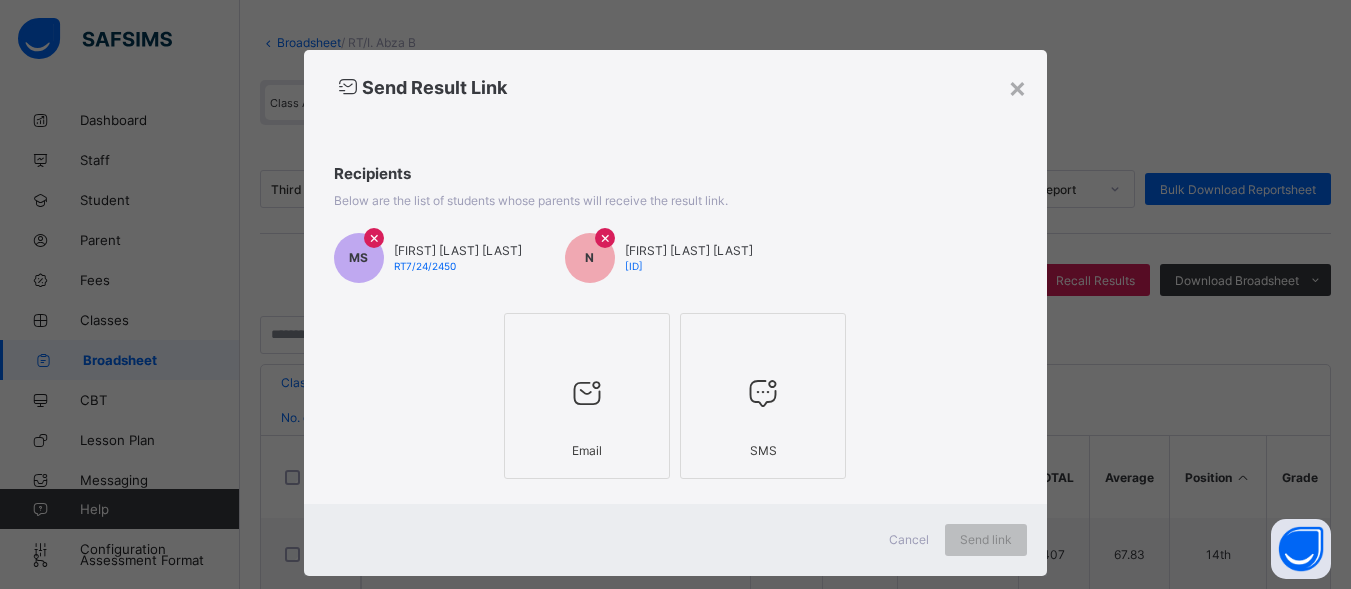 click at bounding box center (587, 393) 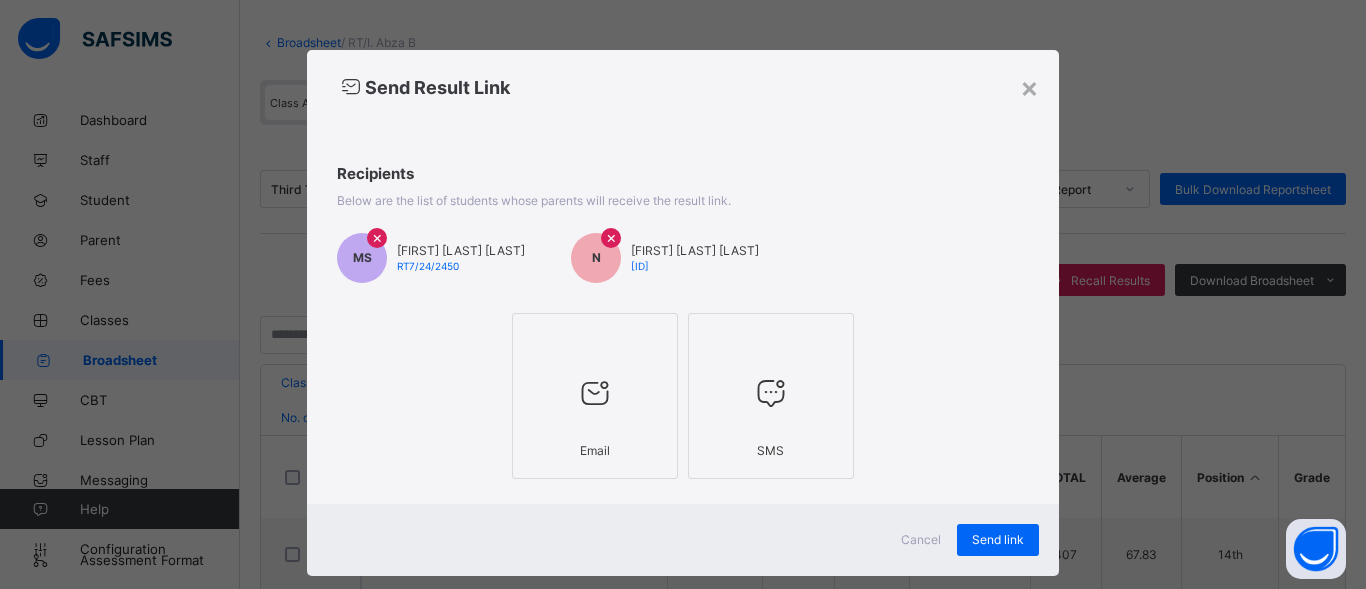 scroll, scrollTop: 37, scrollLeft: 0, axis: vertical 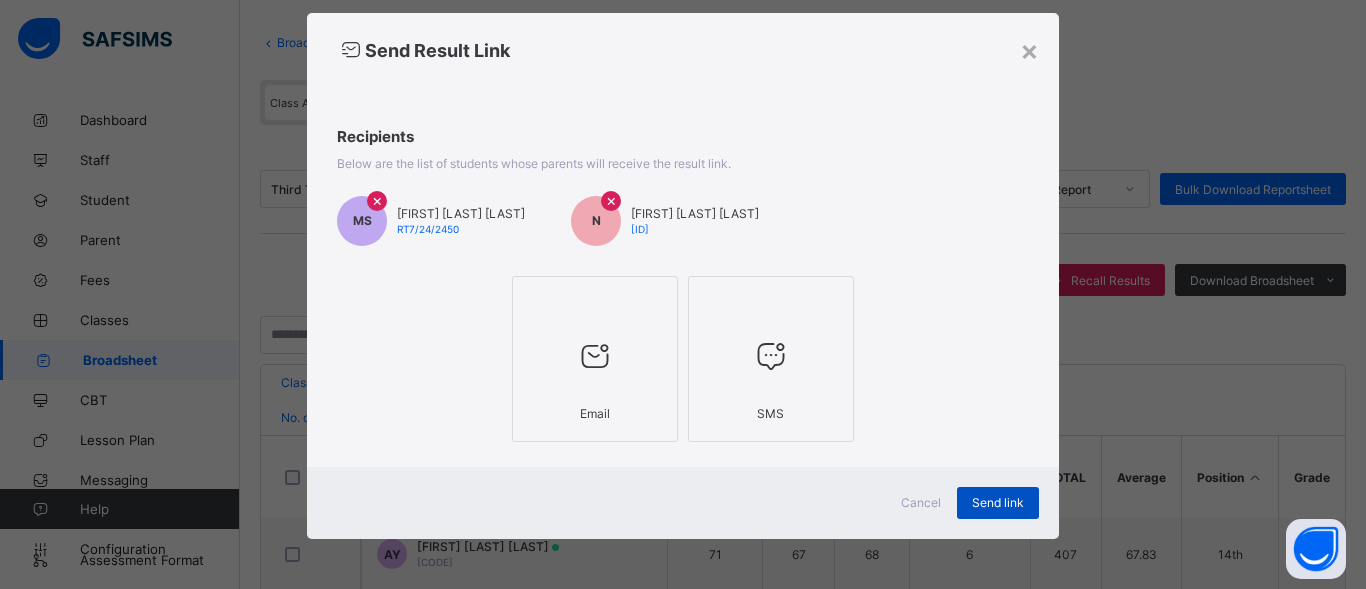click on "Send link" at bounding box center (998, 502) 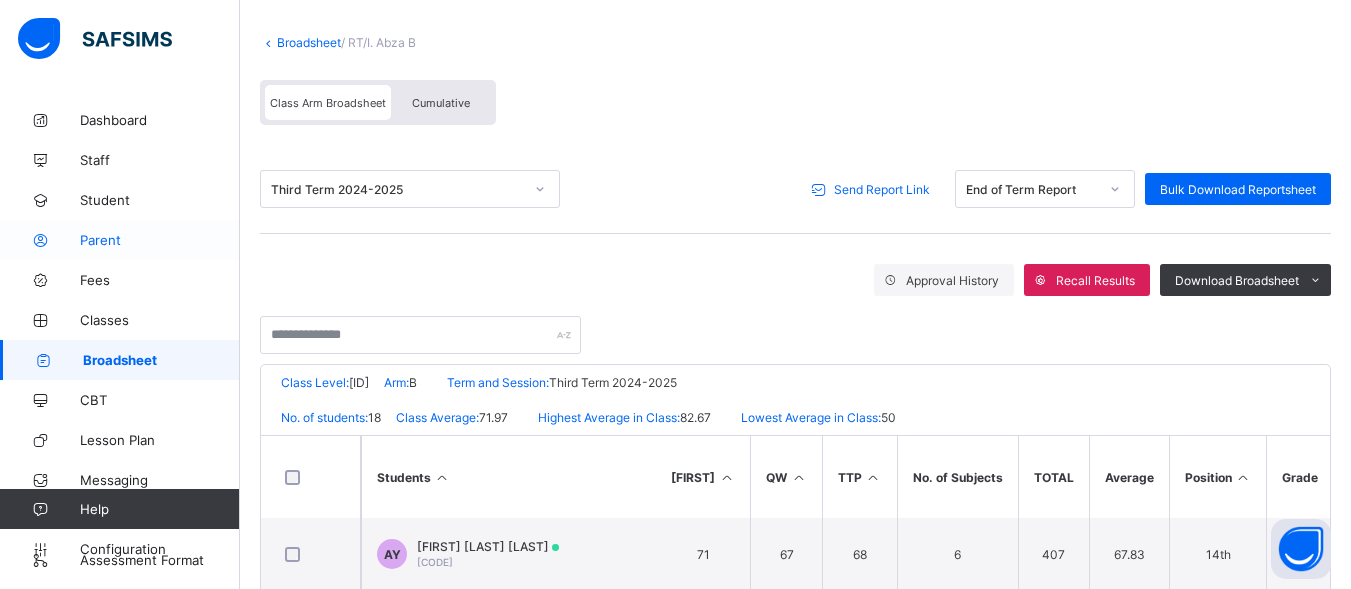 click on "Parent" at bounding box center (160, 240) 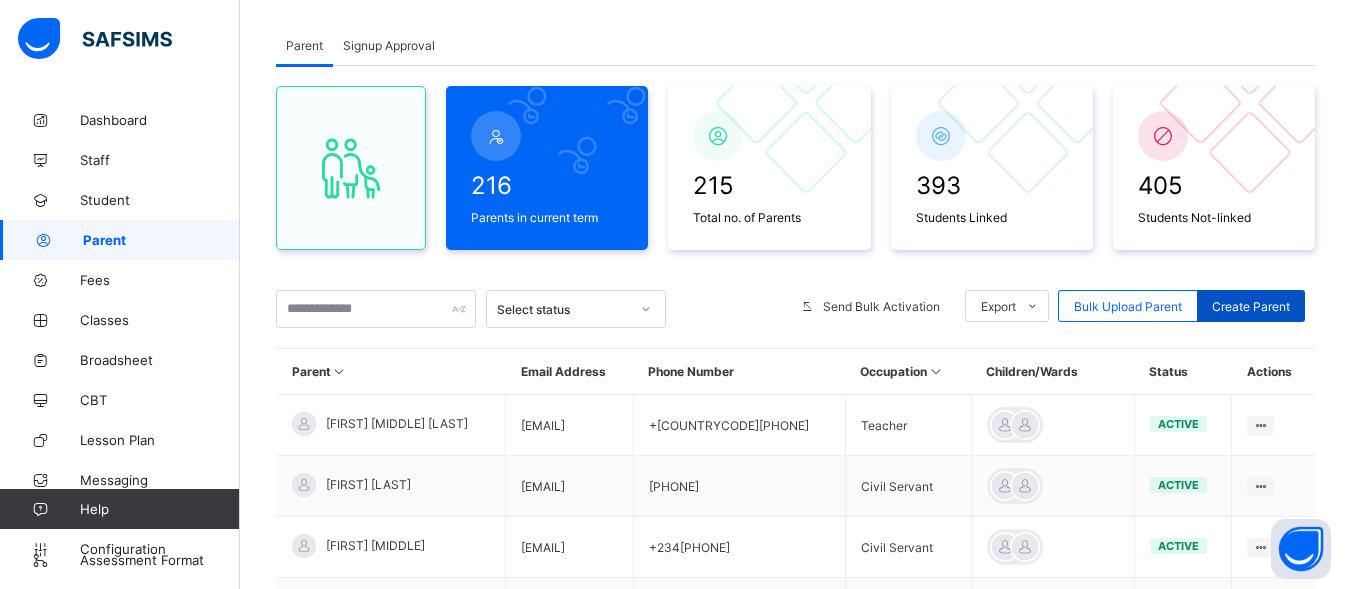 click on "Create Parent" at bounding box center (1251, 306) 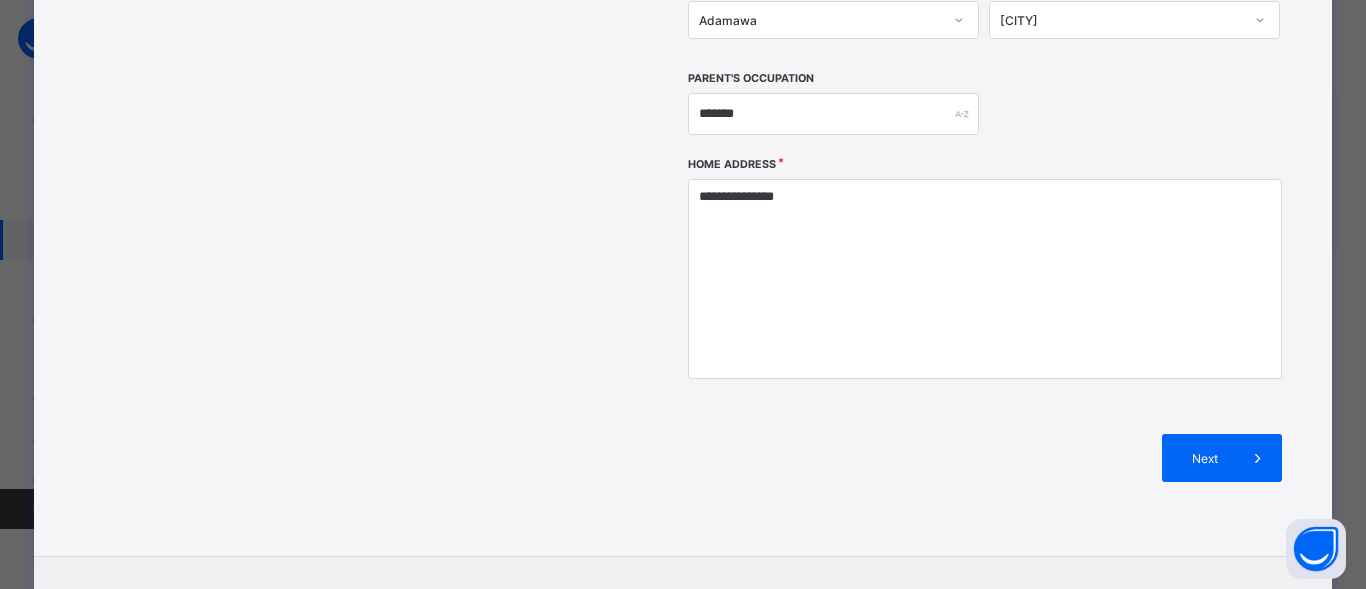 scroll, scrollTop: 748, scrollLeft: 0, axis: vertical 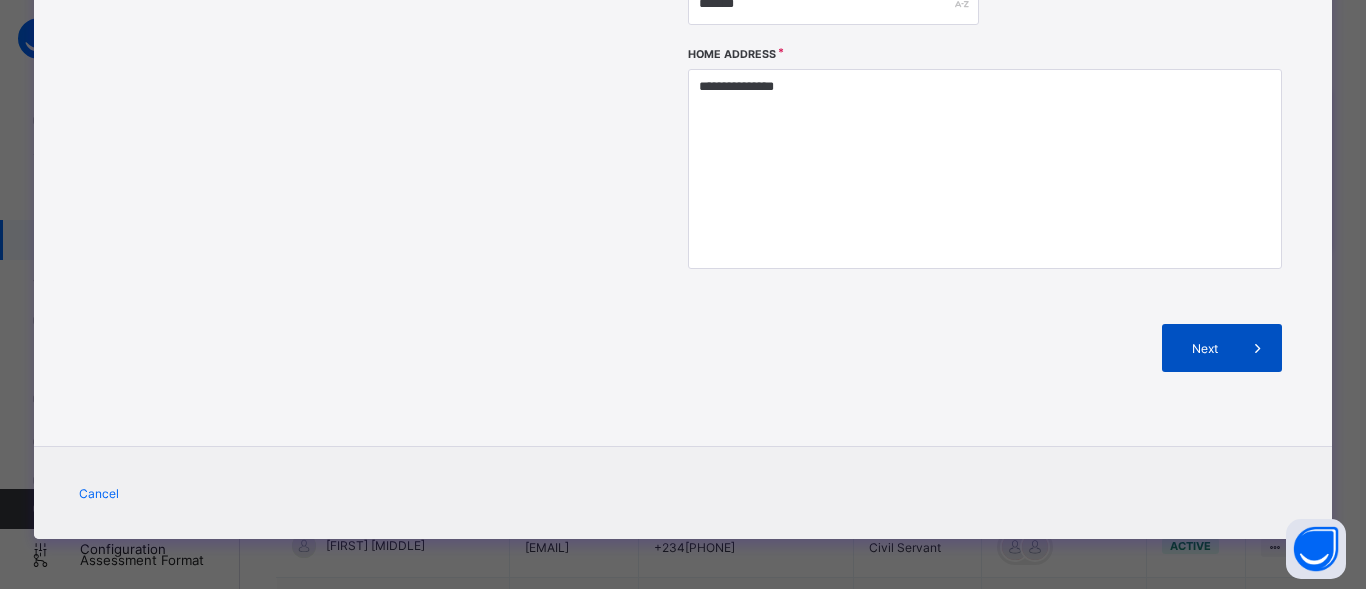 click at bounding box center (1258, 348) 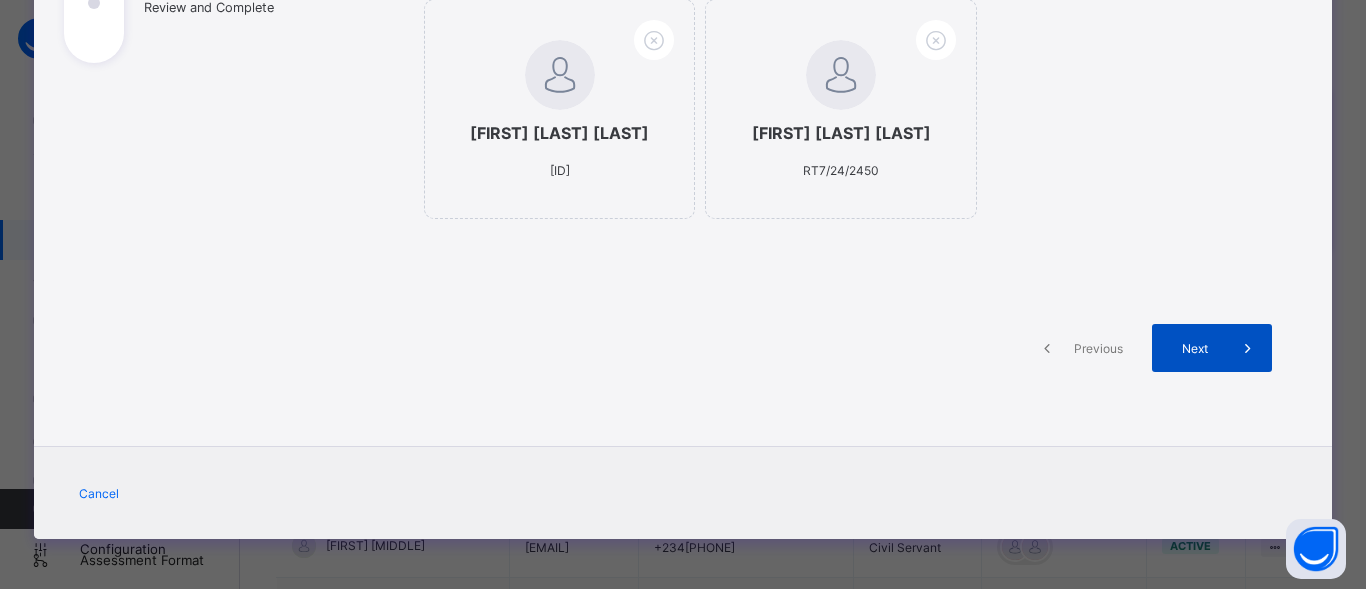 click at bounding box center [1248, 348] 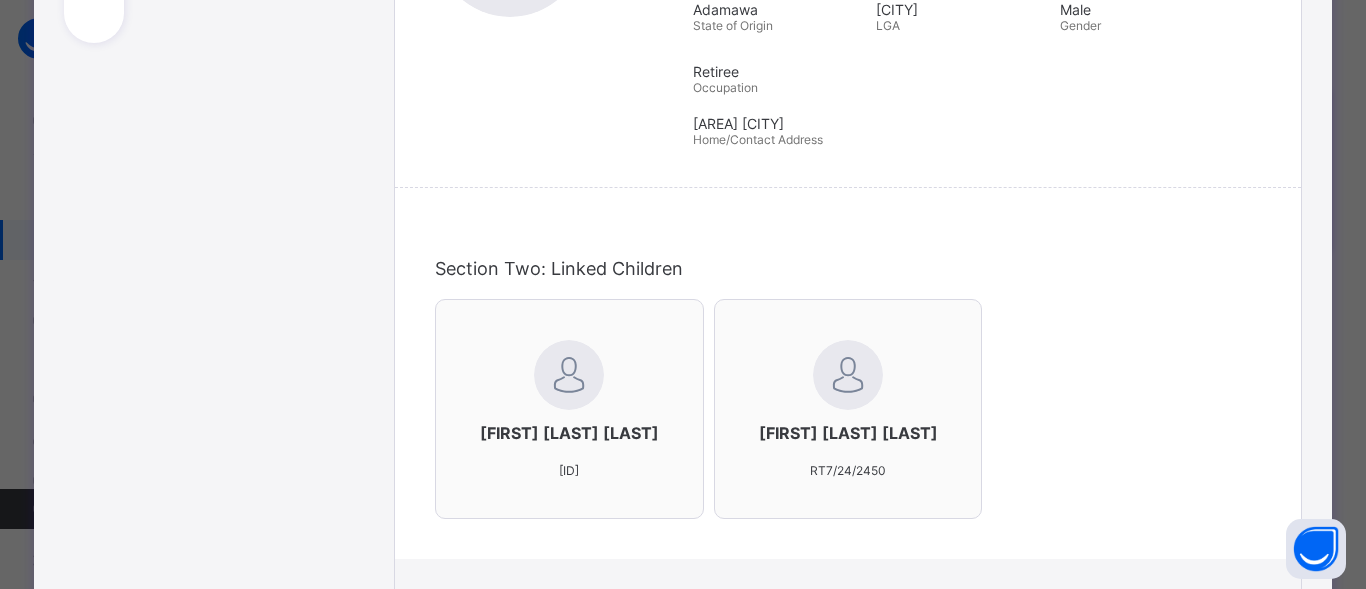 scroll, scrollTop: 748, scrollLeft: 0, axis: vertical 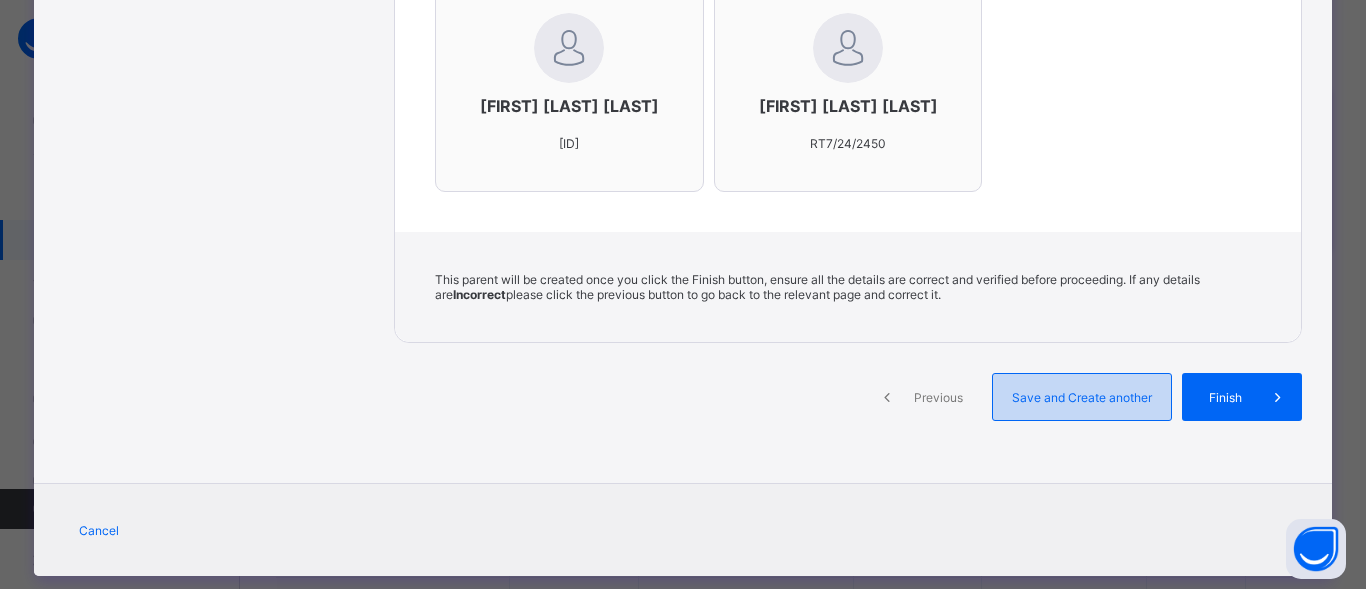 click on "Save and Create another" at bounding box center (1082, 397) 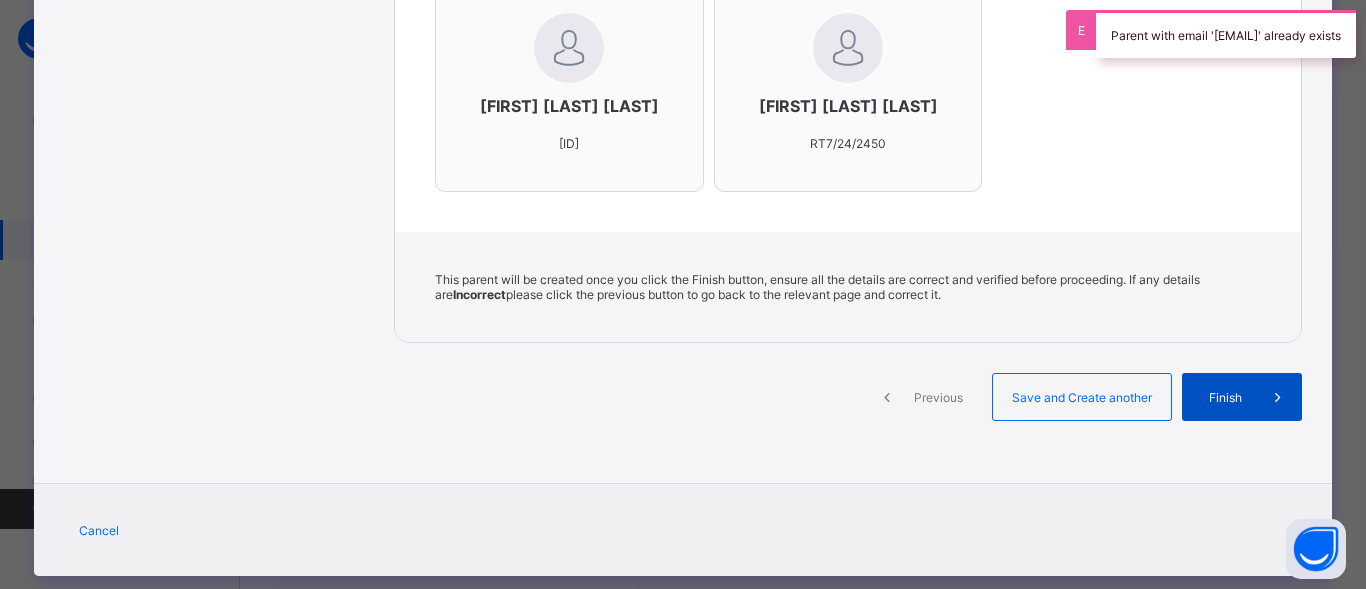click on "Finish" at bounding box center [1242, 397] 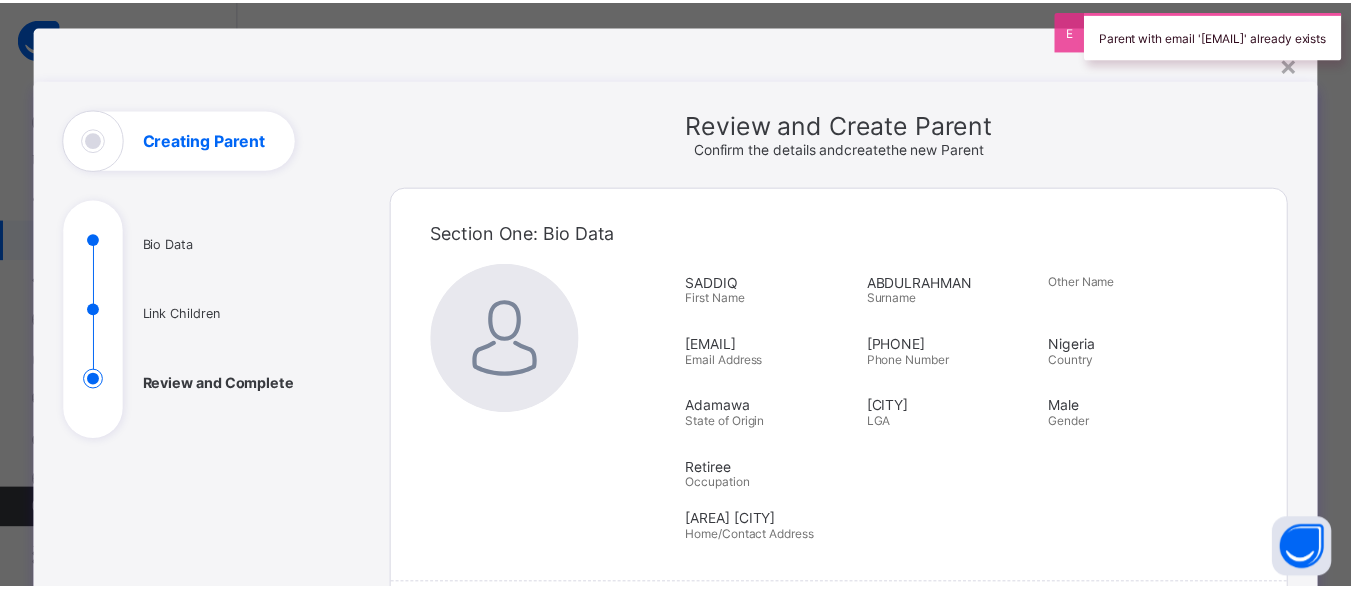 scroll, scrollTop: 0, scrollLeft: 0, axis: both 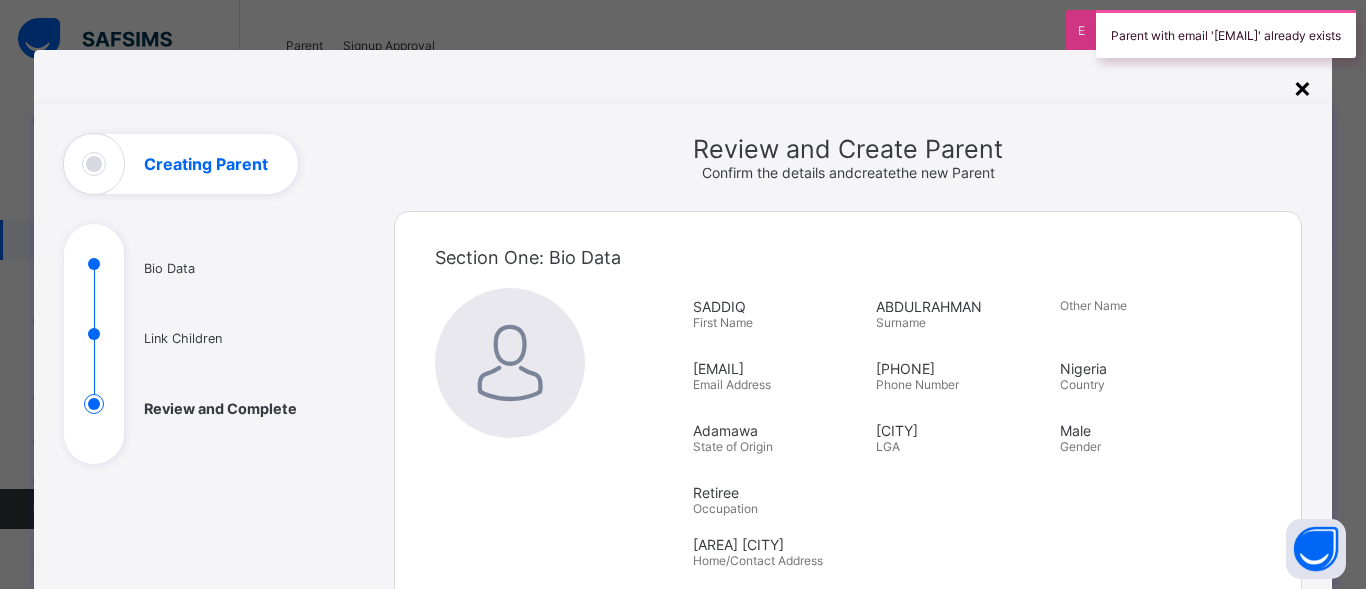 click on "×" at bounding box center (1302, 87) 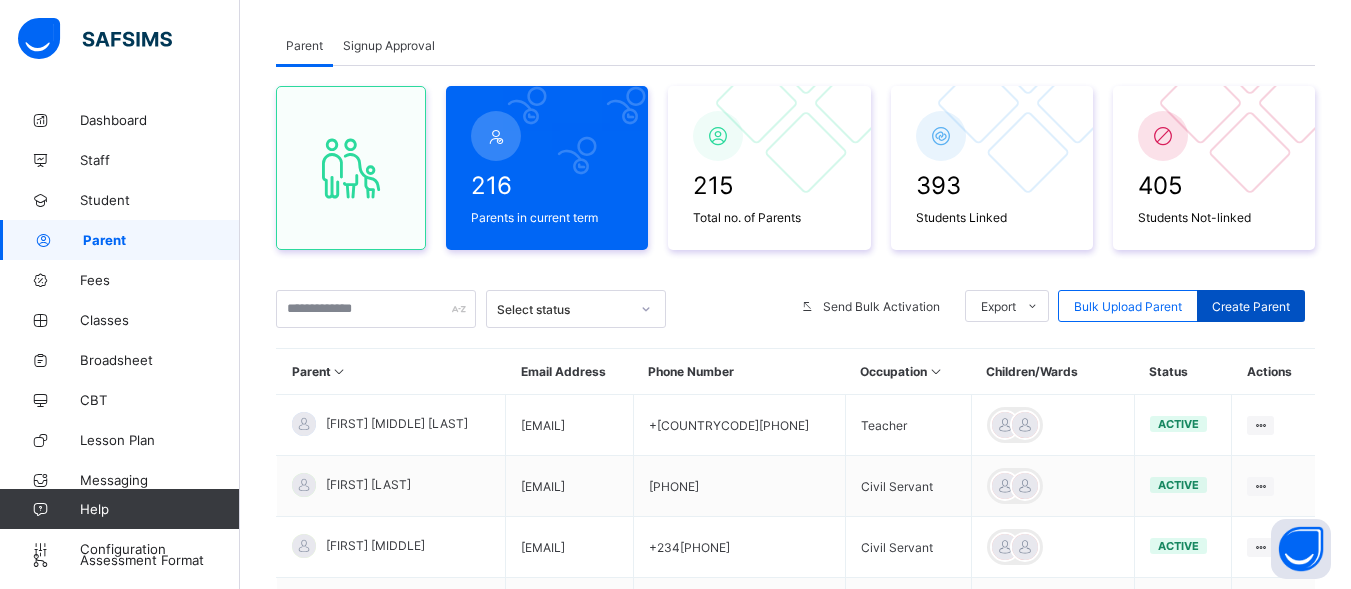 click on "Create Parent" at bounding box center [1251, 306] 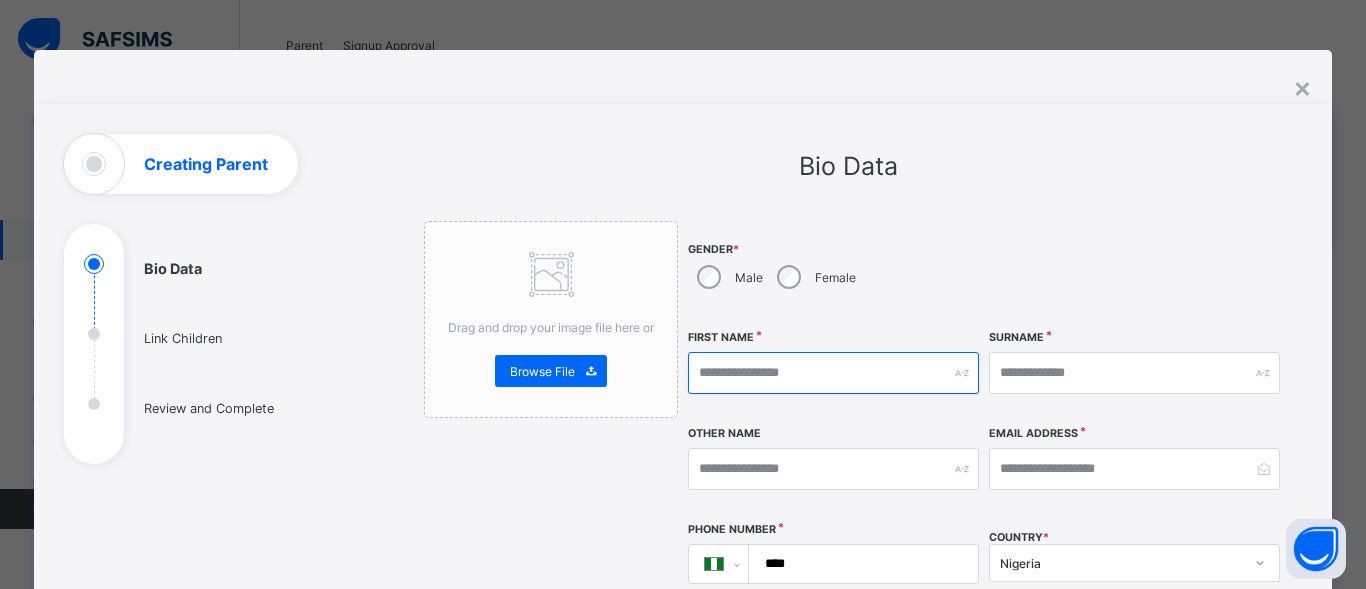 click at bounding box center [833, 373] 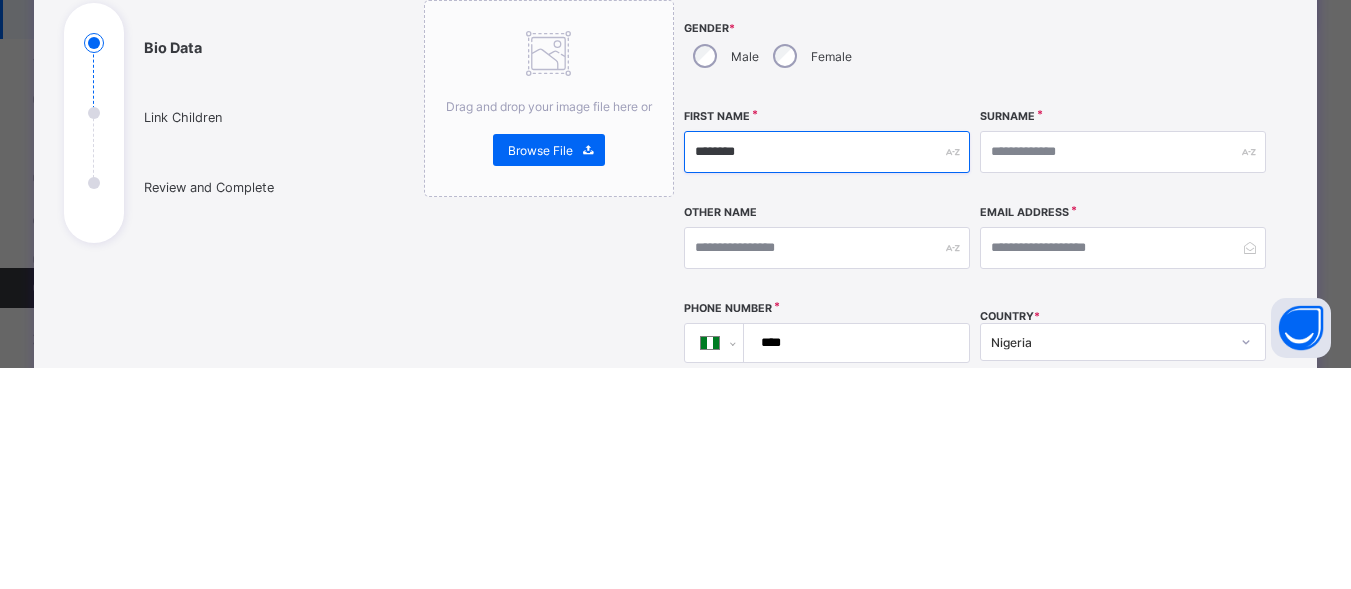 type on "********" 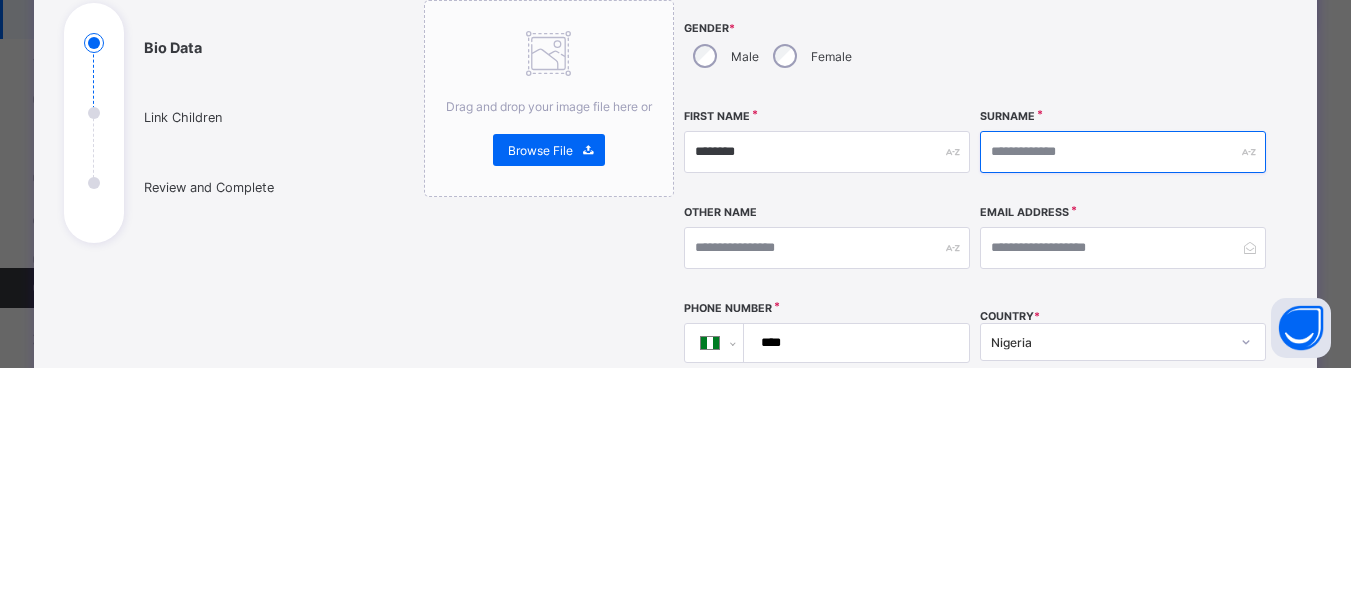 click at bounding box center [1123, 373] 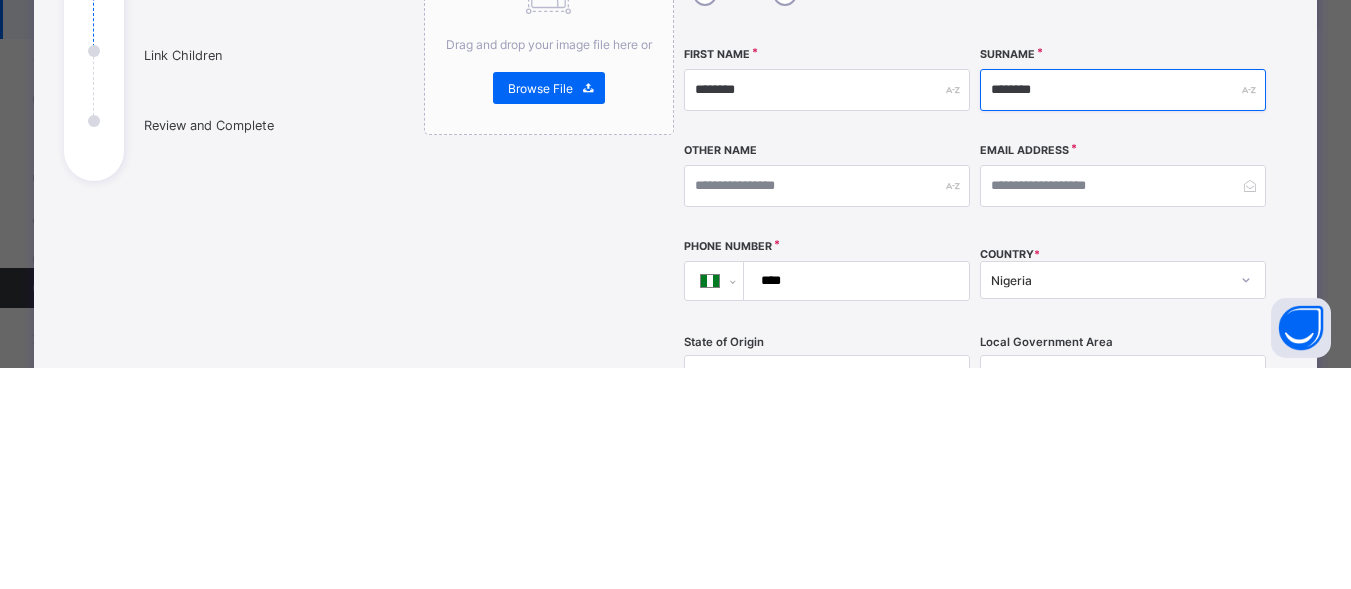 scroll, scrollTop: 68, scrollLeft: 0, axis: vertical 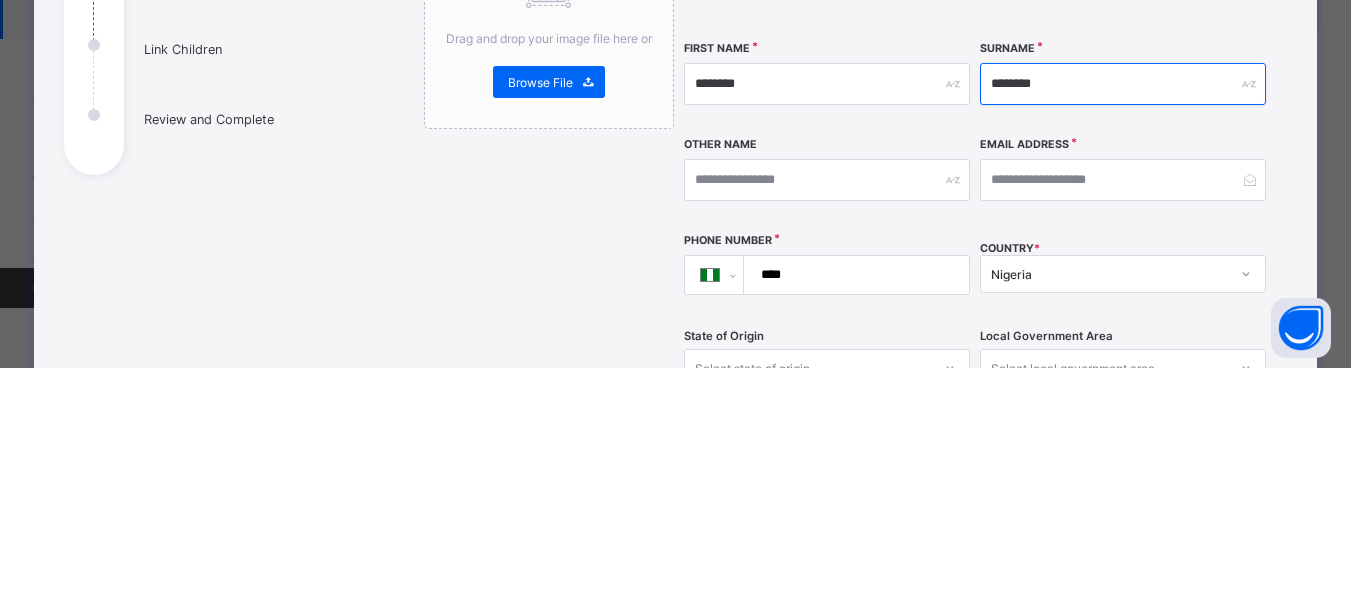 type on "********" 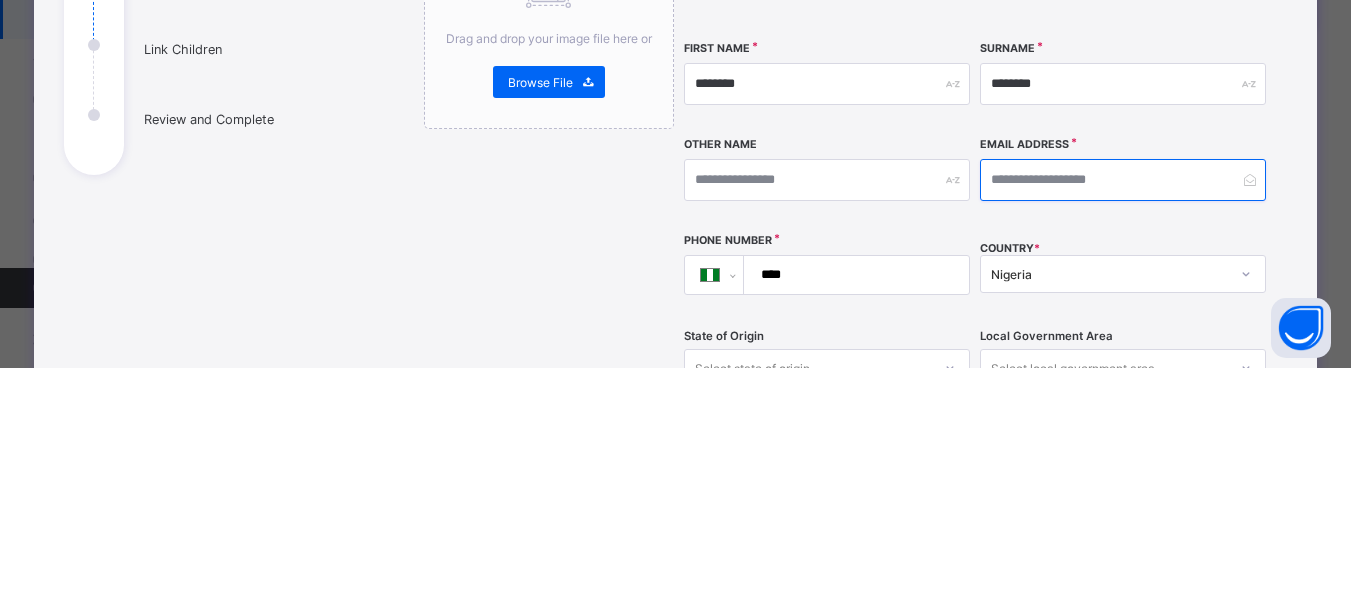 click at bounding box center [1123, 401] 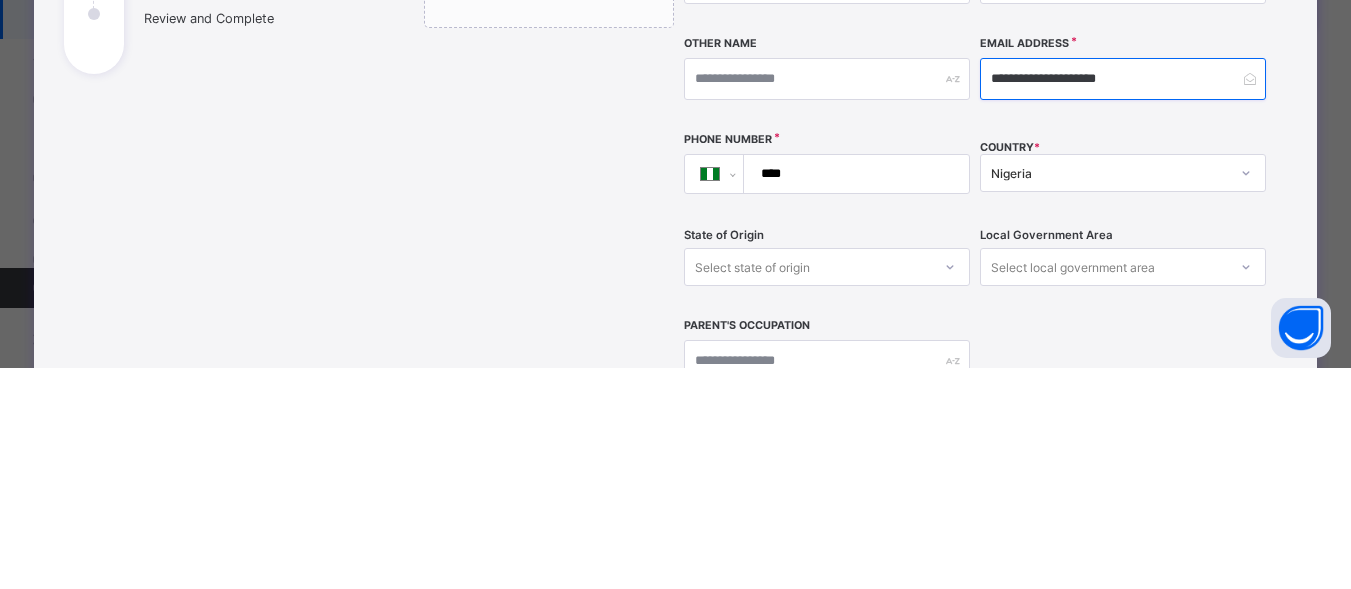 scroll, scrollTop: 176, scrollLeft: 0, axis: vertical 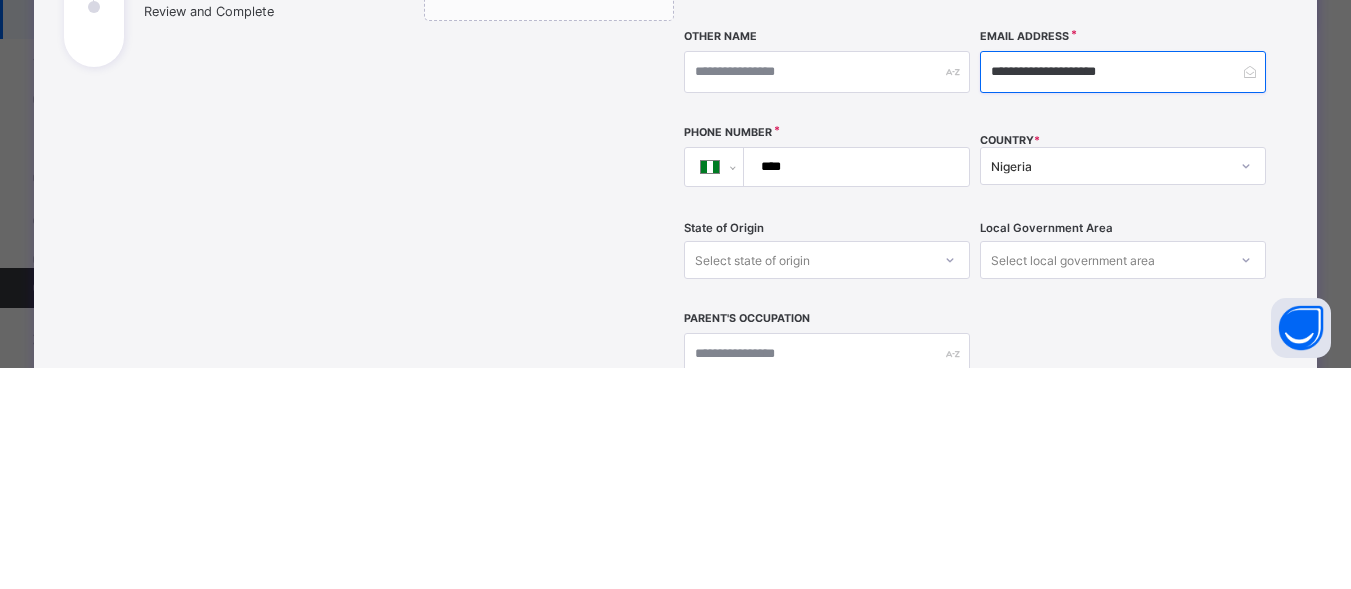 type on "**********" 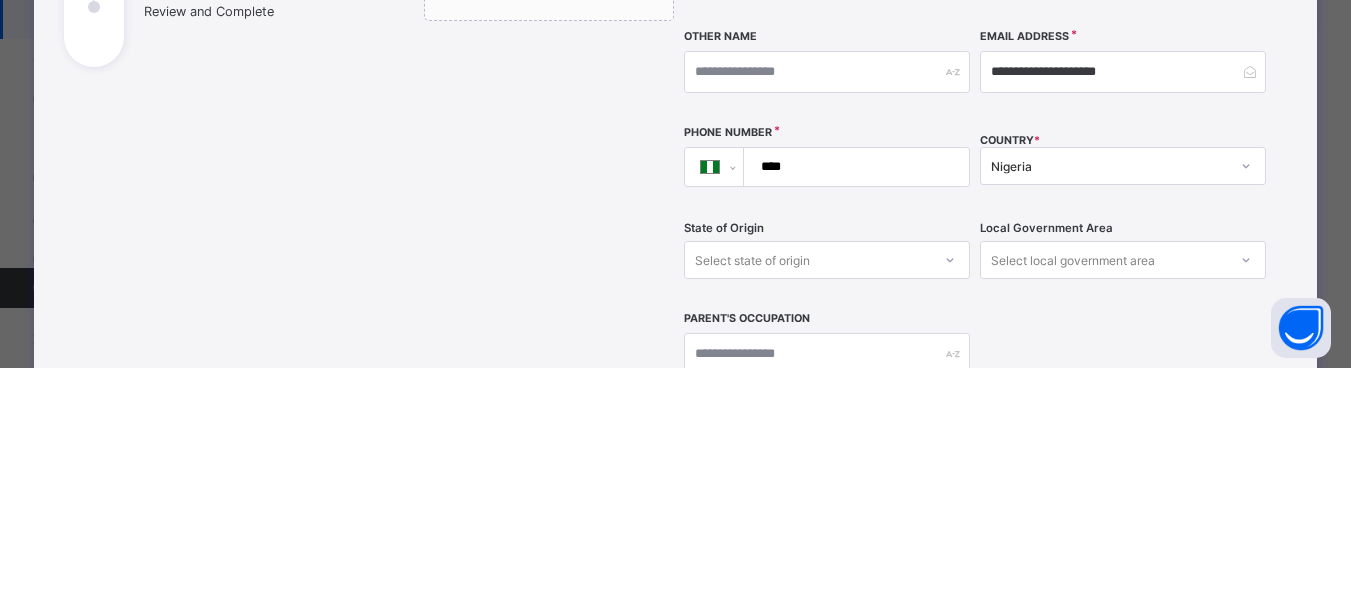 click on "****" at bounding box center (853, 388) 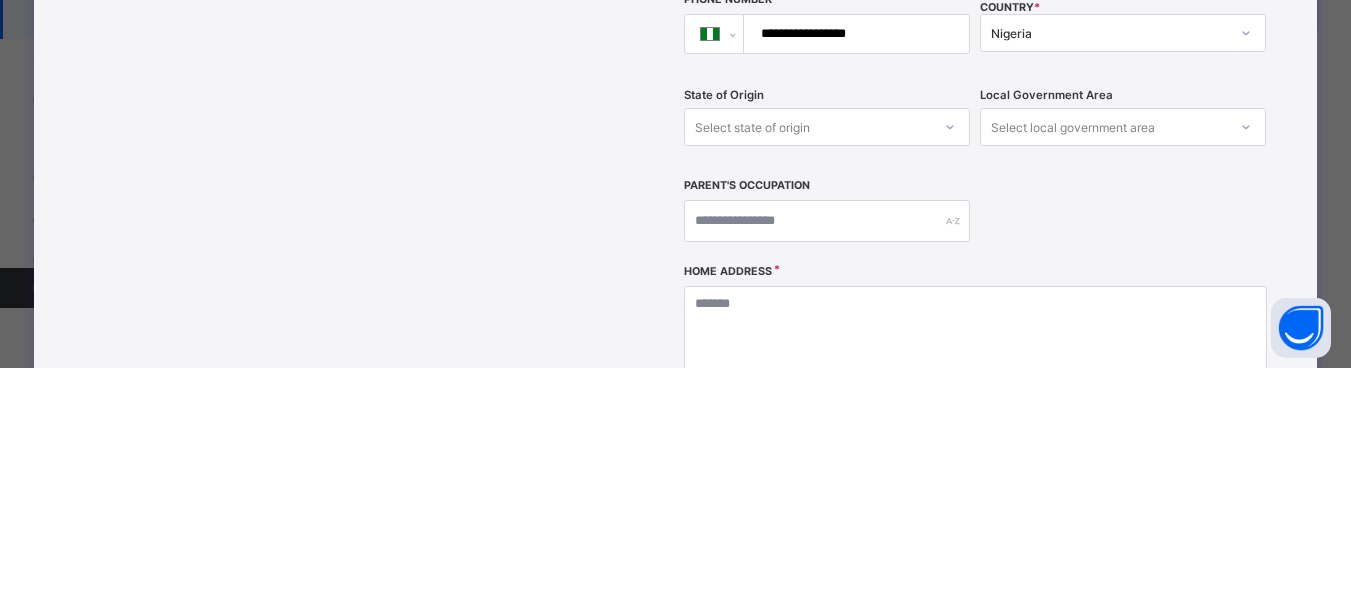 type on "**********" 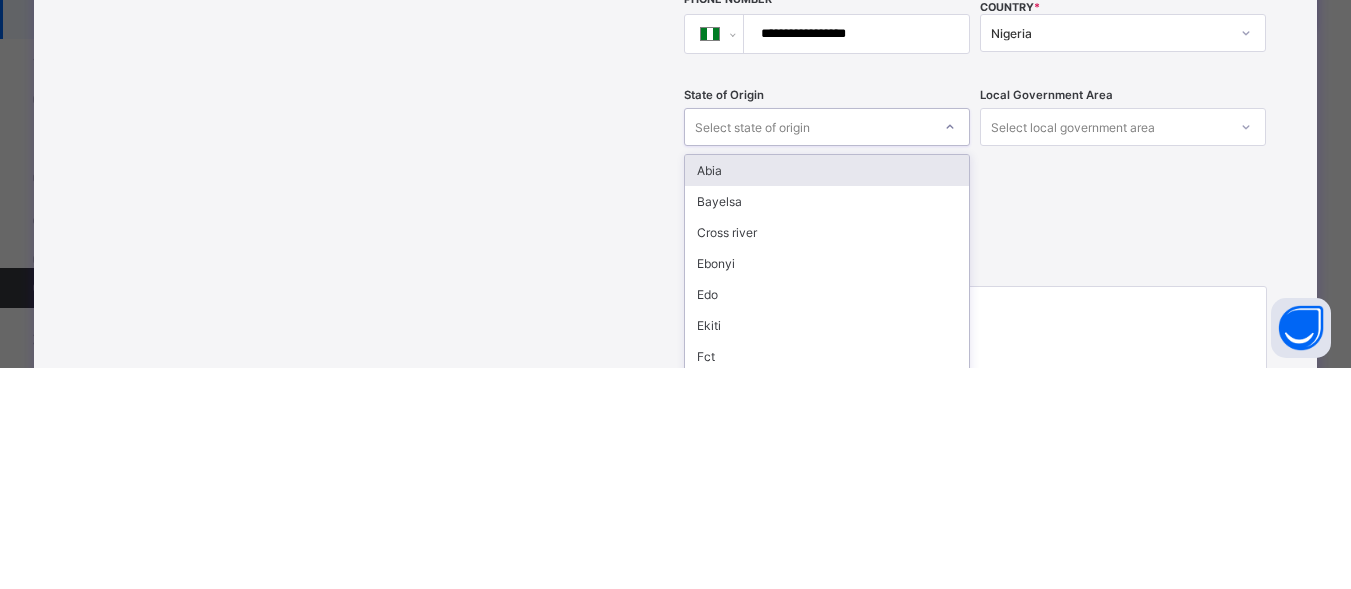 scroll, scrollTop: 406, scrollLeft: 0, axis: vertical 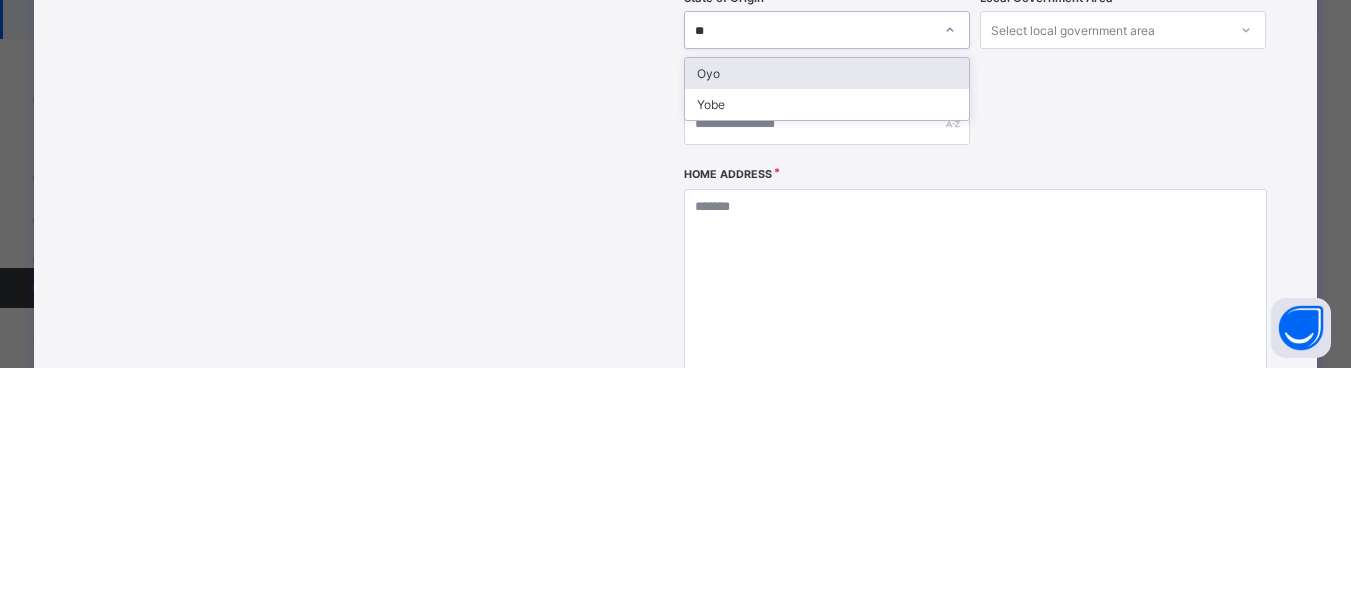 type on "***" 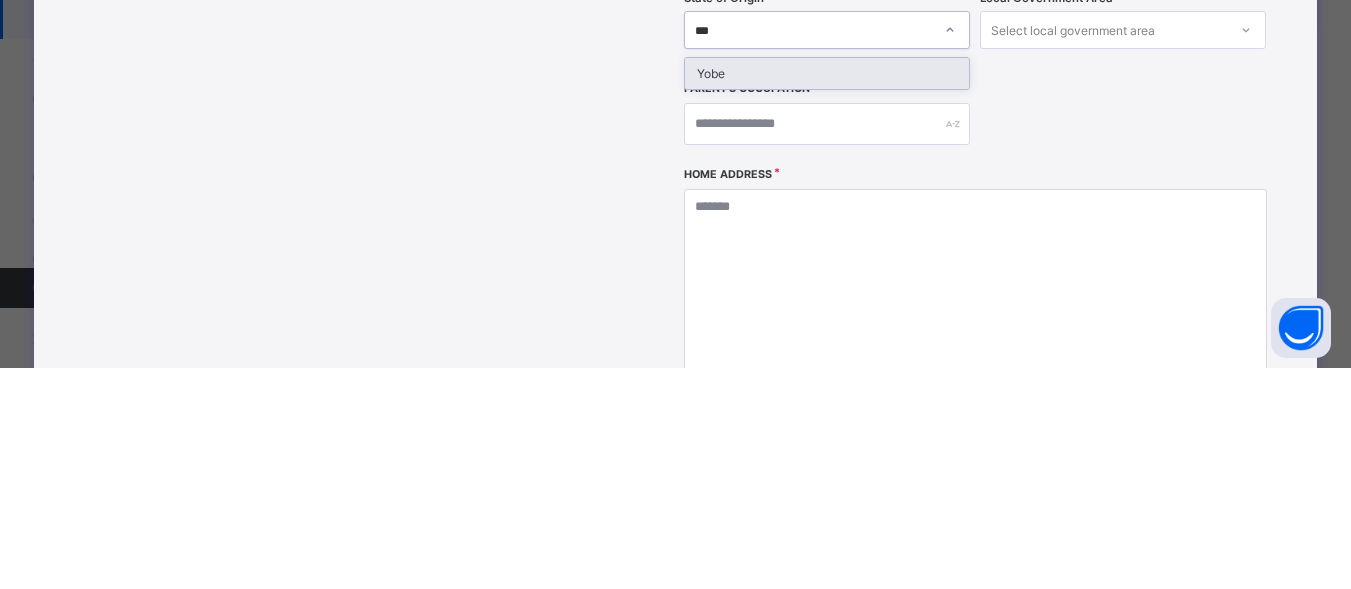 click on "Yobe" at bounding box center [827, 294] 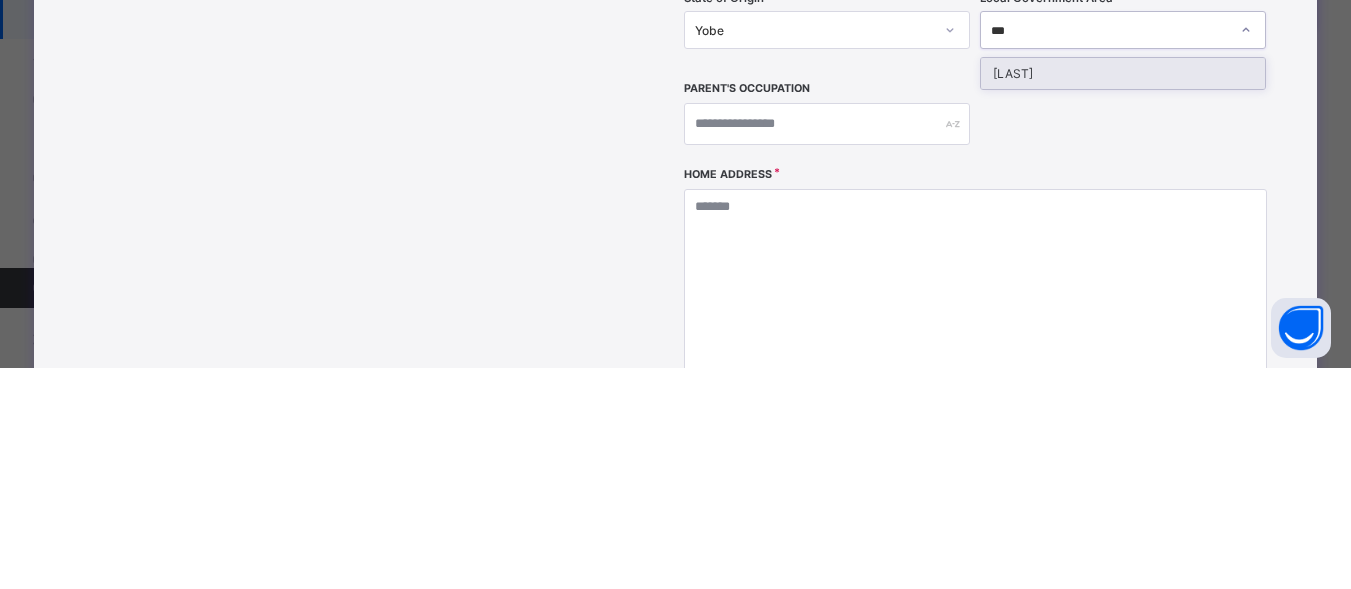 type on "****" 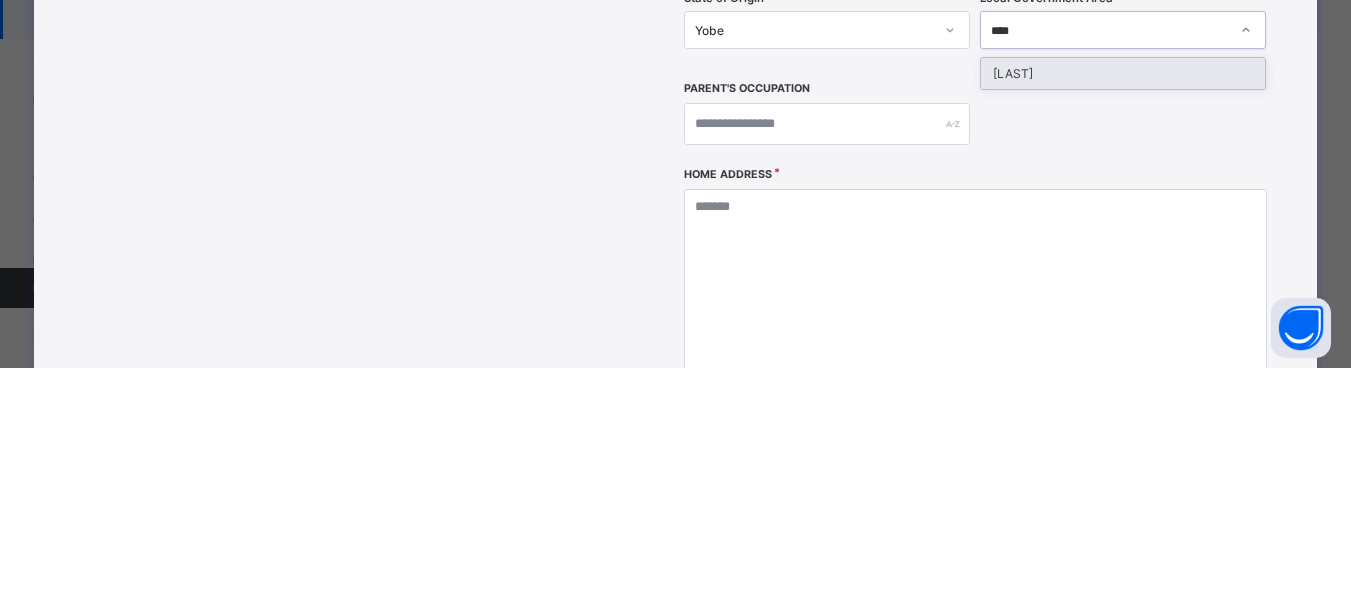 click on "[LAST]" at bounding box center [1123, 294] 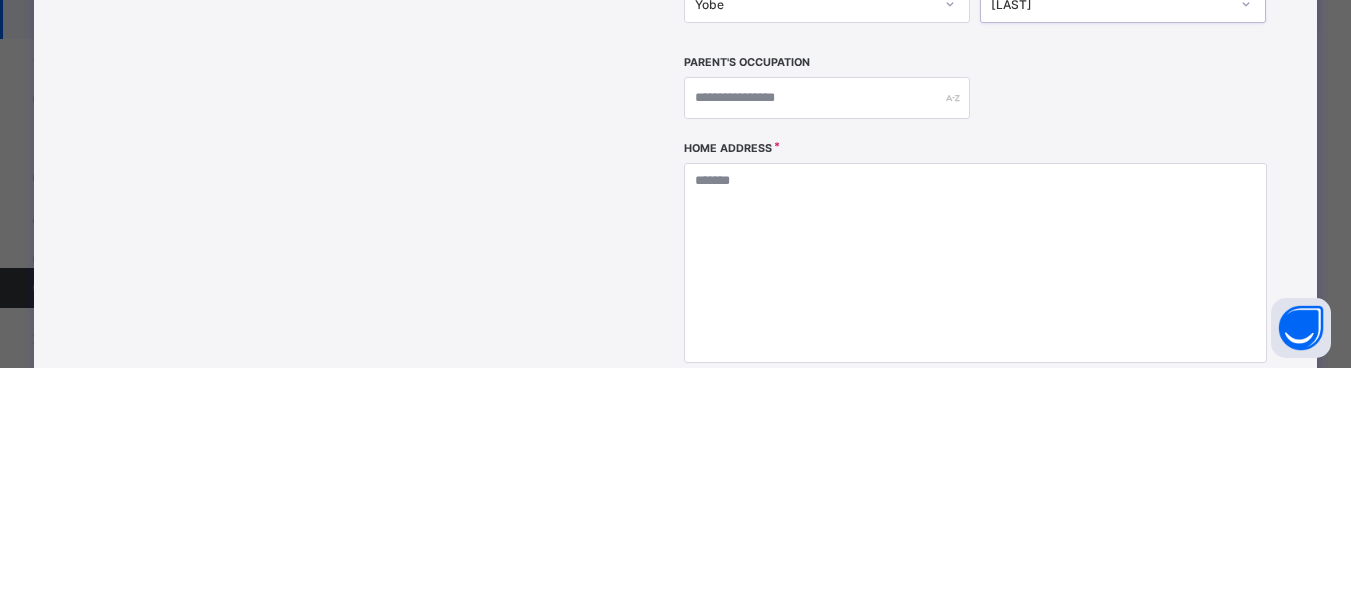 scroll, scrollTop: 440, scrollLeft: 0, axis: vertical 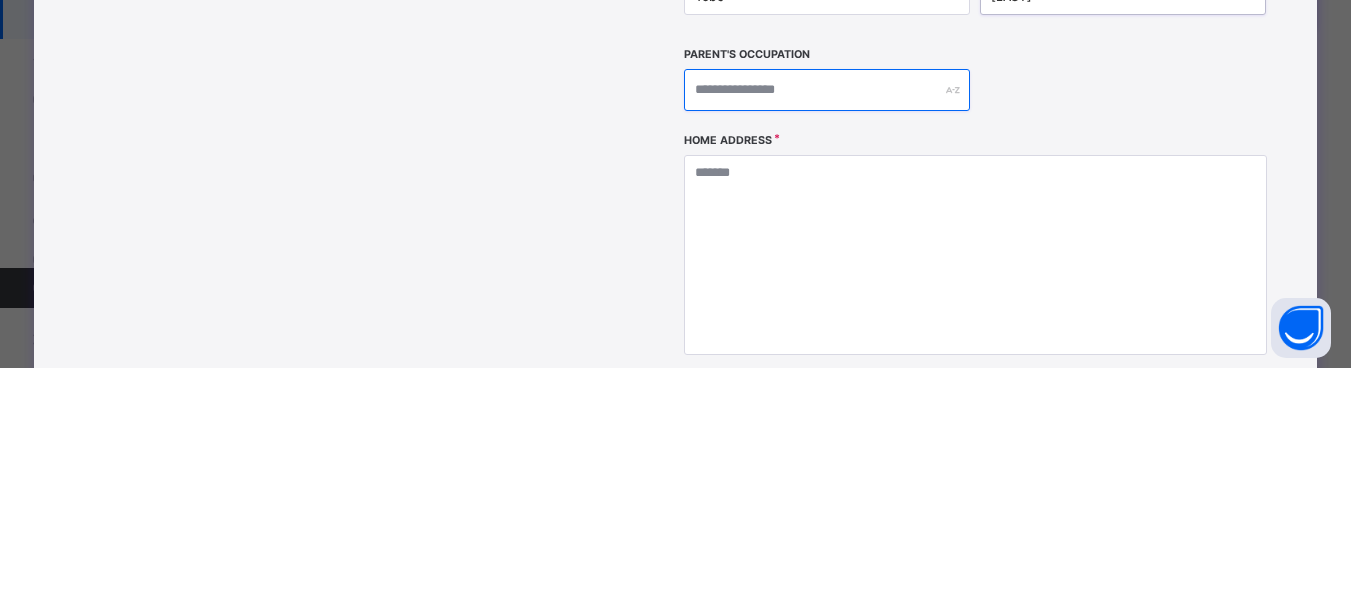 click at bounding box center (827, 311) 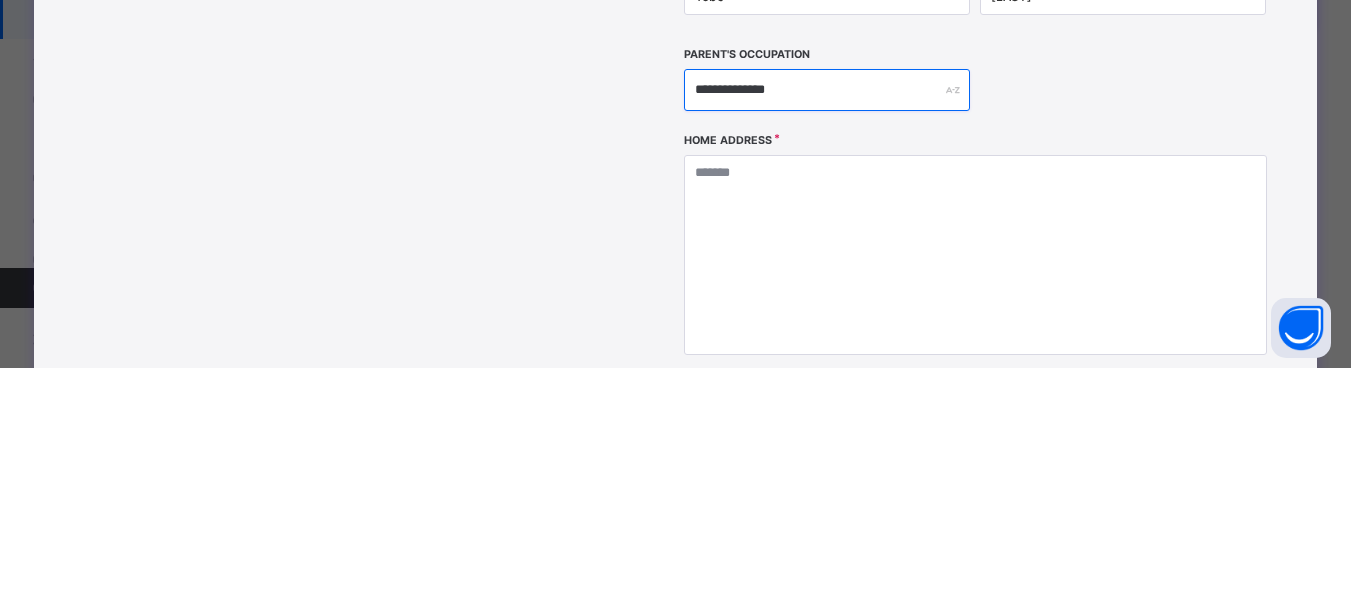 type on "**********" 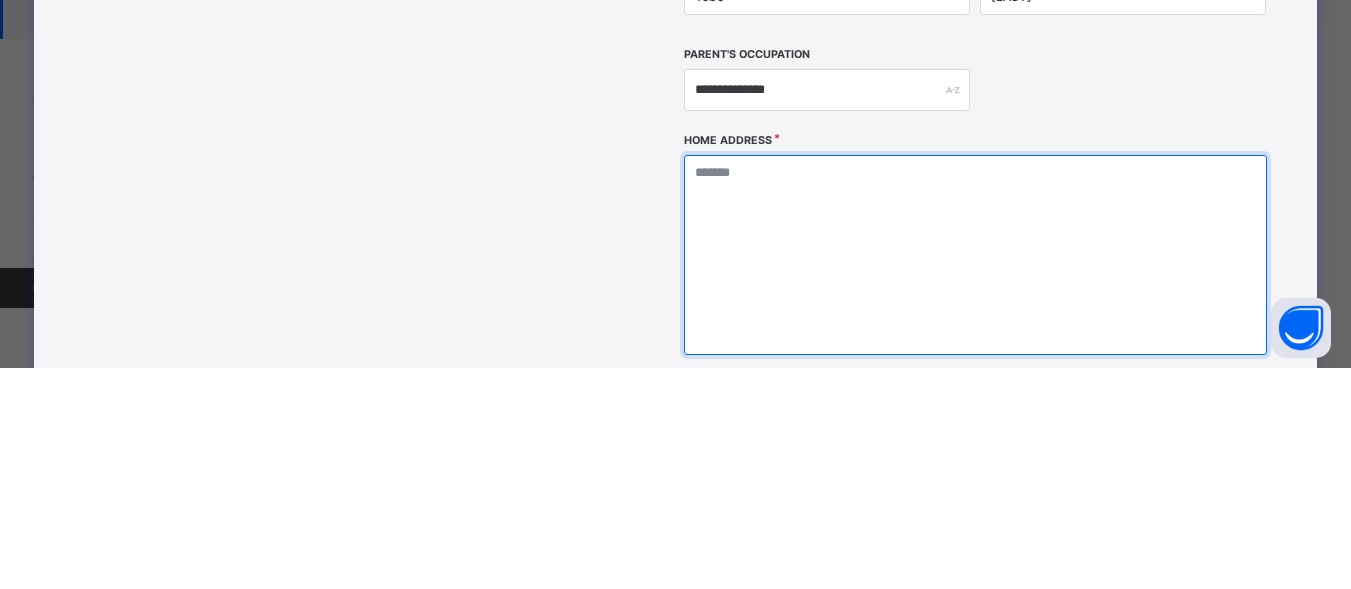 click at bounding box center (975, 476) 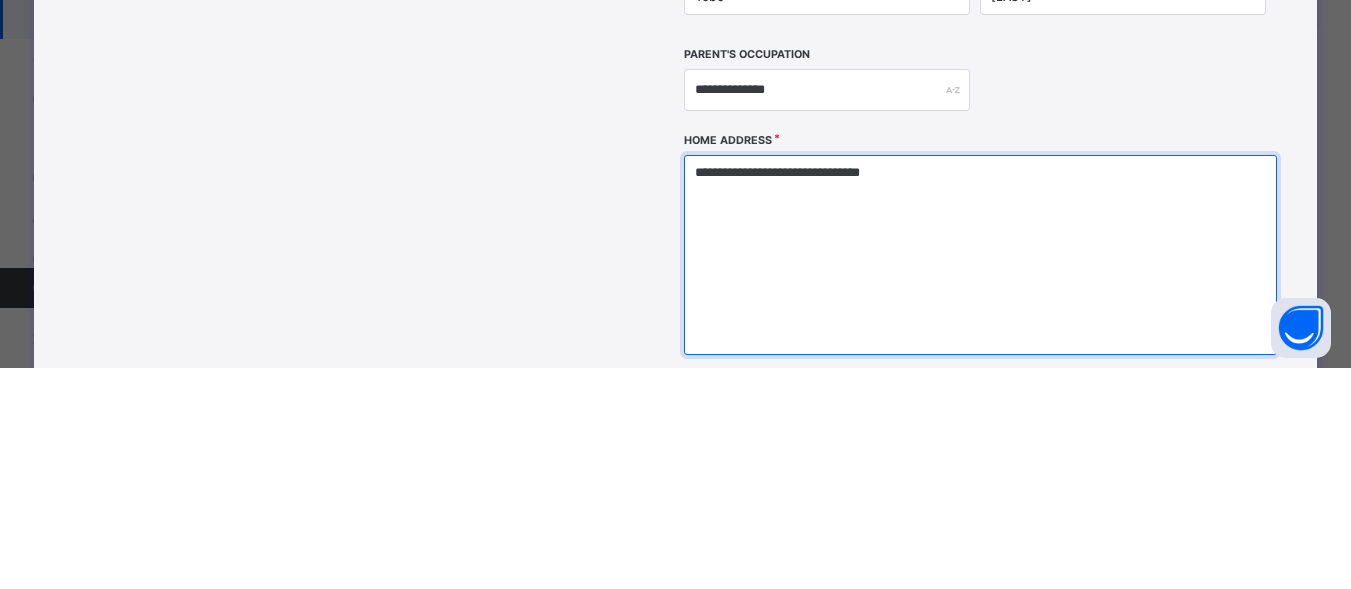 click on "**********" at bounding box center (980, 476) 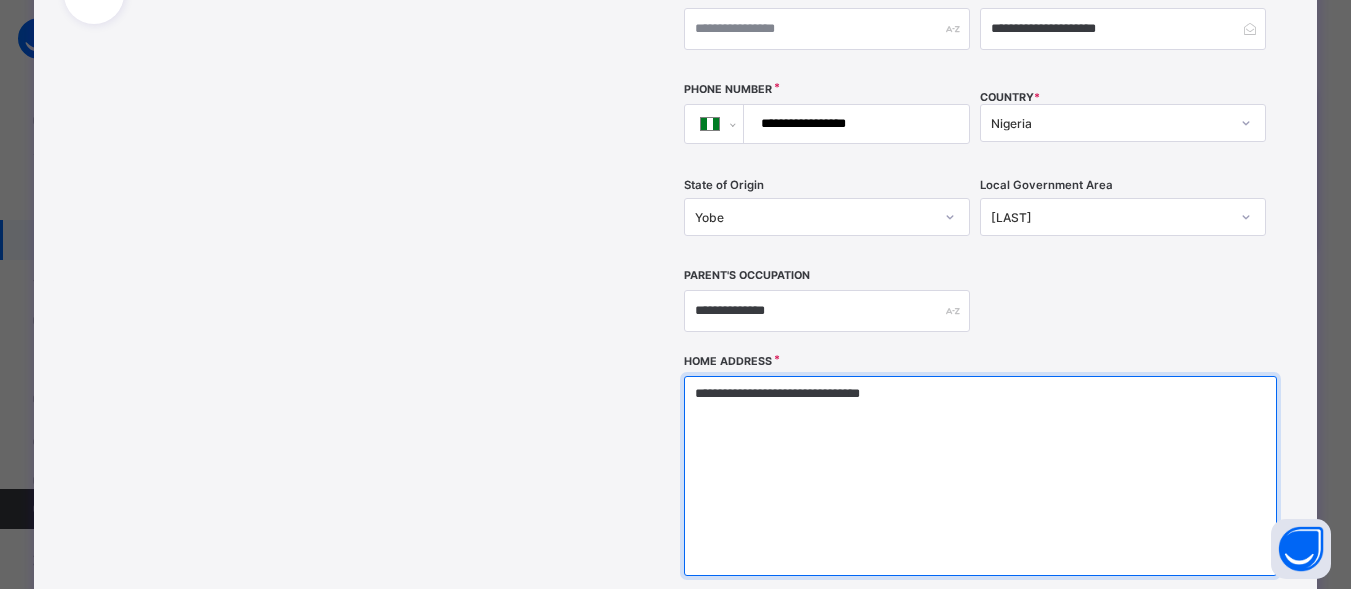 click on "**********" at bounding box center (980, 476) 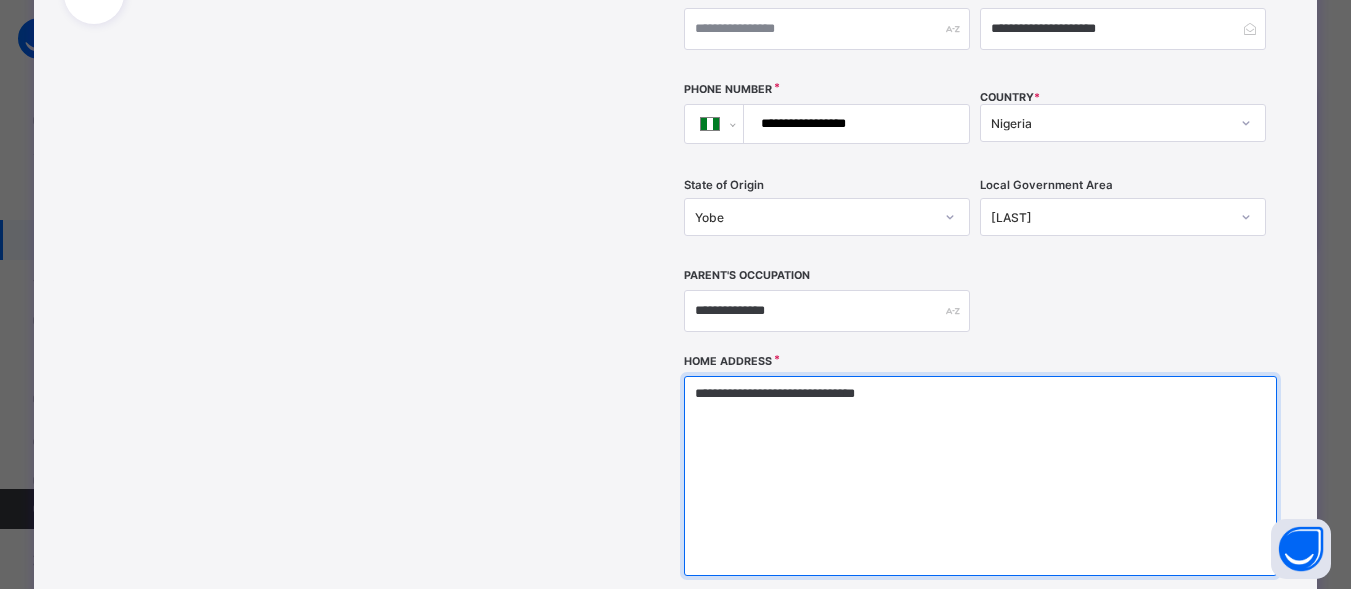 type on "**********" 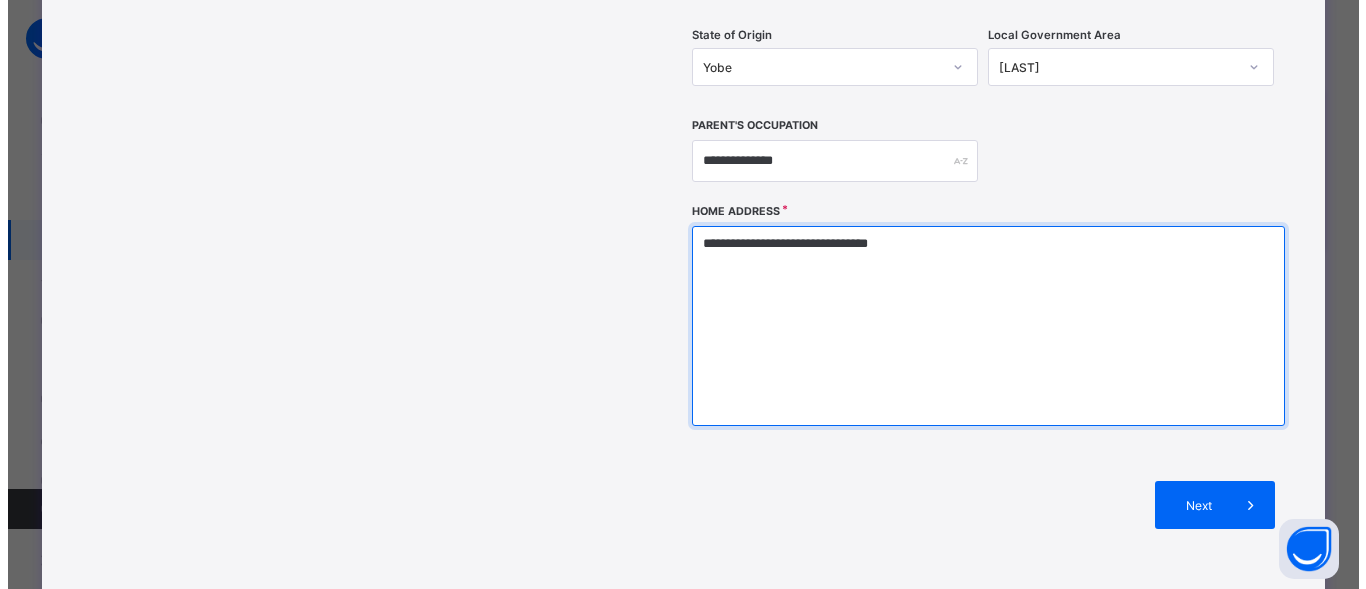 scroll, scrollTop: 748, scrollLeft: 0, axis: vertical 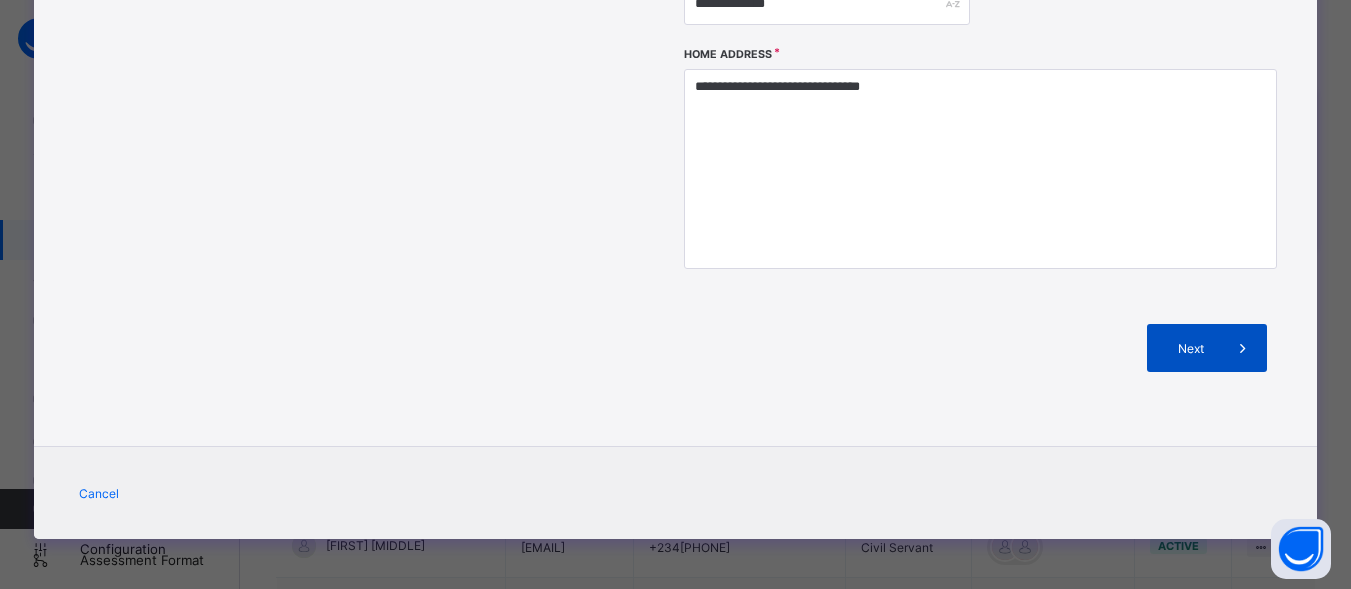 click on "Next" at bounding box center (1190, 348) 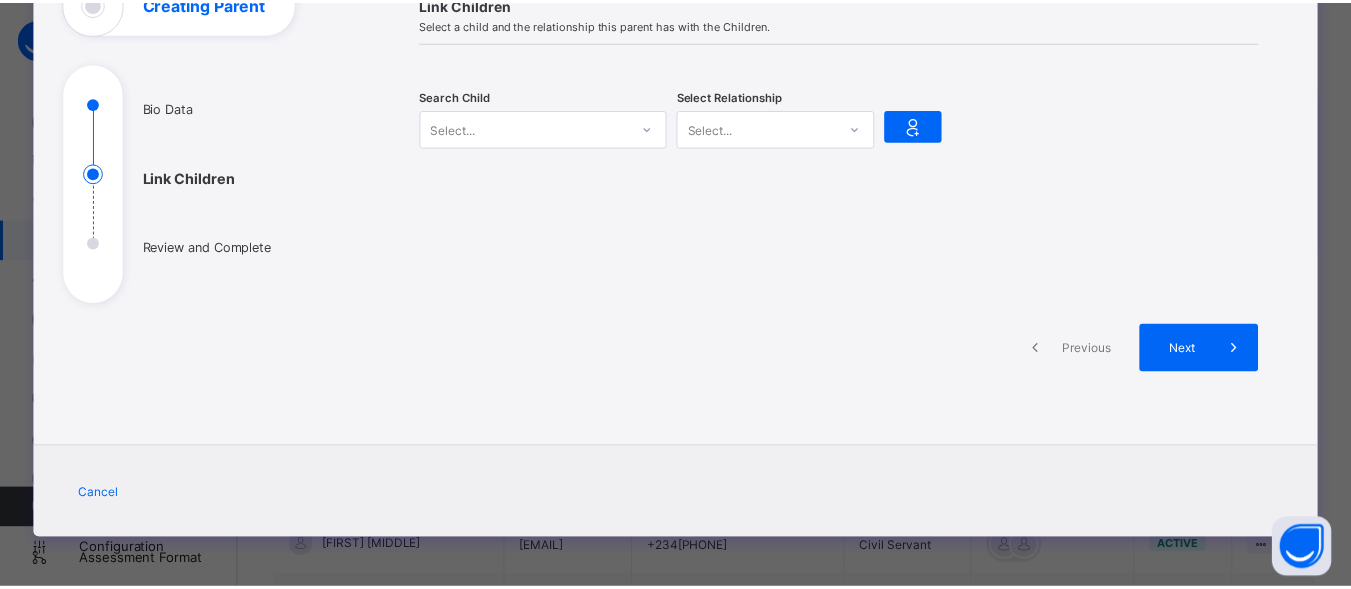 scroll, scrollTop: 161, scrollLeft: 0, axis: vertical 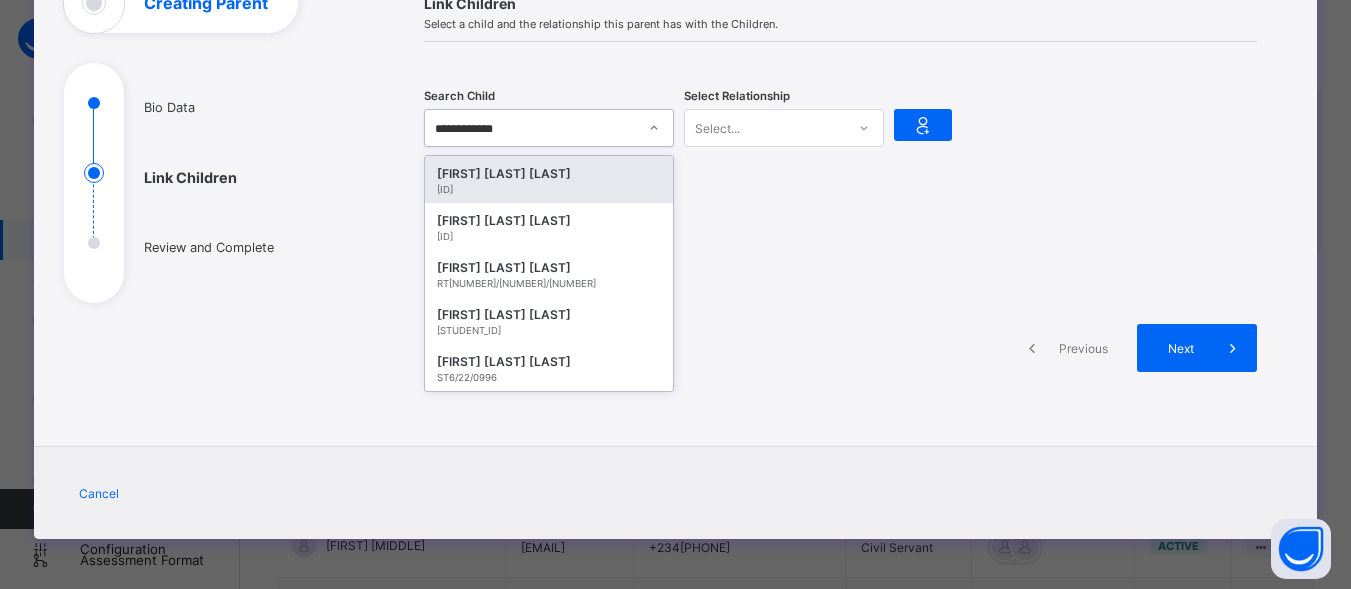 type on "**********" 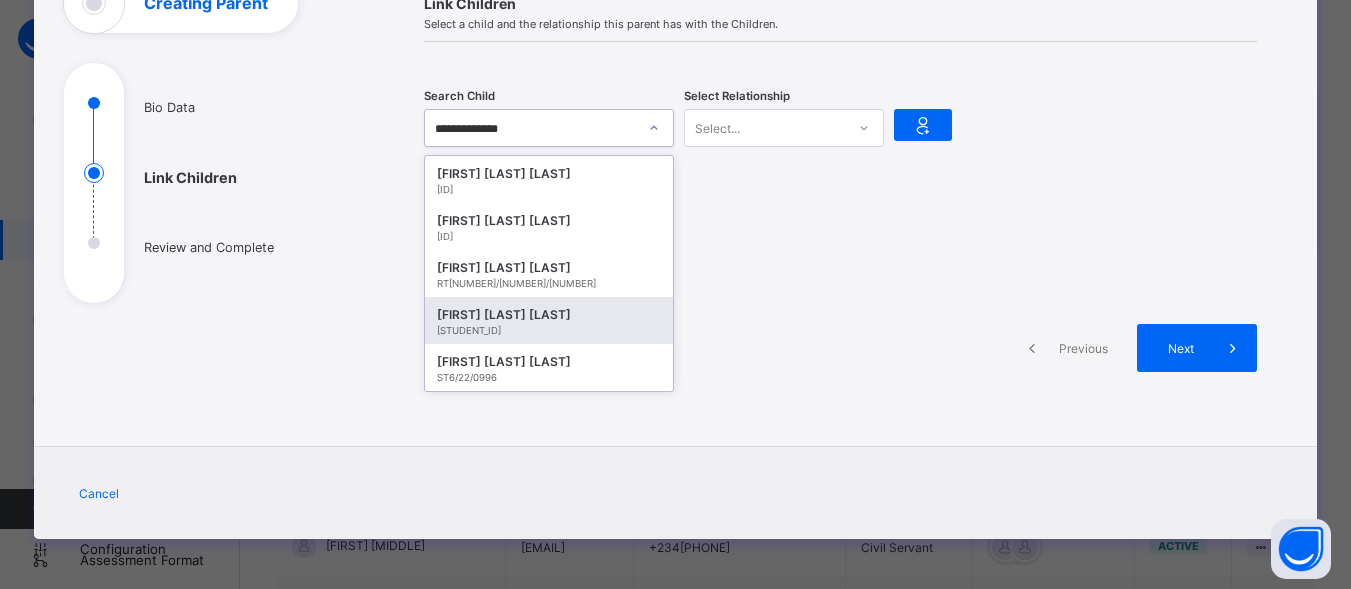 click on "[FIRST] [LAST] [LAST]" at bounding box center (549, 315) 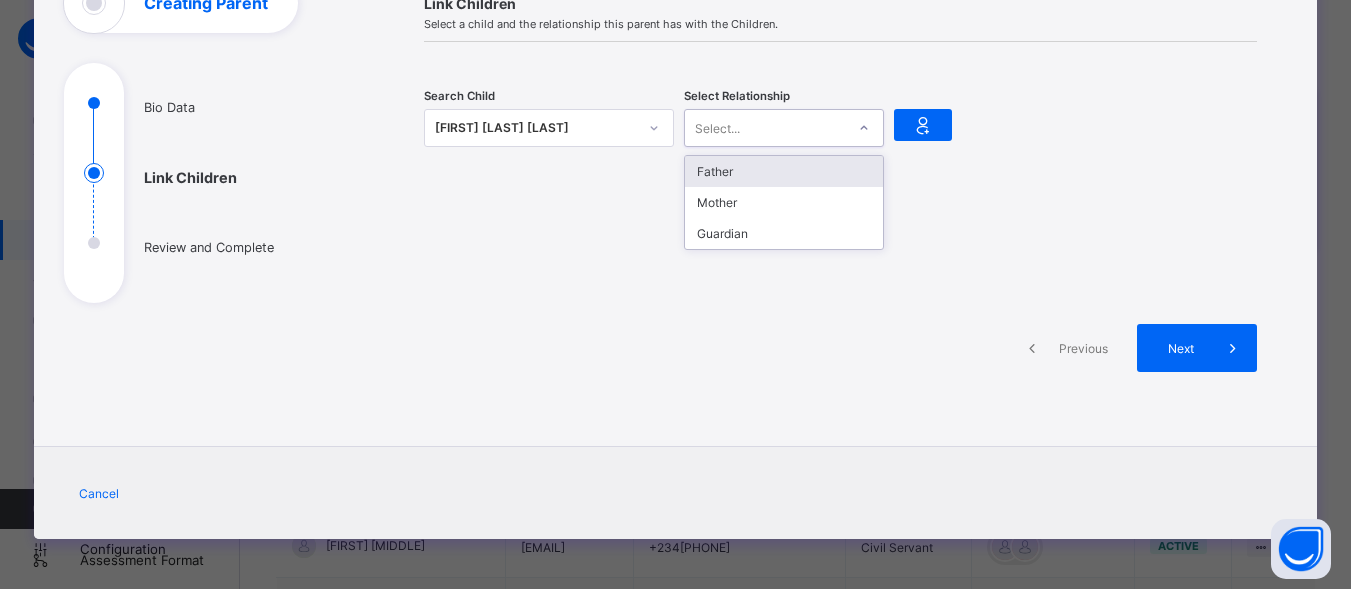 click on "Select..." at bounding box center [765, 128] 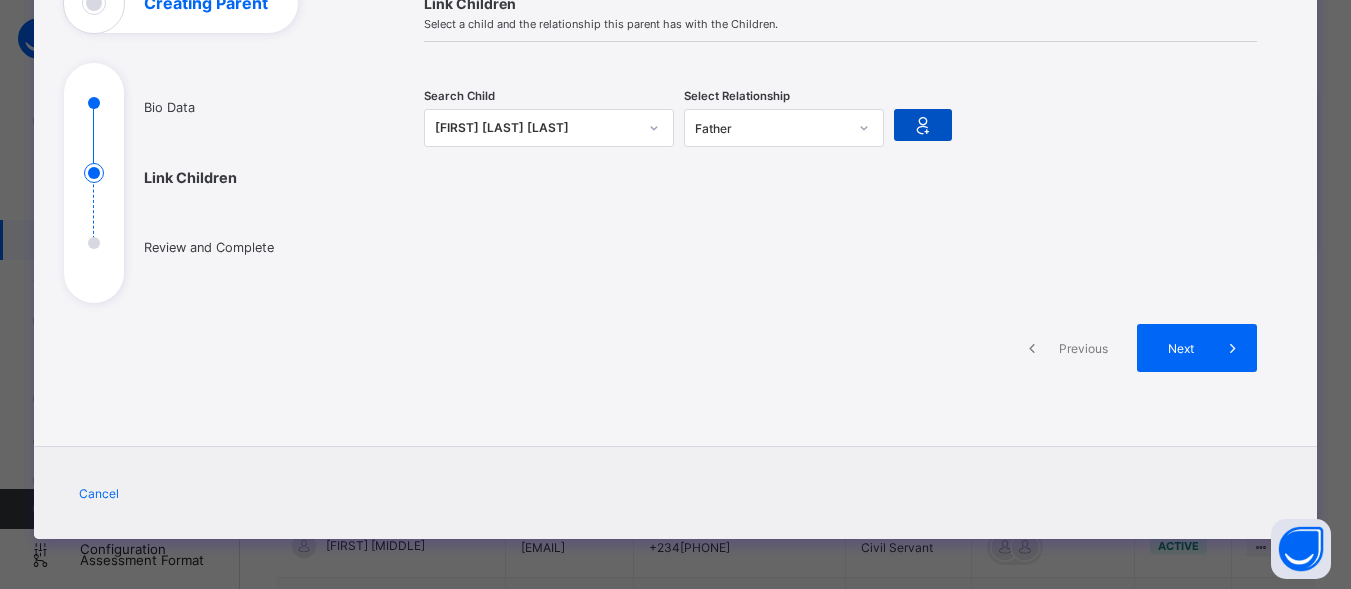 click at bounding box center (923, 125) 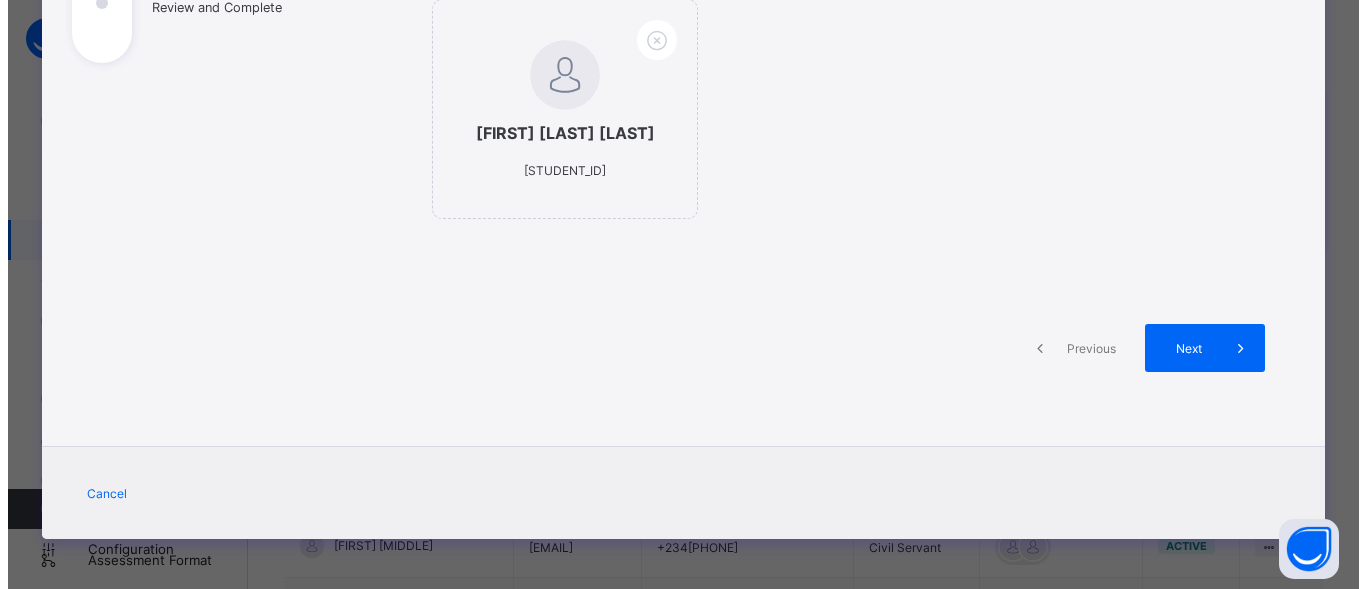 scroll, scrollTop: 421, scrollLeft: 0, axis: vertical 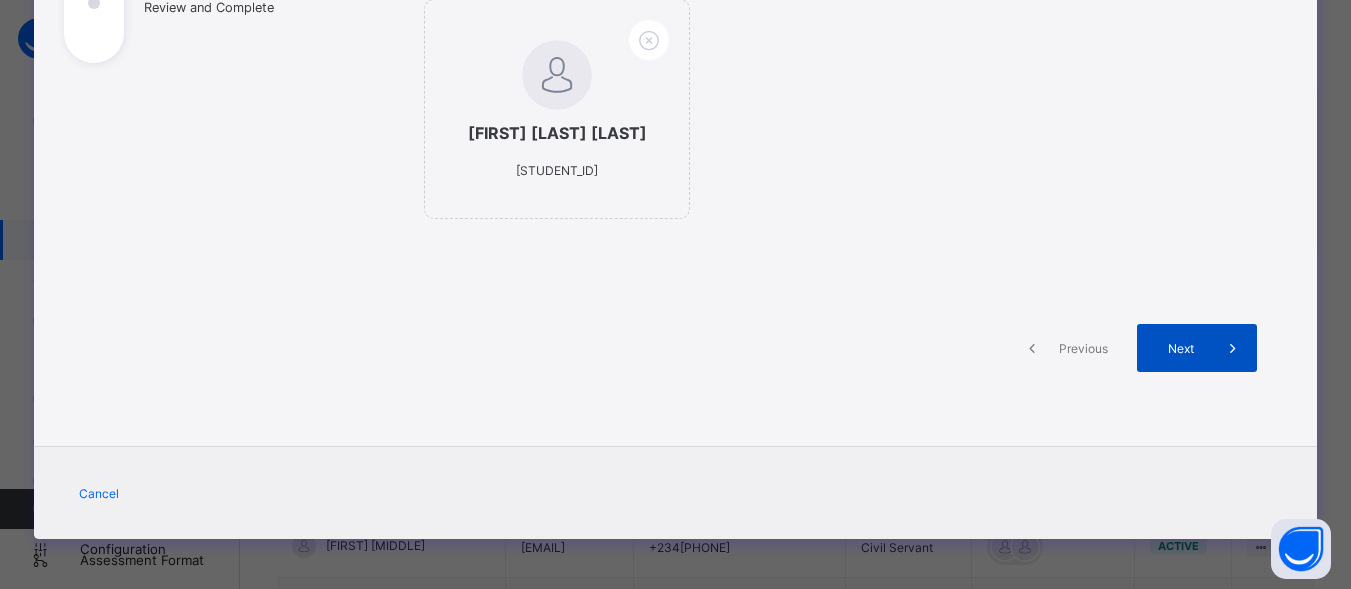 click on "Next" at bounding box center [1197, 348] 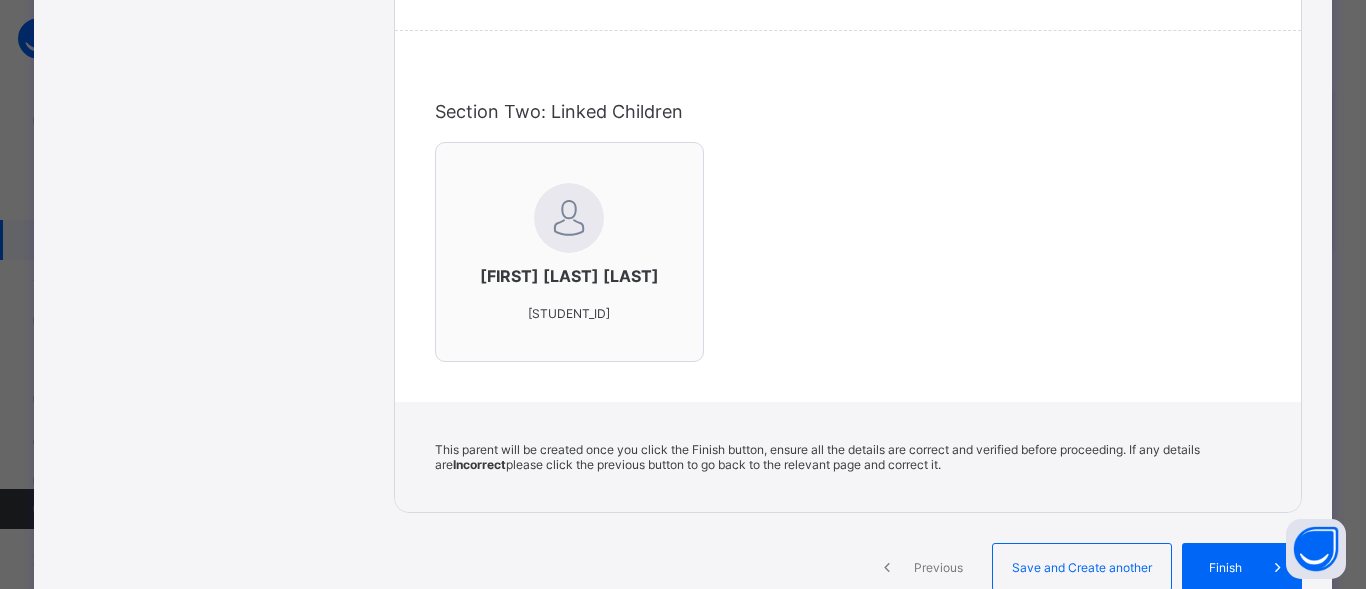scroll, scrollTop: 805, scrollLeft: 0, axis: vertical 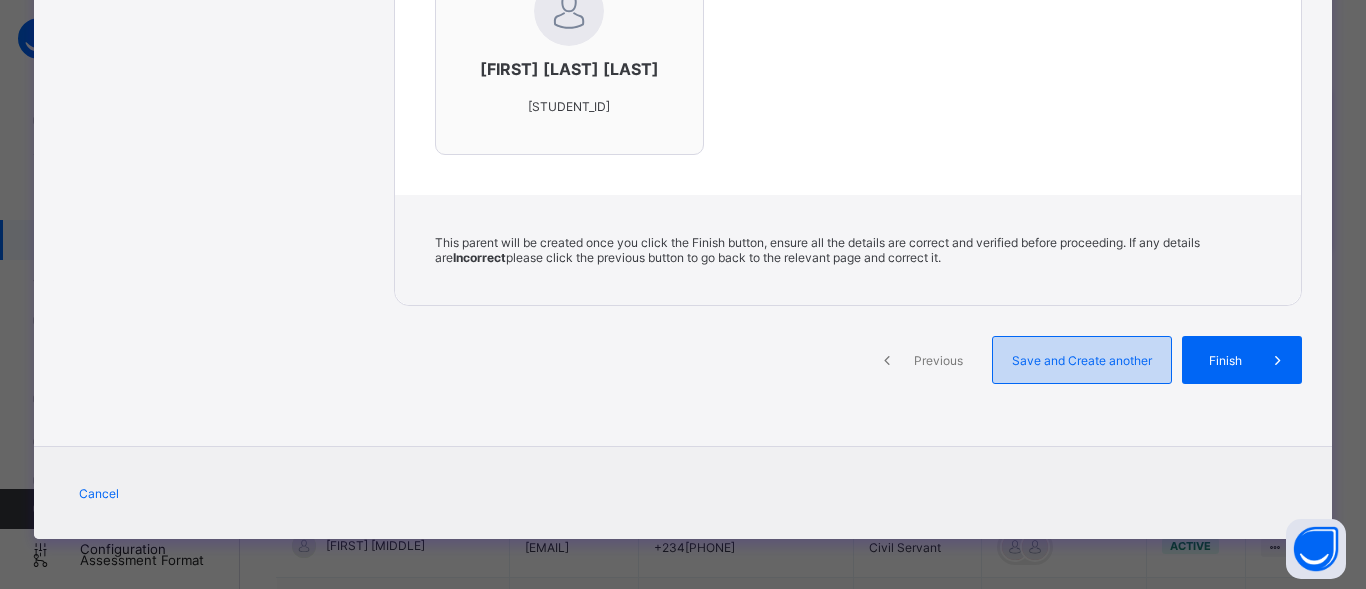 click on "Save and Create another" at bounding box center [1082, 360] 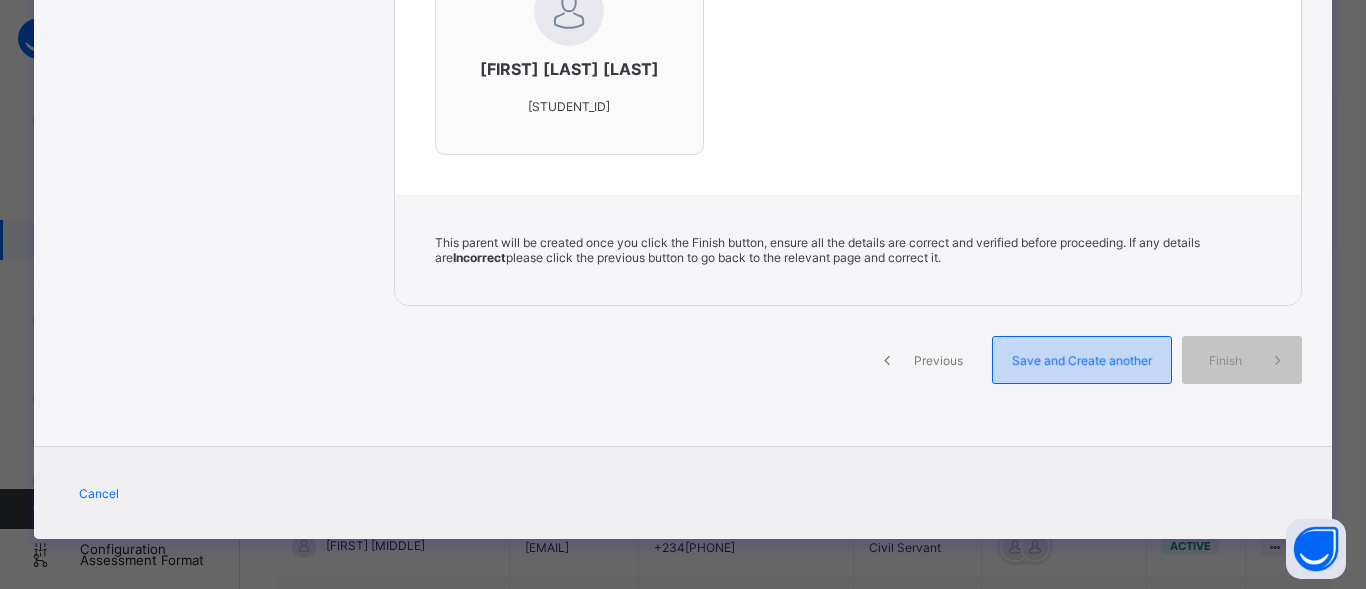 select on "**" 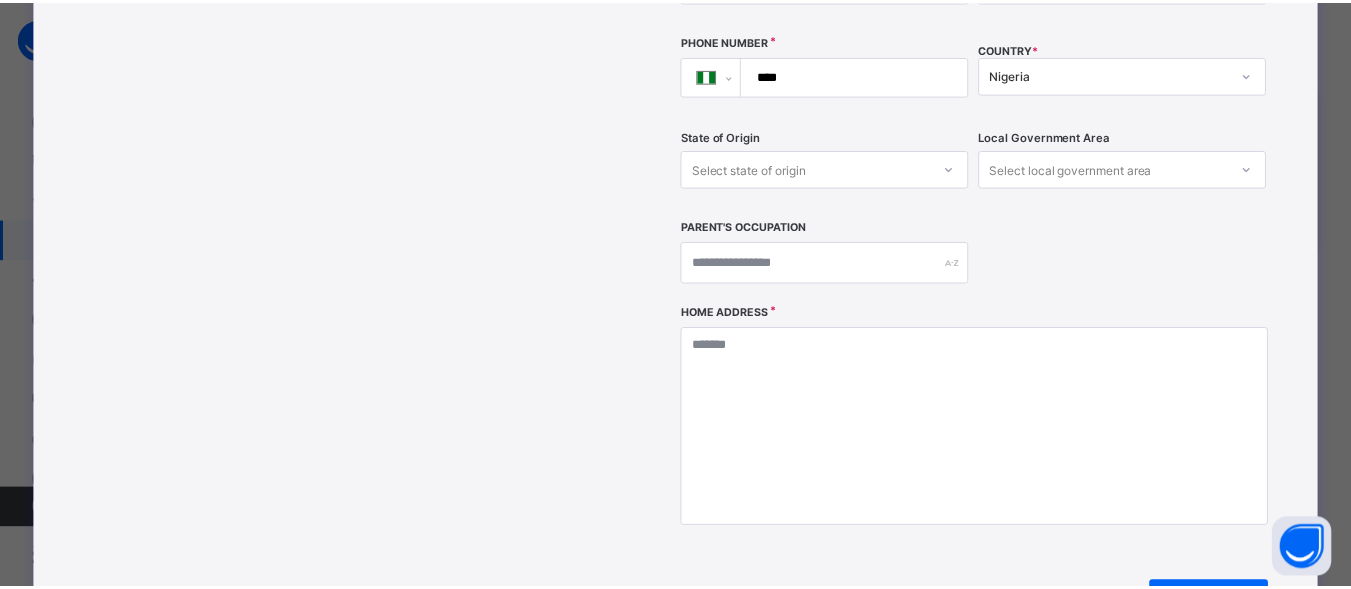 scroll, scrollTop: 0, scrollLeft: 0, axis: both 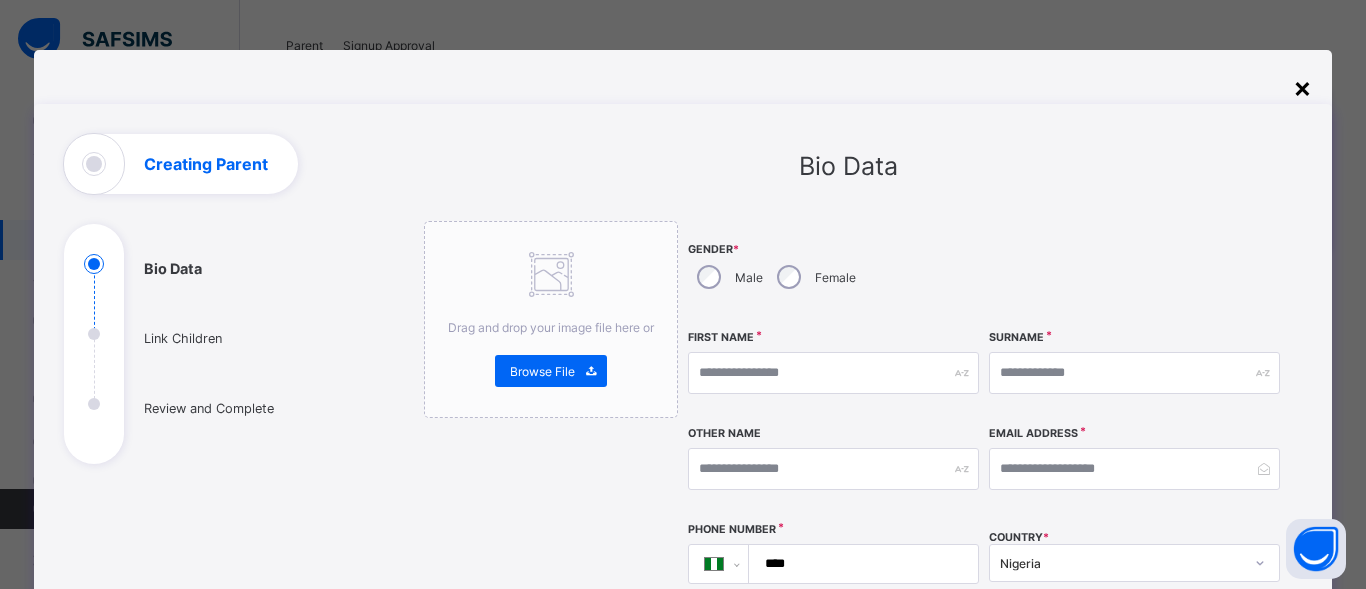 click on "×" at bounding box center [1302, 87] 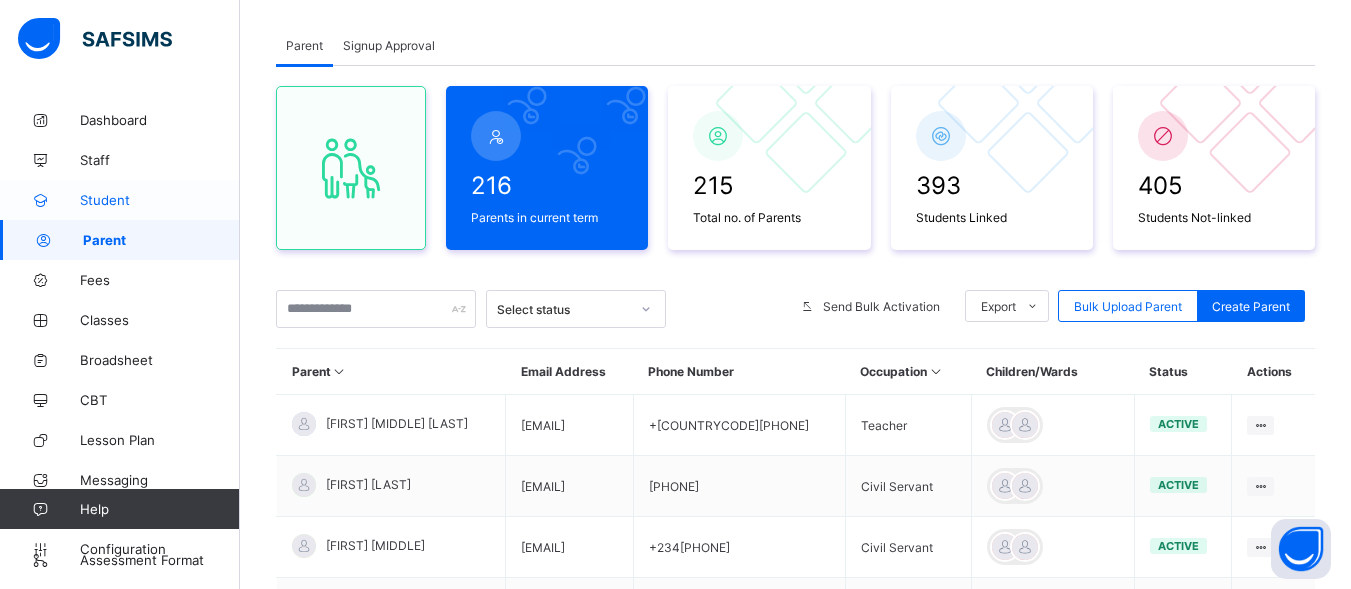 click on "Student" at bounding box center (160, 200) 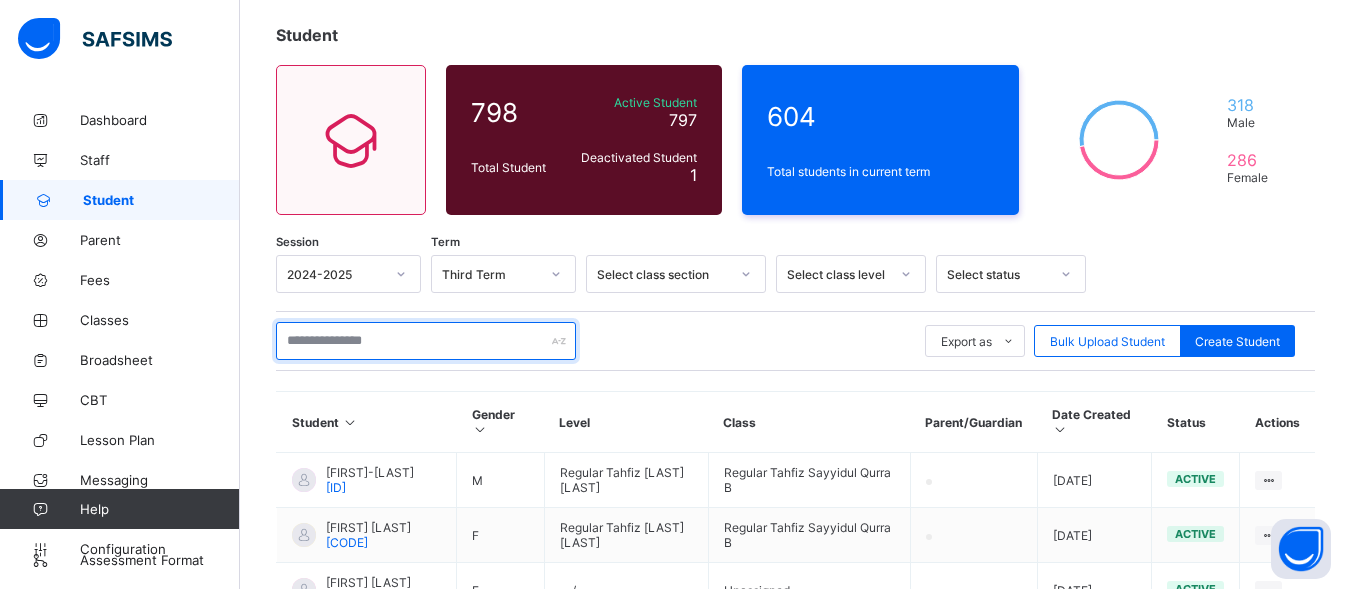 click at bounding box center [426, 341] 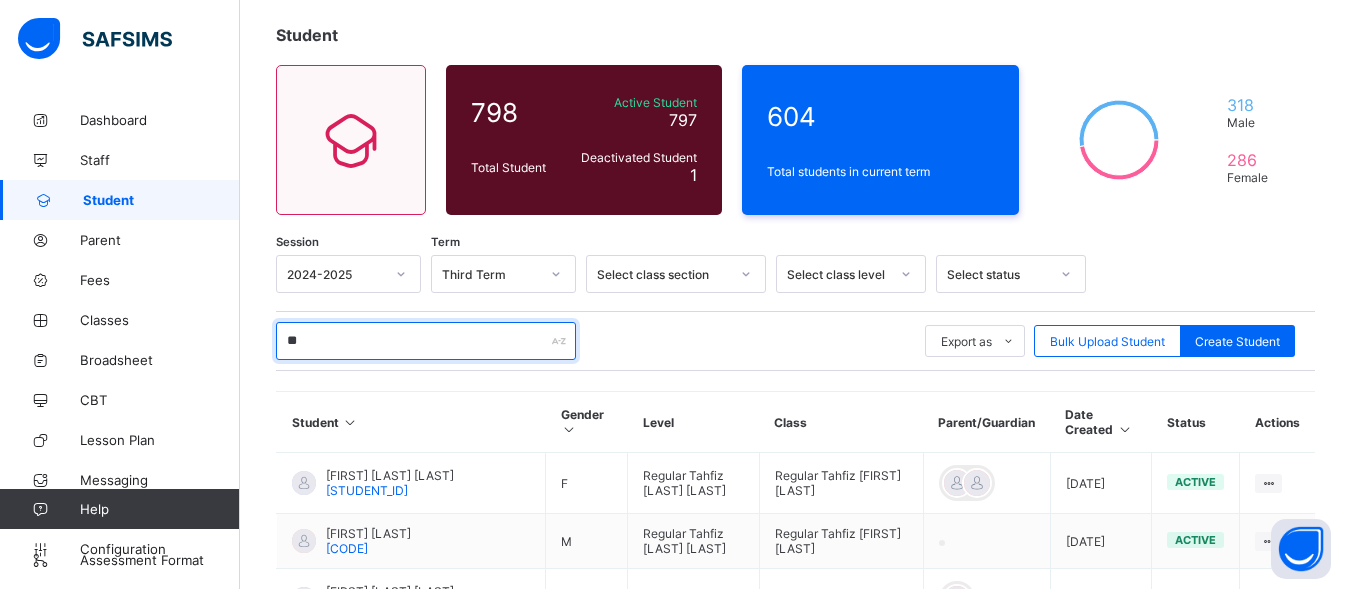 click on "**" at bounding box center [426, 341] 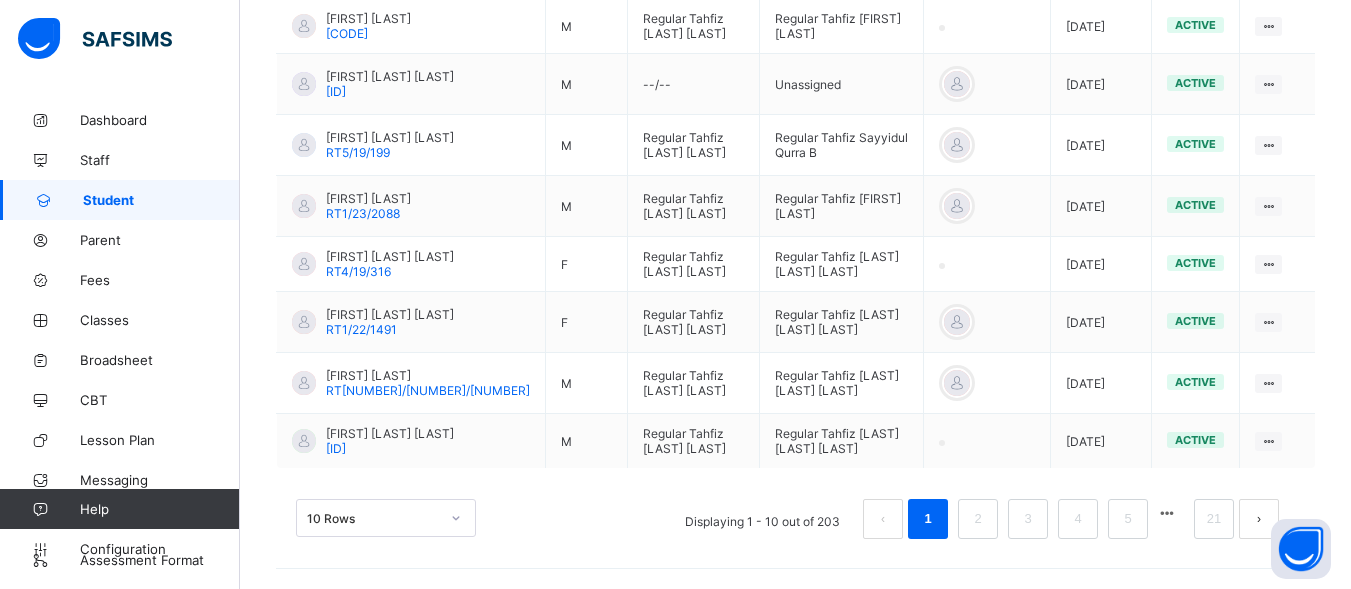 scroll, scrollTop: 705, scrollLeft: 0, axis: vertical 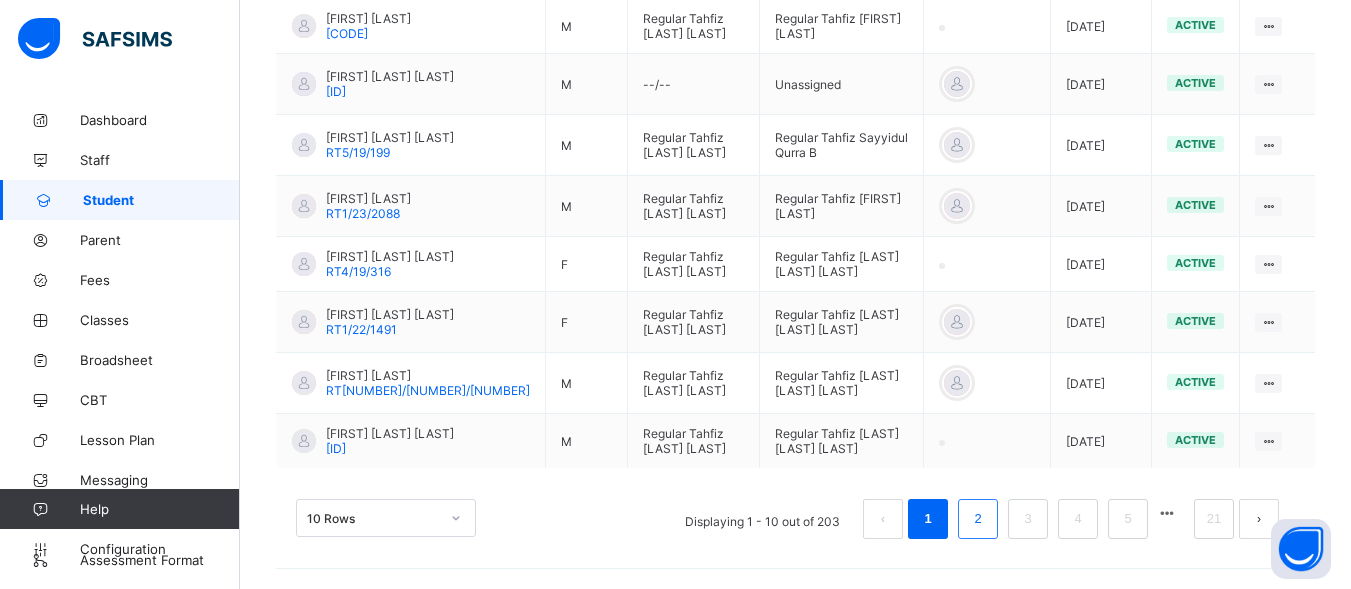 click on "2" at bounding box center (978, 519) 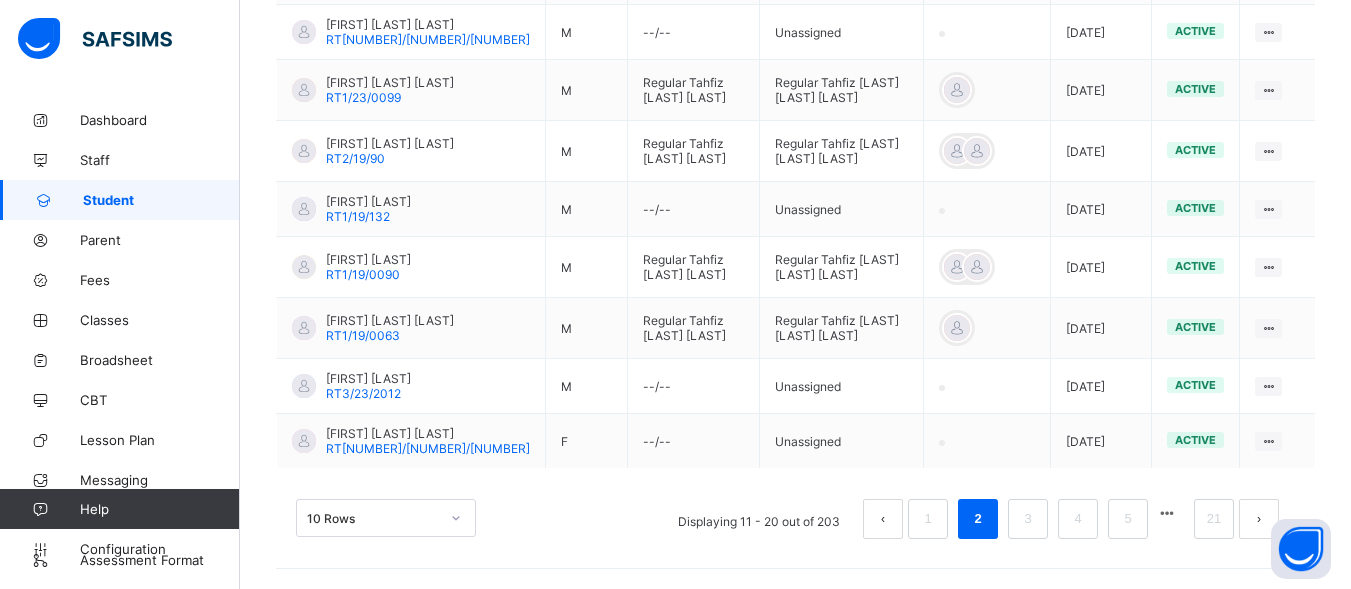 scroll, scrollTop: 738, scrollLeft: 0, axis: vertical 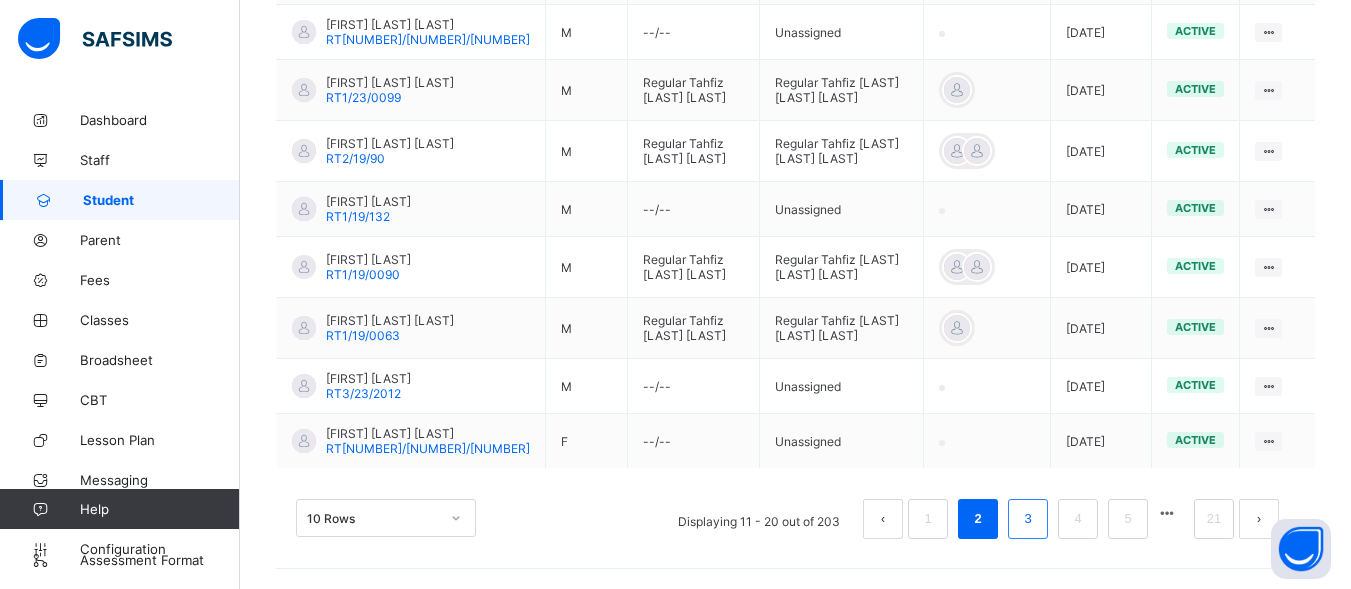 click on "3" at bounding box center [1027, 519] 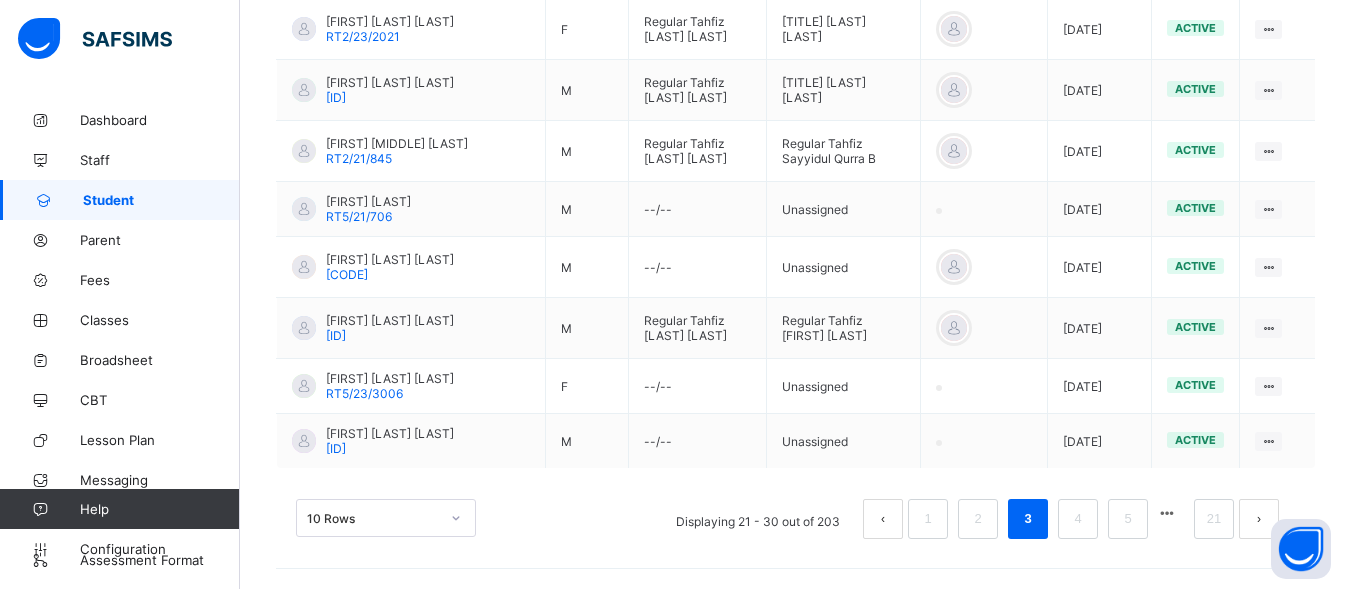 scroll, scrollTop: 726, scrollLeft: 0, axis: vertical 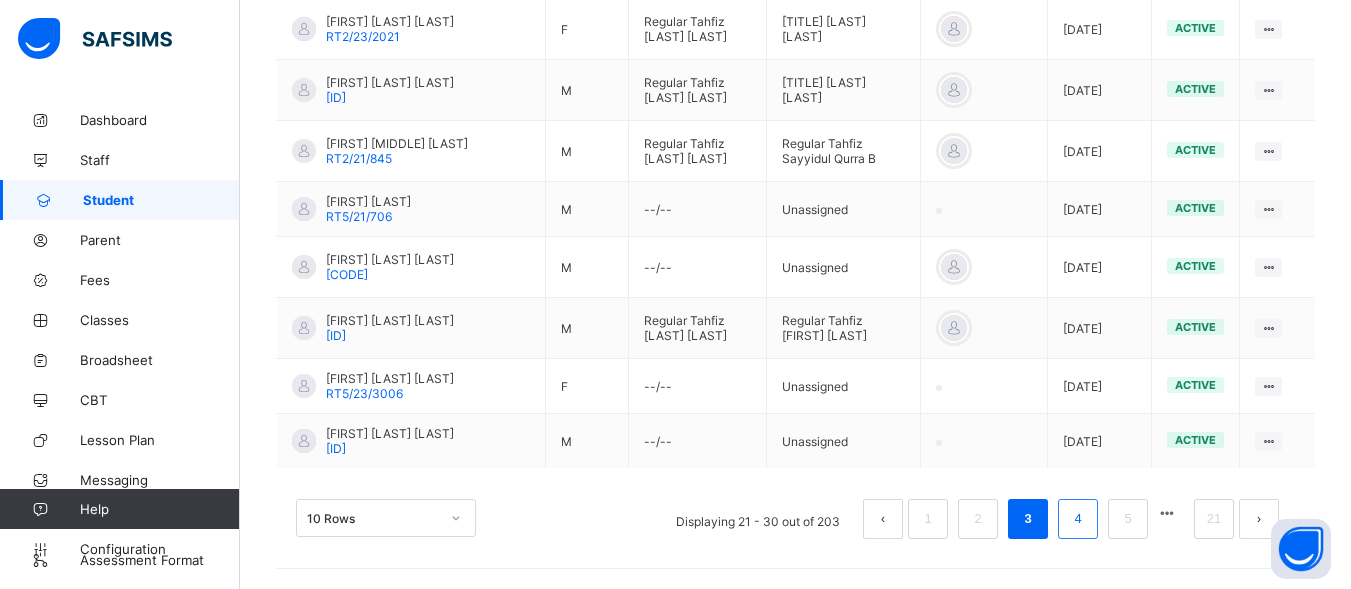 click on "4" at bounding box center [1077, 519] 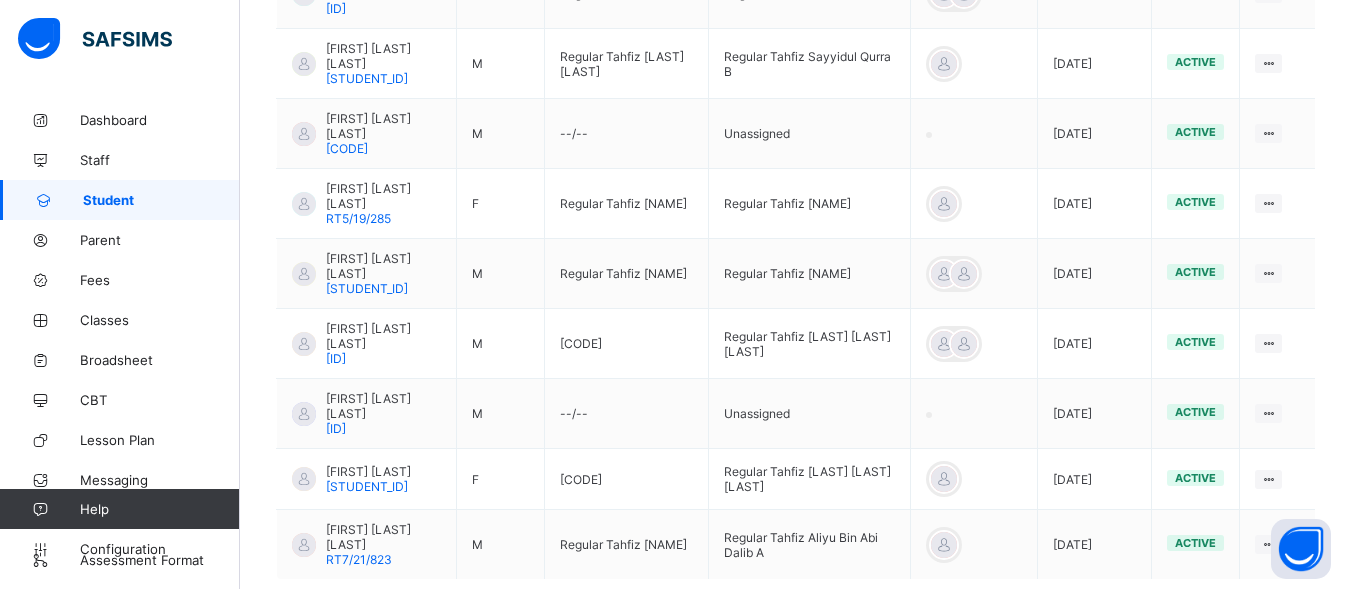 scroll, scrollTop: 690, scrollLeft: 0, axis: vertical 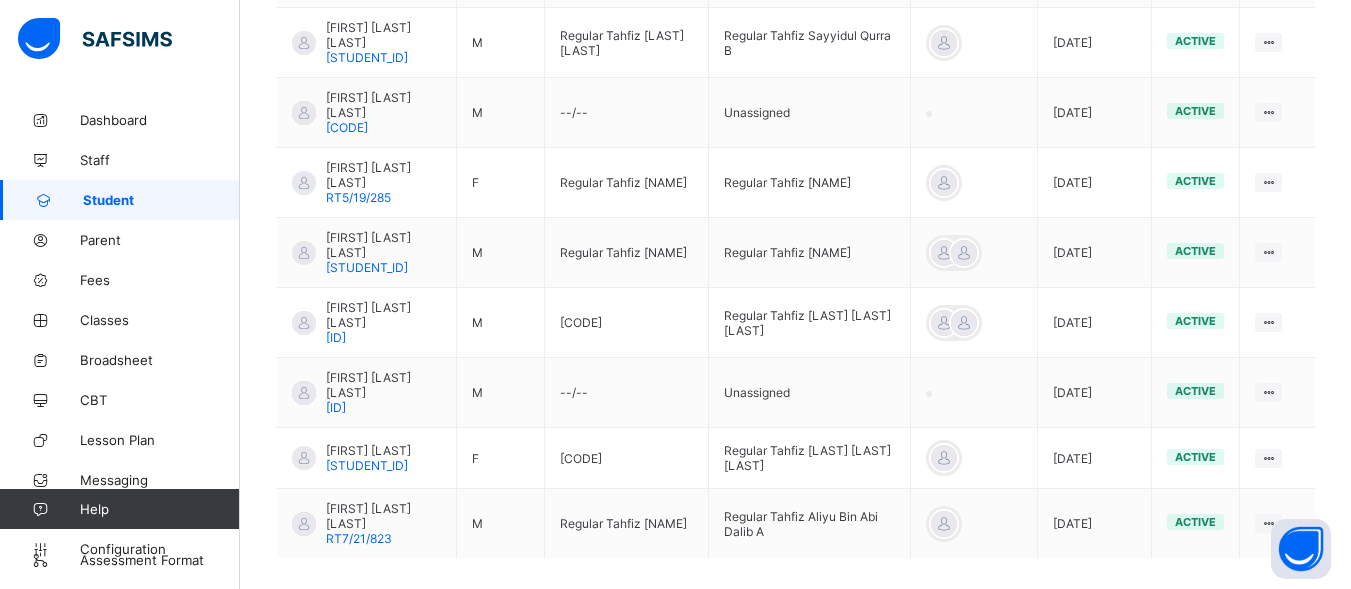 click on "5" at bounding box center (1078, 609) 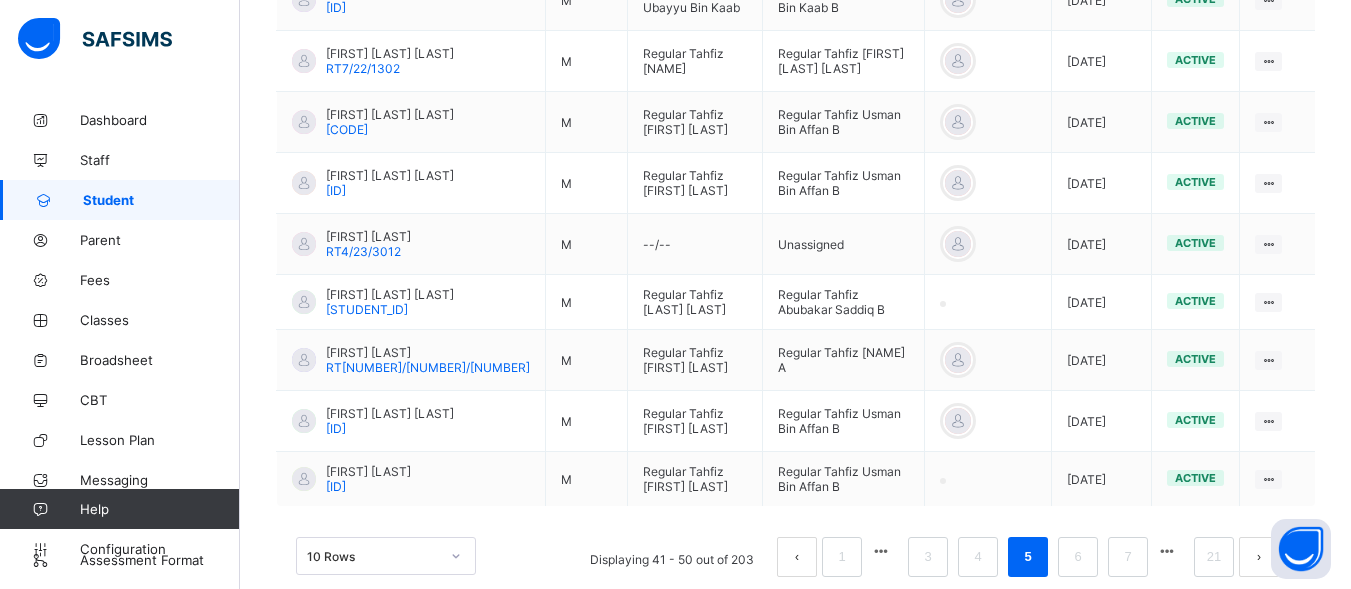 scroll, scrollTop: 696, scrollLeft: 0, axis: vertical 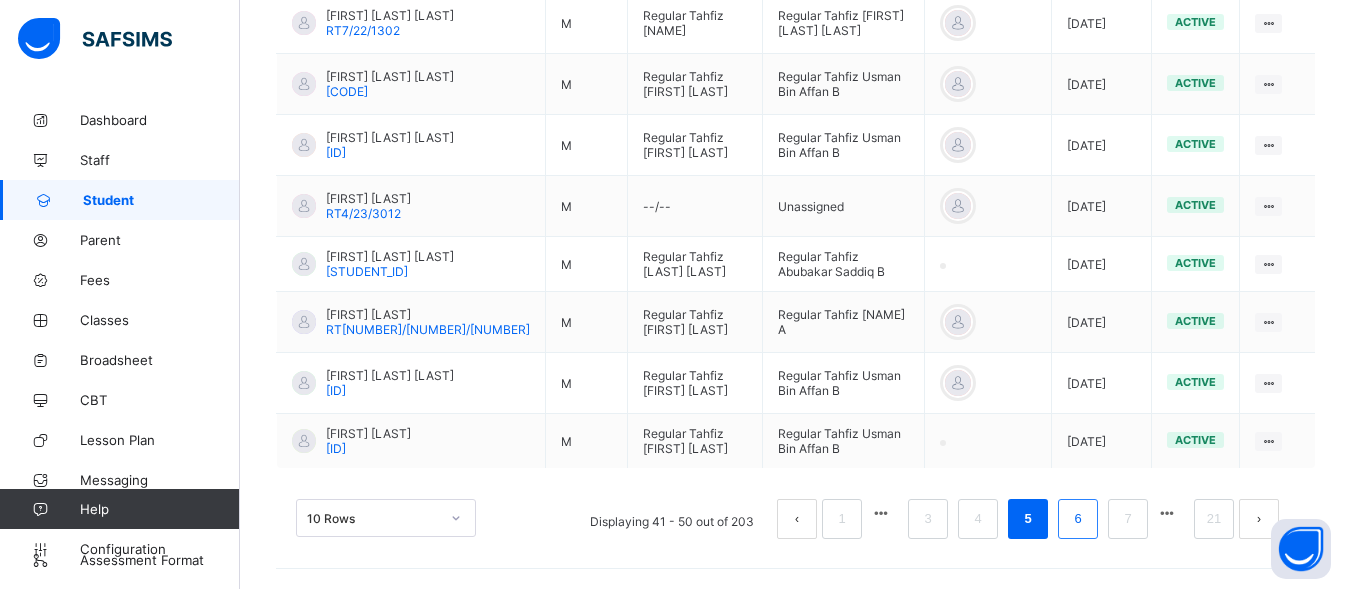 click on "6" at bounding box center (1077, 519) 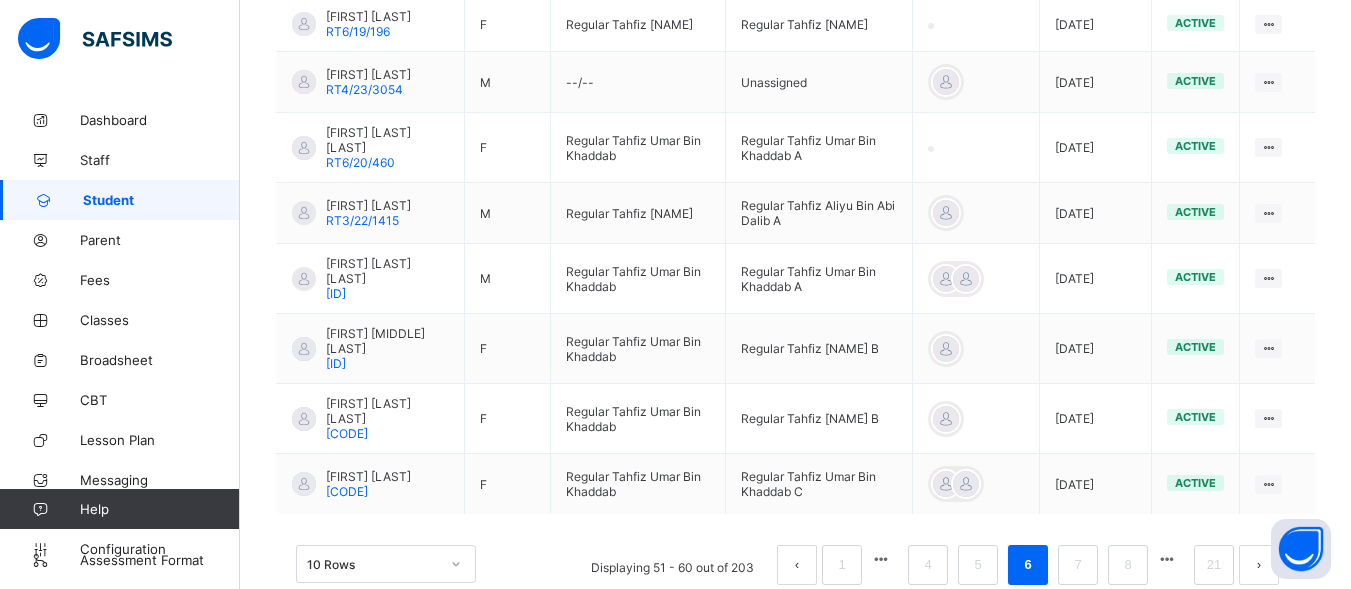 scroll, scrollTop: 705, scrollLeft: 0, axis: vertical 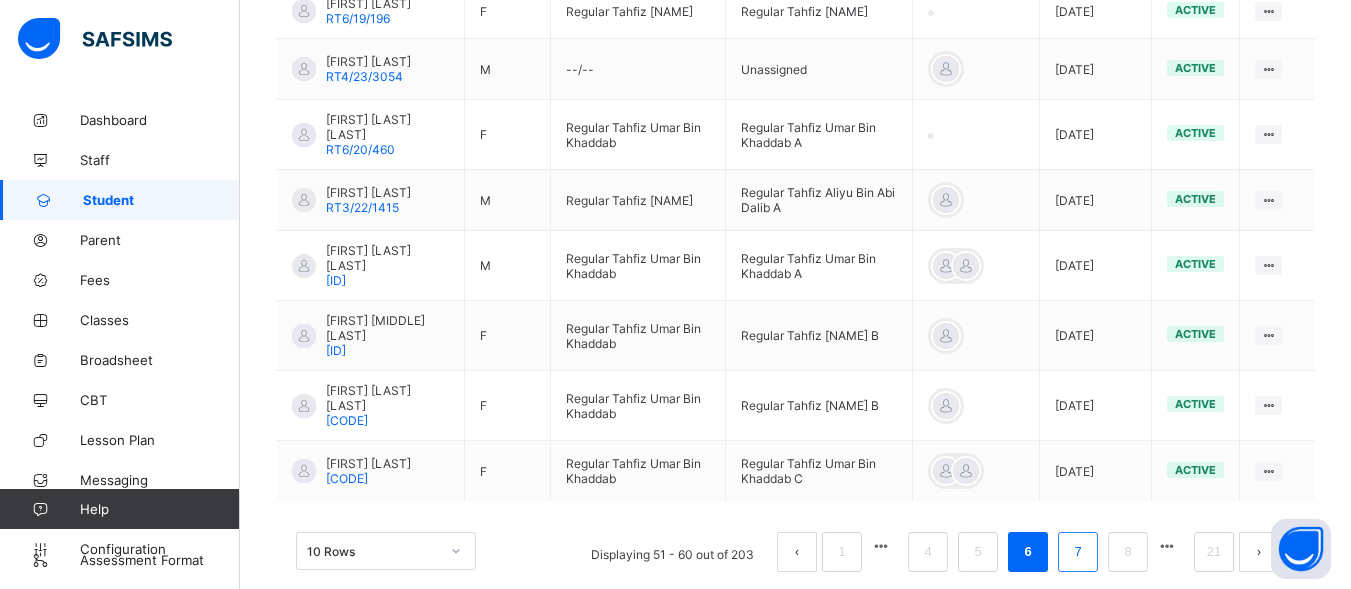 click on "7" at bounding box center [1077, 552] 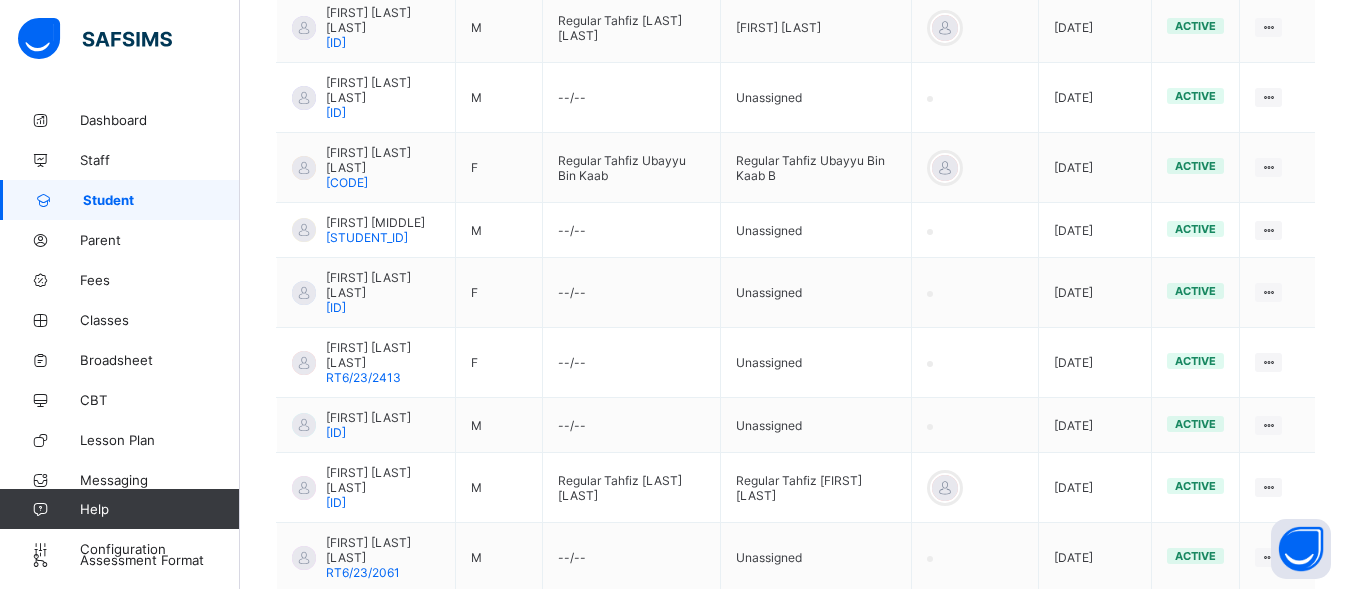 scroll, scrollTop: 717, scrollLeft: 0, axis: vertical 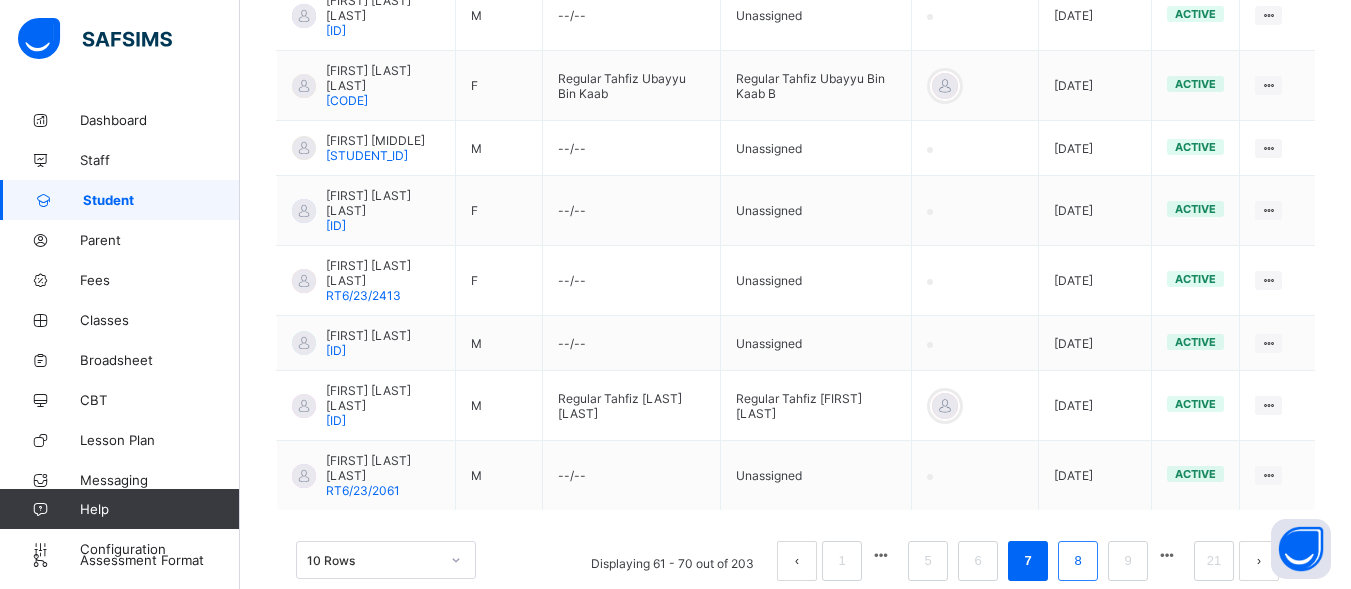 click on "8" at bounding box center [1077, 561] 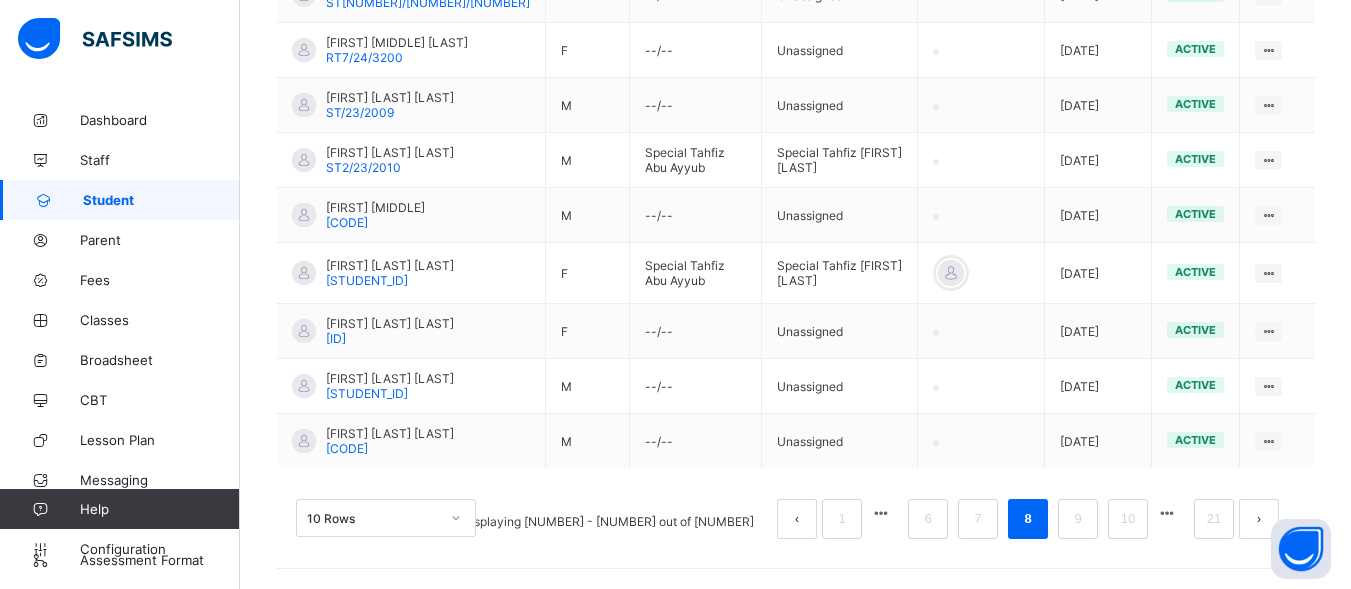 scroll, scrollTop: 690, scrollLeft: 0, axis: vertical 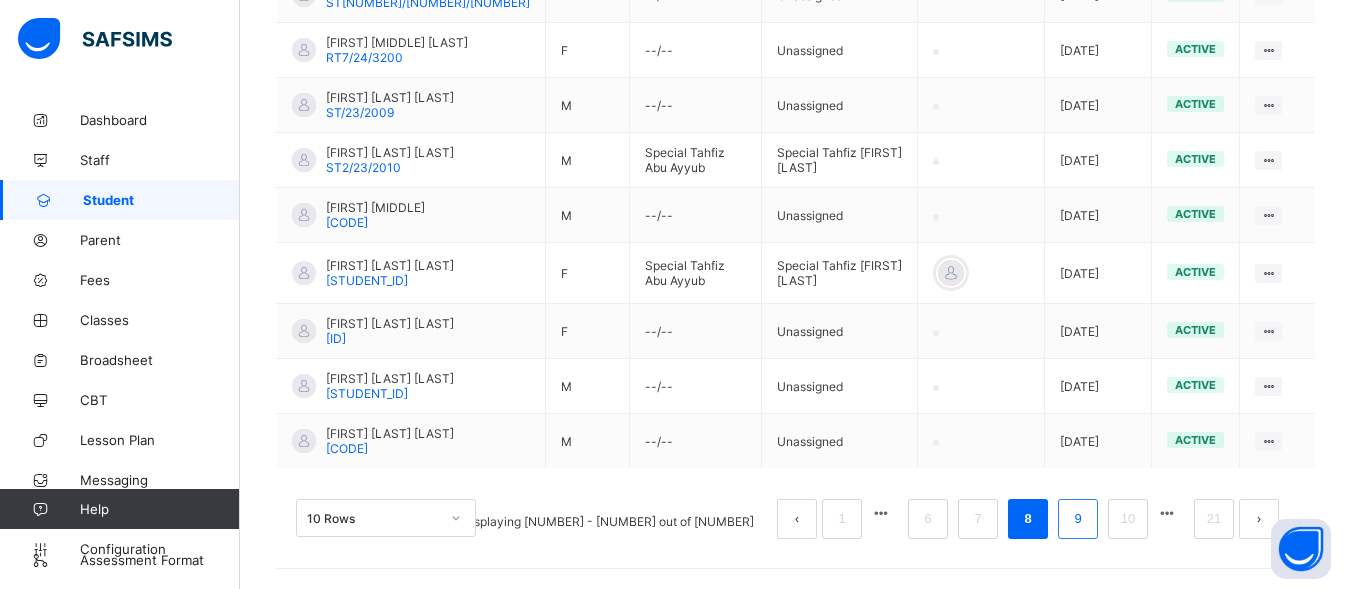 click on "9" at bounding box center [1077, 519] 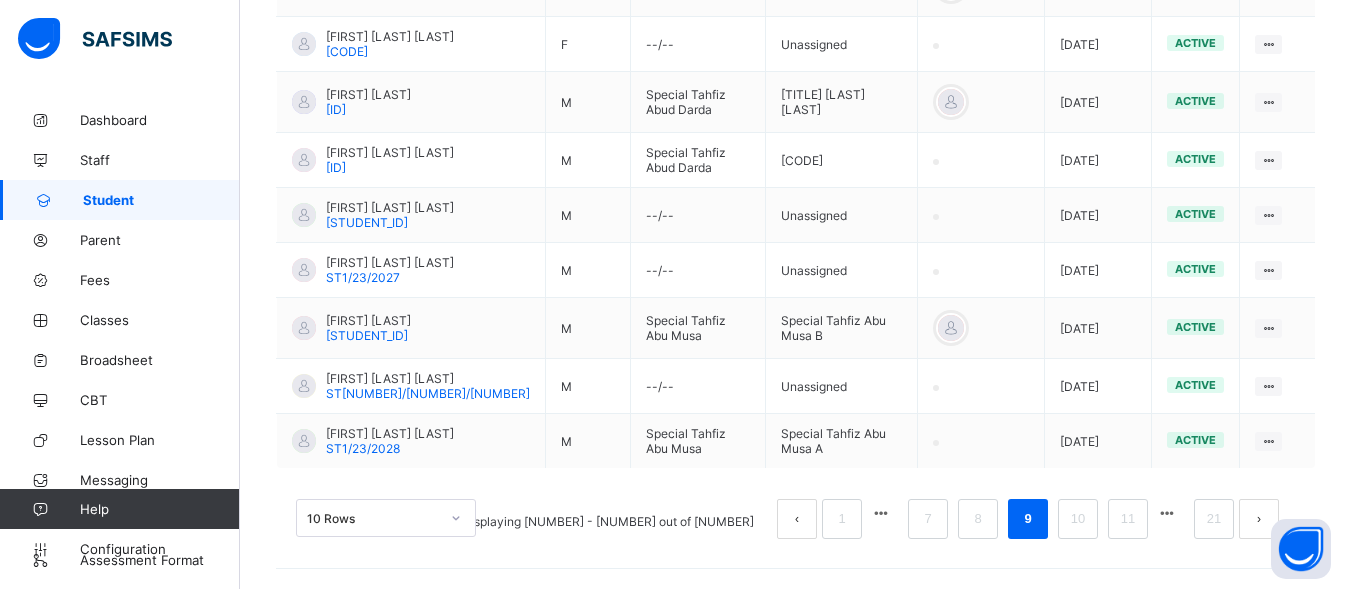 scroll, scrollTop: 702, scrollLeft: 0, axis: vertical 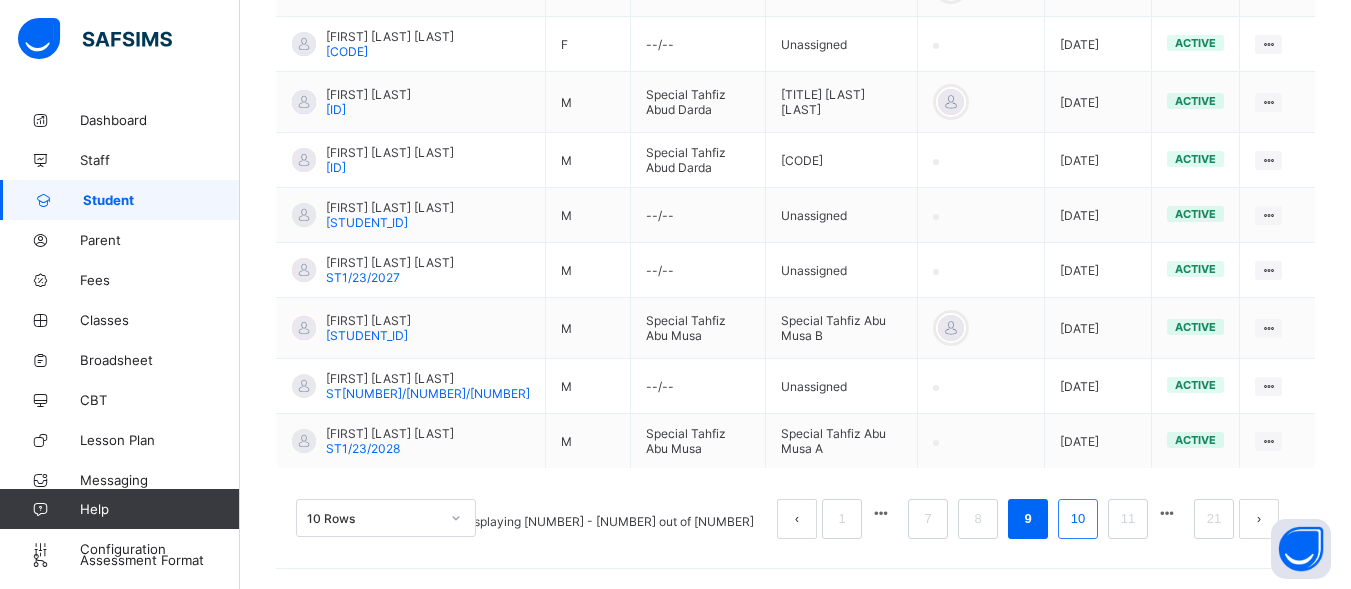click on "10" at bounding box center [1078, 519] 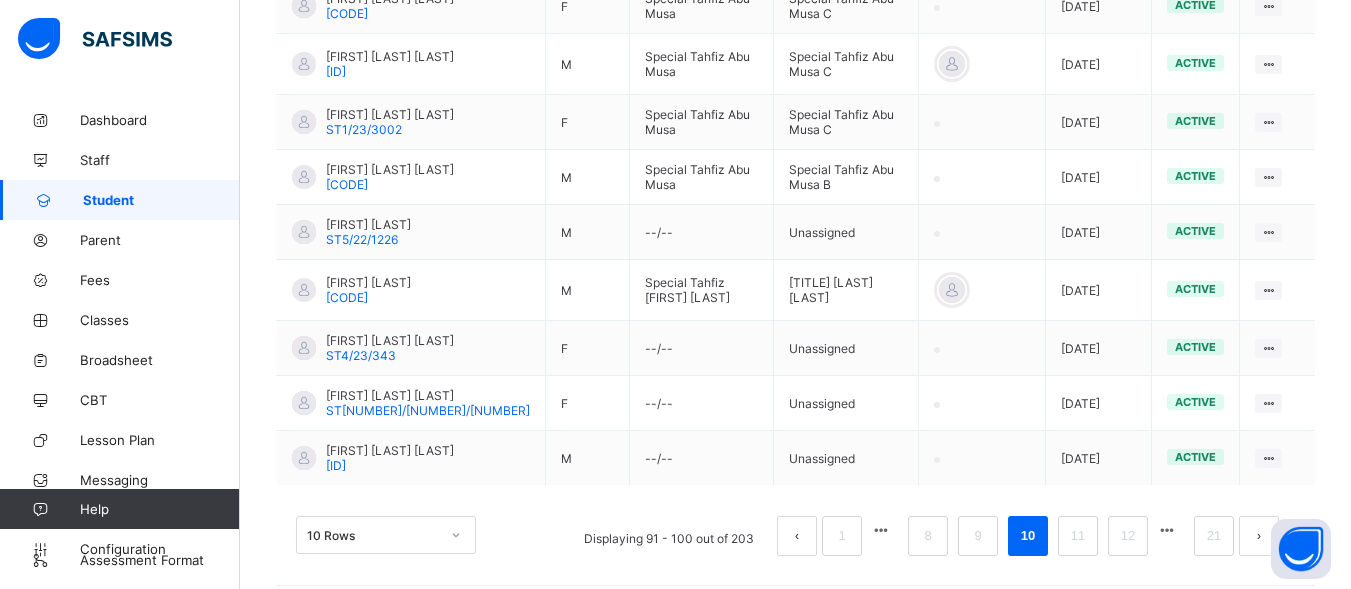 scroll, scrollTop: 666, scrollLeft: 0, axis: vertical 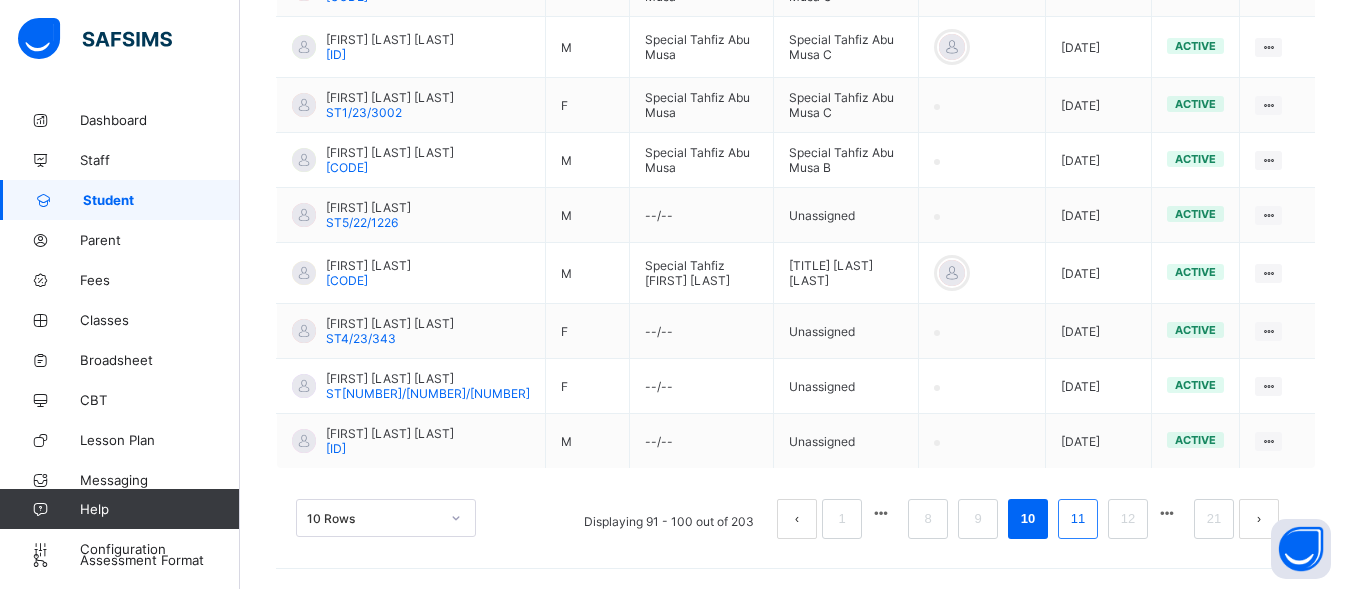 click on "11" at bounding box center [1078, 519] 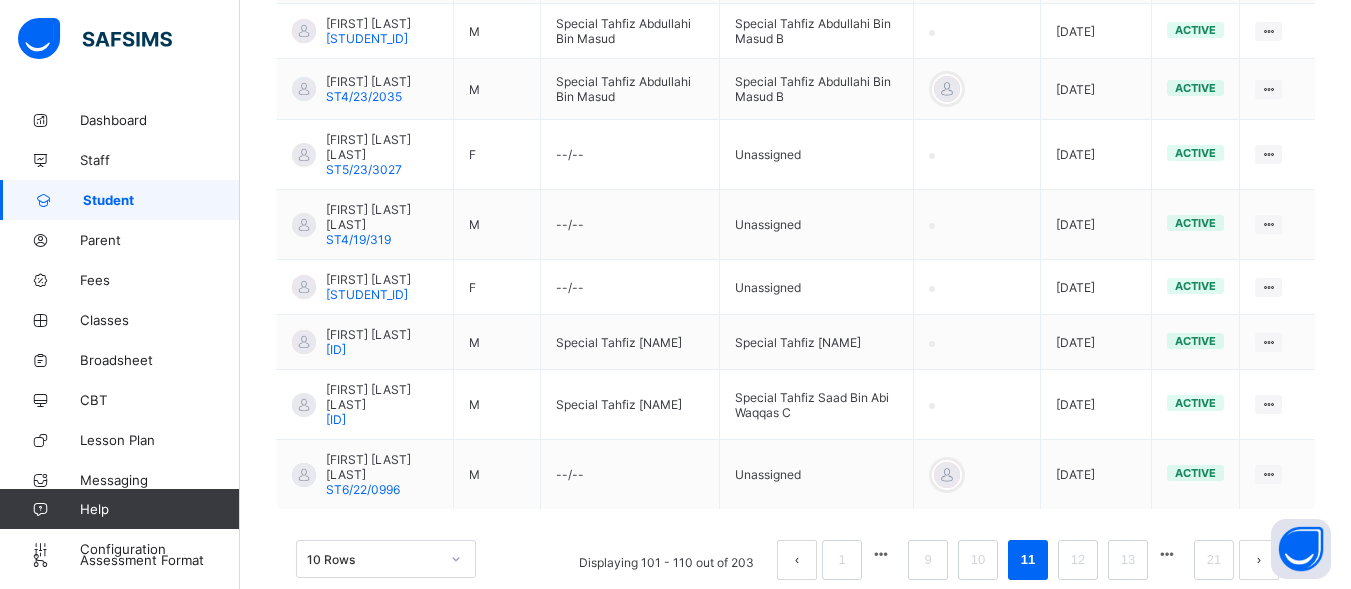 scroll, scrollTop: 720, scrollLeft: 0, axis: vertical 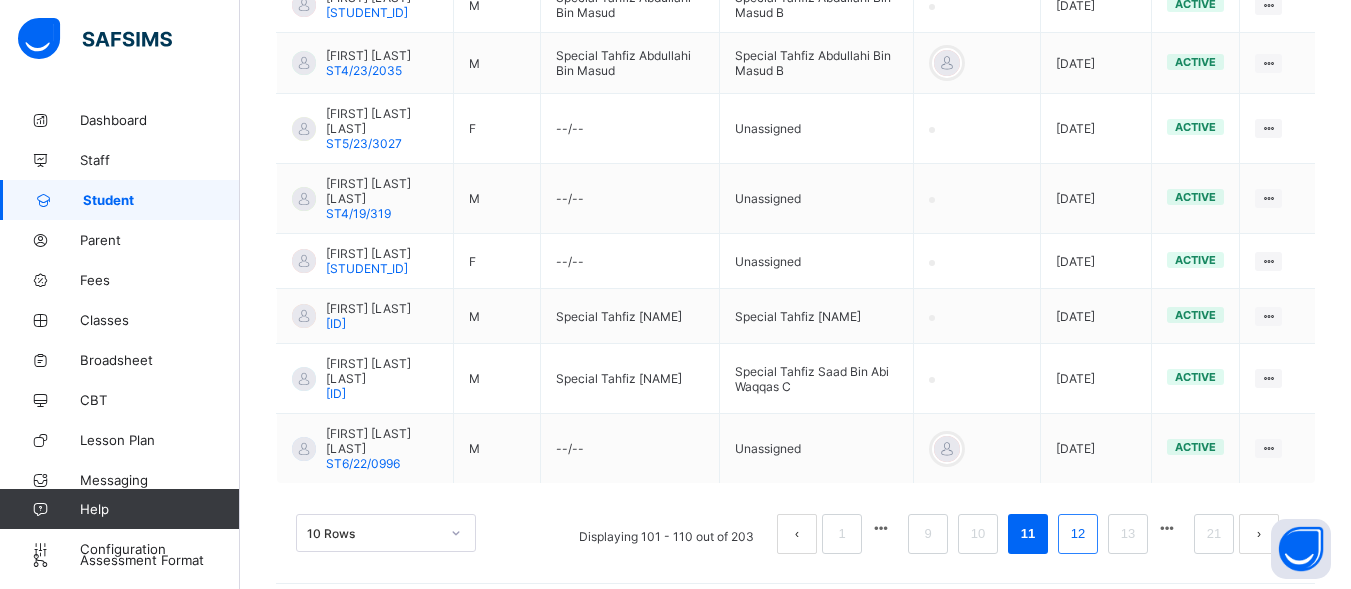 click on "12" at bounding box center (1078, 534) 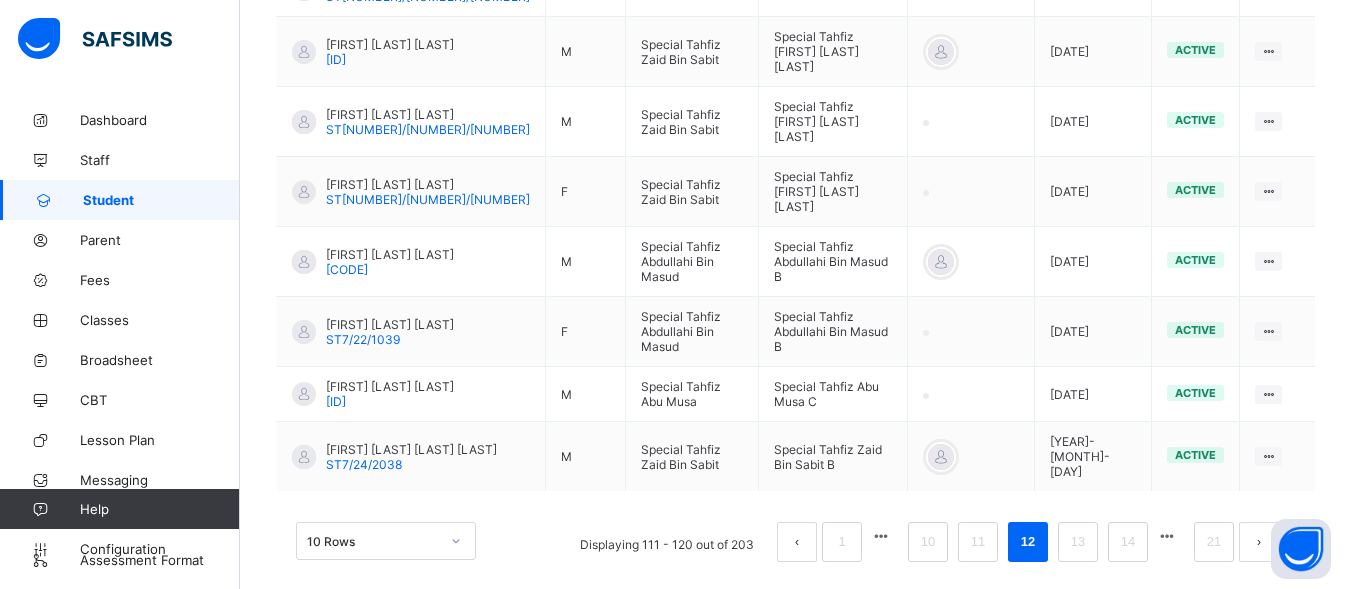 scroll, scrollTop: 743, scrollLeft: 0, axis: vertical 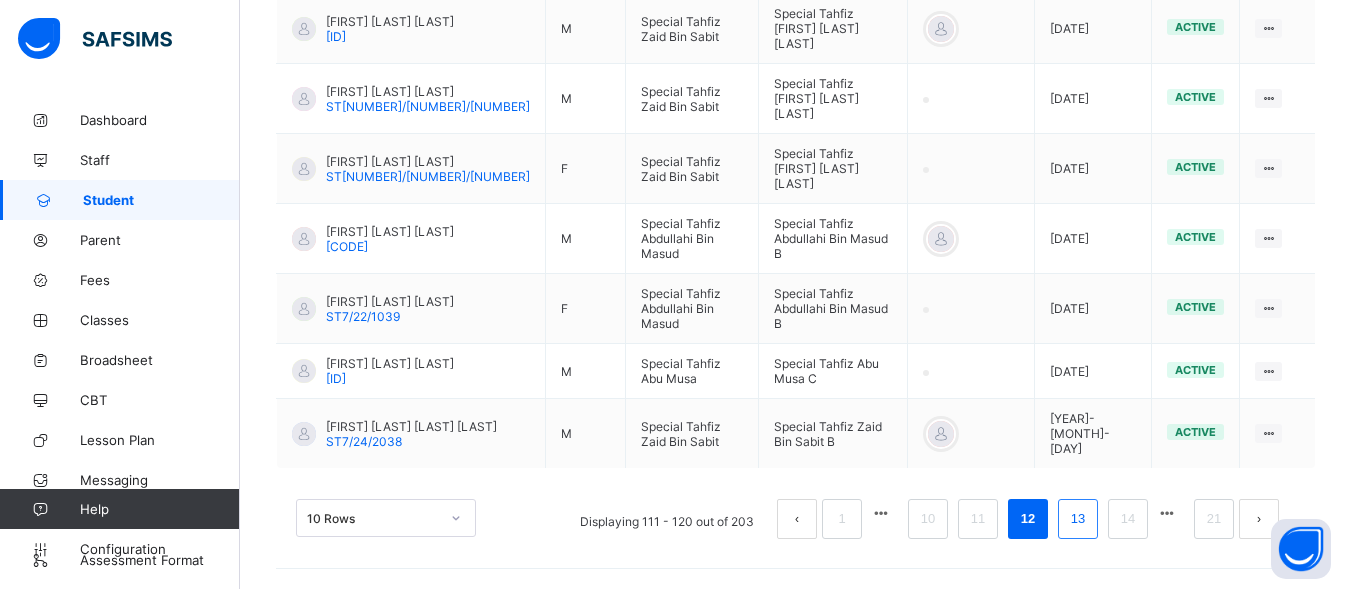 click on "13" at bounding box center [1078, 519] 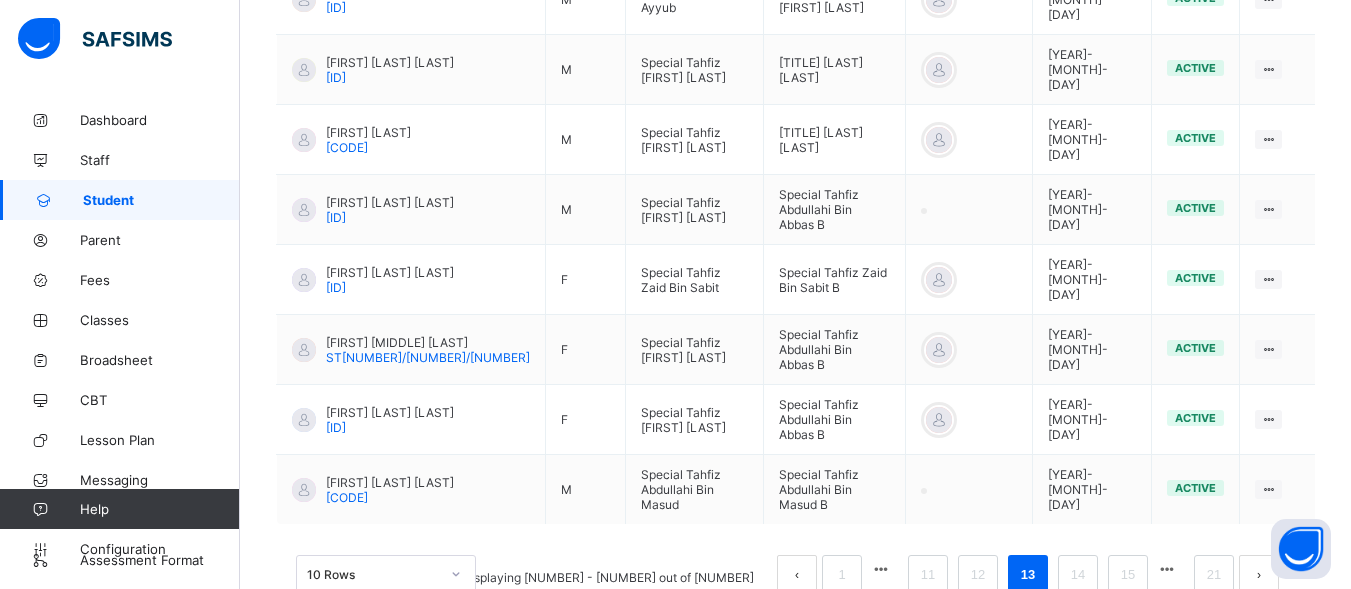scroll, scrollTop: 765, scrollLeft: 0, axis: vertical 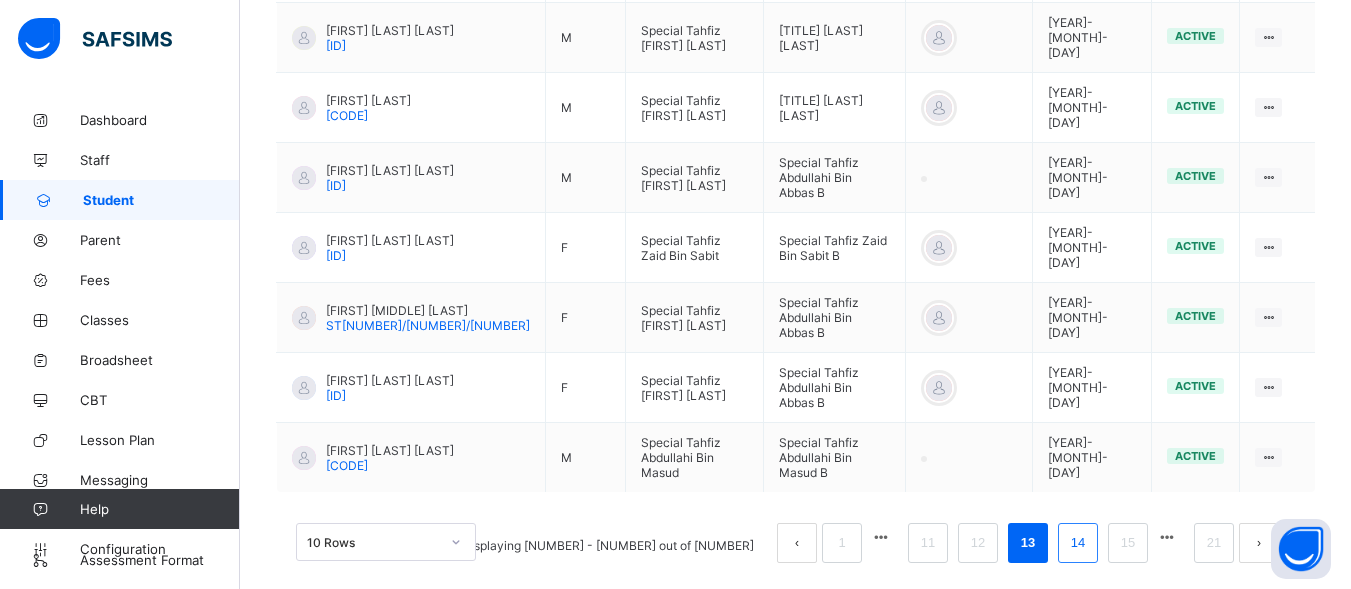 click on "14" at bounding box center (1078, 543) 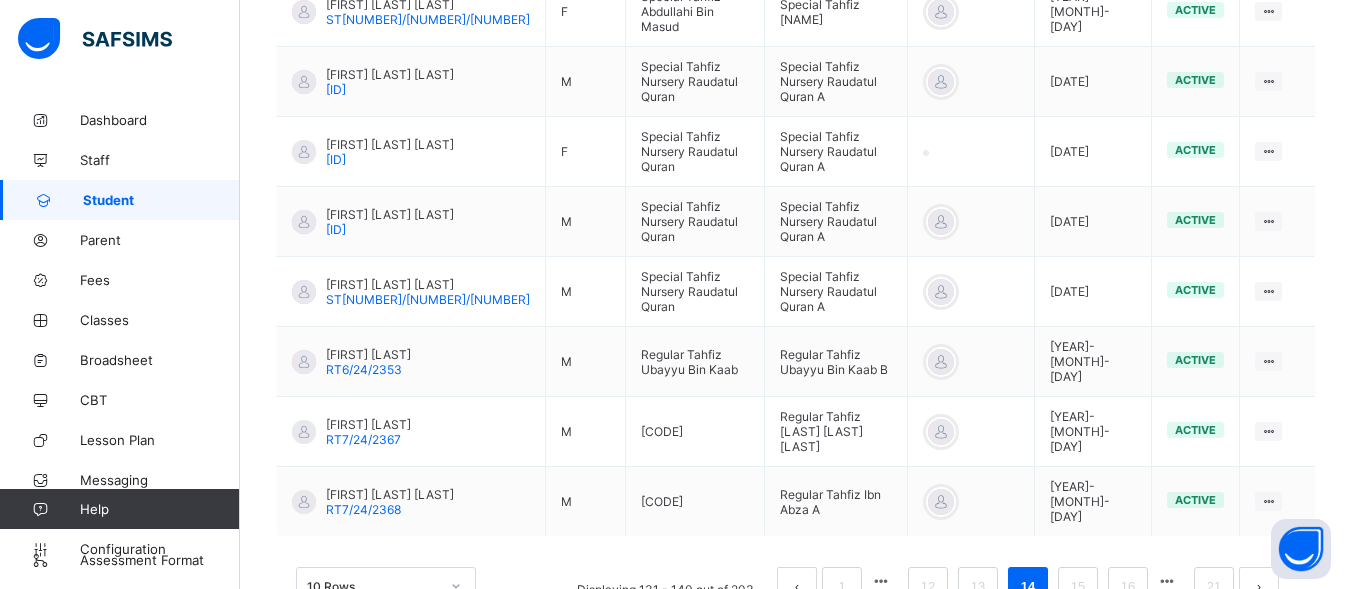 scroll, scrollTop: 738, scrollLeft: 0, axis: vertical 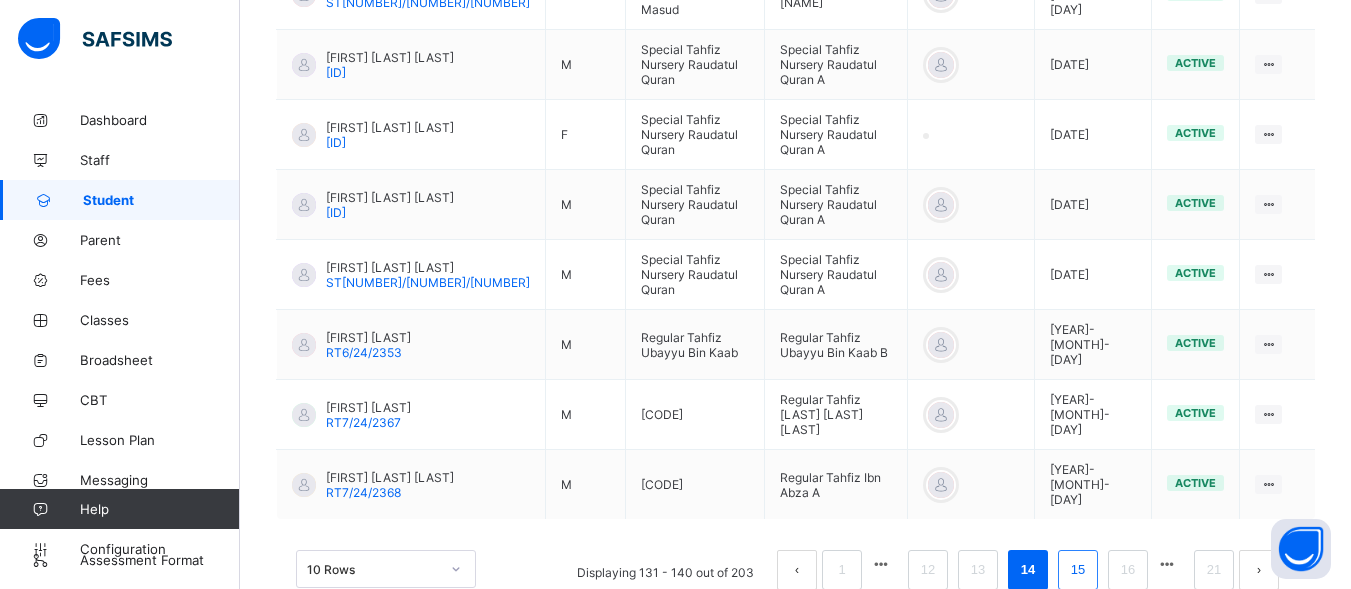 click on "15" at bounding box center (1078, 570) 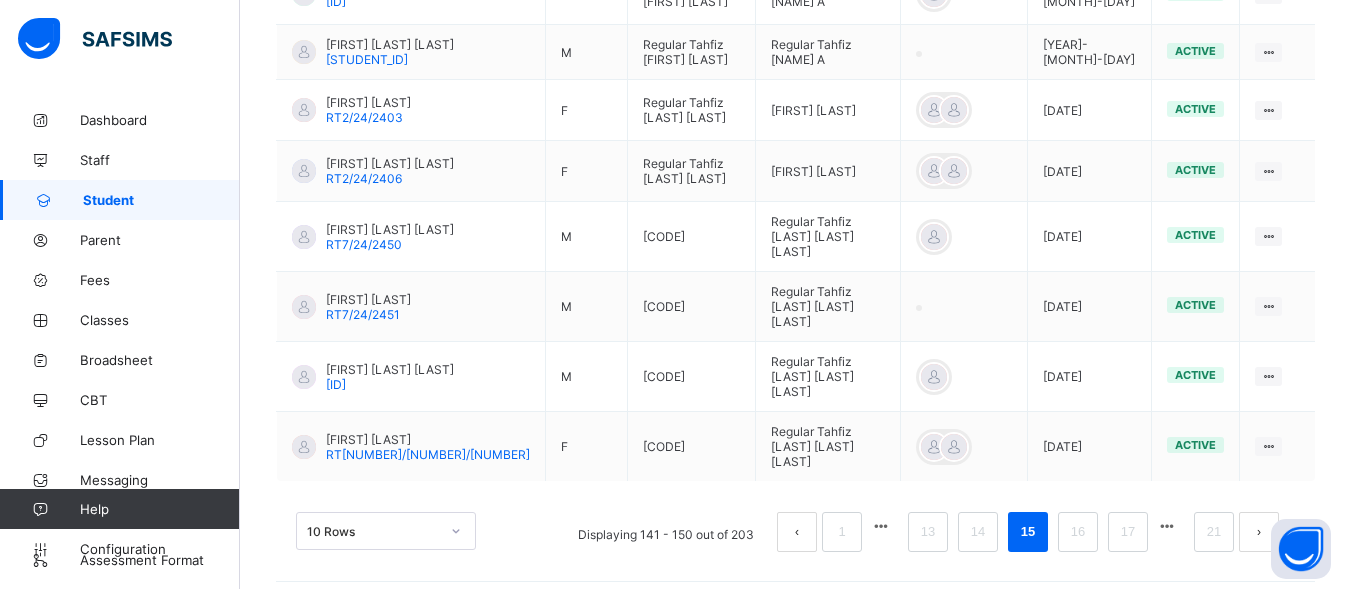 scroll, scrollTop: 725, scrollLeft: 0, axis: vertical 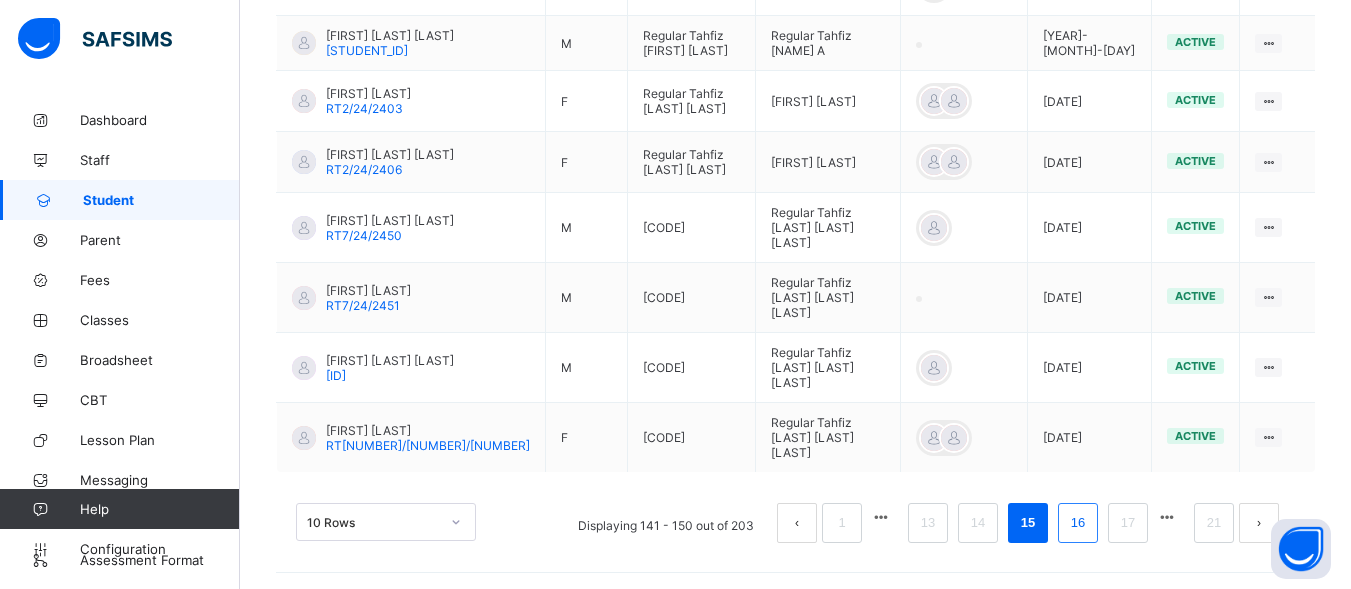 click on "16" at bounding box center (1078, 523) 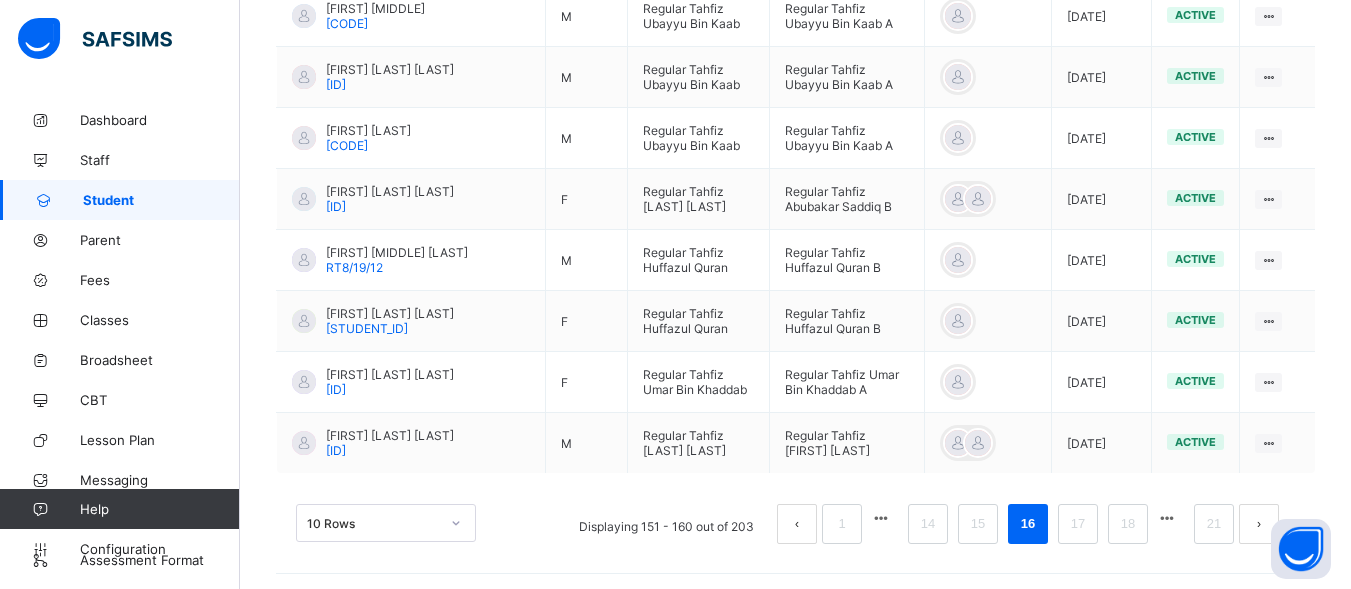 scroll, scrollTop: 762, scrollLeft: 0, axis: vertical 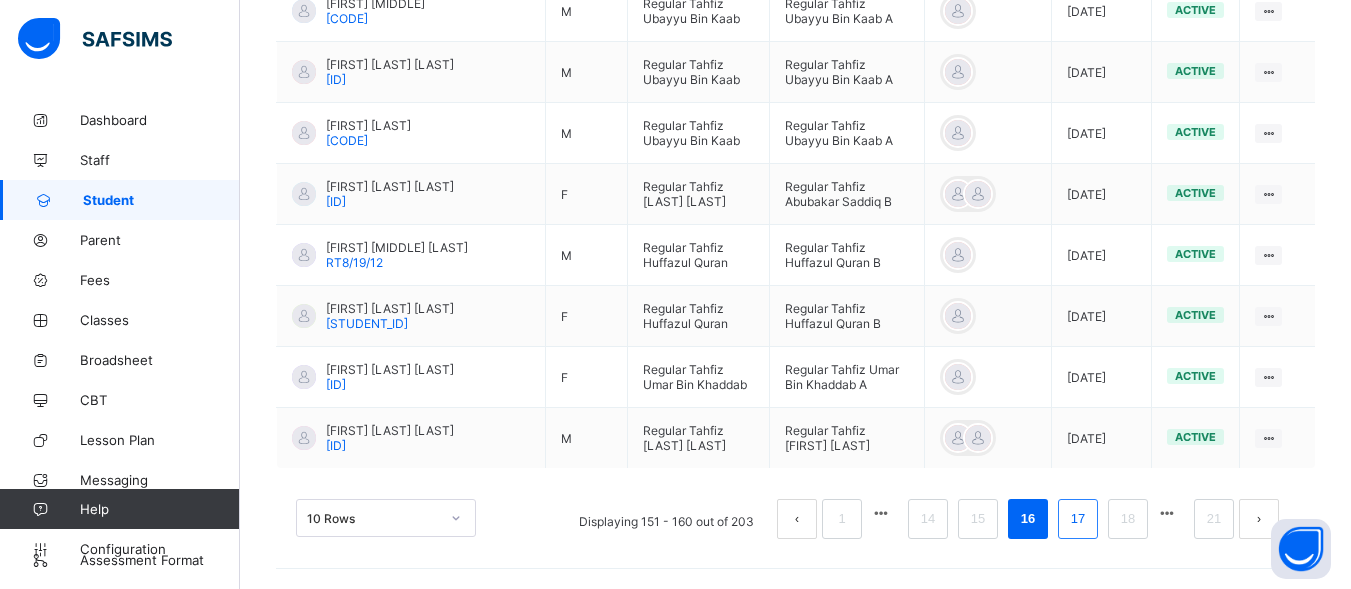 click on "17" at bounding box center [1078, 519] 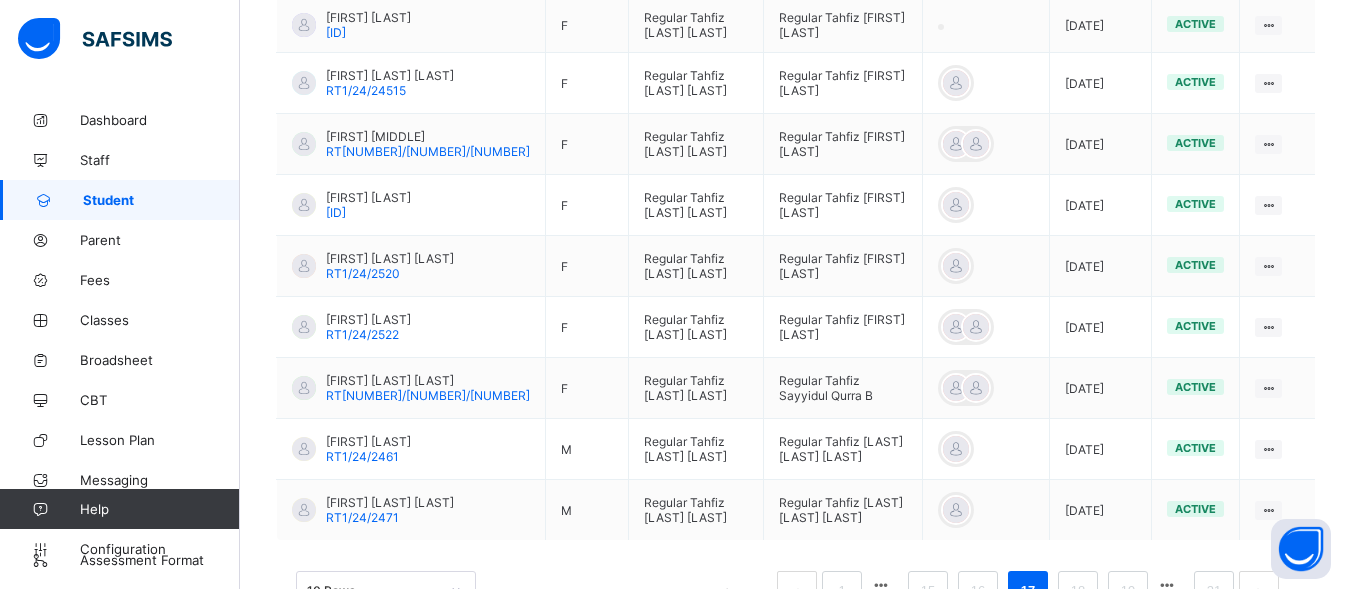 scroll, scrollTop: 720, scrollLeft: 0, axis: vertical 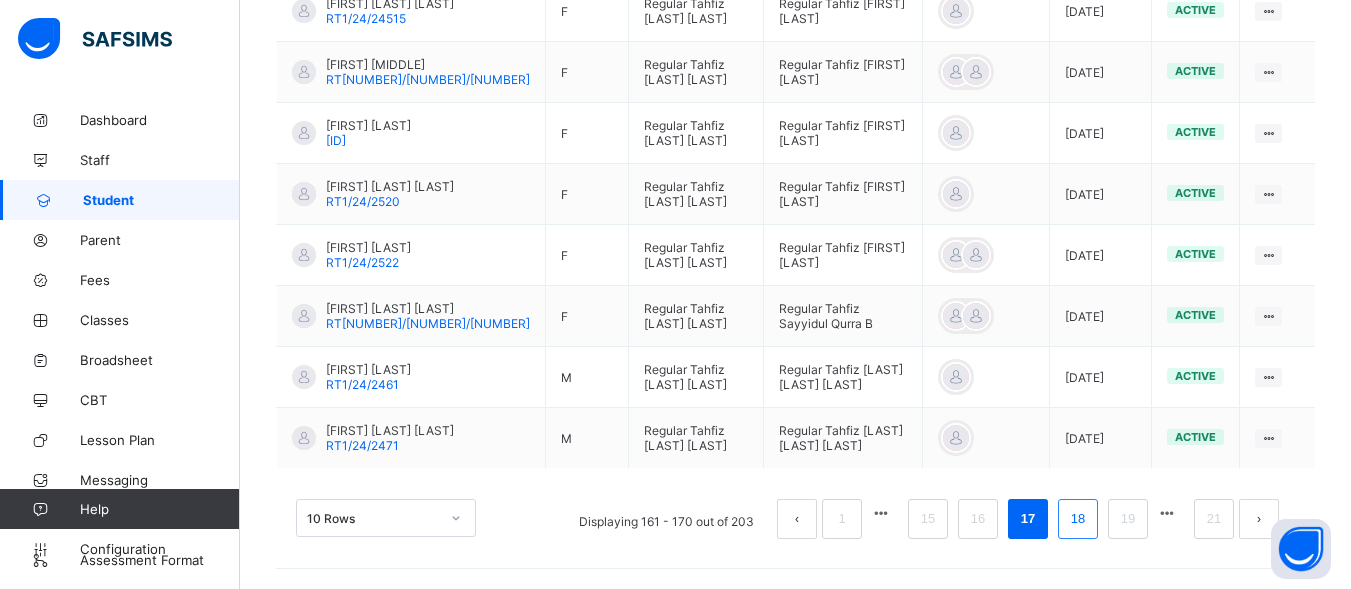 click on "18" at bounding box center [1078, 519] 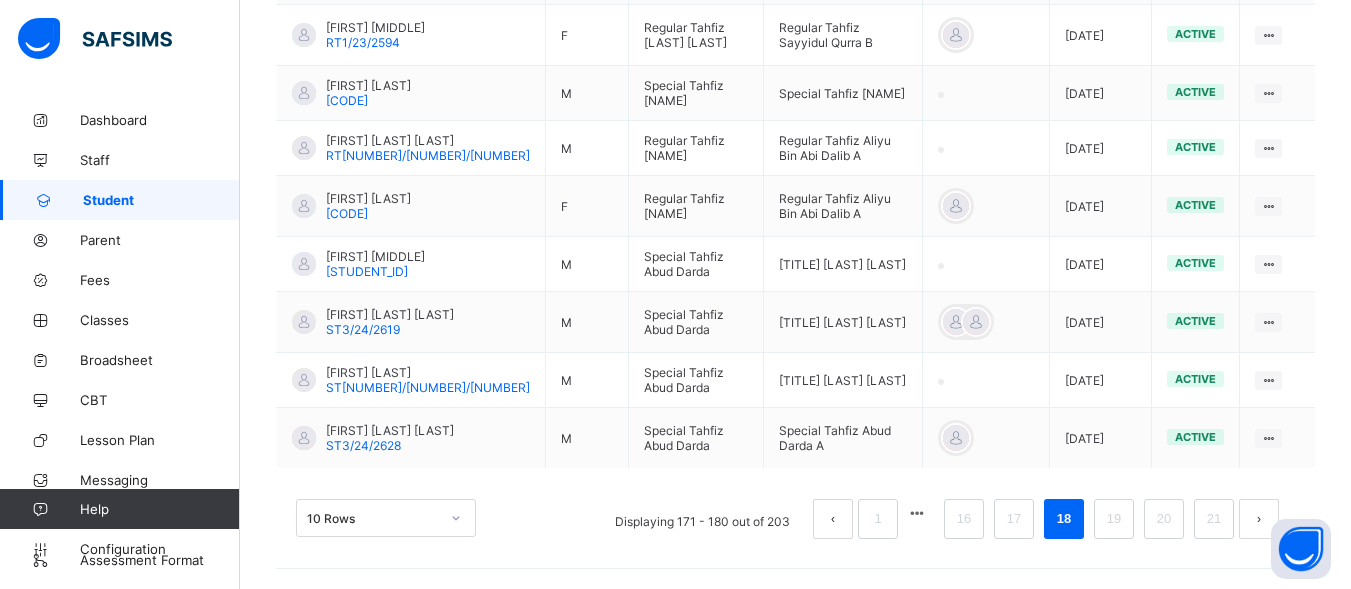 scroll, scrollTop: 726, scrollLeft: 0, axis: vertical 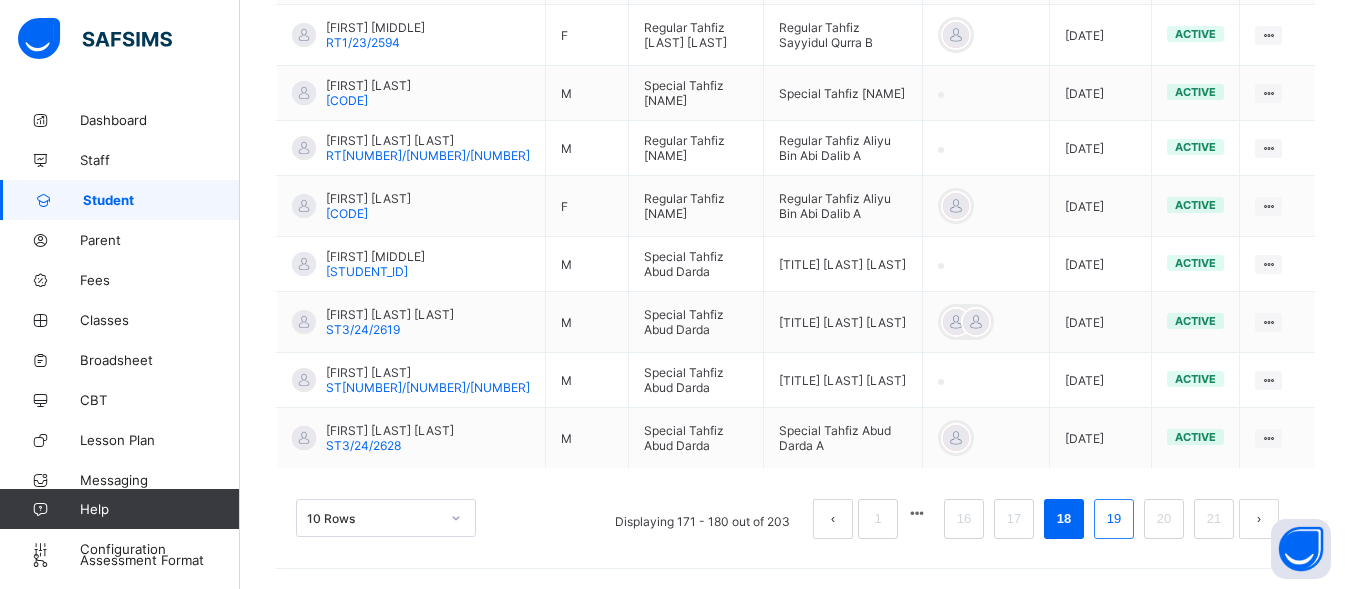 click on "19" at bounding box center (1114, 519) 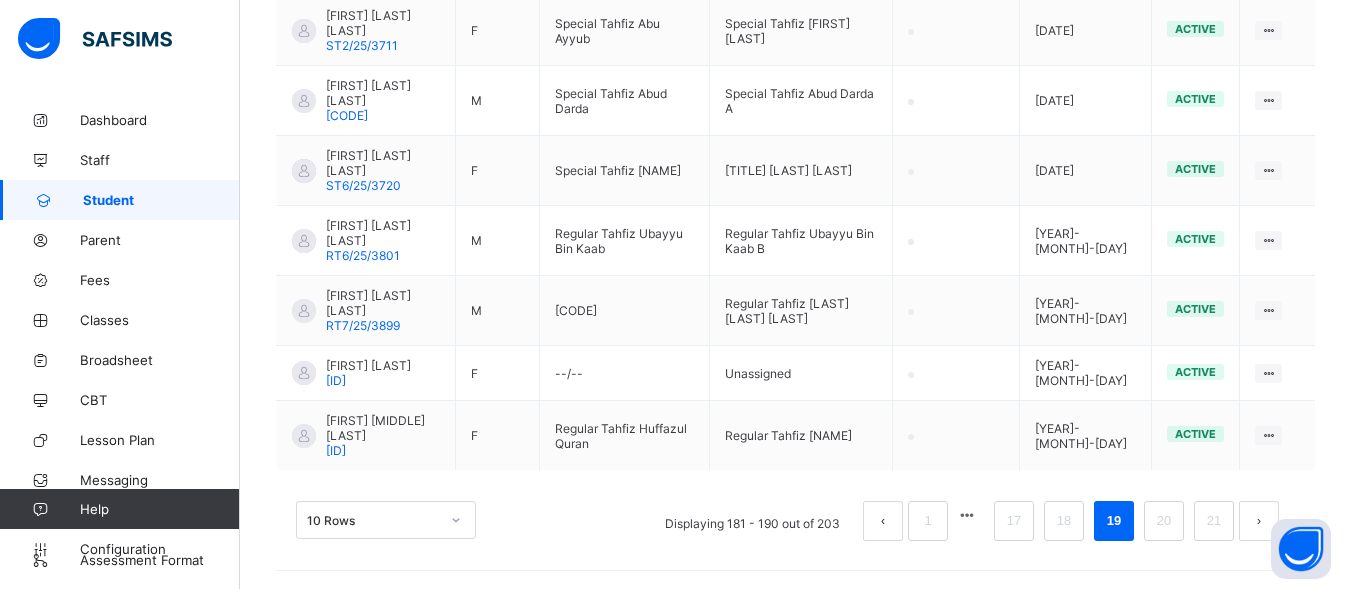 scroll, scrollTop: 759, scrollLeft: 0, axis: vertical 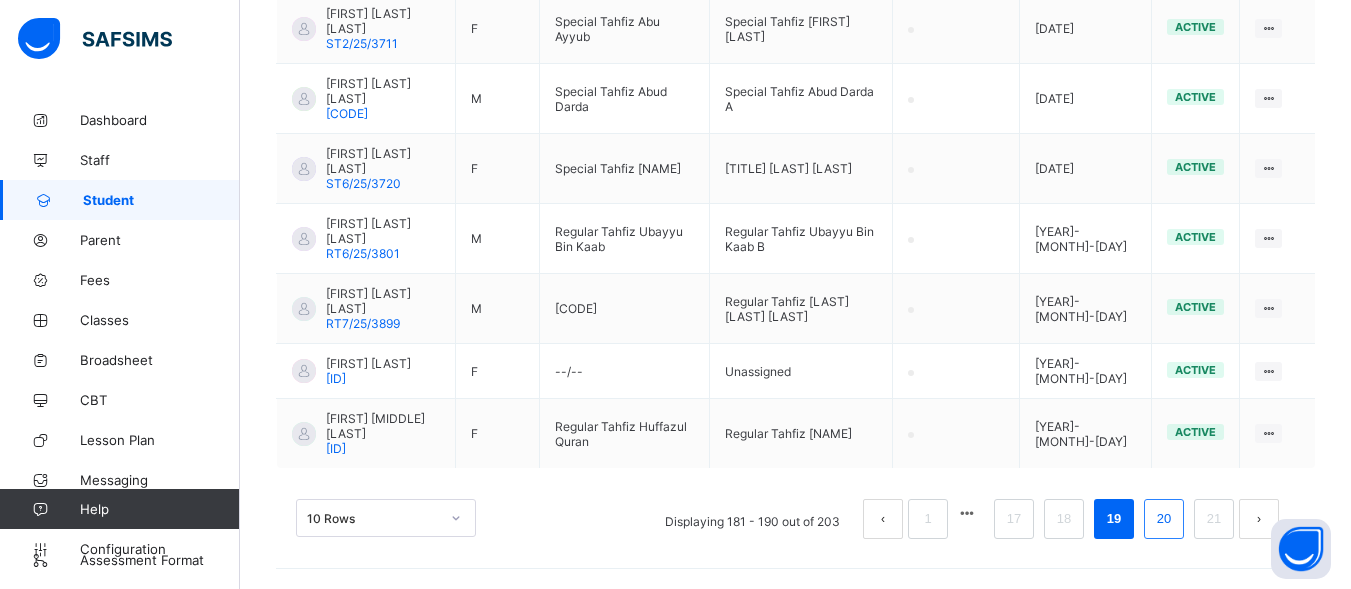 click on "20" at bounding box center [1164, 519] 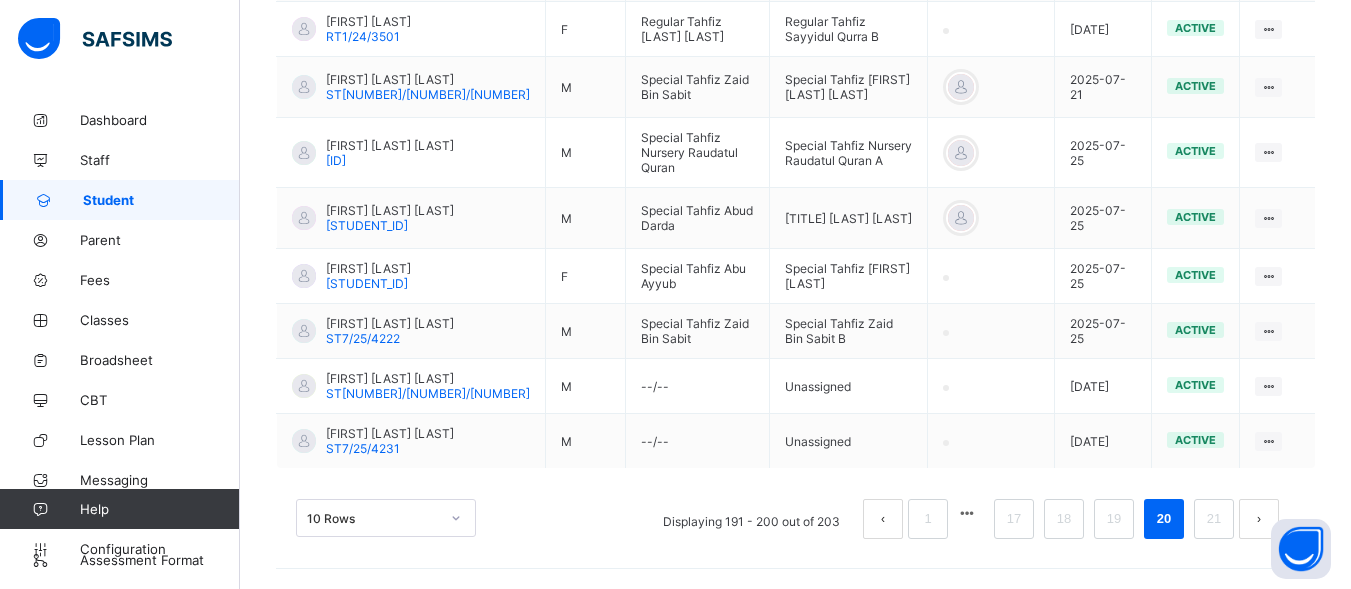 scroll, scrollTop: 759, scrollLeft: 0, axis: vertical 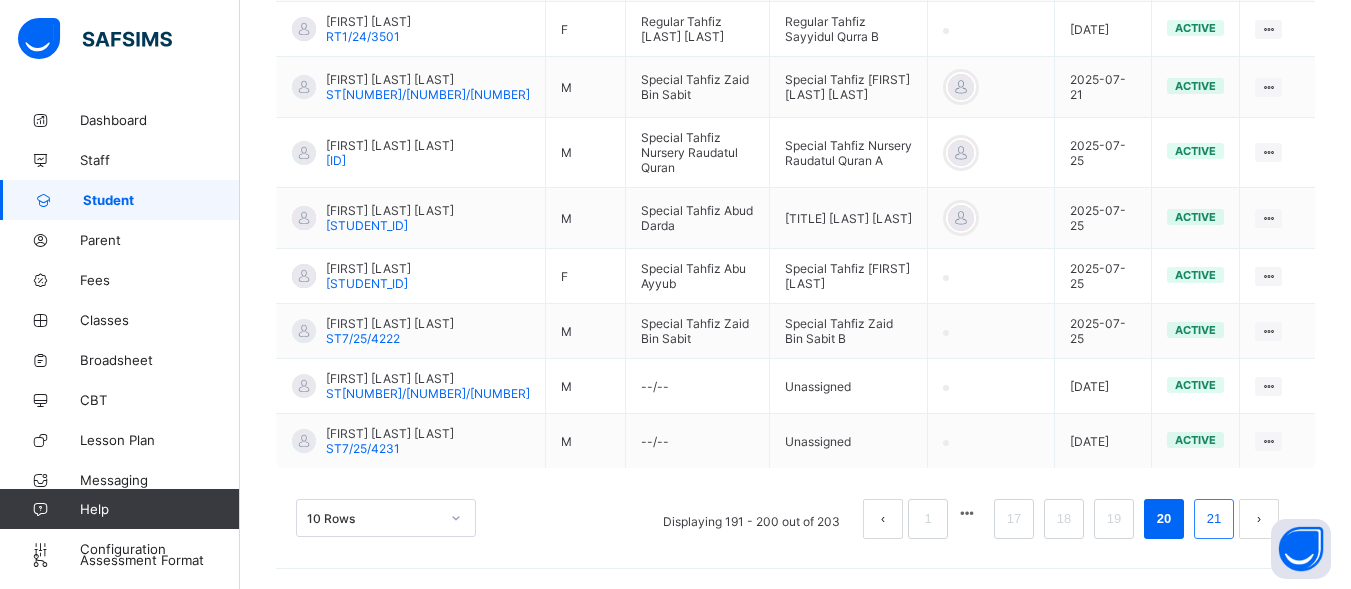 click on "21" at bounding box center (1214, 519) 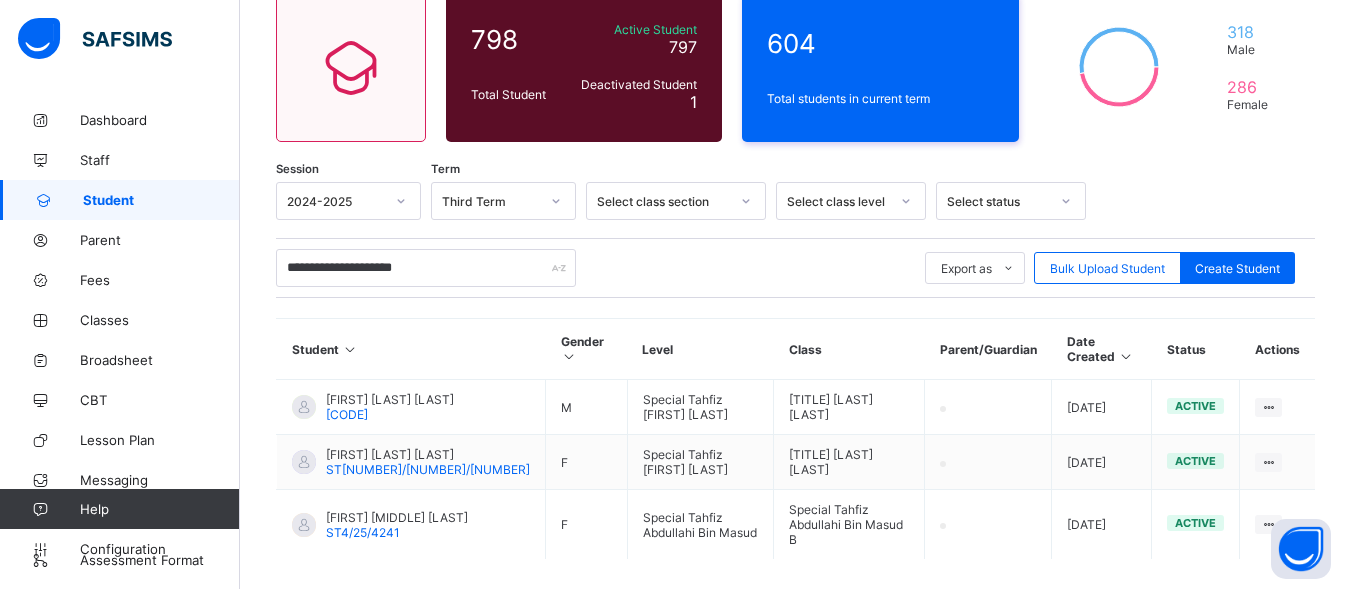 scroll, scrollTop: 299, scrollLeft: 0, axis: vertical 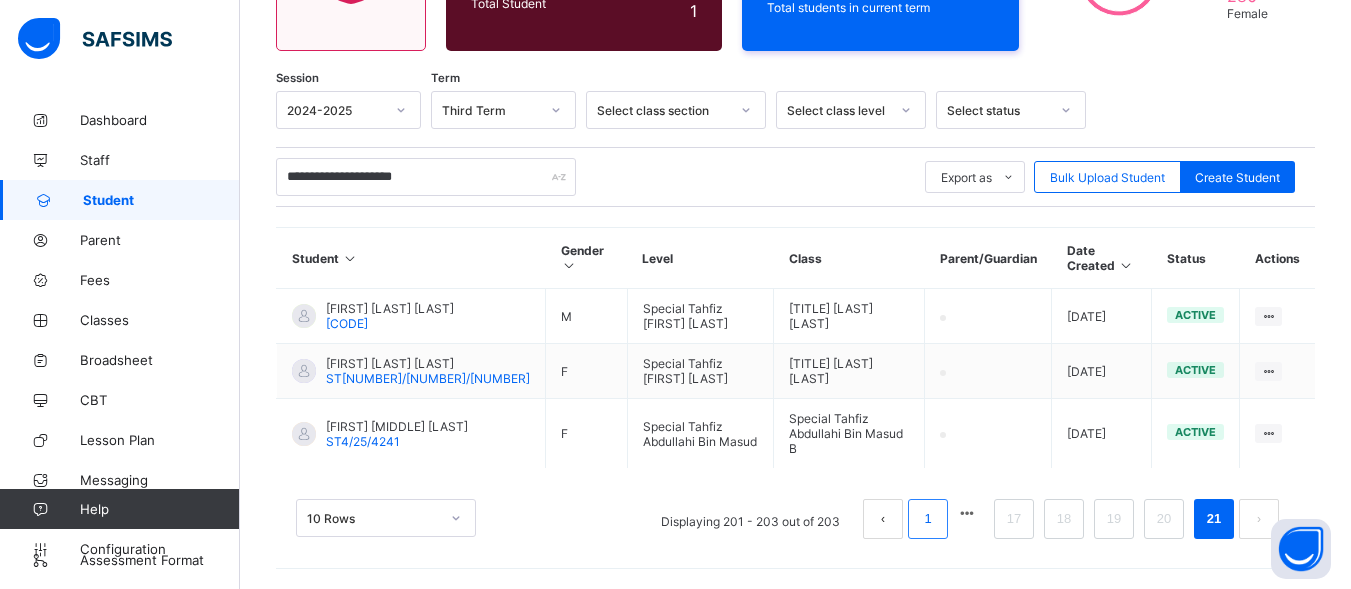 click on "1" at bounding box center (927, 519) 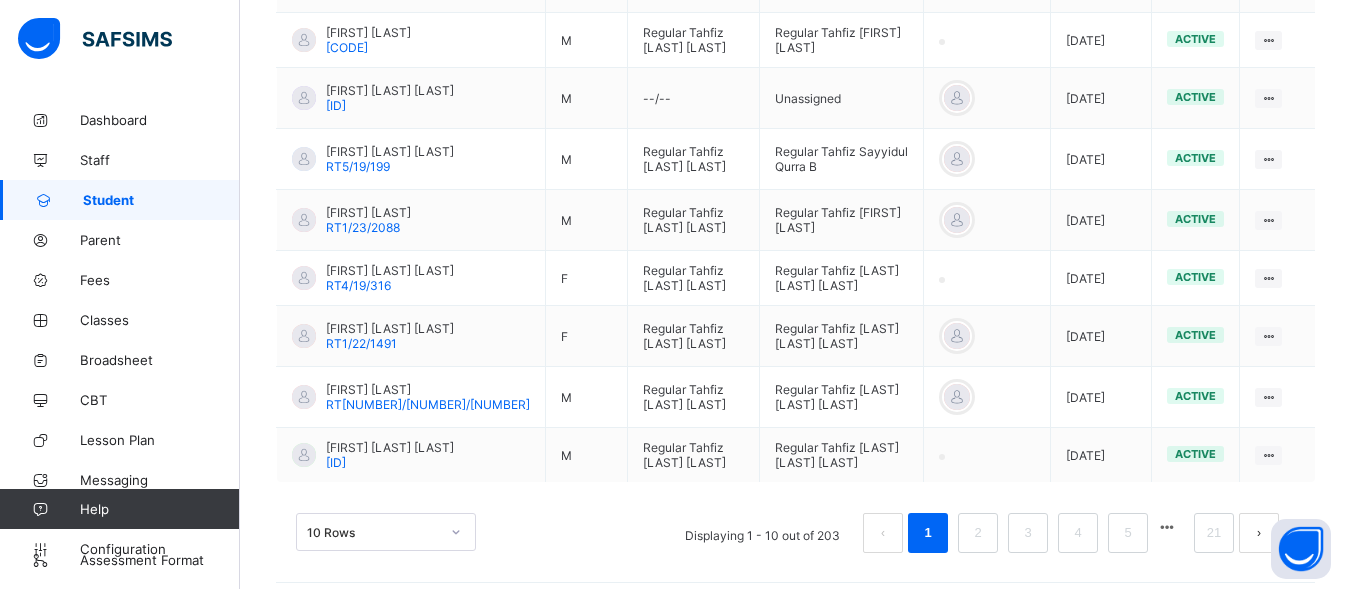 scroll, scrollTop: 705, scrollLeft: 0, axis: vertical 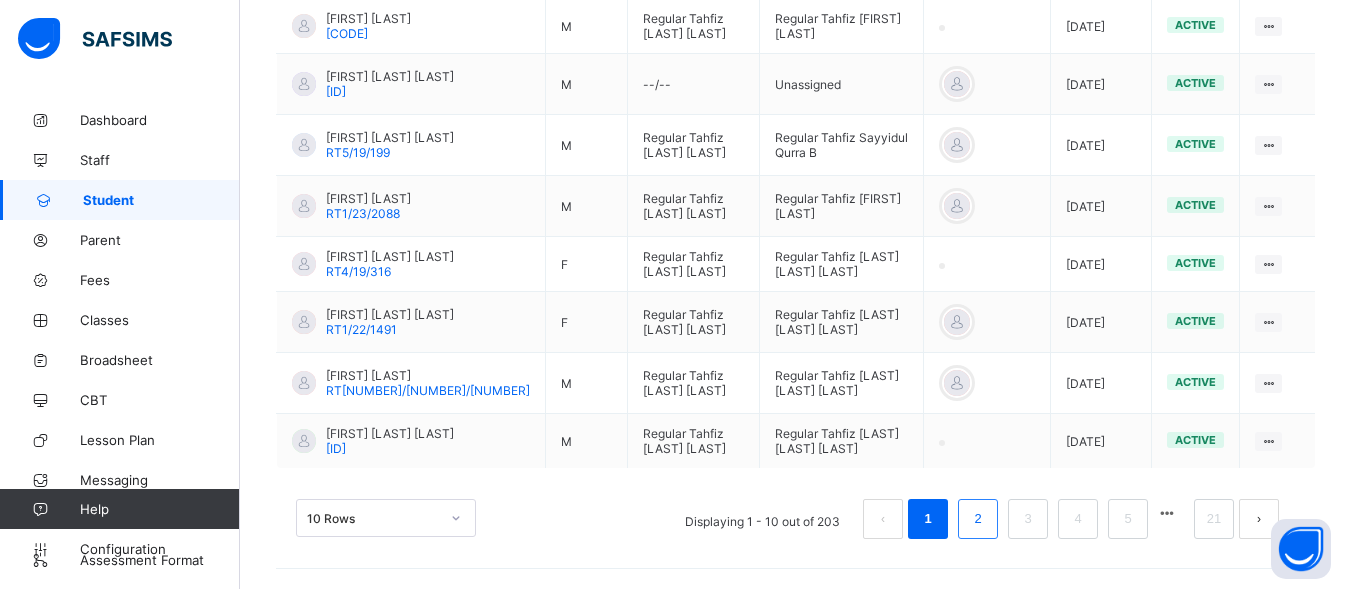 click on "2" at bounding box center [977, 519] 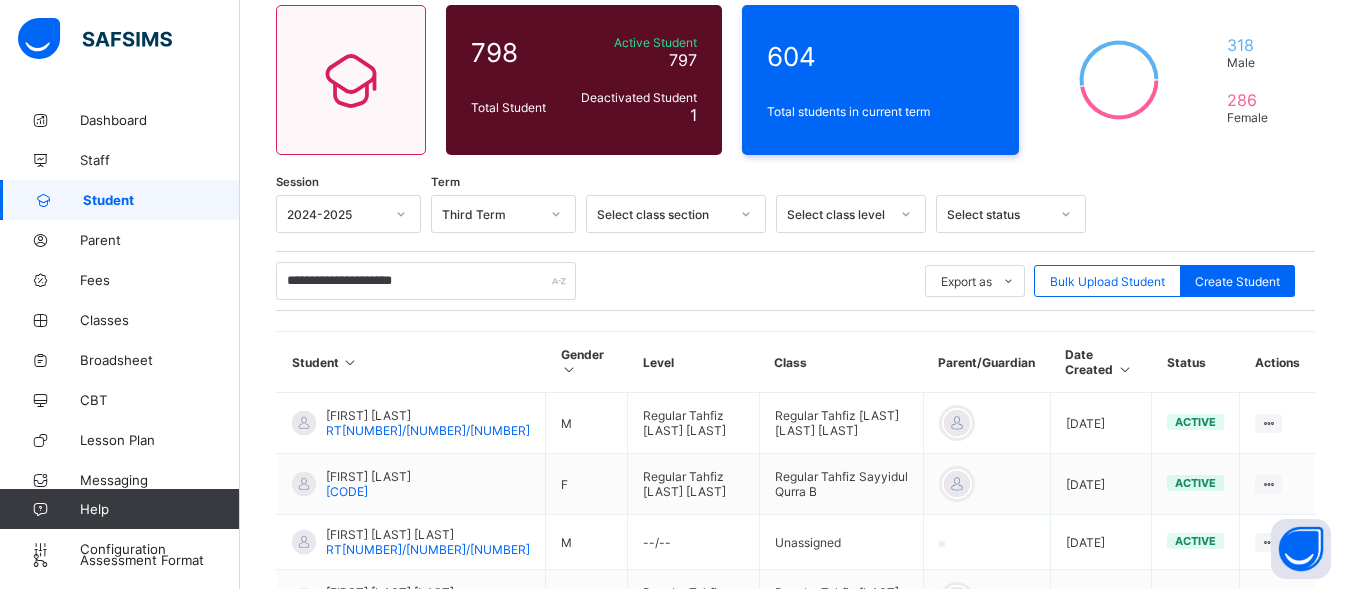 scroll, scrollTop: 156, scrollLeft: 0, axis: vertical 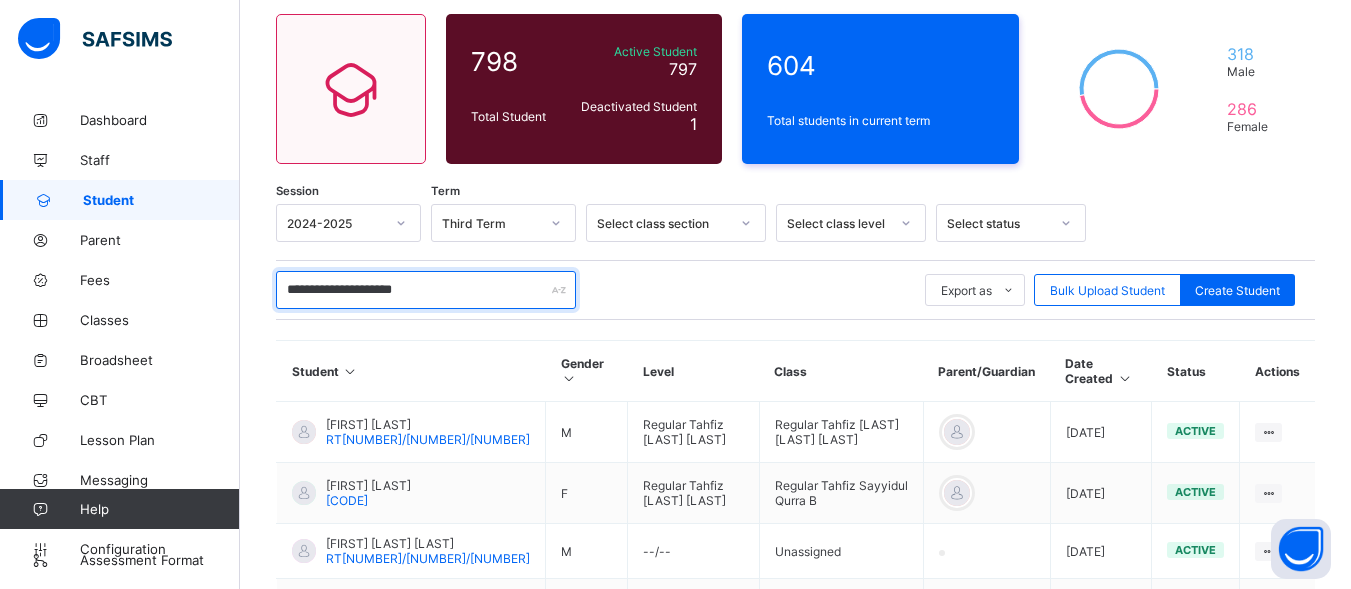 click on "**********" at bounding box center [426, 290] 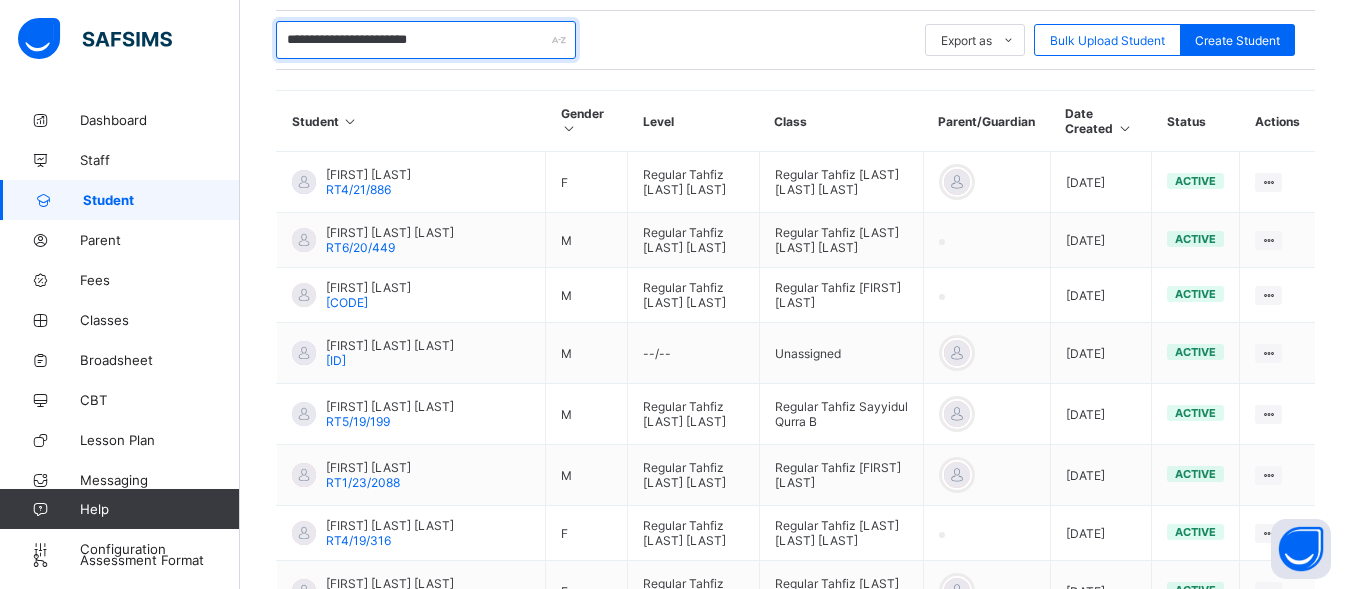 scroll, scrollTop: 408, scrollLeft: 0, axis: vertical 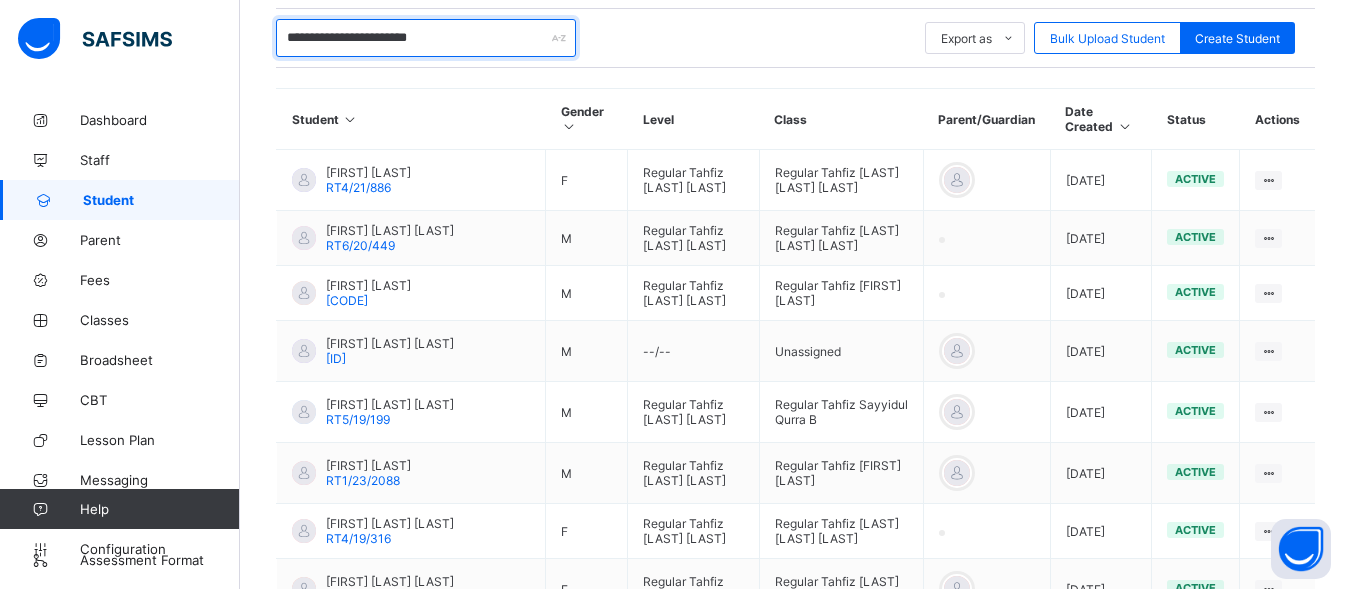 click on "**********" at bounding box center (426, 38) 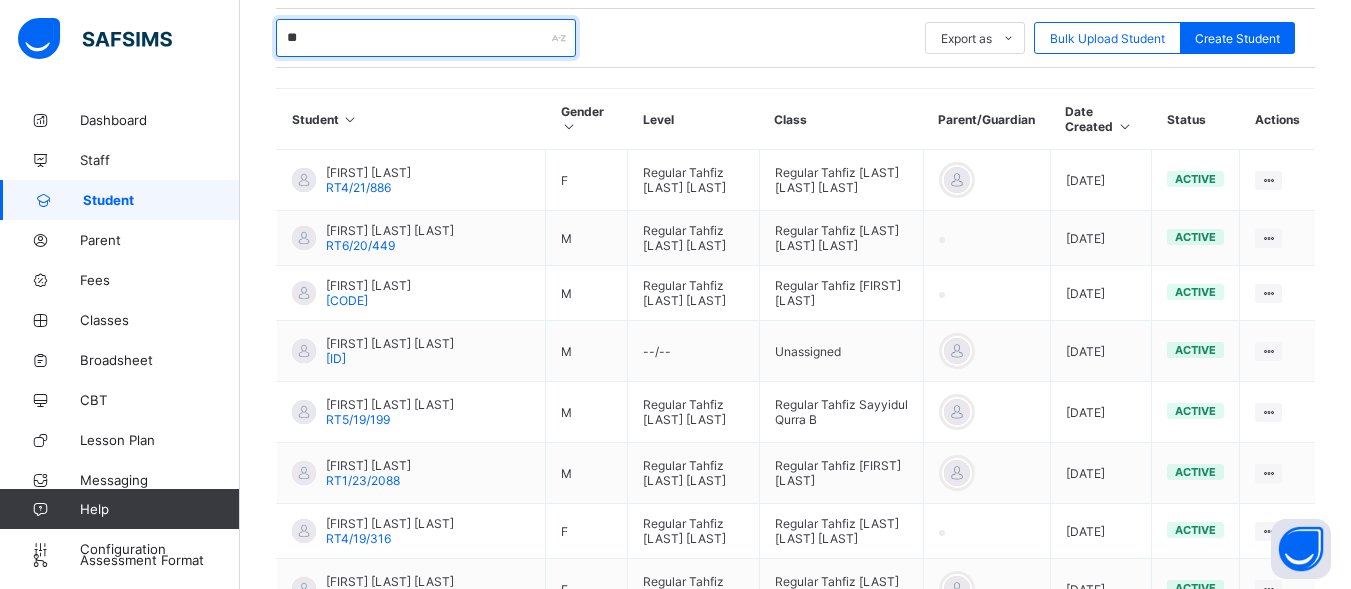type on "*" 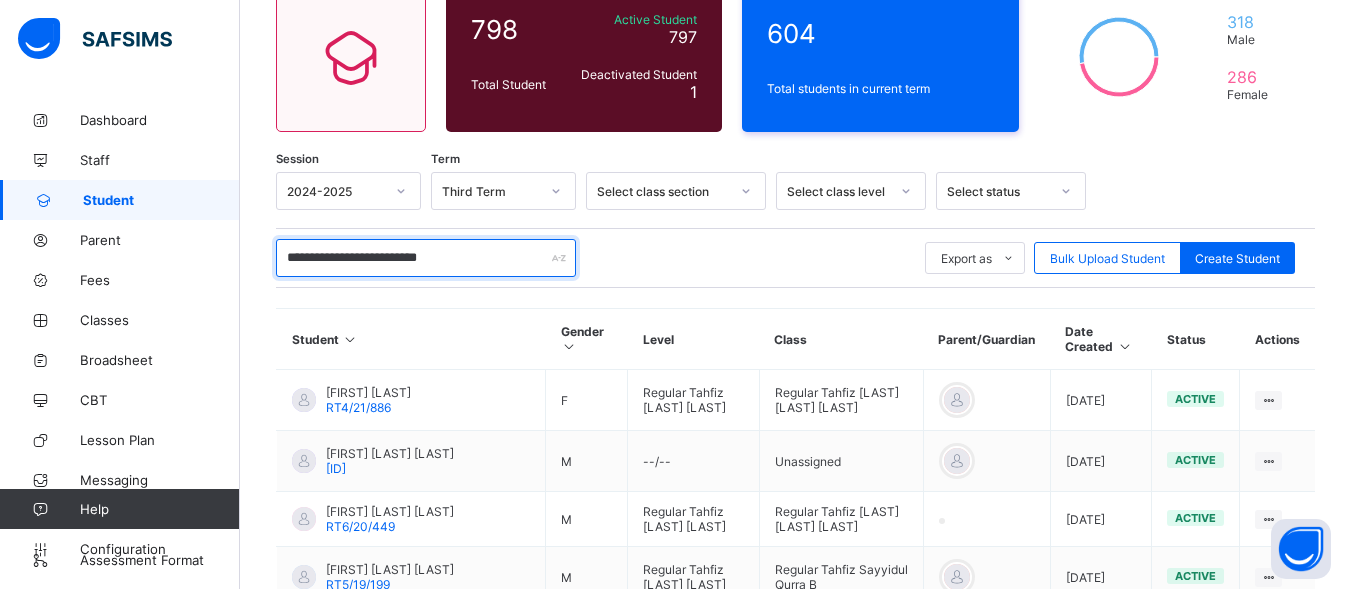 scroll, scrollTop: 0, scrollLeft: 0, axis: both 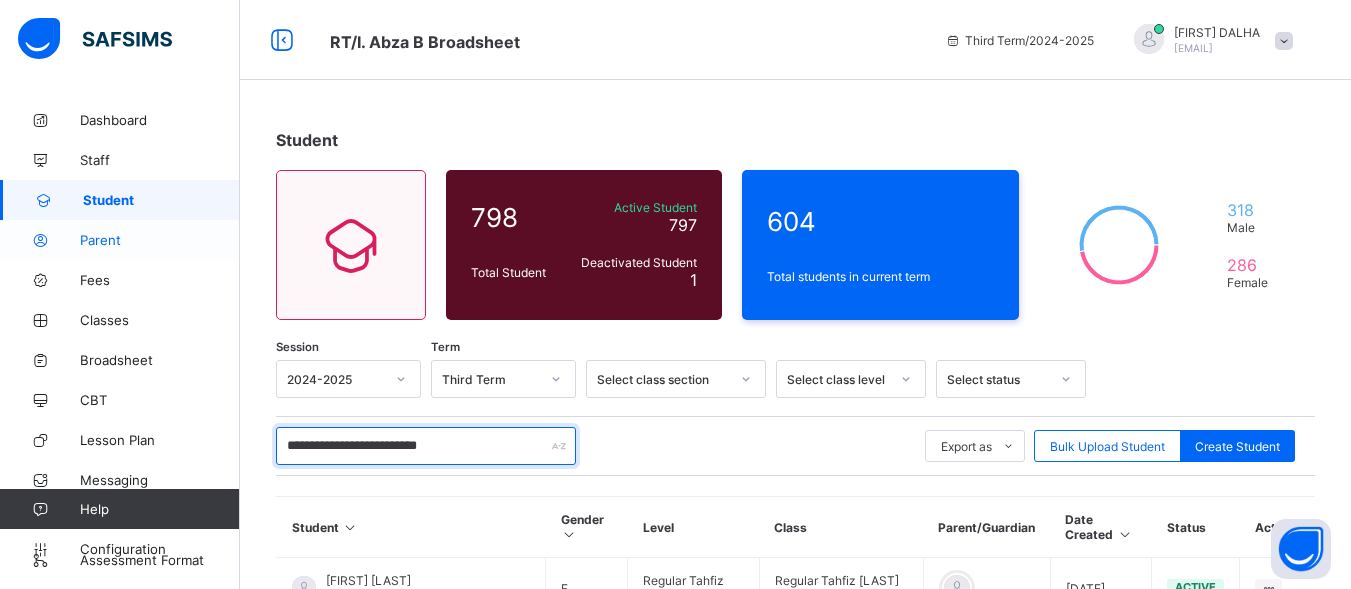 type on "**********" 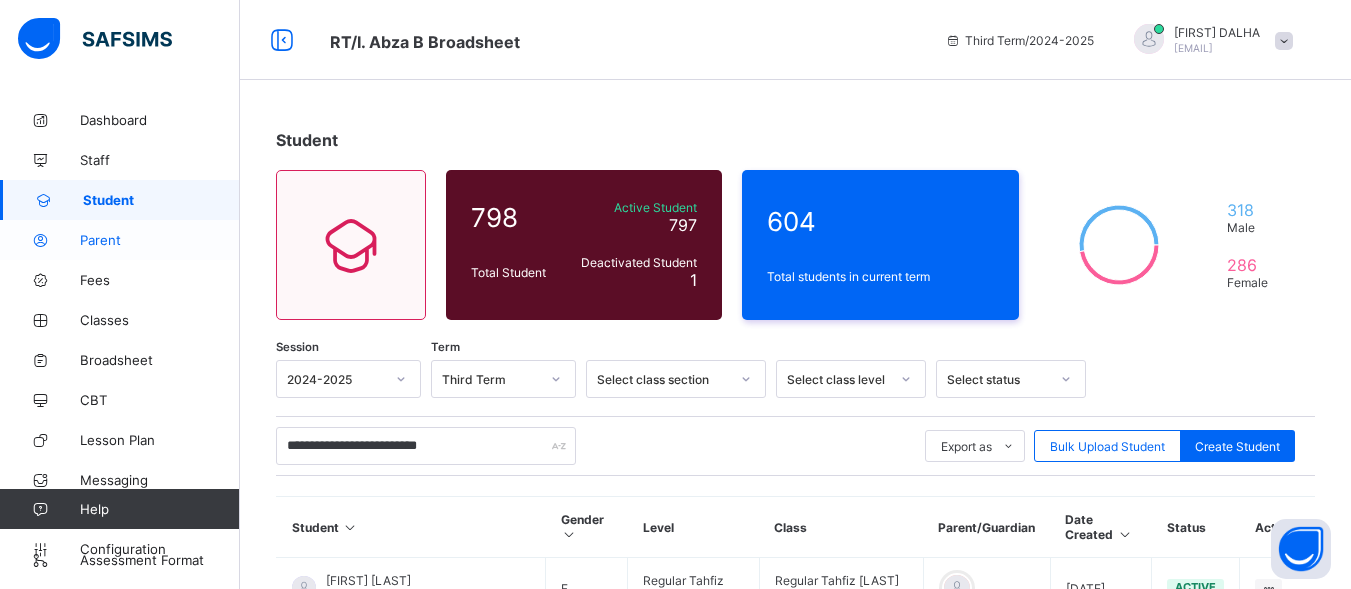 click on "Parent" at bounding box center [120, 240] 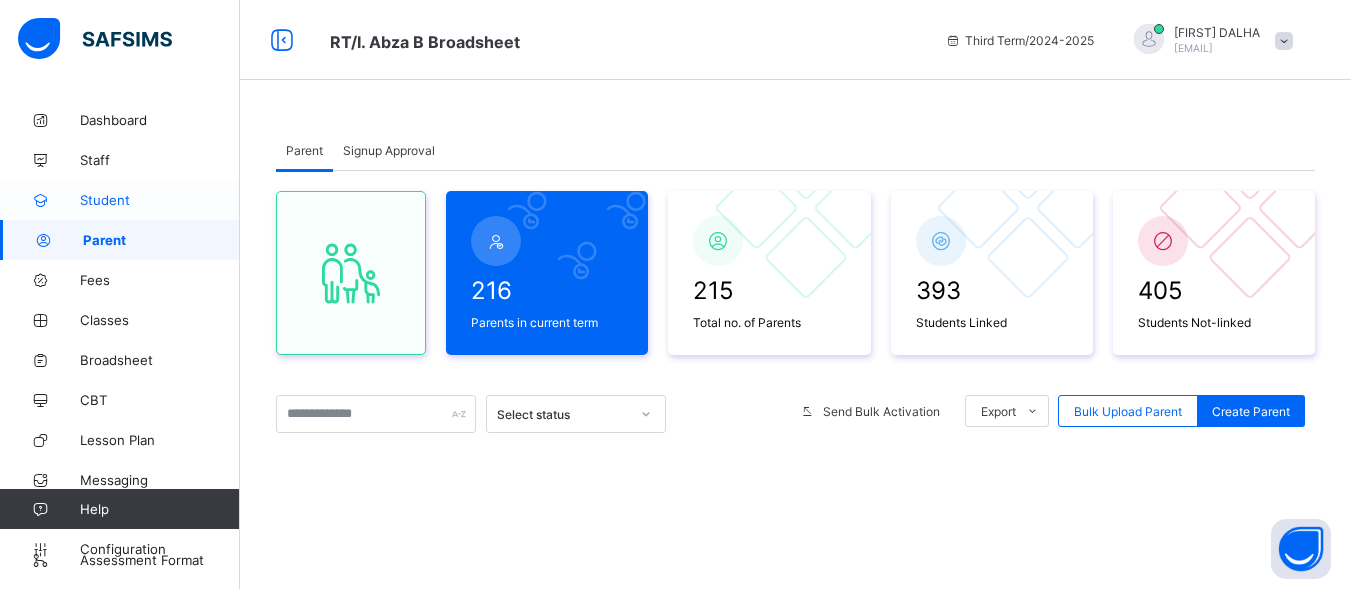 click on "Student" at bounding box center (160, 200) 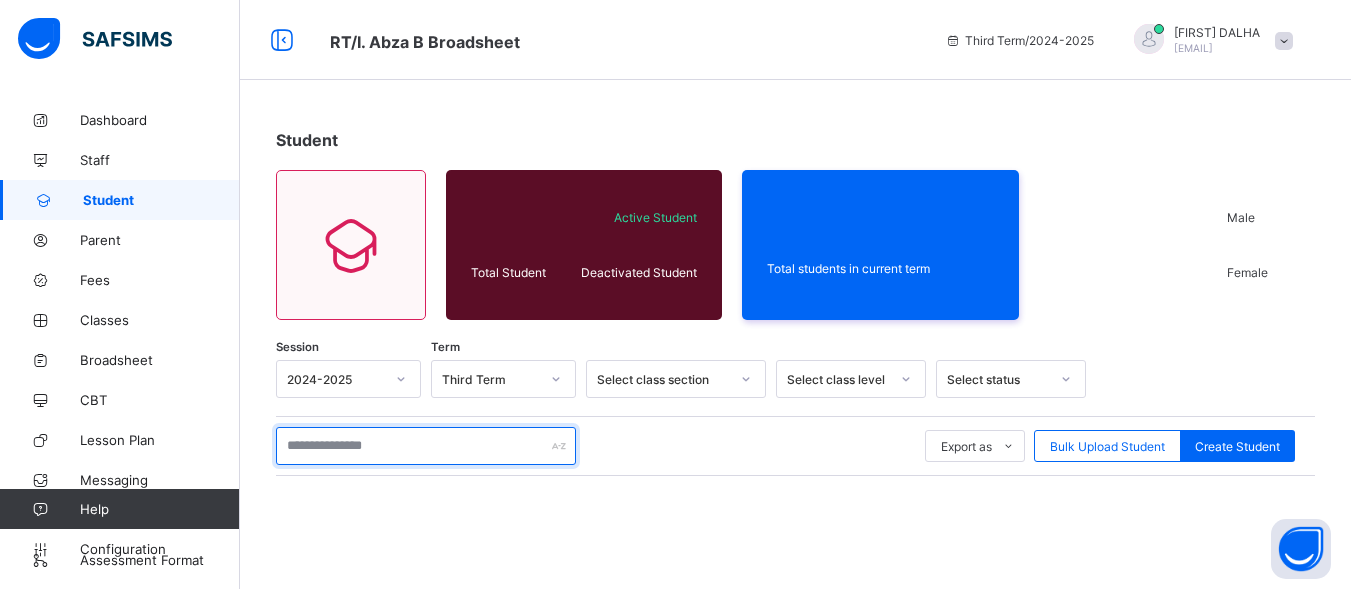 click at bounding box center [426, 446] 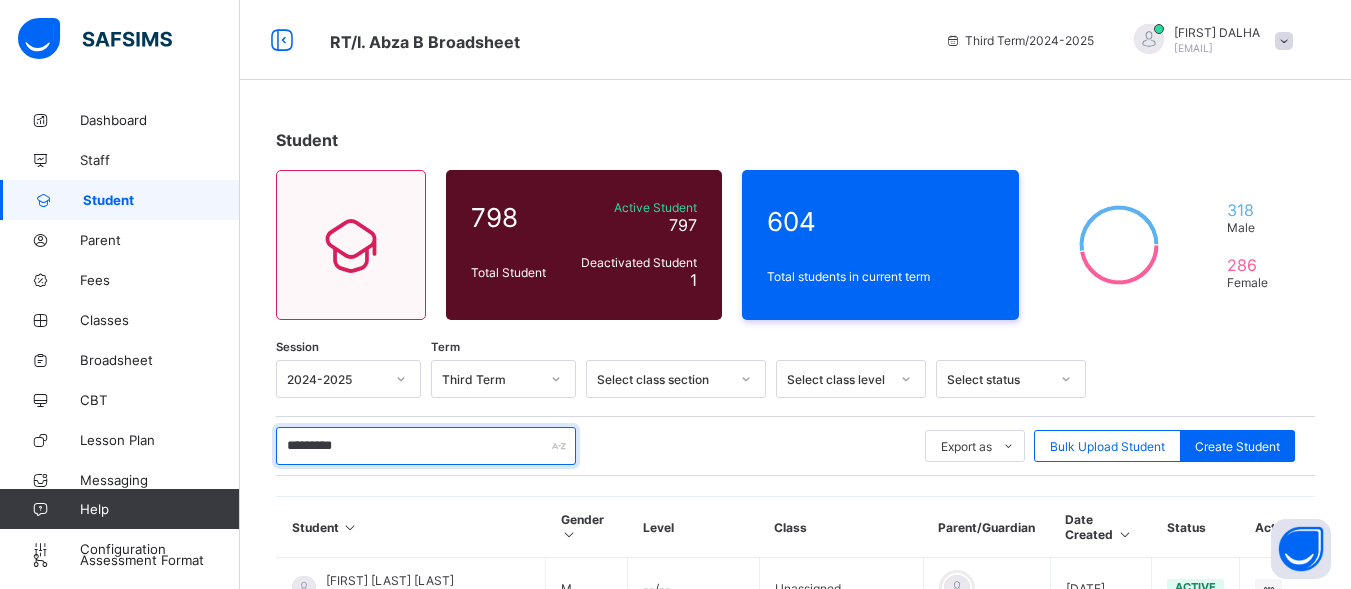 type on "**********" 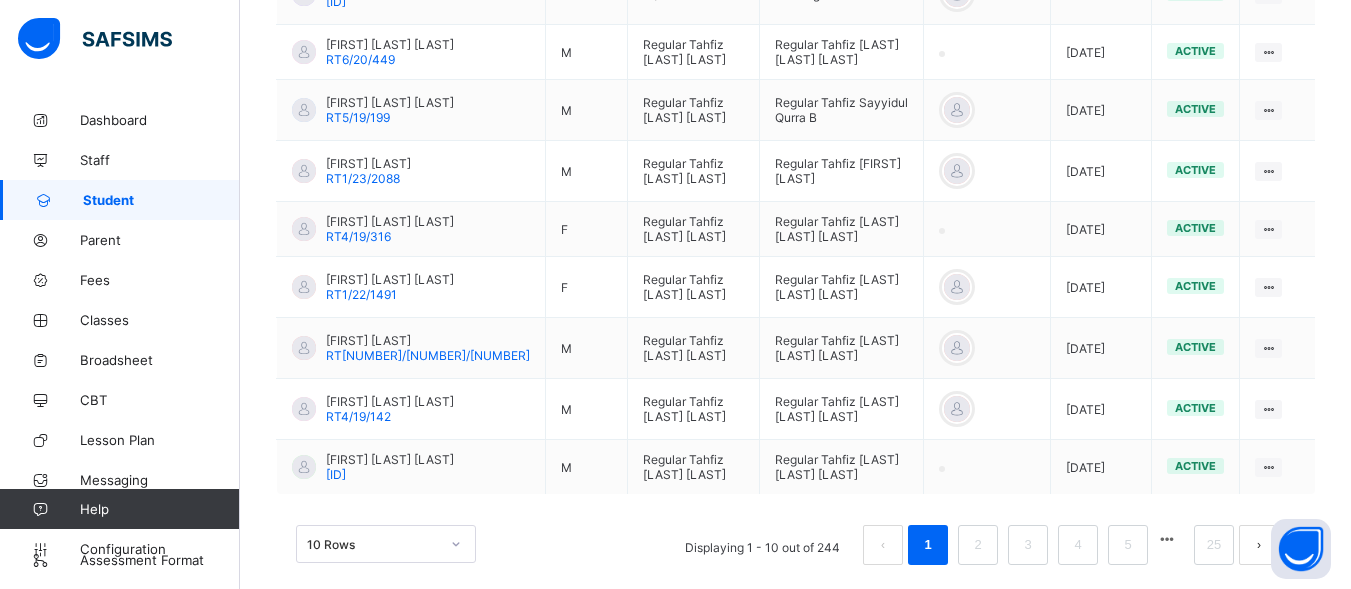 scroll, scrollTop: 696, scrollLeft: 0, axis: vertical 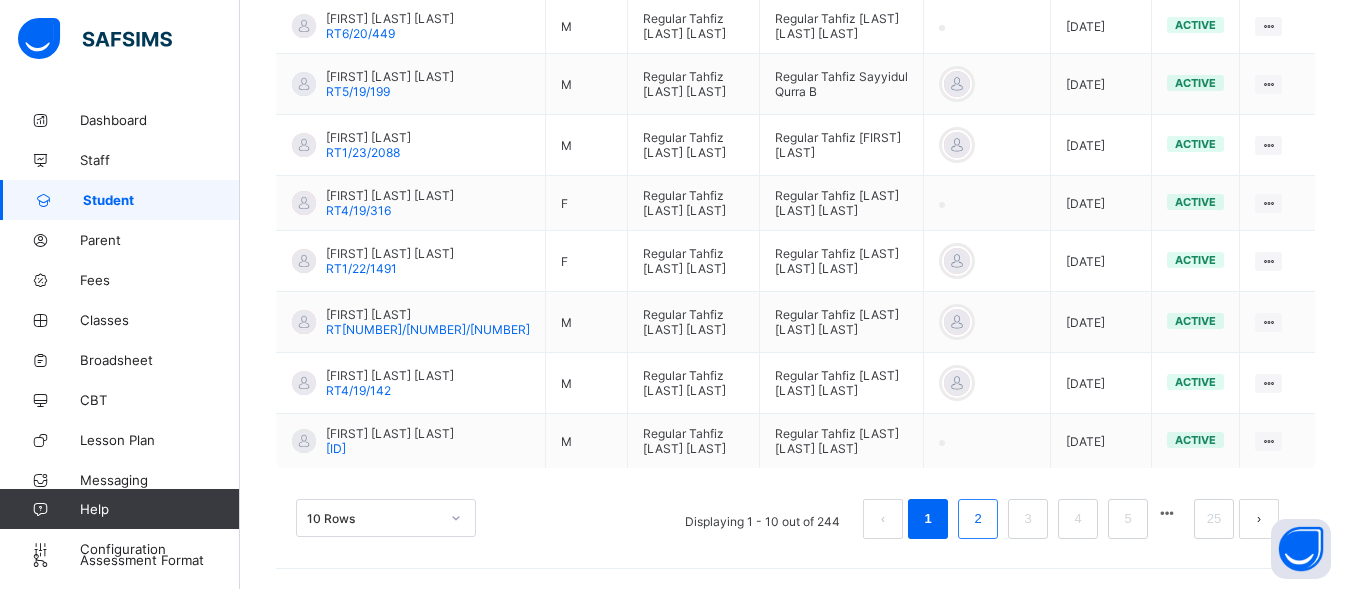 click on "2" at bounding box center [977, 519] 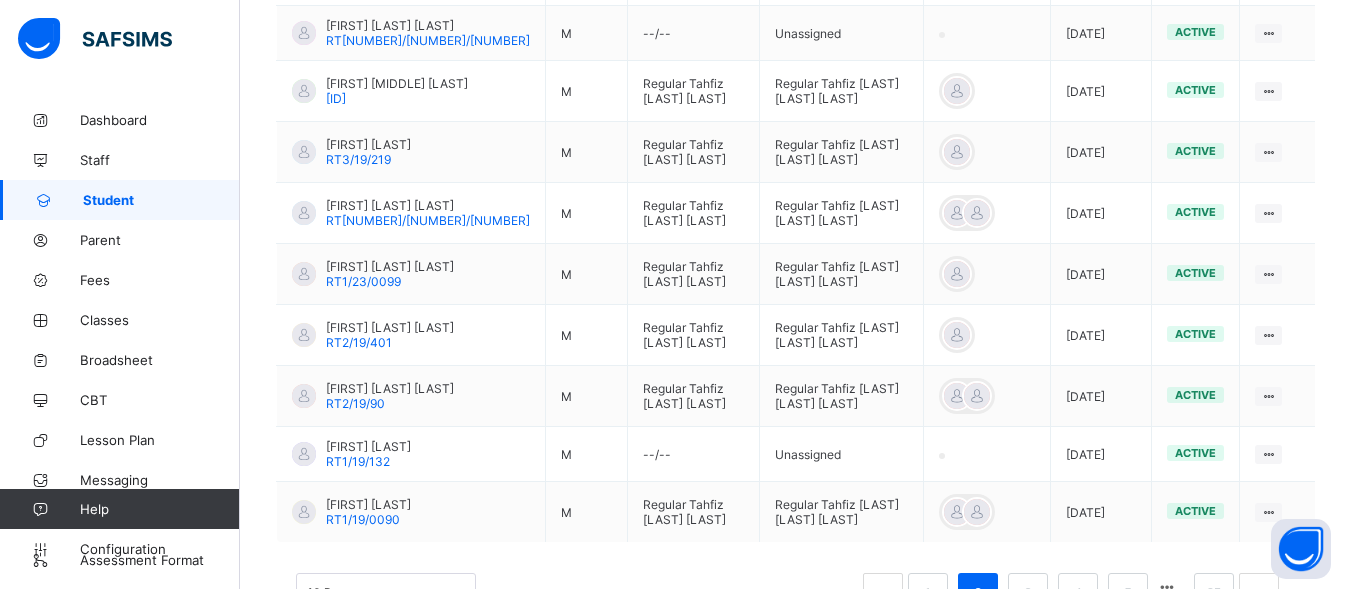 scroll, scrollTop: 756, scrollLeft: 0, axis: vertical 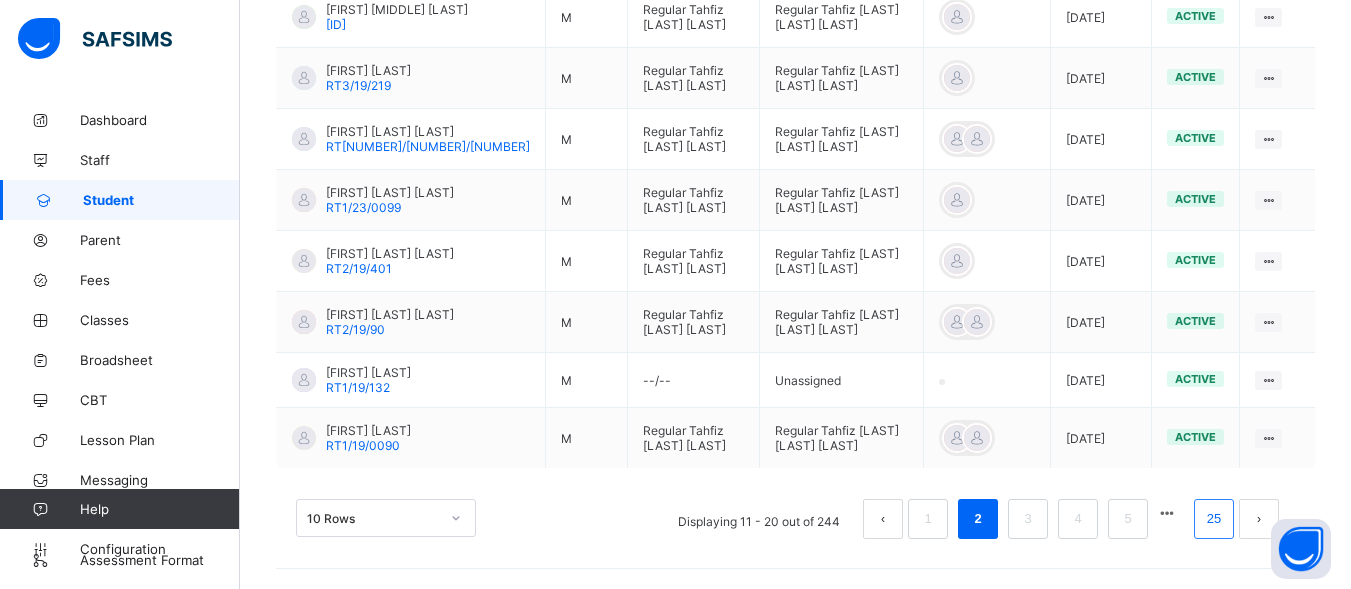click on "25" at bounding box center [1214, 519] 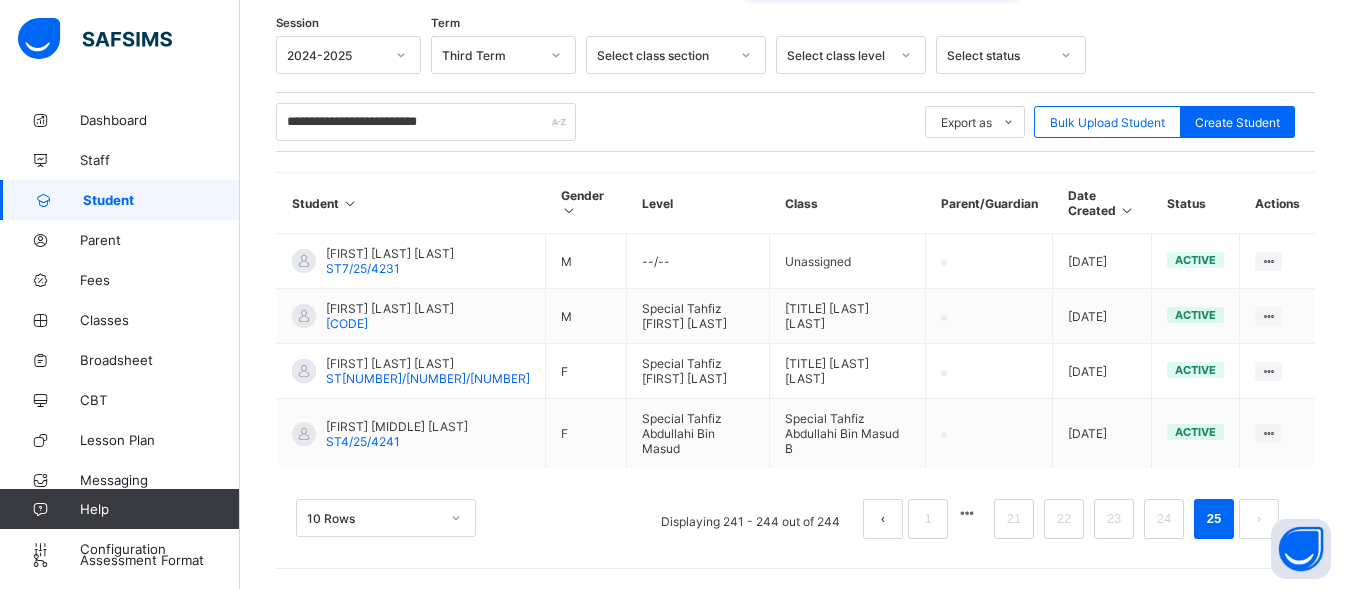 scroll, scrollTop: 369, scrollLeft: 0, axis: vertical 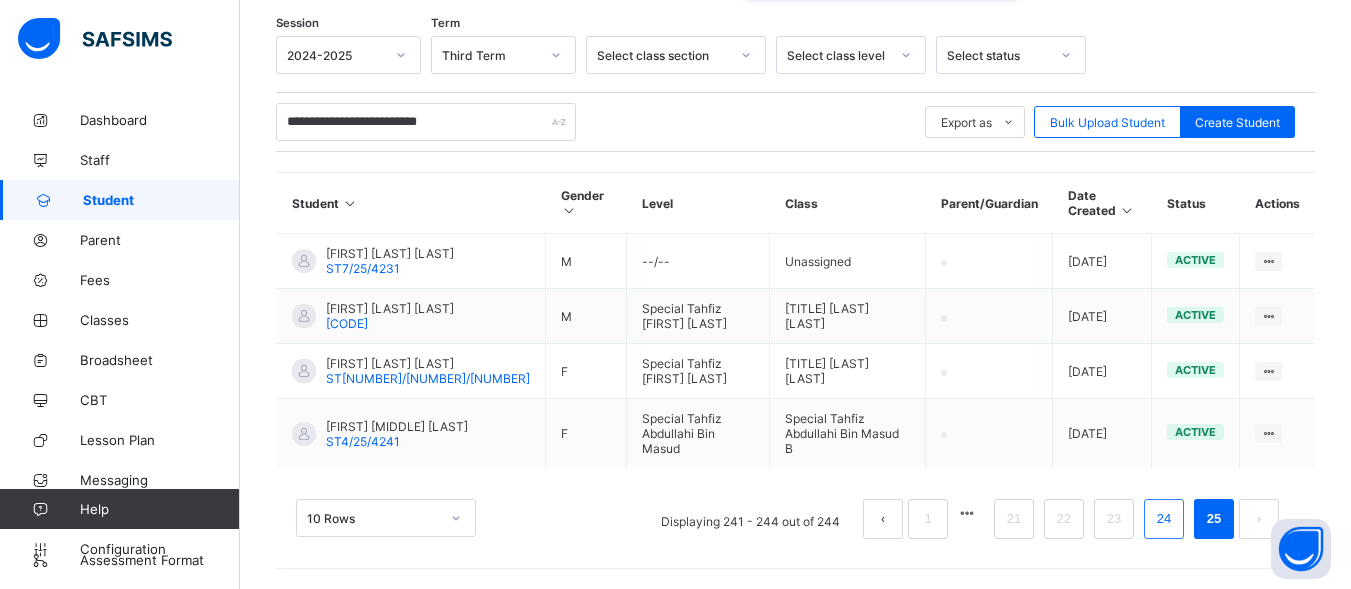 click on "24" at bounding box center (1164, 519) 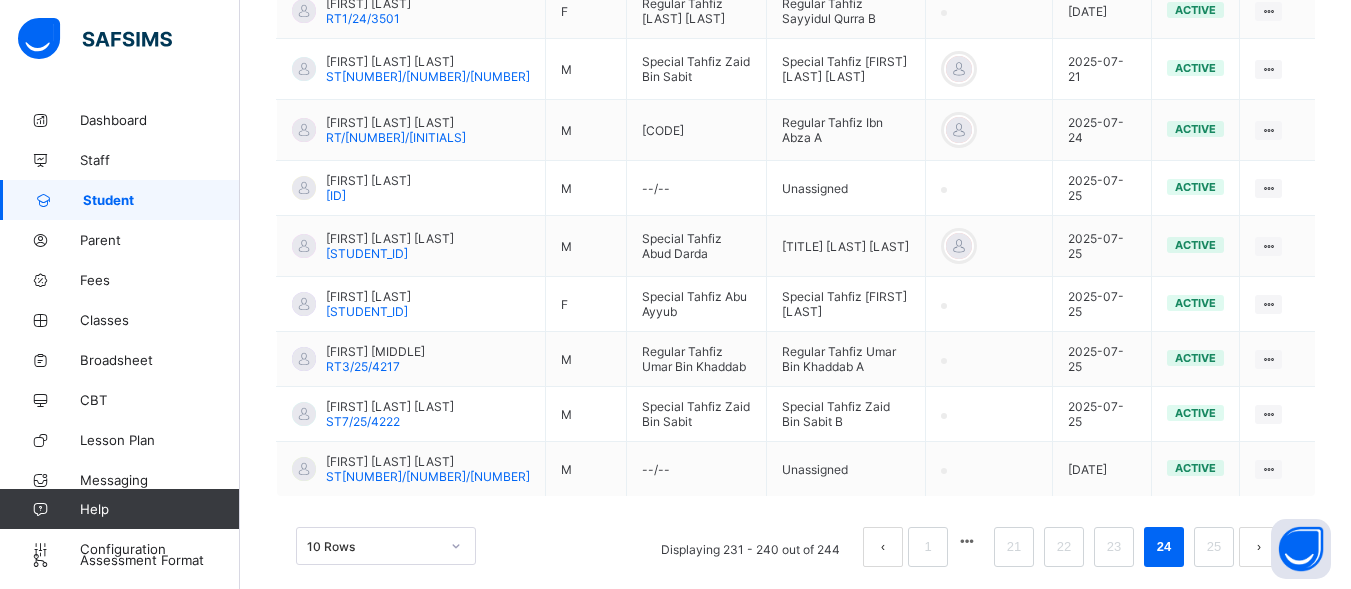 scroll, scrollTop: 632, scrollLeft: 0, axis: vertical 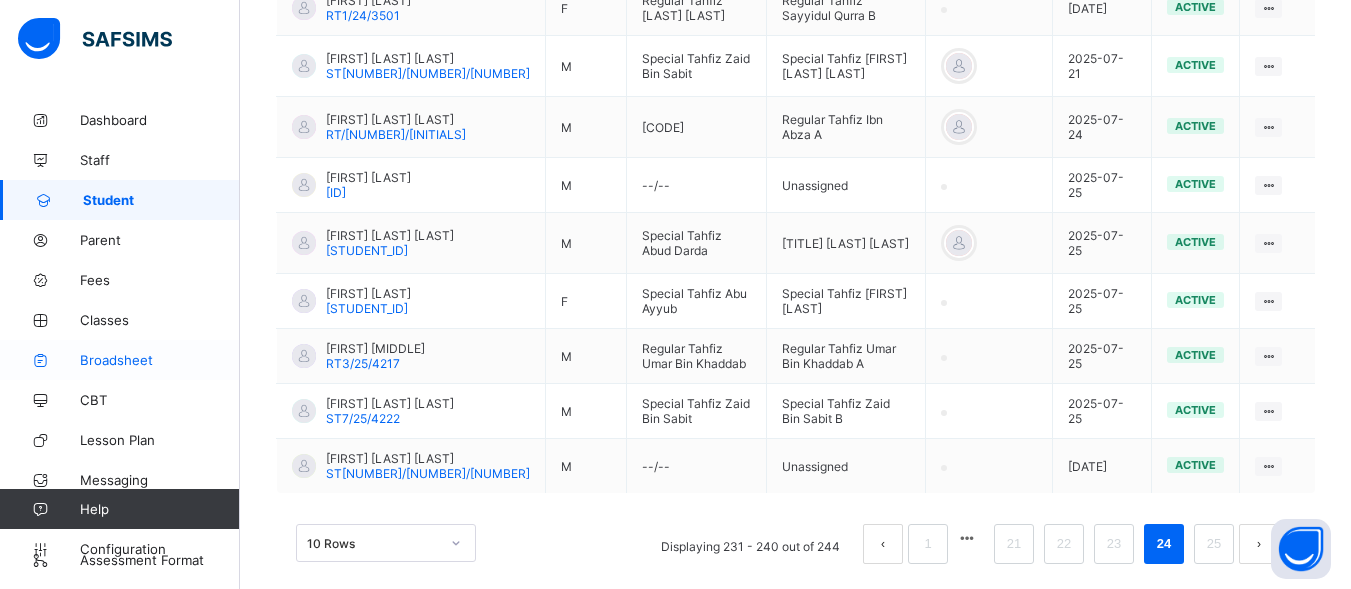 click on "Broadsheet" at bounding box center (160, 360) 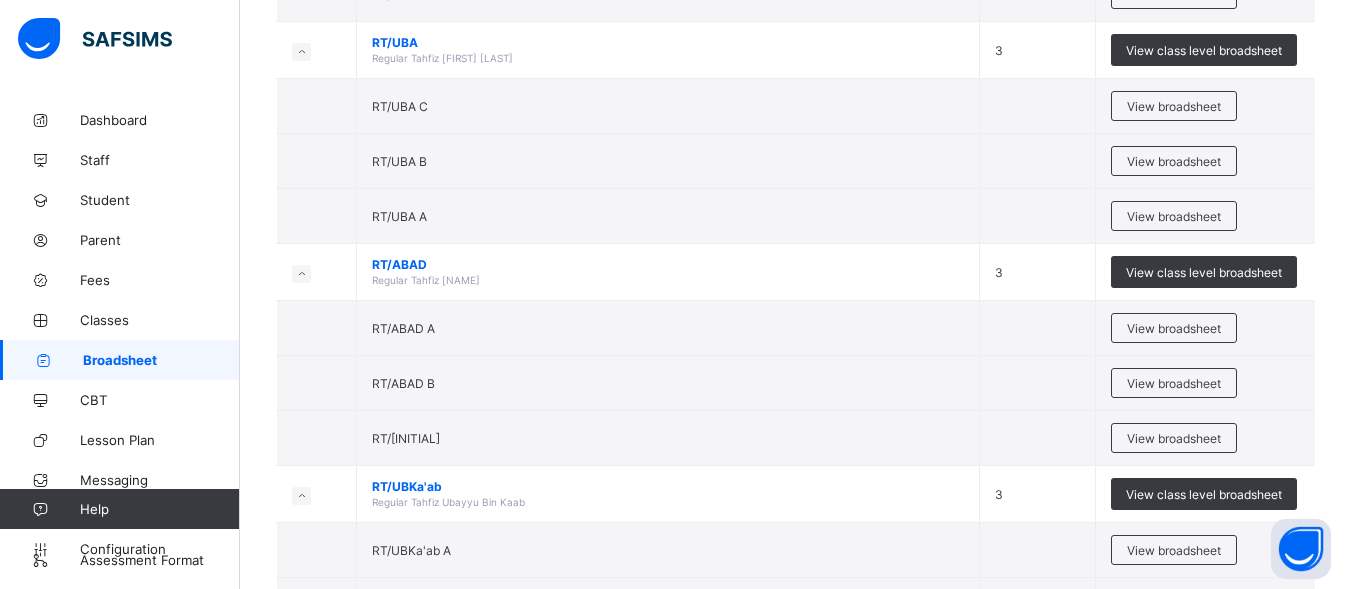 scroll, scrollTop: 1100, scrollLeft: 0, axis: vertical 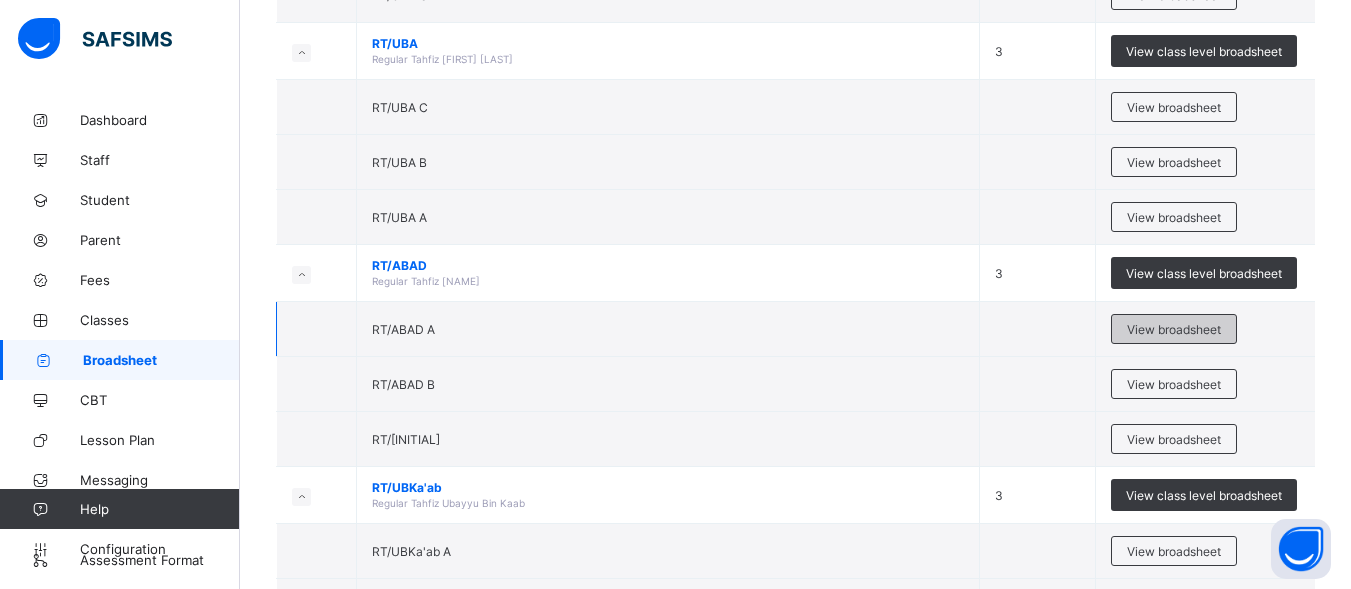 click on "View broadsheet" at bounding box center [1174, 329] 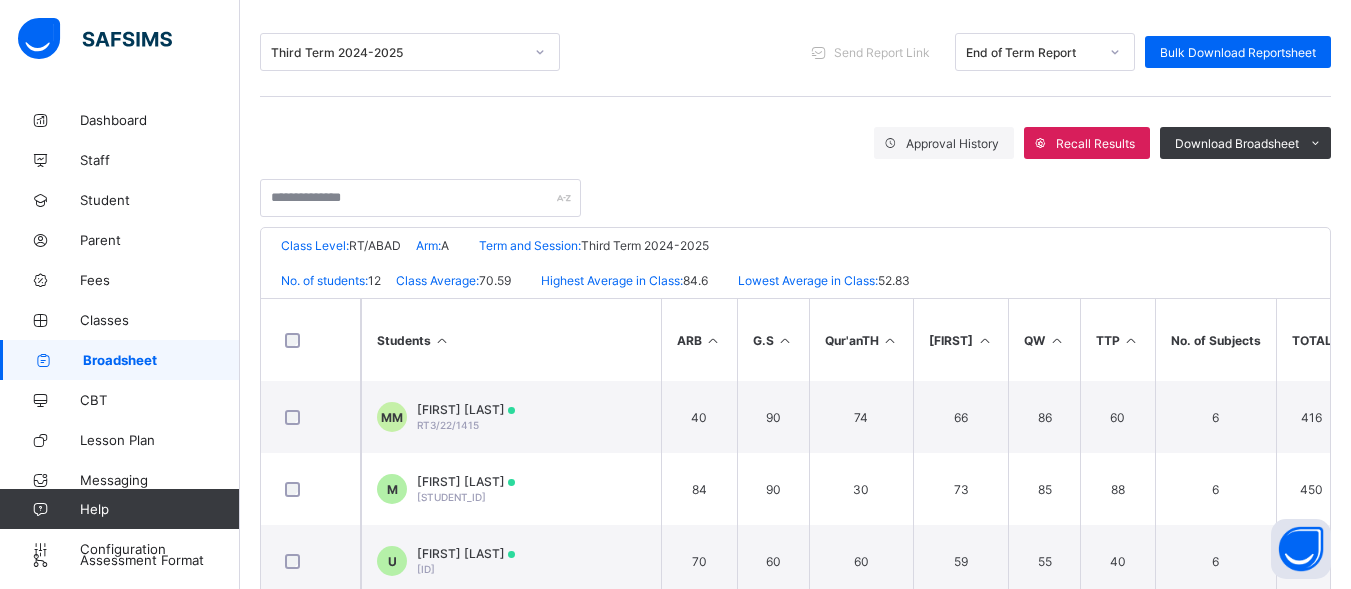 scroll, scrollTop: 247, scrollLeft: 0, axis: vertical 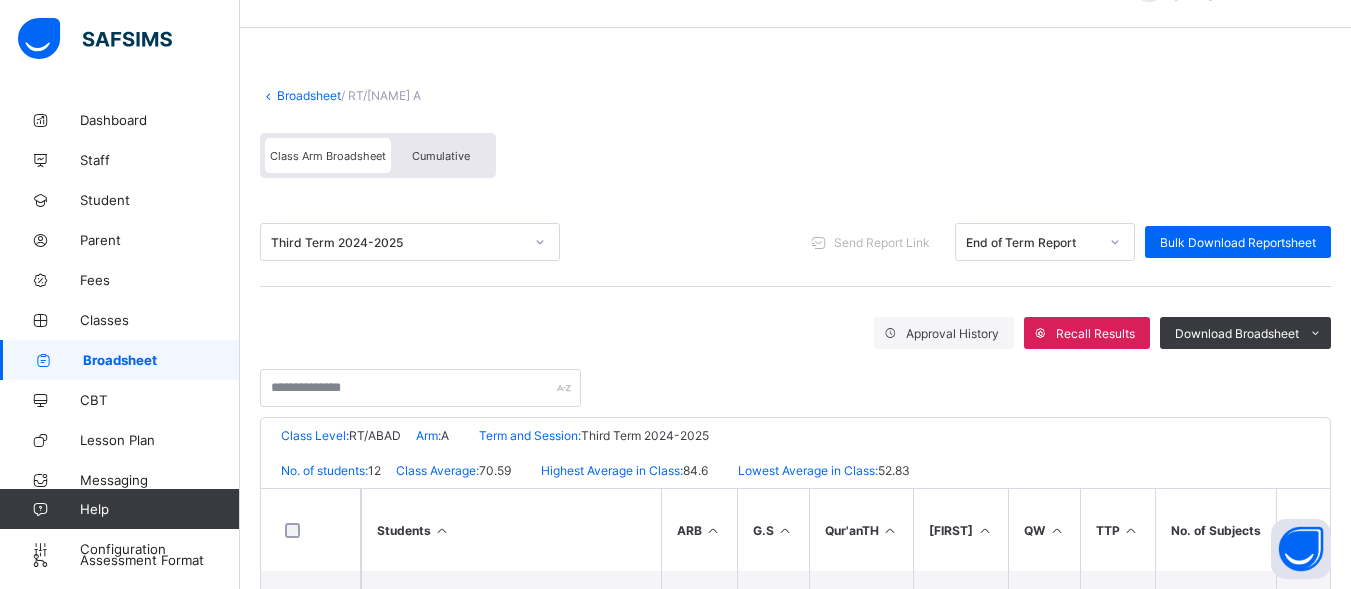 click on "Broadsheet" at bounding box center (309, 95) 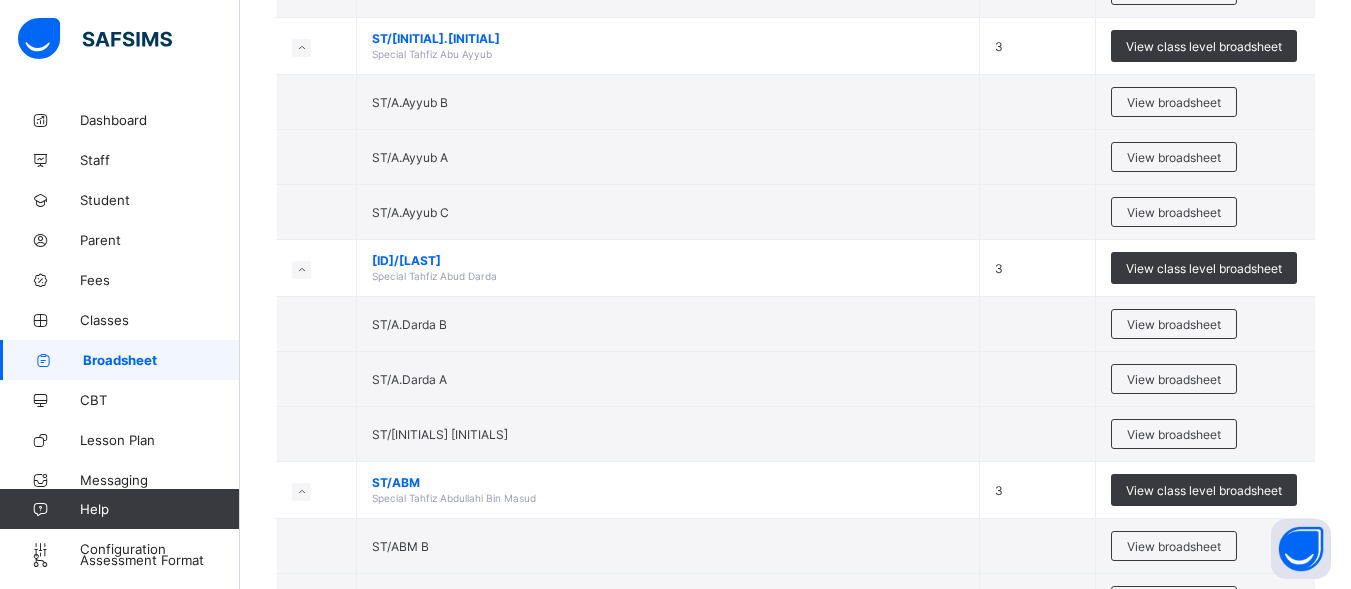 scroll, scrollTop: 1966, scrollLeft: 0, axis: vertical 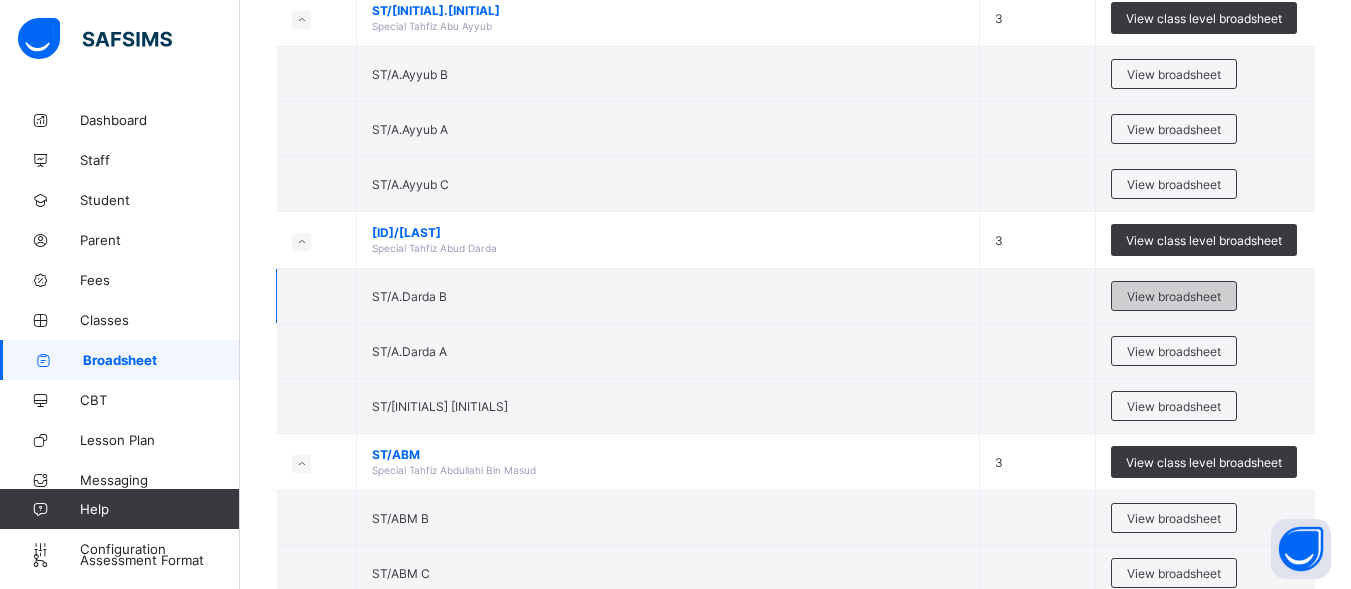 click on "View broadsheet" at bounding box center (1174, 296) 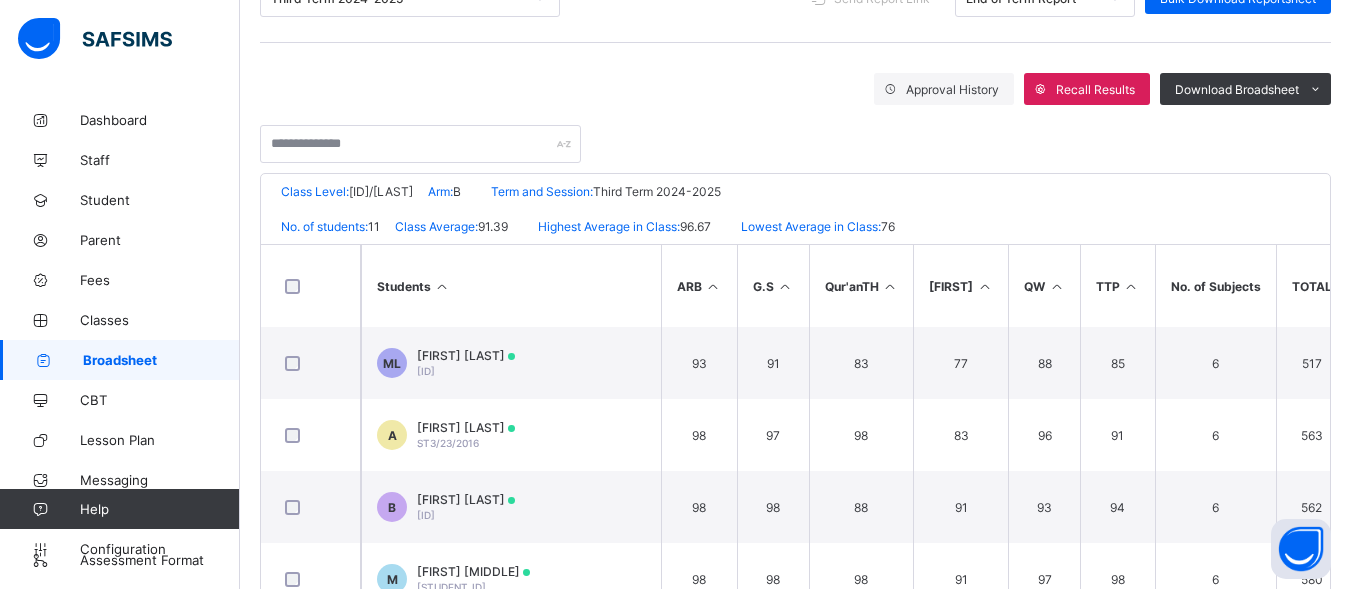 scroll, scrollTop: 323, scrollLeft: 0, axis: vertical 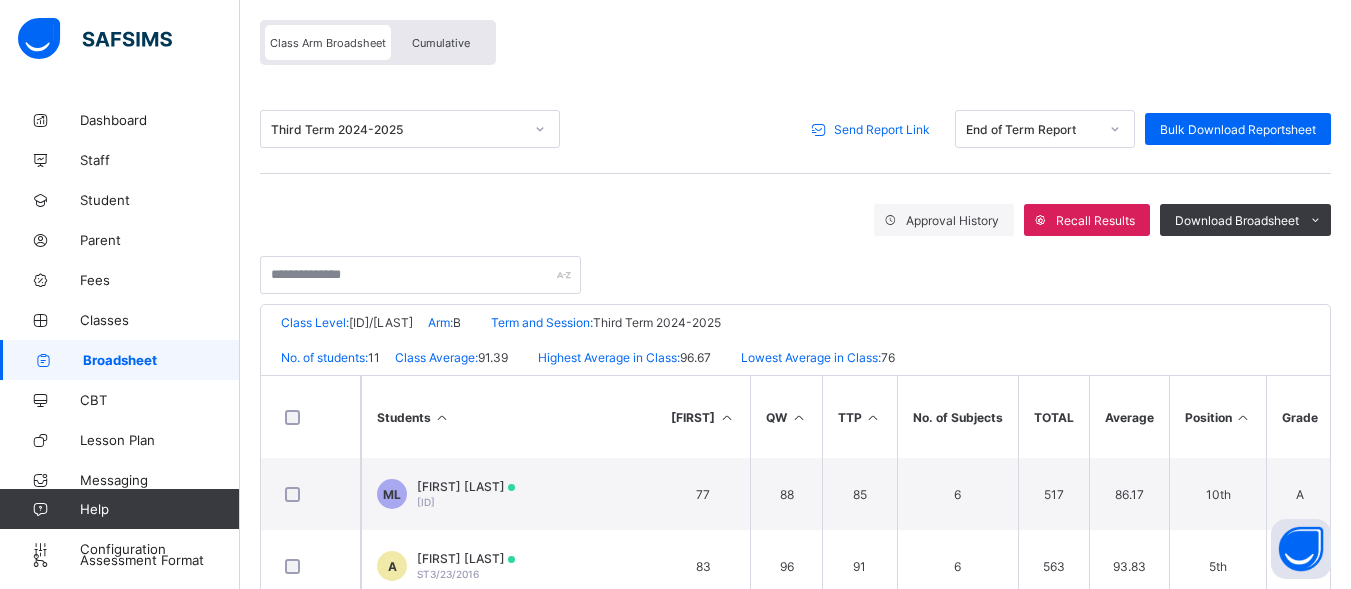 click on "Send Report Link" at bounding box center (882, 129) 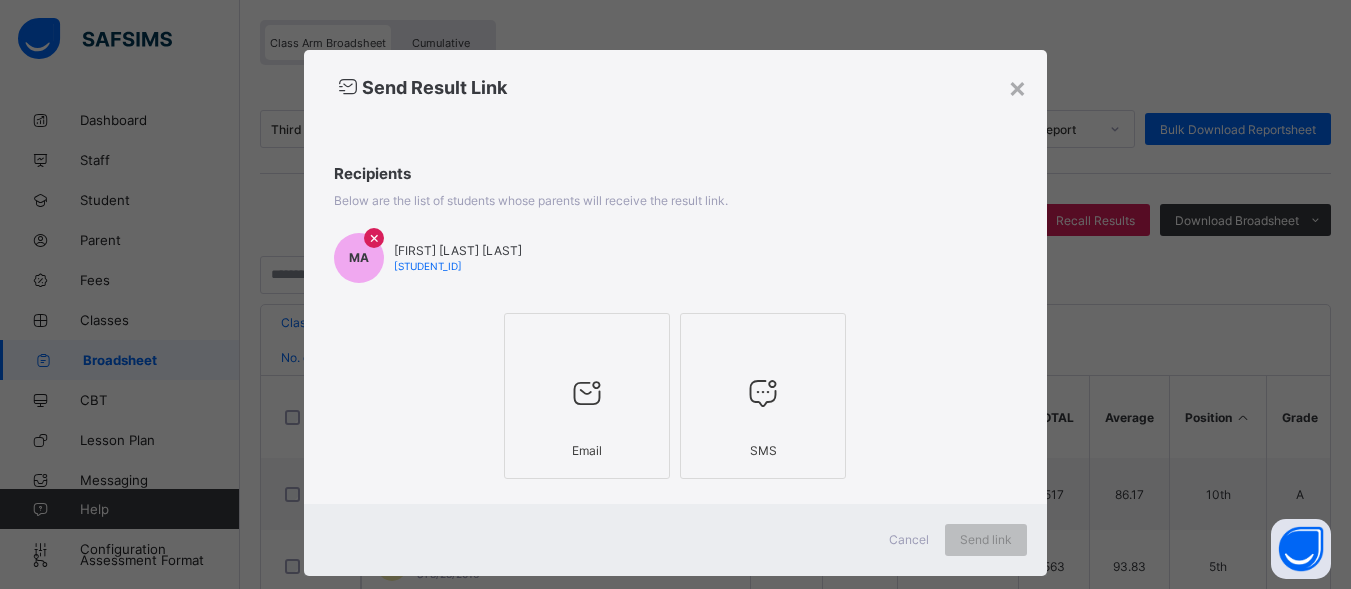 click at bounding box center (587, 393) 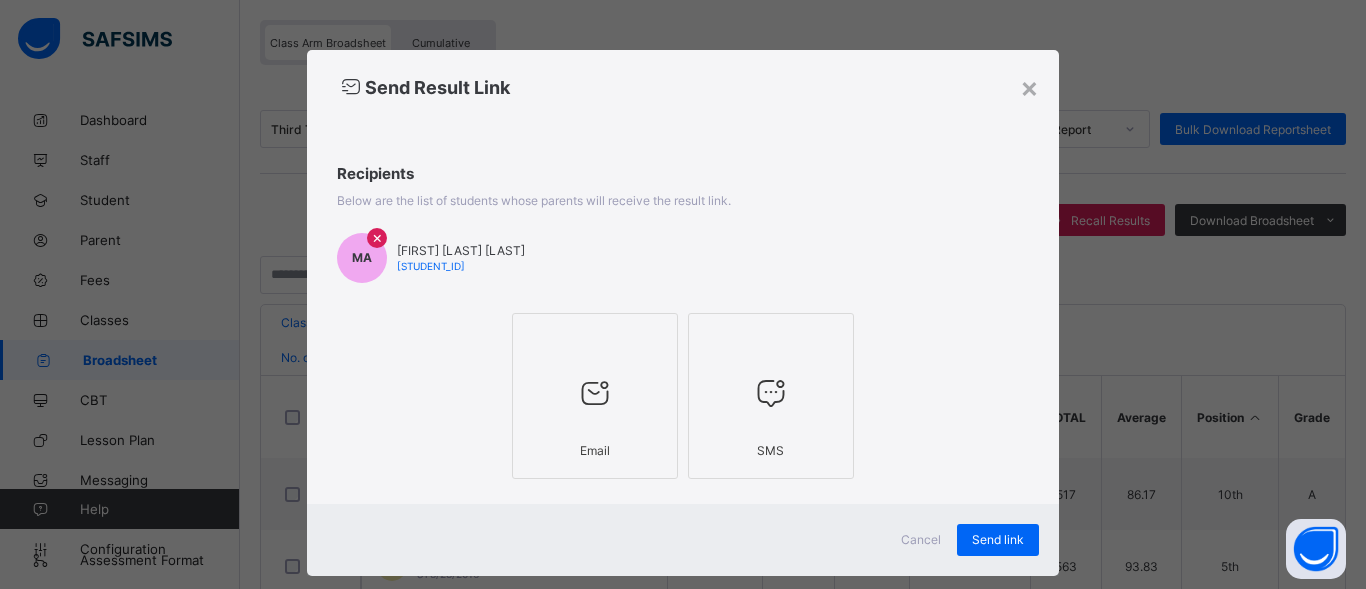 scroll, scrollTop: 37, scrollLeft: 0, axis: vertical 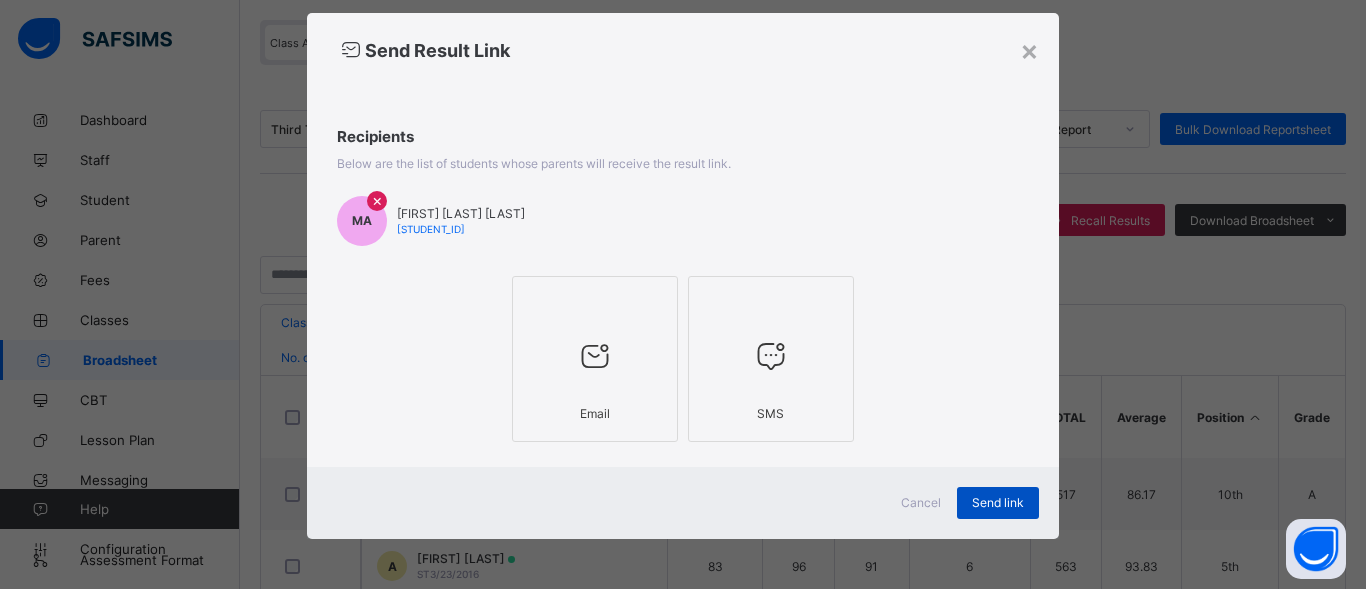 click on "Send link" at bounding box center (998, 502) 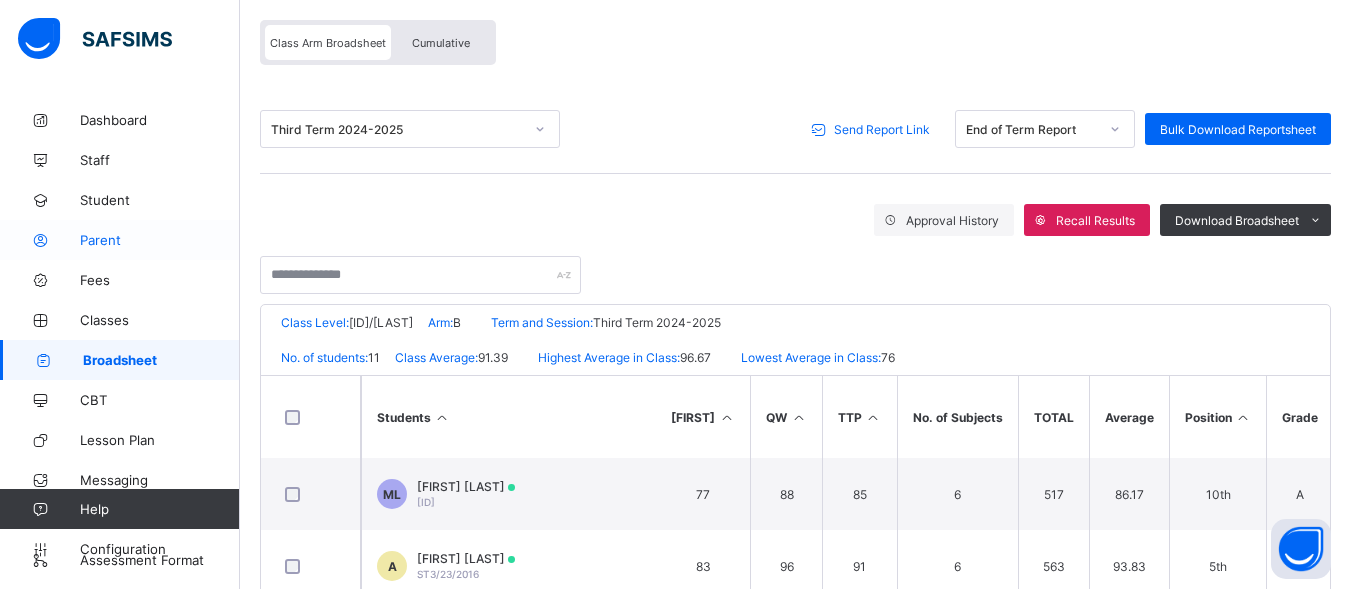 click on "Parent" at bounding box center (160, 240) 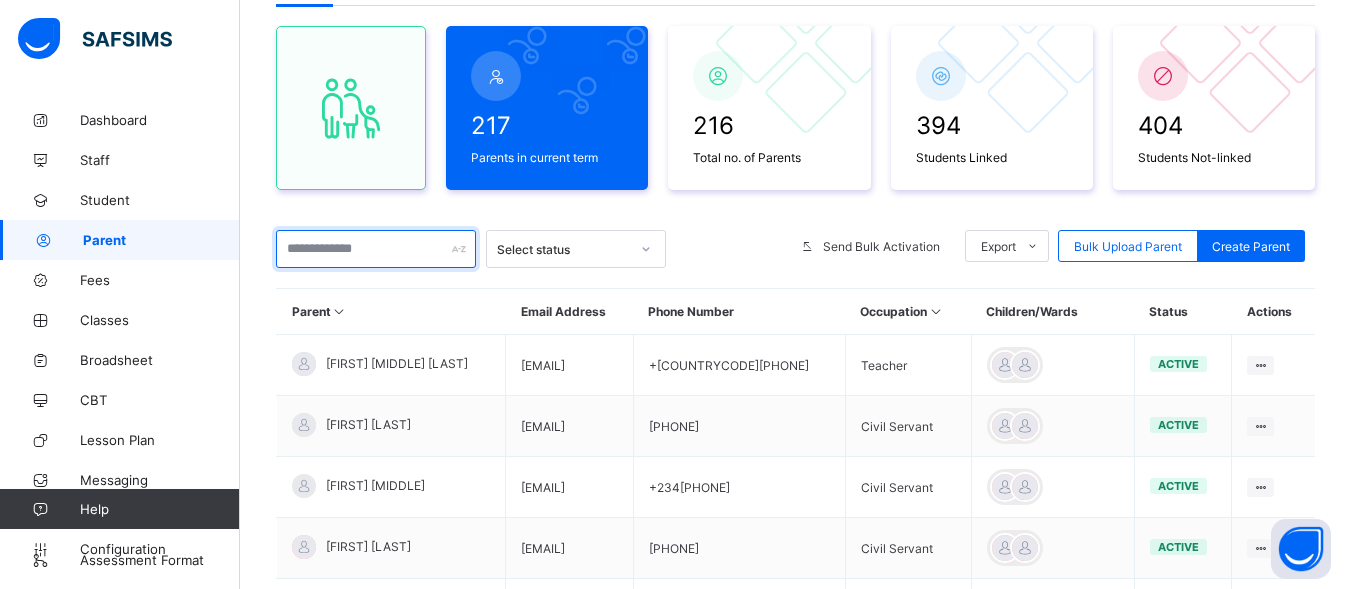 click at bounding box center [376, 249] 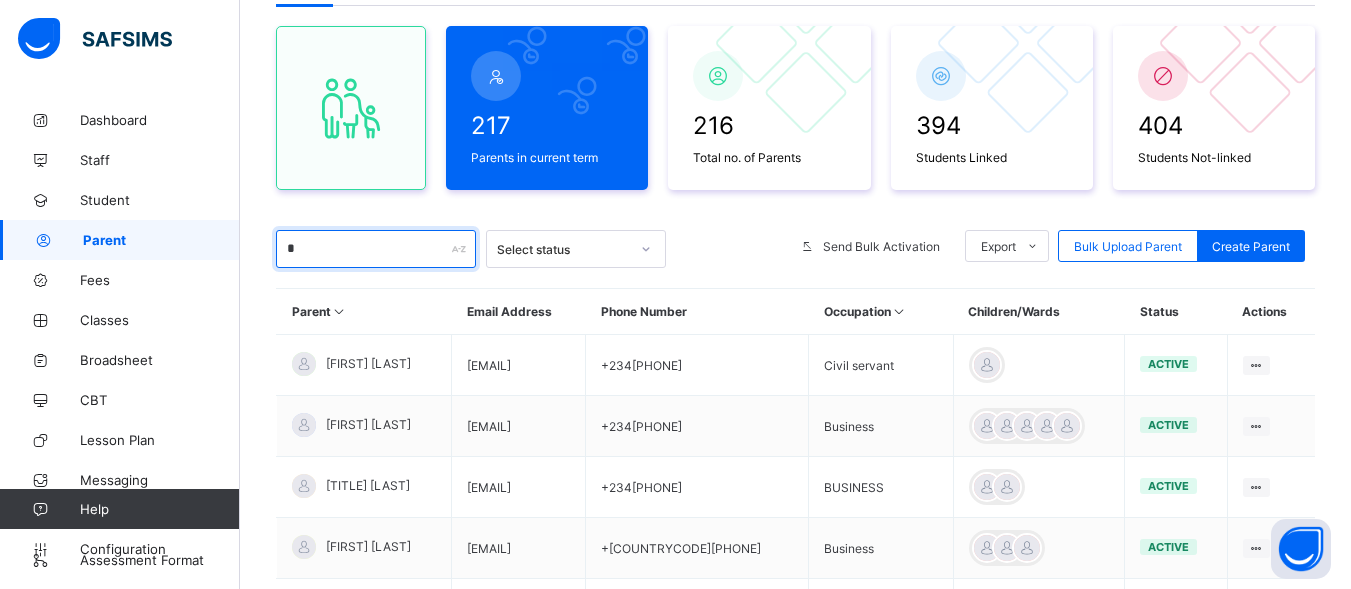 click on "*" at bounding box center (376, 249) 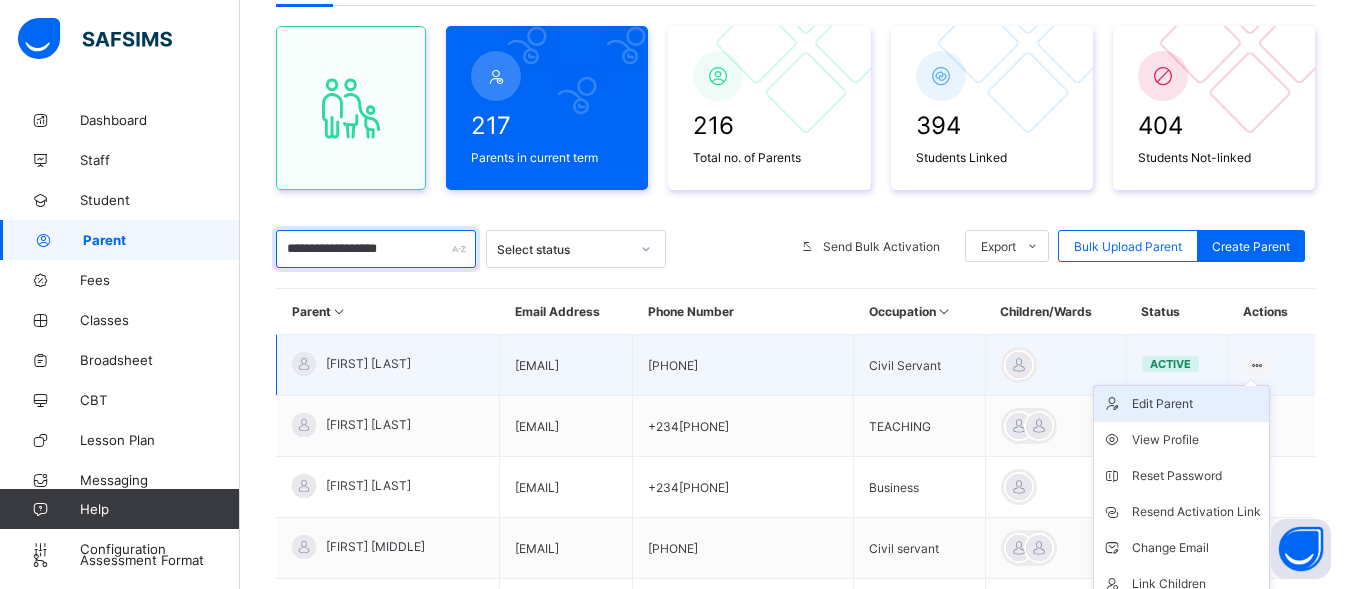 type on "**********" 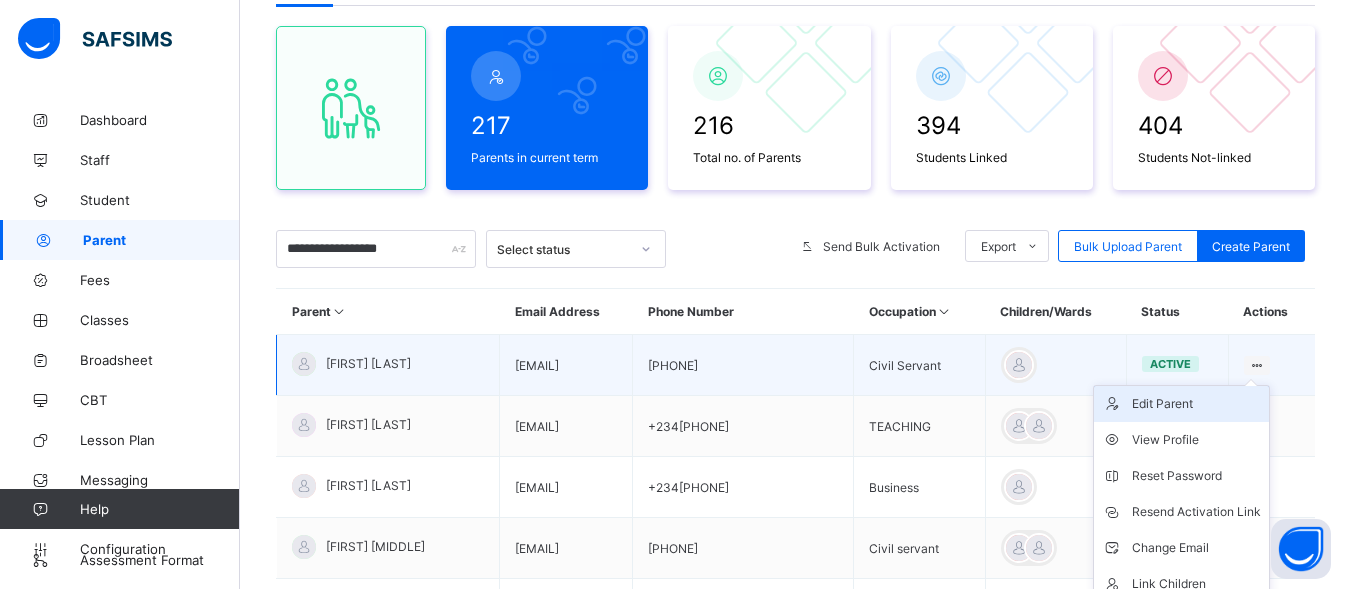 click on "Edit Parent" at bounding box center (1196, 404) 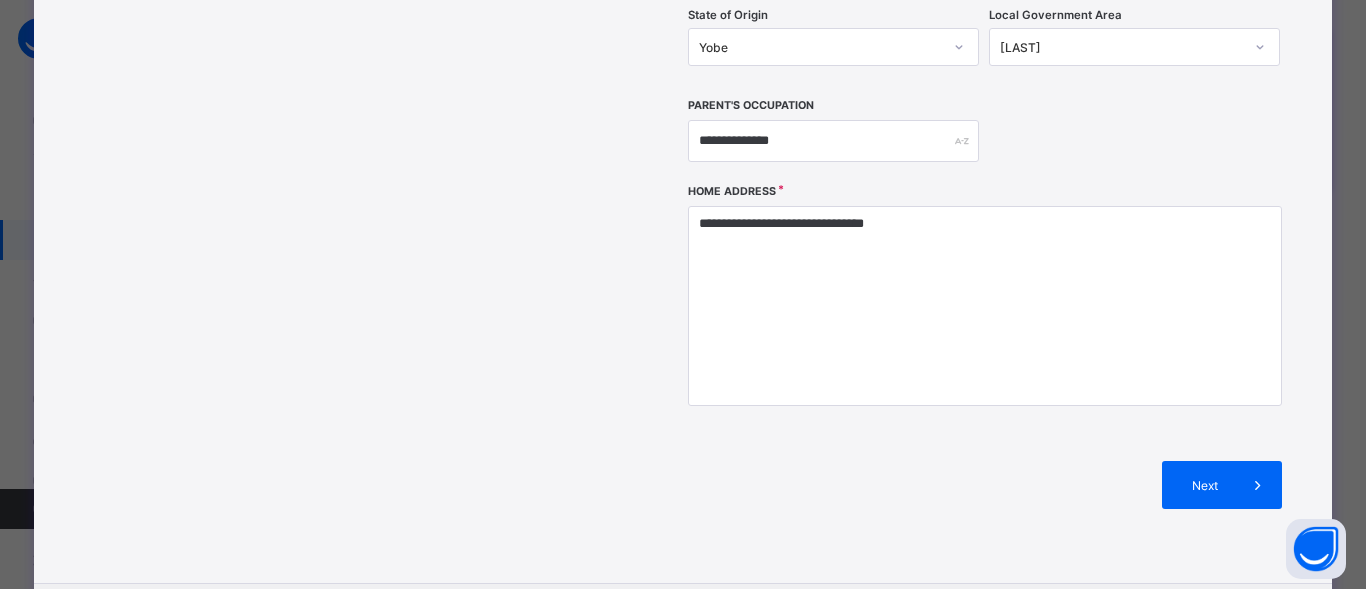 scroll, scrollTop: 748, scrollLeft: 0, axis: vertical 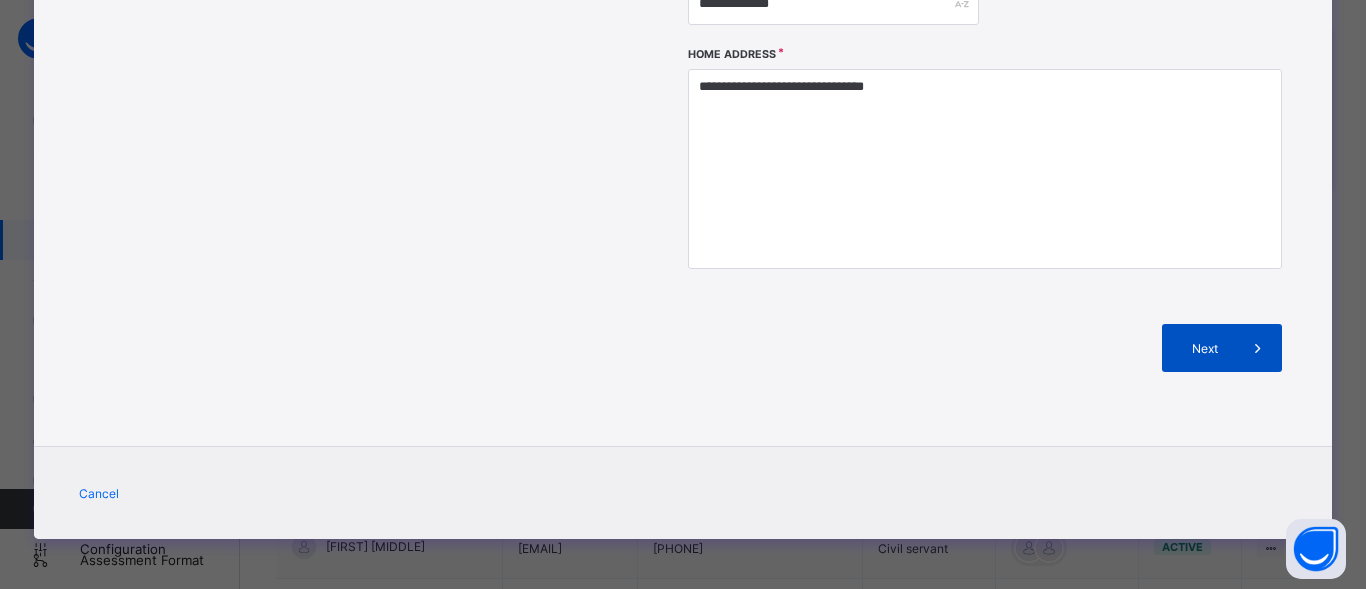 click at bounding box center [1258, 348] 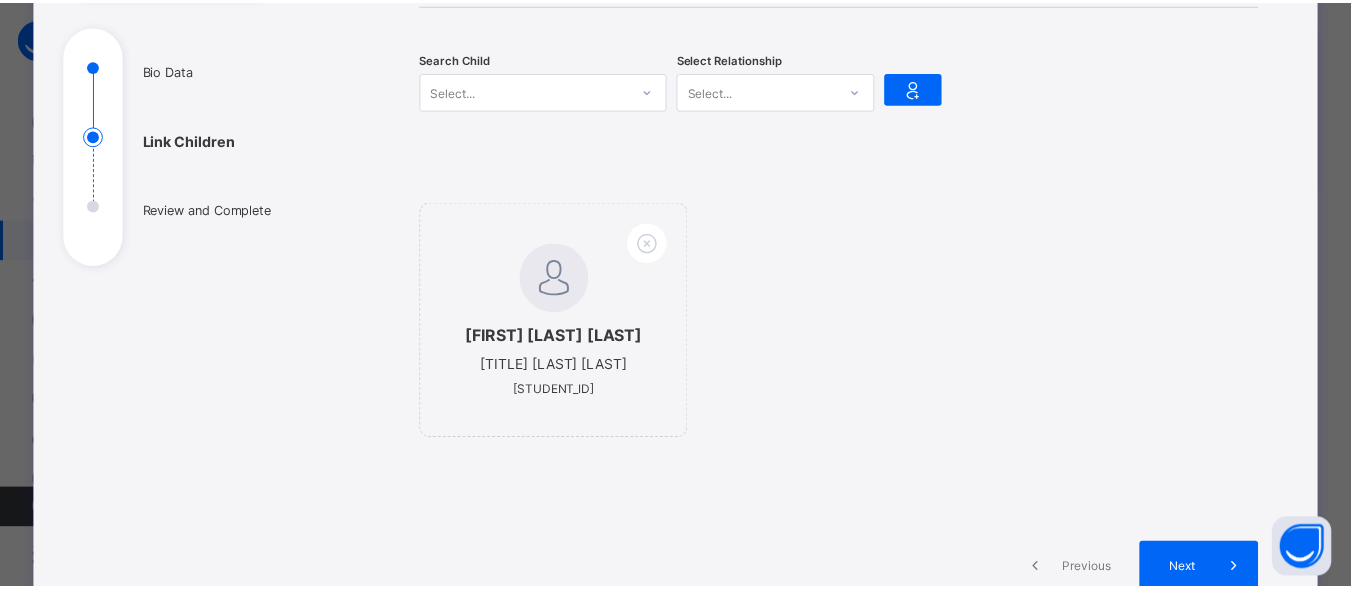 scroll, scrollTop: 0, scrollLeft: 0, axis: both 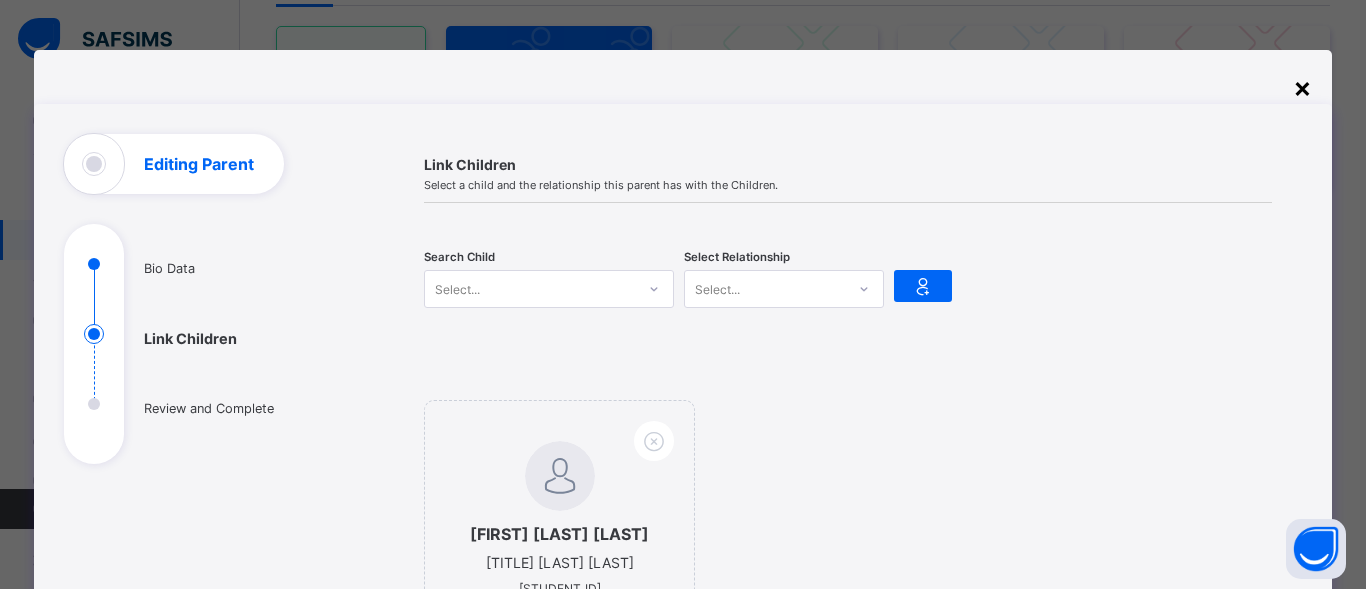 click on "×" at bounding box center [1302, 87] 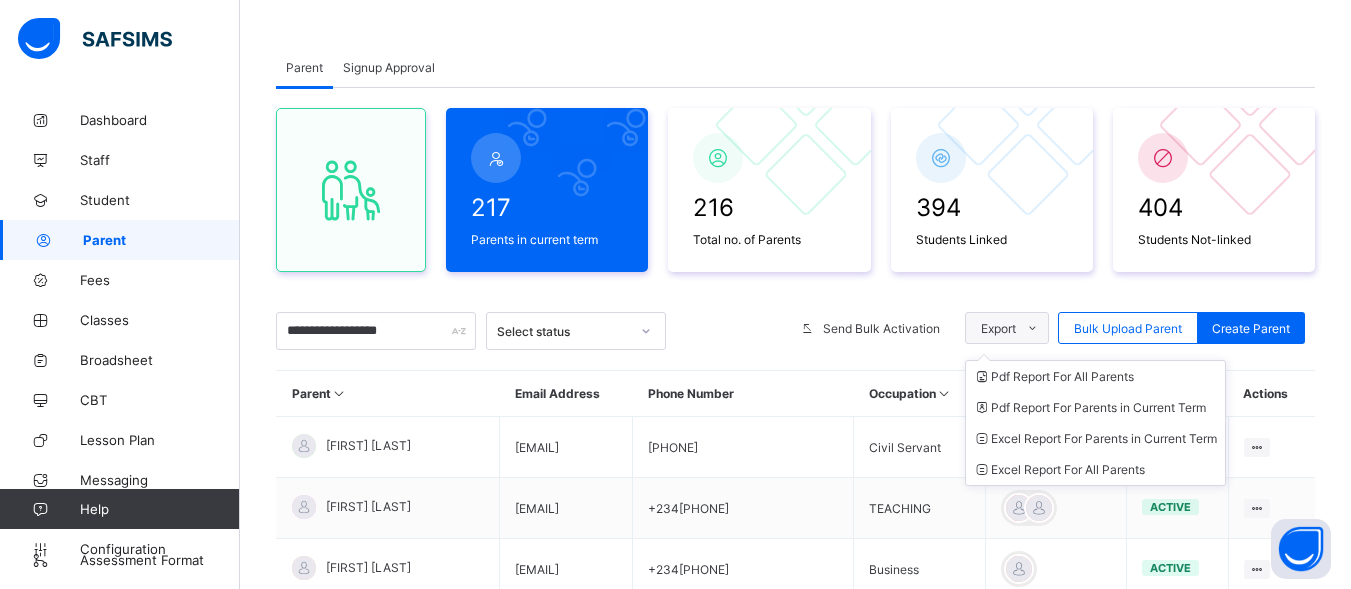 scroll, scrollTop: 72, scrollLeft: 0, axis: vertical 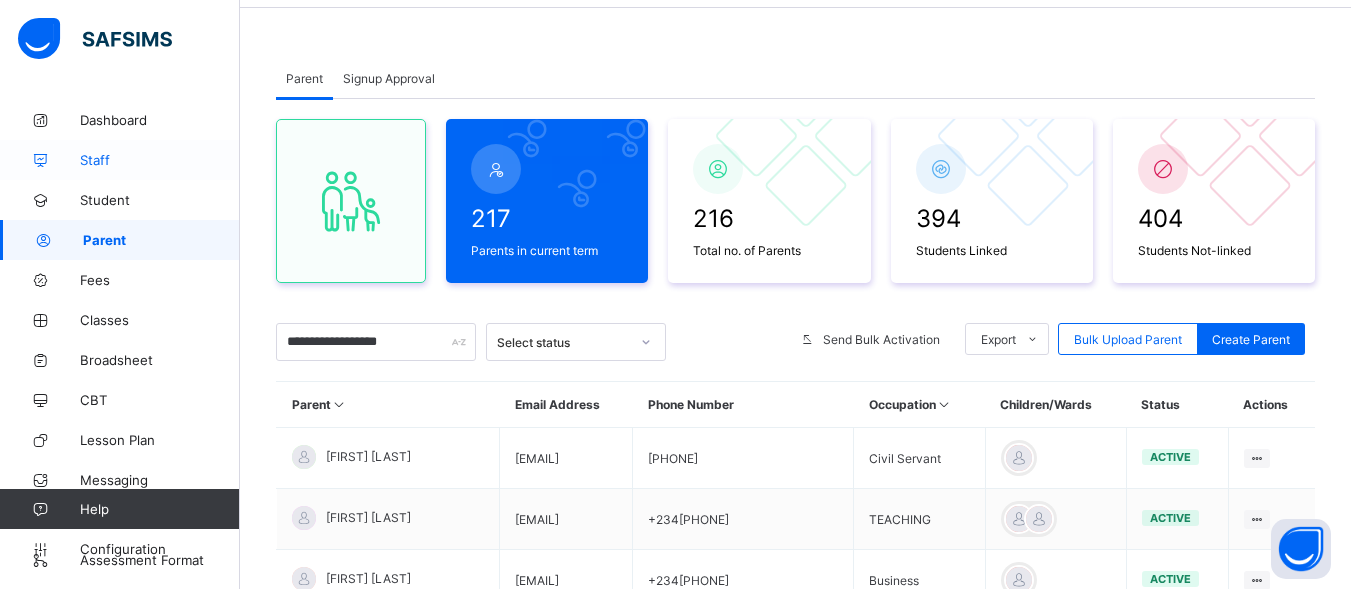 click on "Staff" at bounding box center (160, 160) 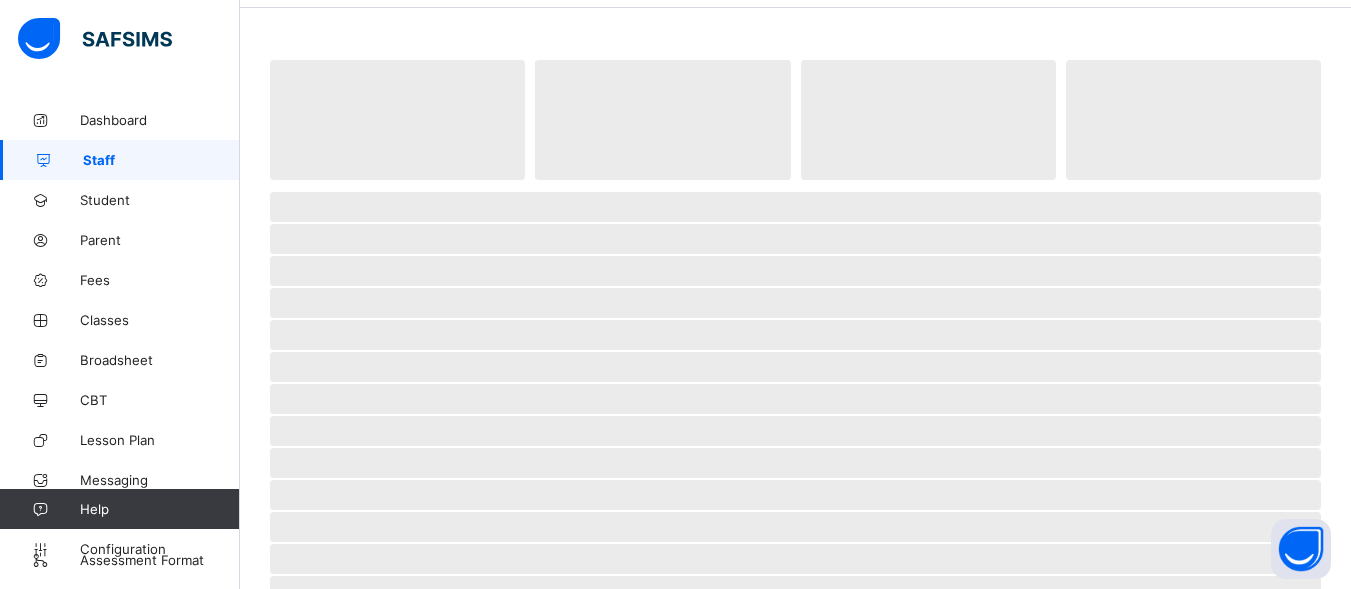 scroll, scrollTop: 0, scrollLeft: 0, axis: both 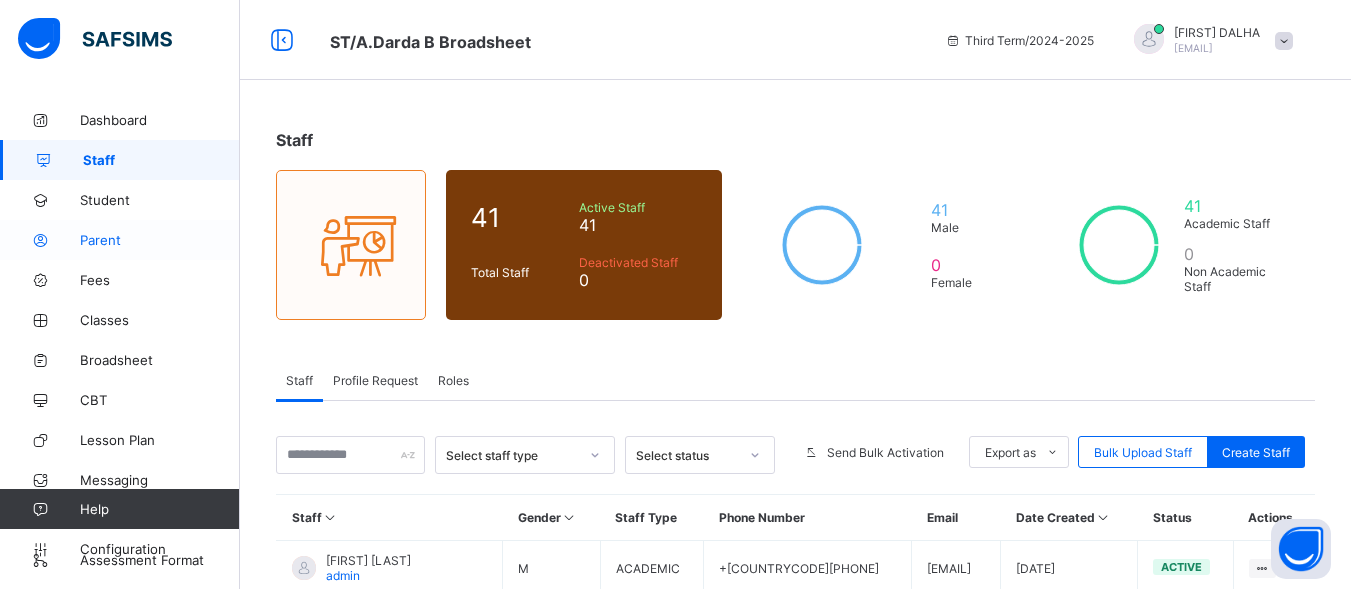 click on "Parent" at bounding box center [160, 240] 